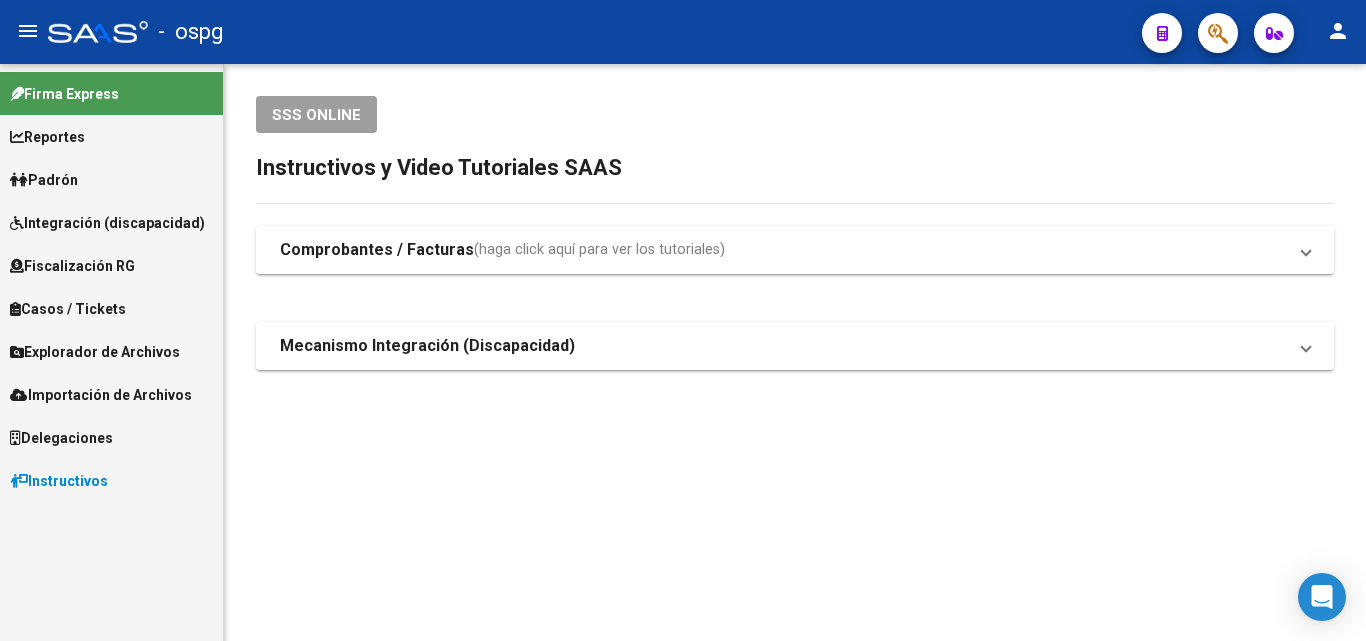 scroll, scrollTop: 0, scrollLeft: 0, axis: both 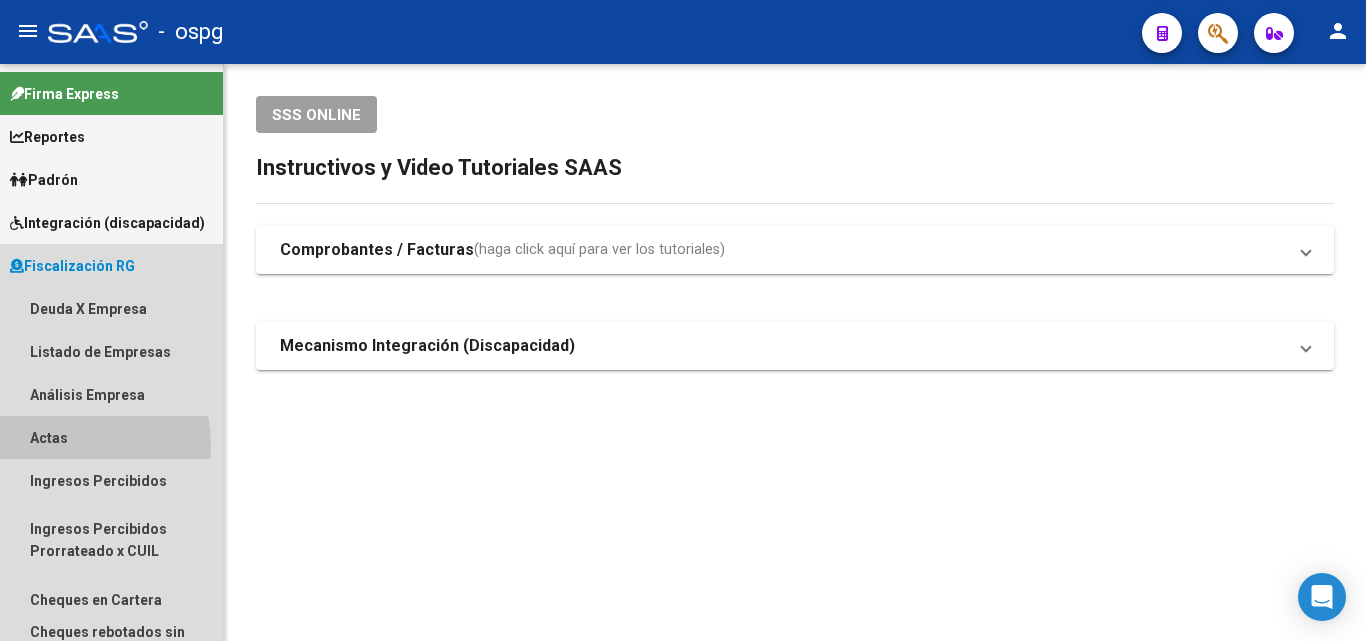 click on "Actas" at bounding box center (111, 437) 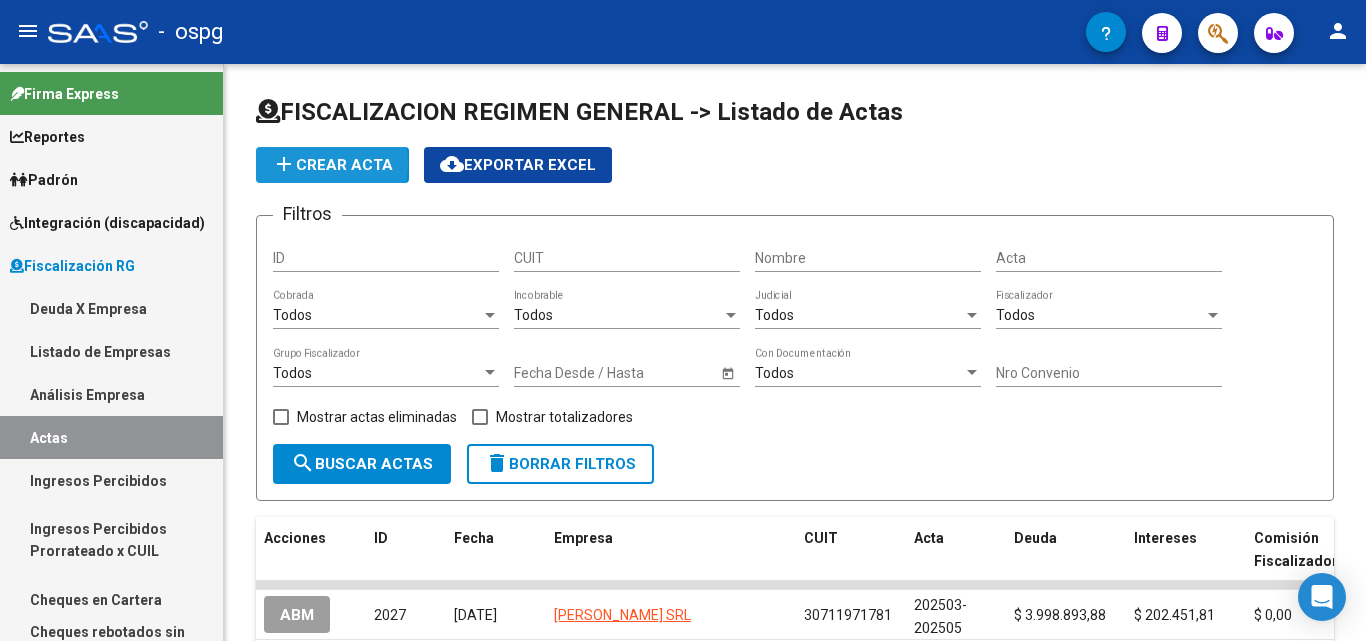 click on "add  Crear Acta" 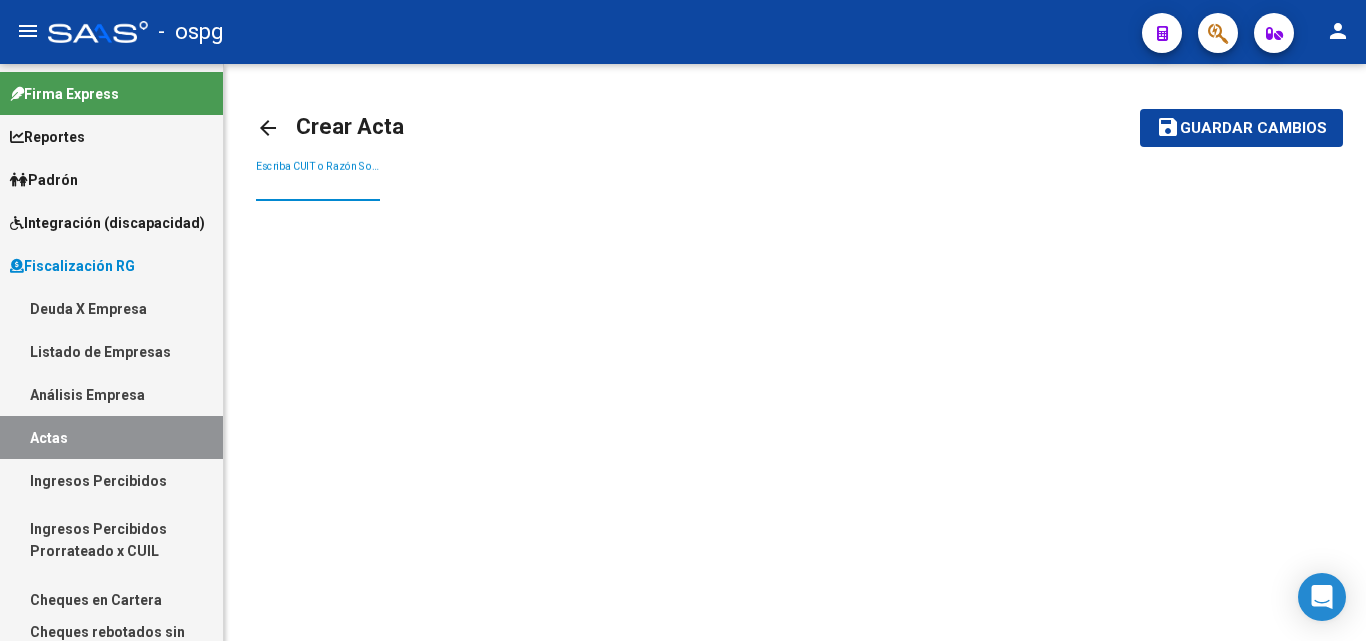 click on "Escriba CUIT o Razón Social para buscar" at bounding box center [318, 186] 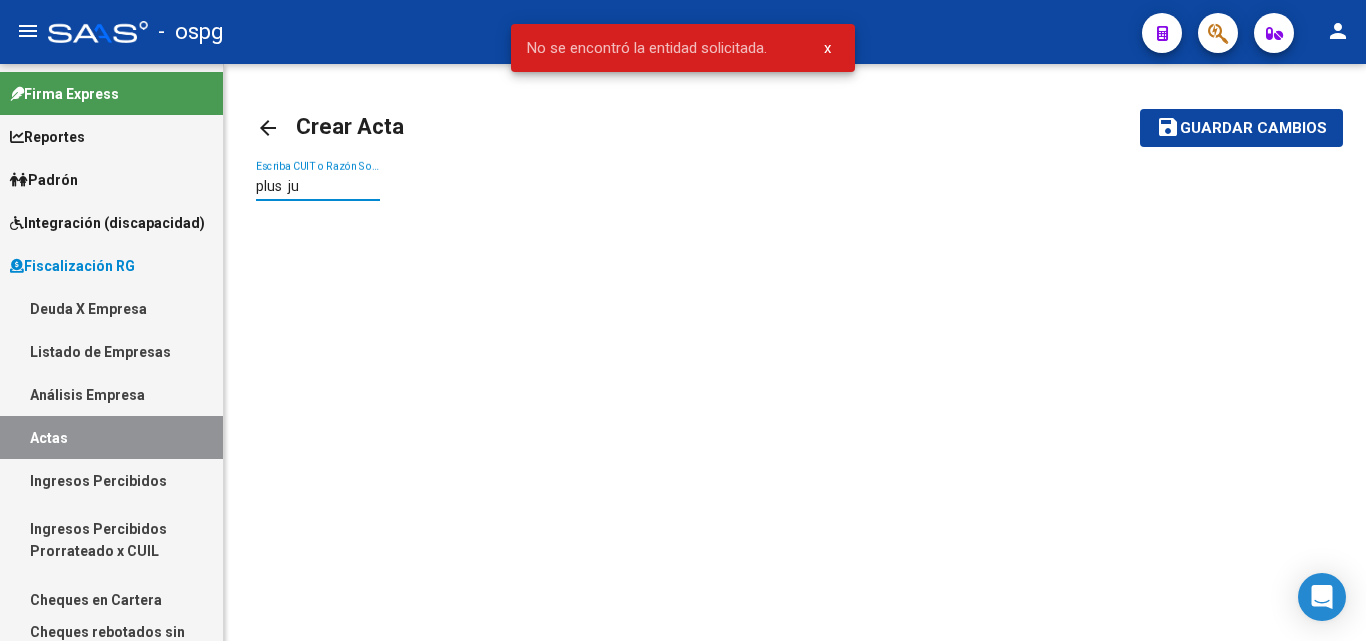 drag, startPoint x: 342, startPoint y: 181, endPoint x: 139, endPoint y: 171, distance: 203.24615 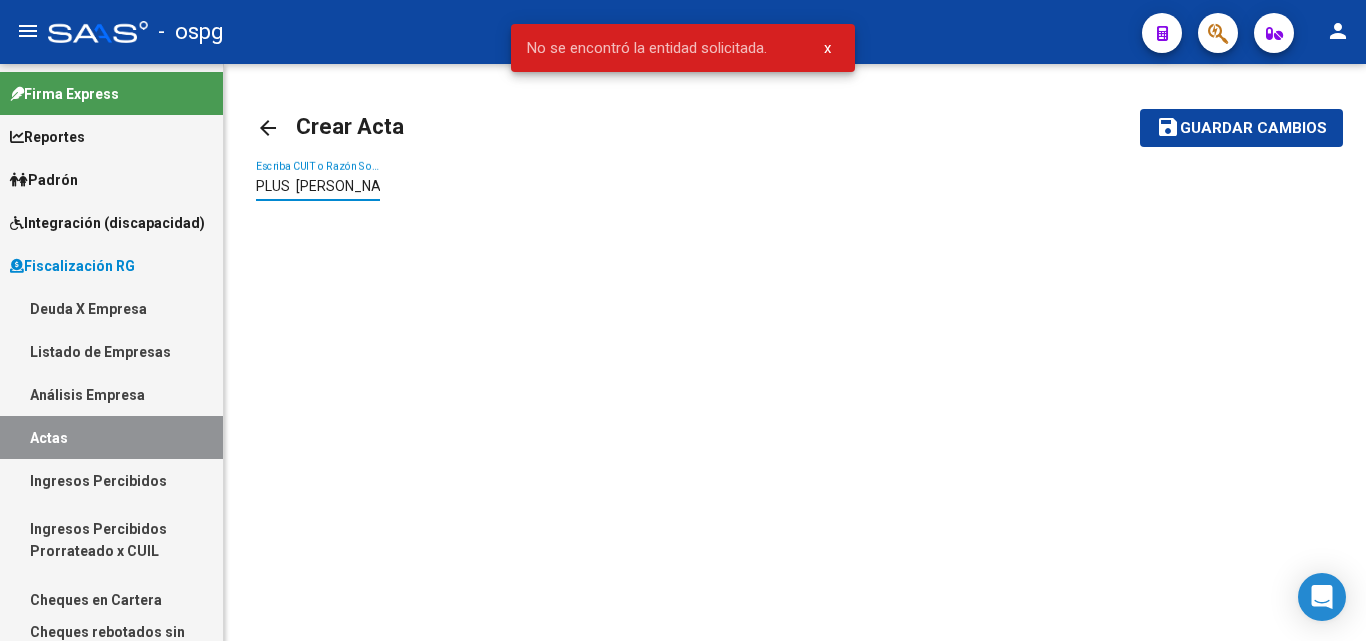 click on "save Guardar cambios" 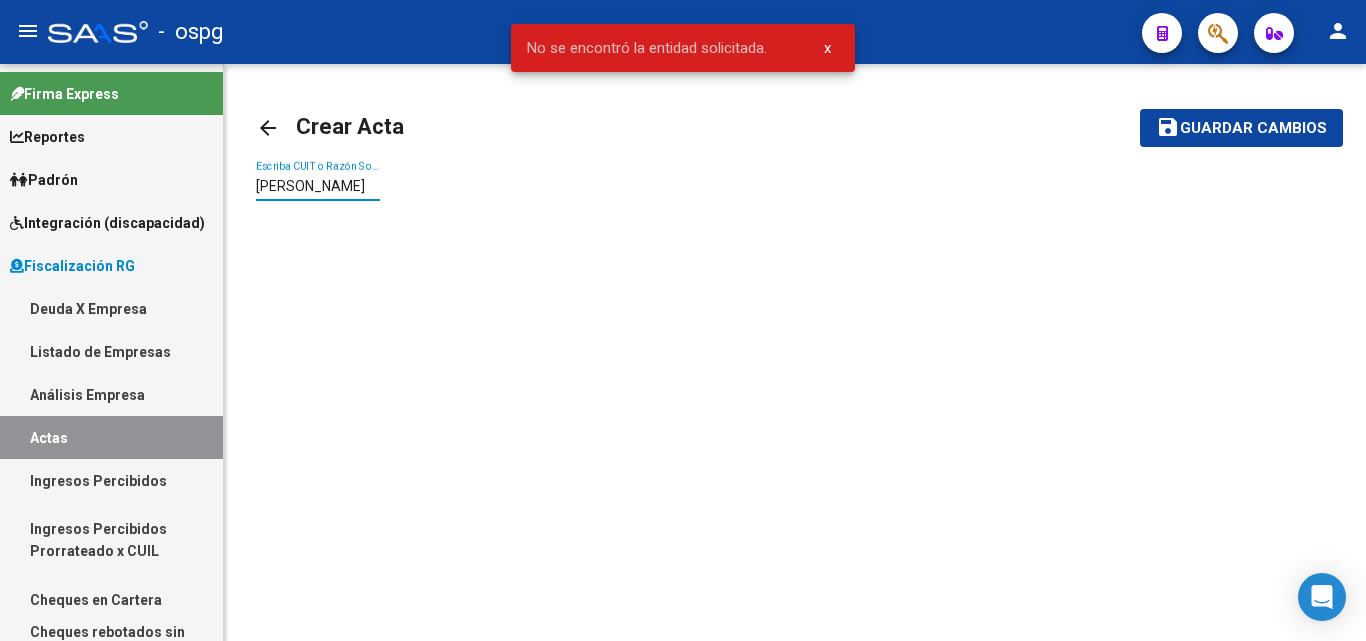 click on "save Guardar cambios" 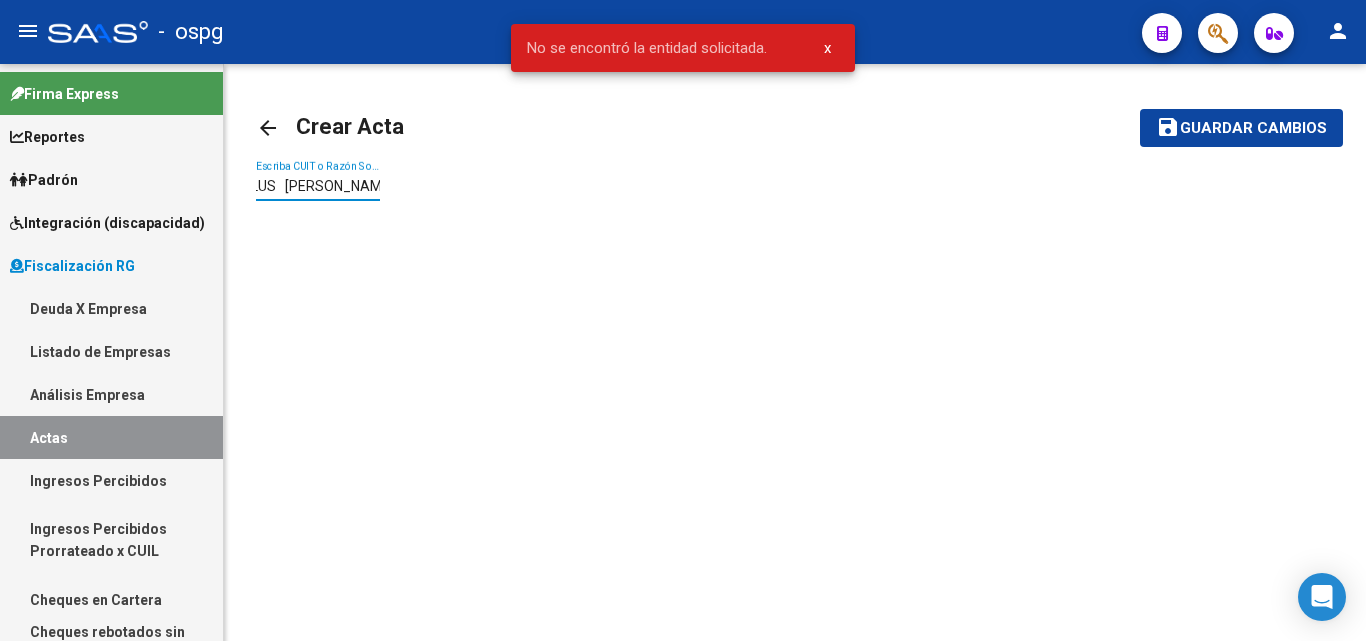 scroll, scrollTop: 0, scrollLeft: 18, axis: horizontal 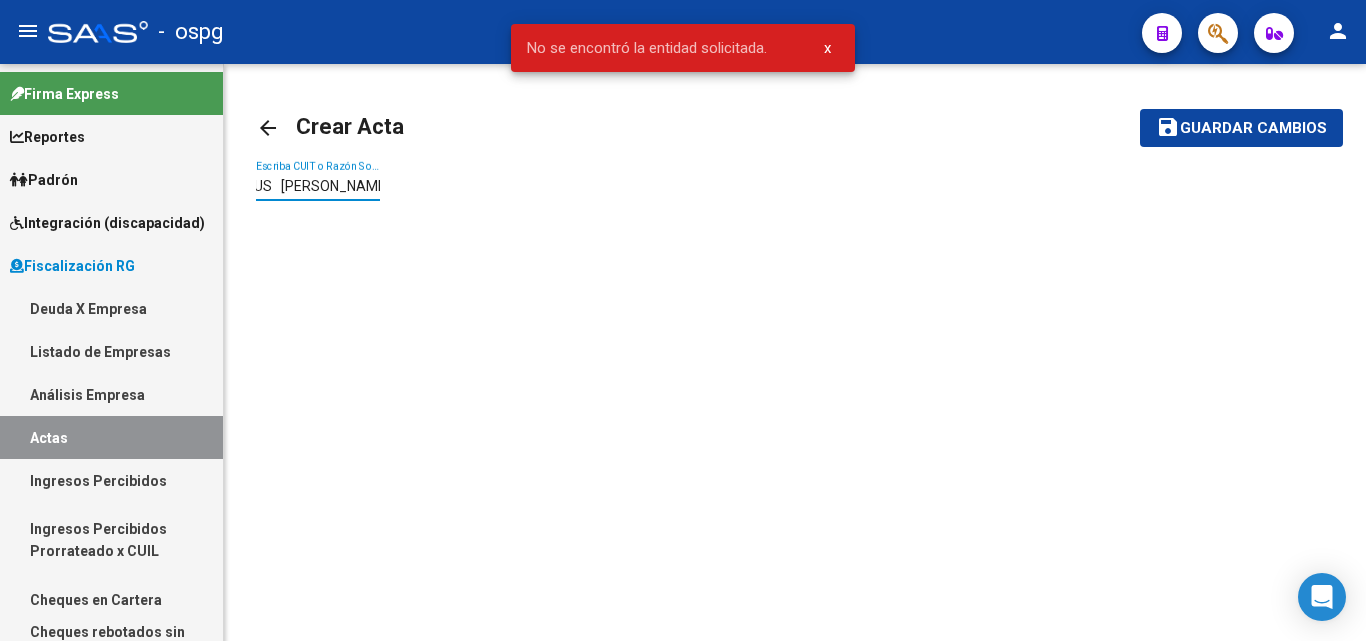 click on "save Guardar cambios" 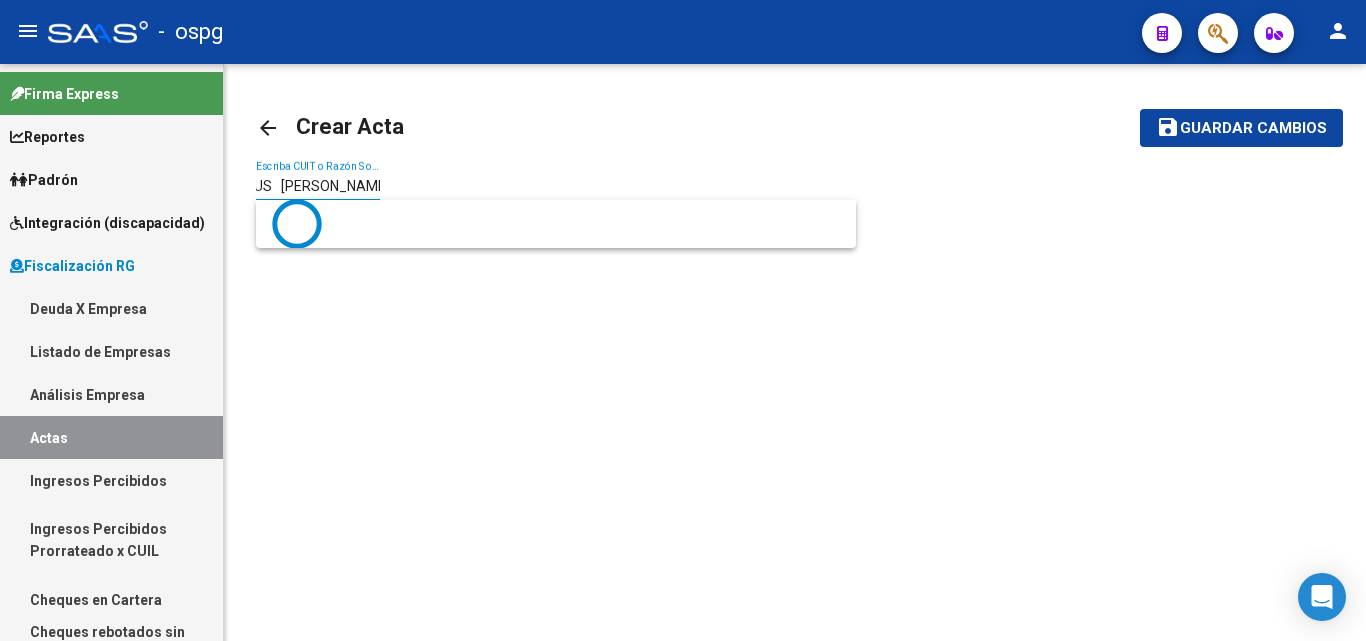 scroll, scrollTop: 0, scrollLeft: 0, axis: both 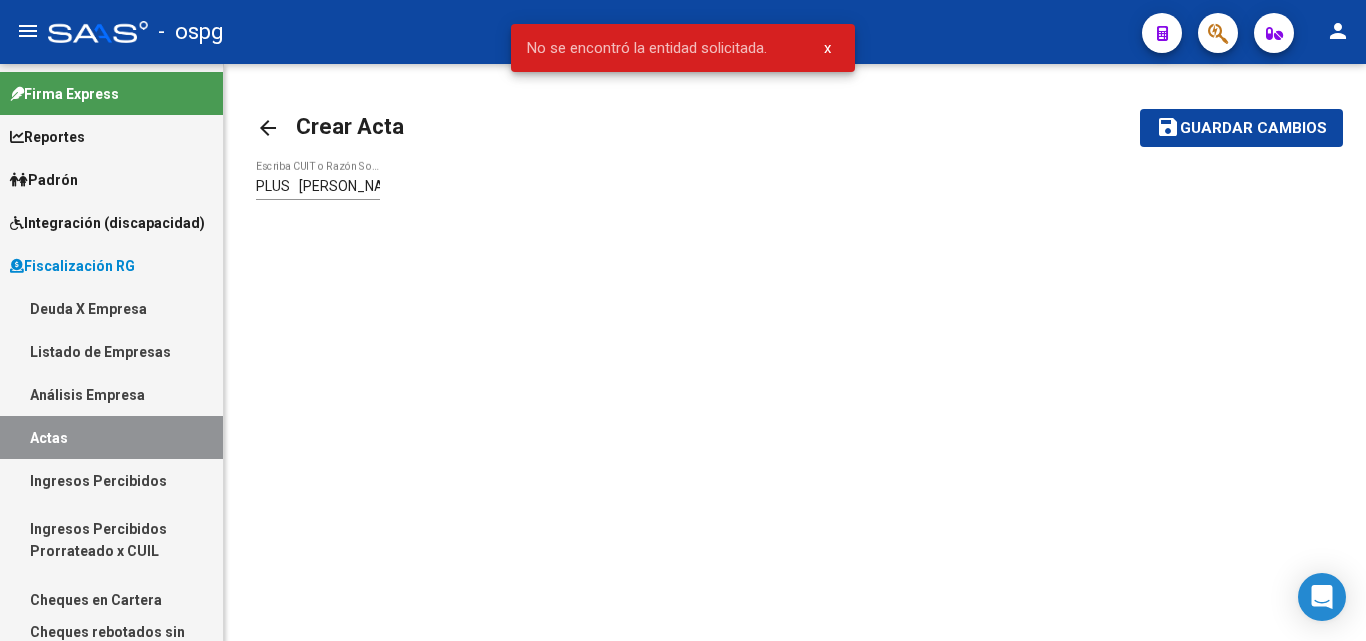 drag, startPoint x: 383, startPoint y: 186, endPoint x: 211, endPoint y: 176, distance: 172.29045 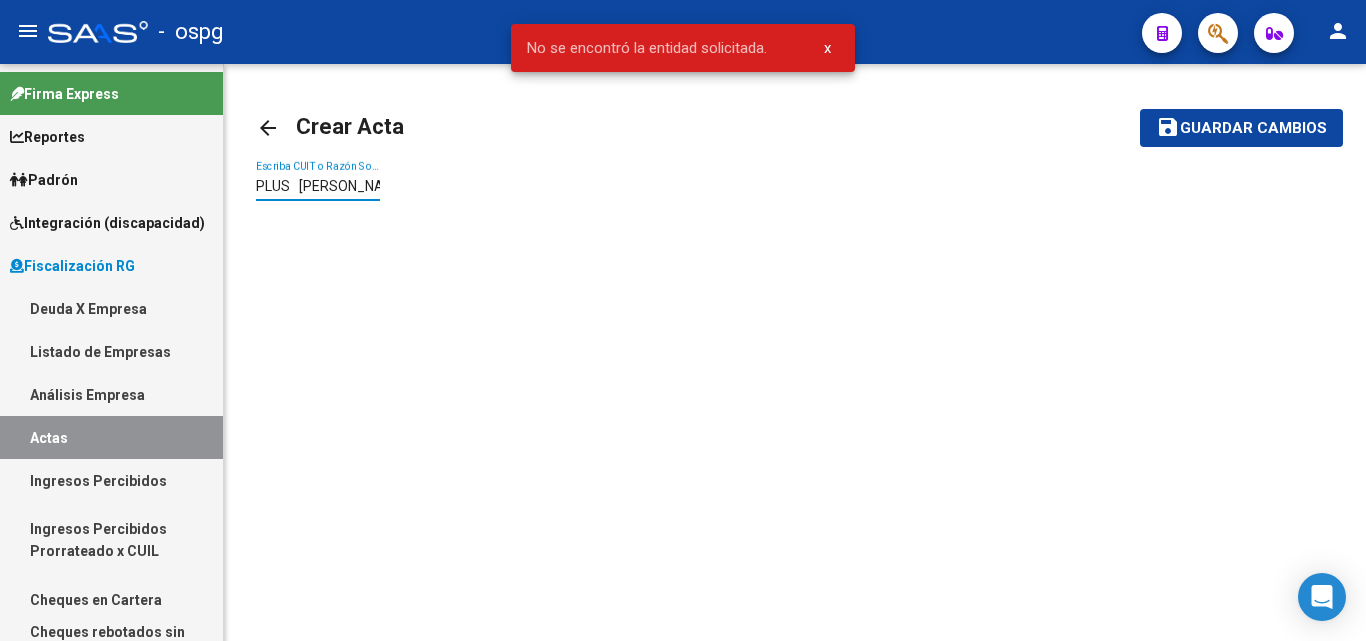 scroll, scrollTop: 0, scrollLeft: 0, axis: both 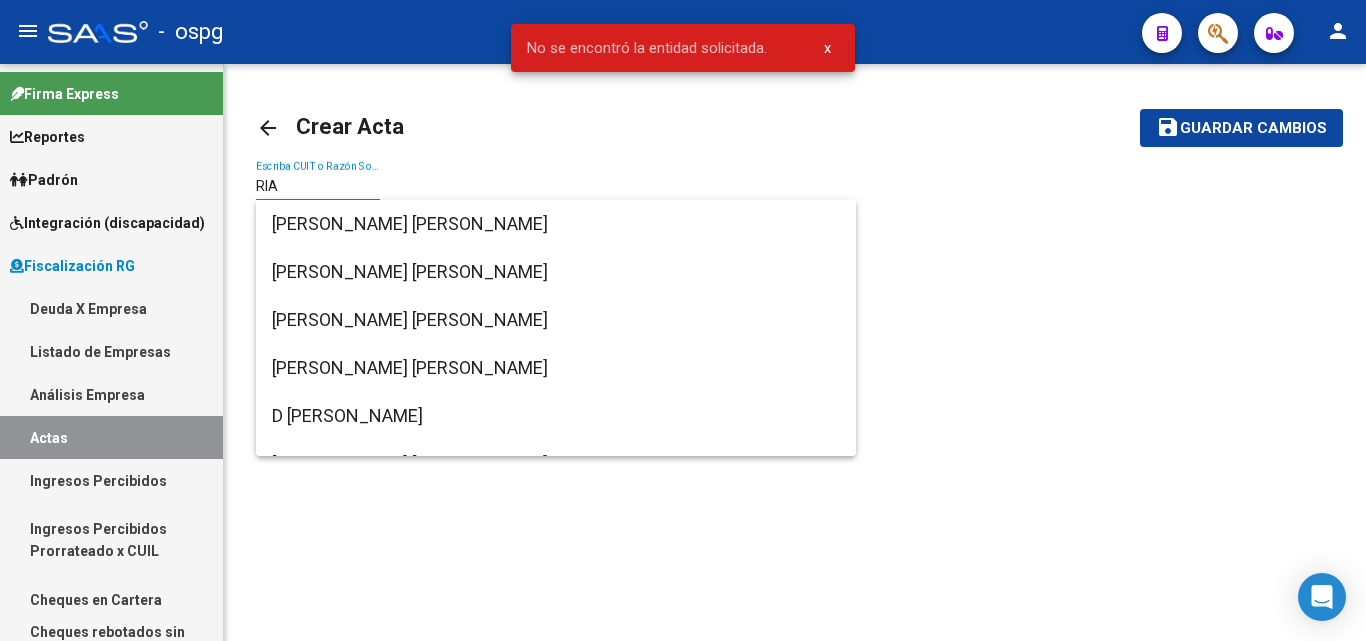 click on "RIA" at bounding box center (318, 186) 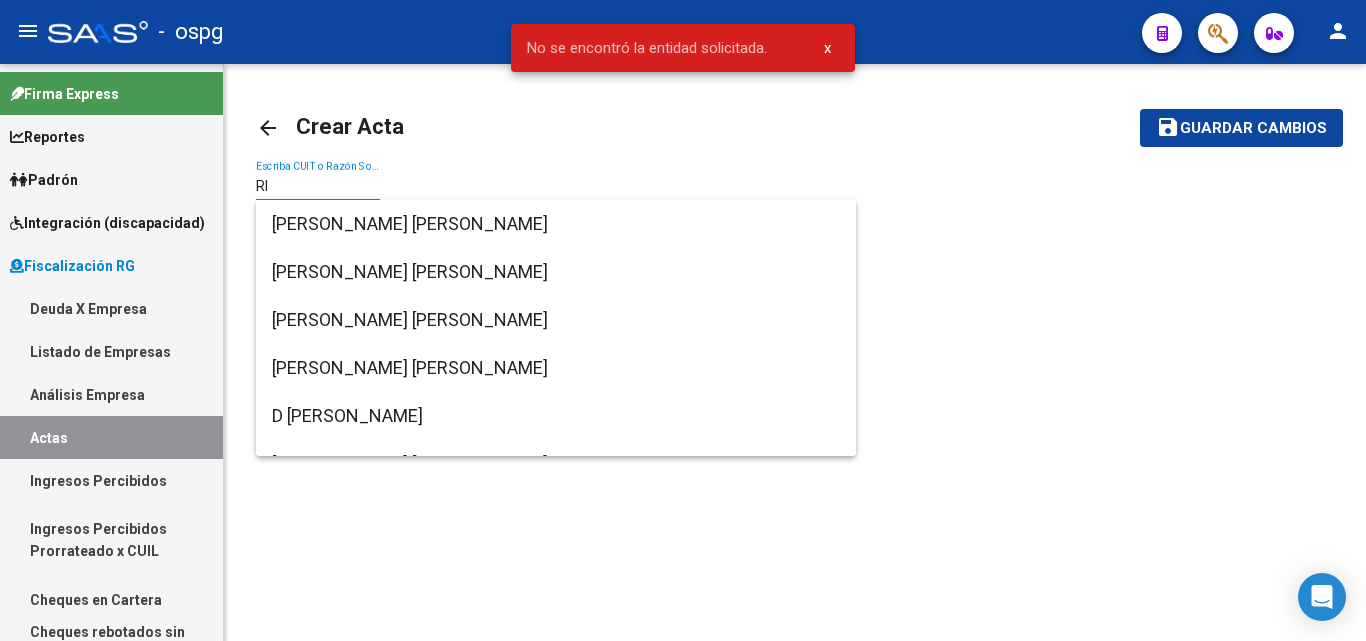 type on "R" 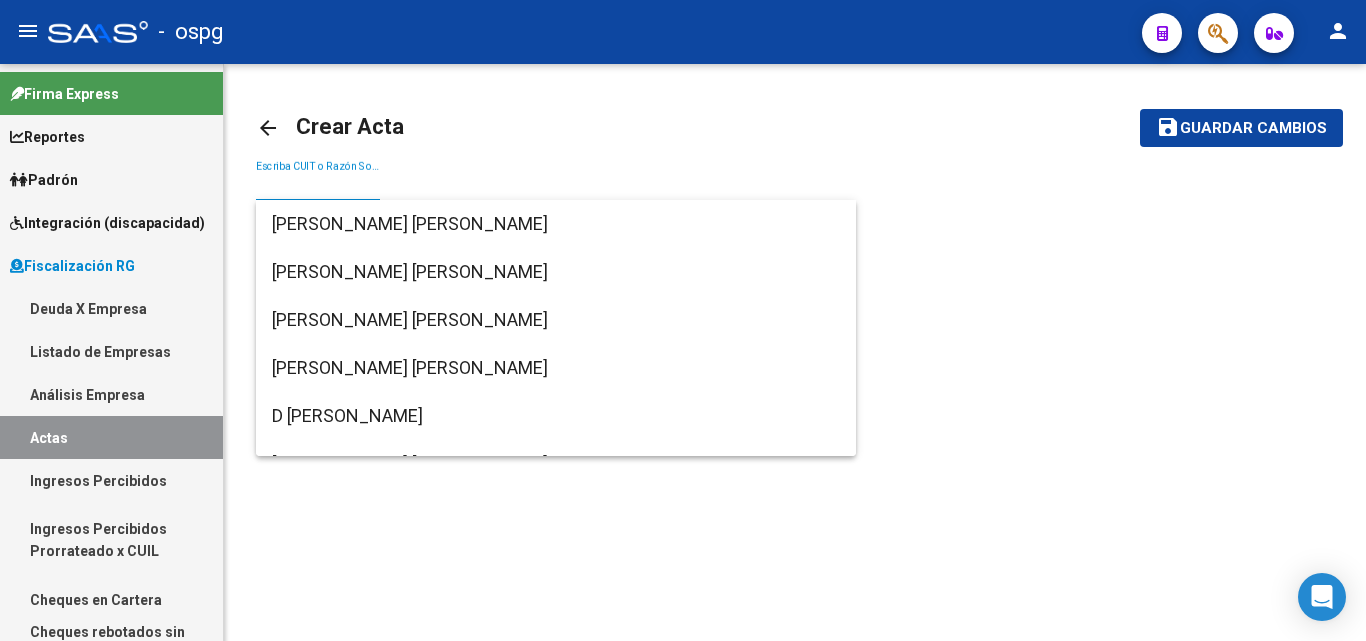 paste on "27057376258" 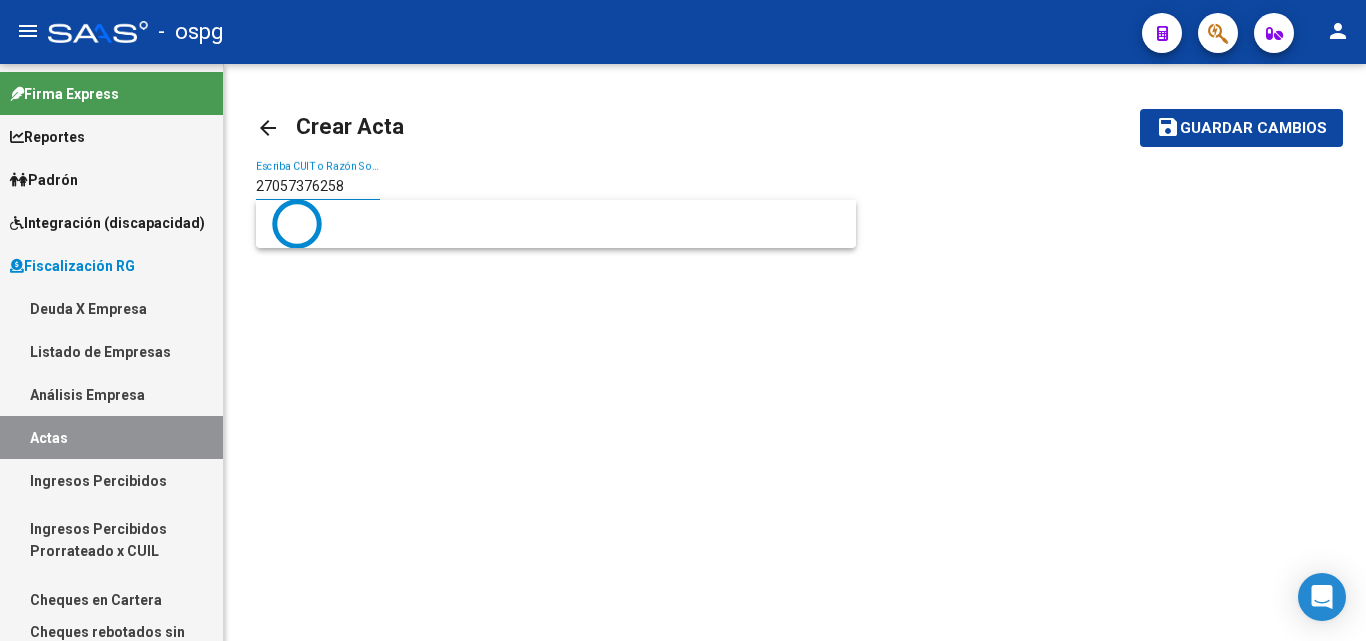 type on "27057376258" 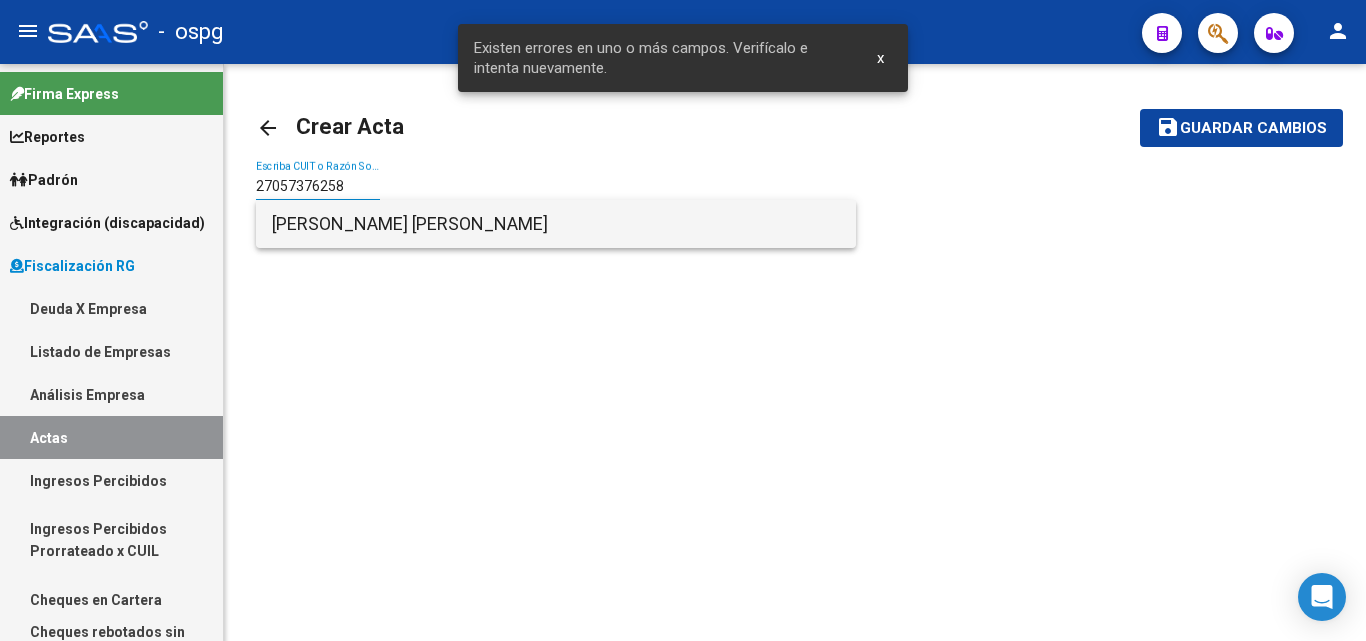 click on "[PERSON_NAME] [PERSON_NAME]" at bounding box center [556, 224] 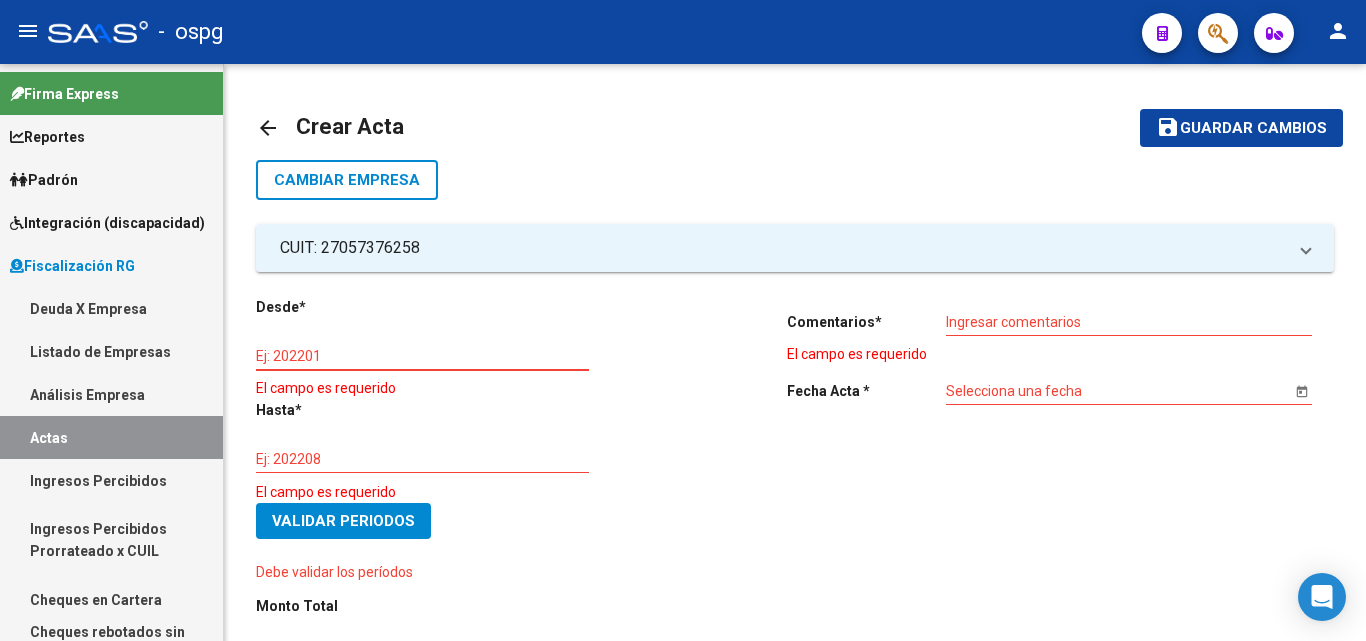 click on "Ej: 202201" at bounding box center [422, 356] 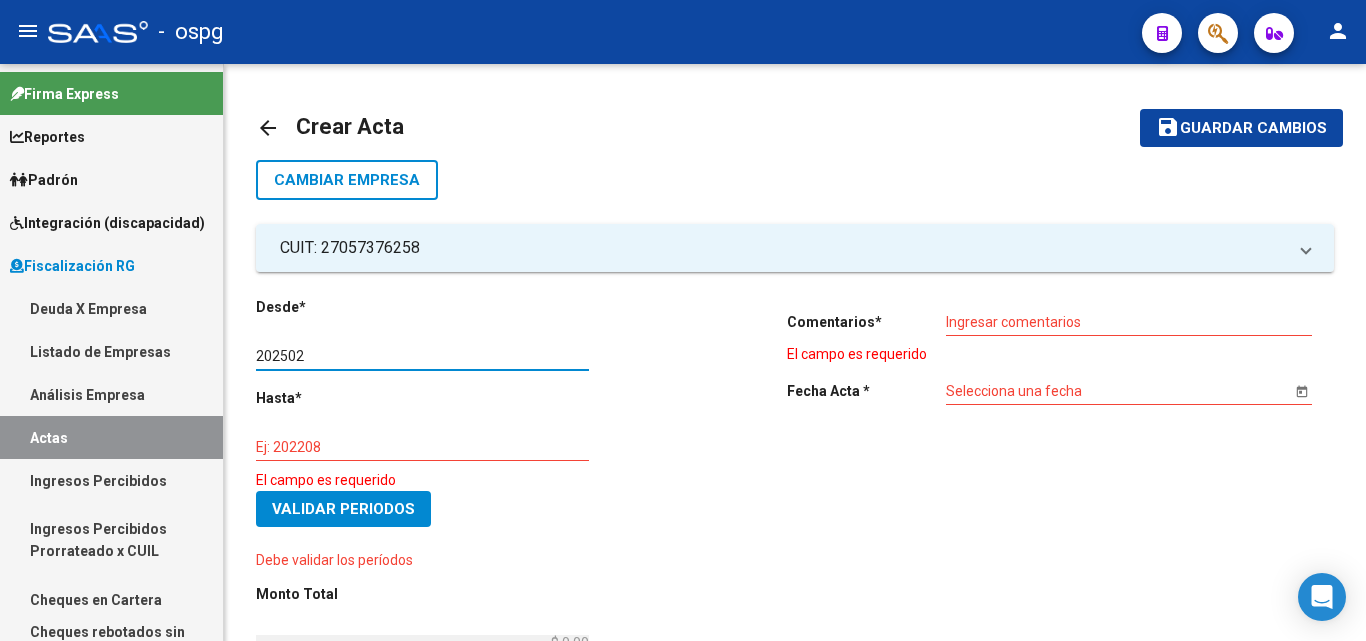 type on "202502" 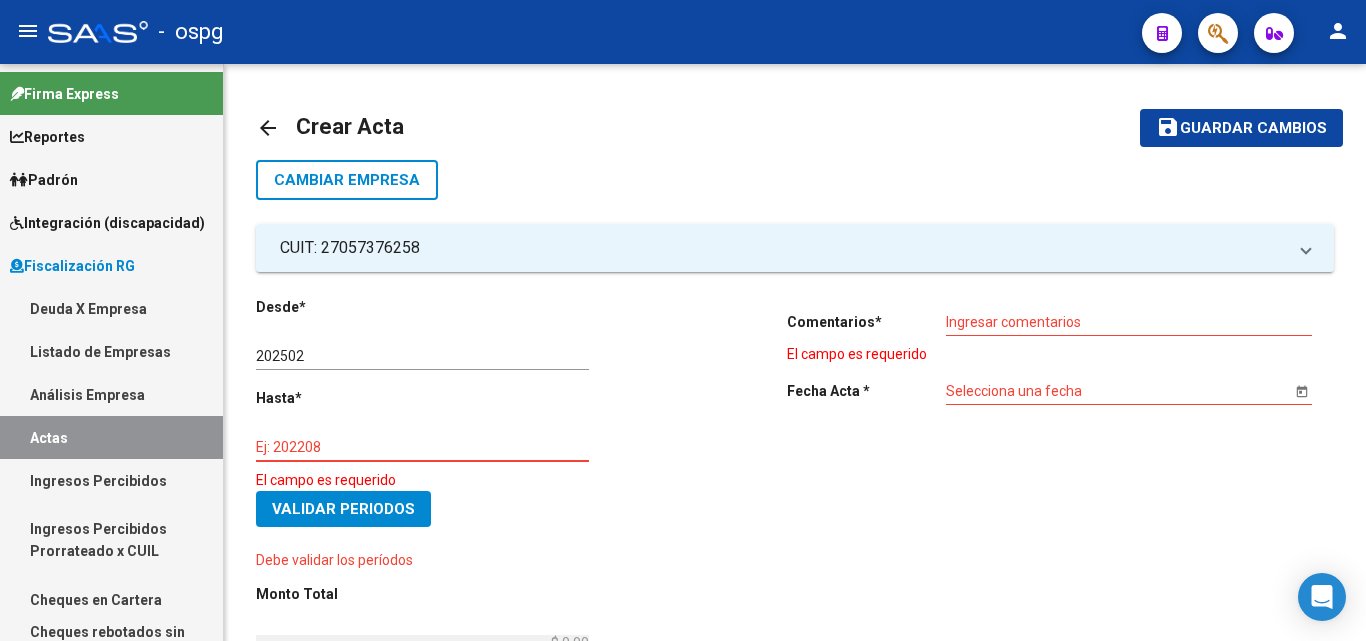 click on "Ej: 202208" at bounding box center [422, 447] 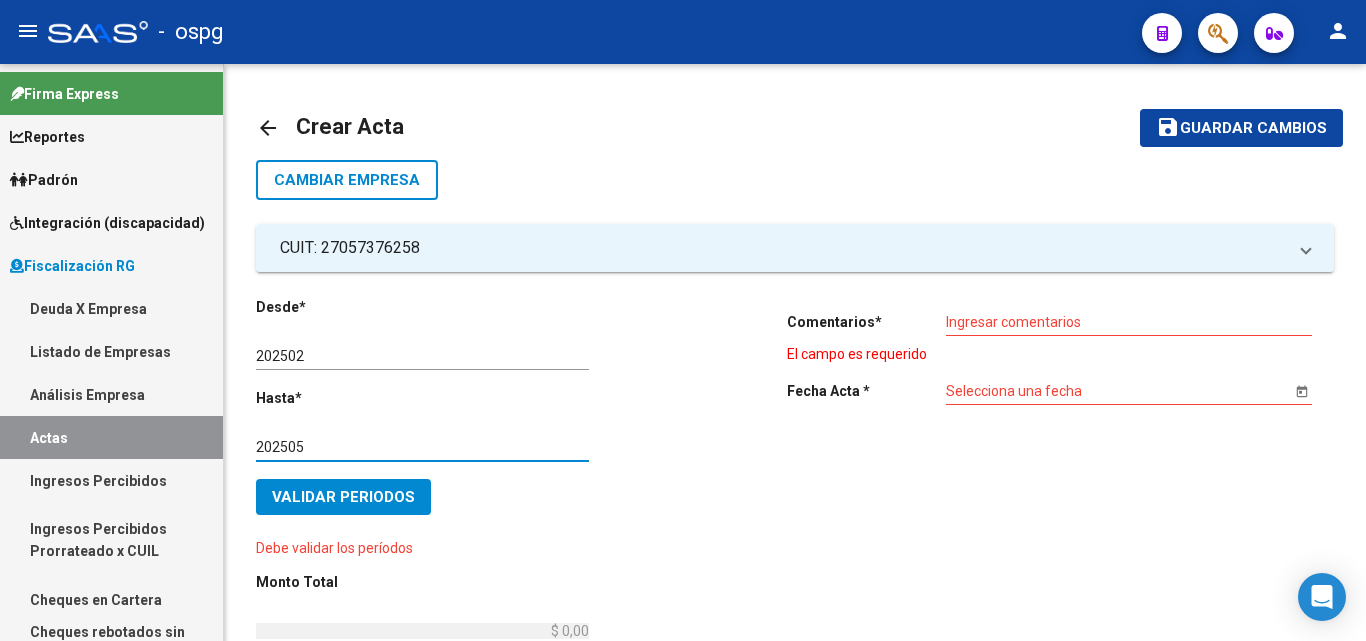 type on "202505" 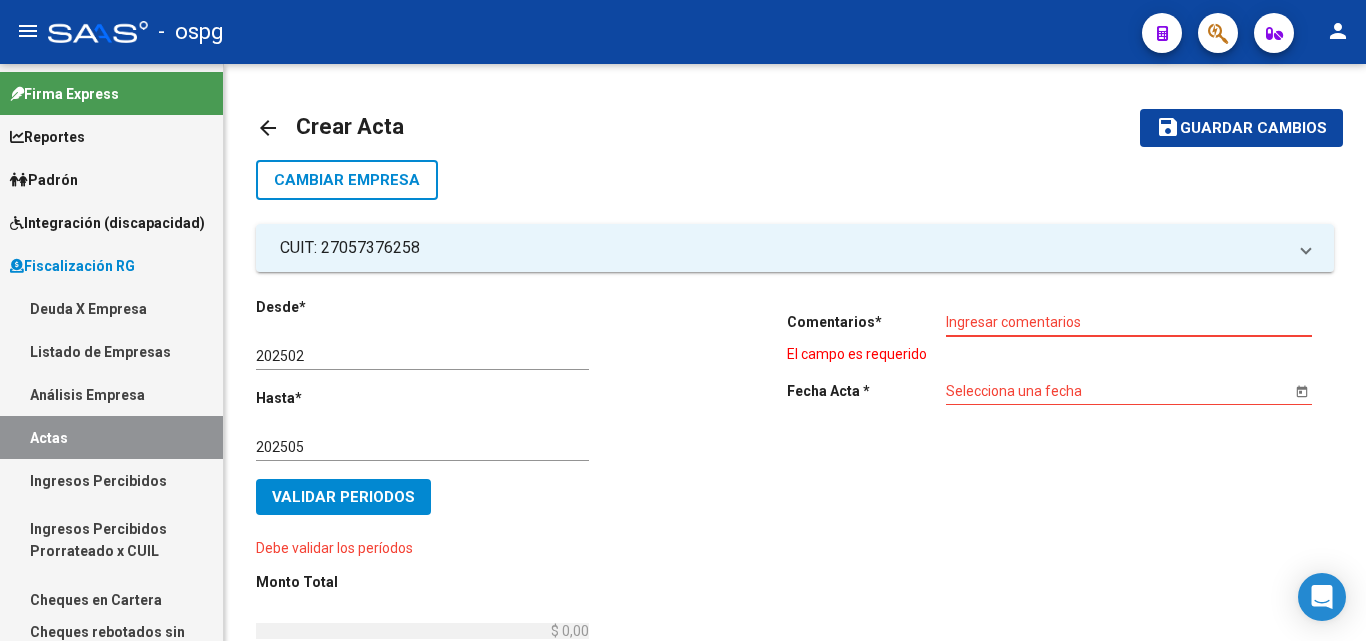 click on "Ingresar comentarios" at bounding box center [1129, 322] 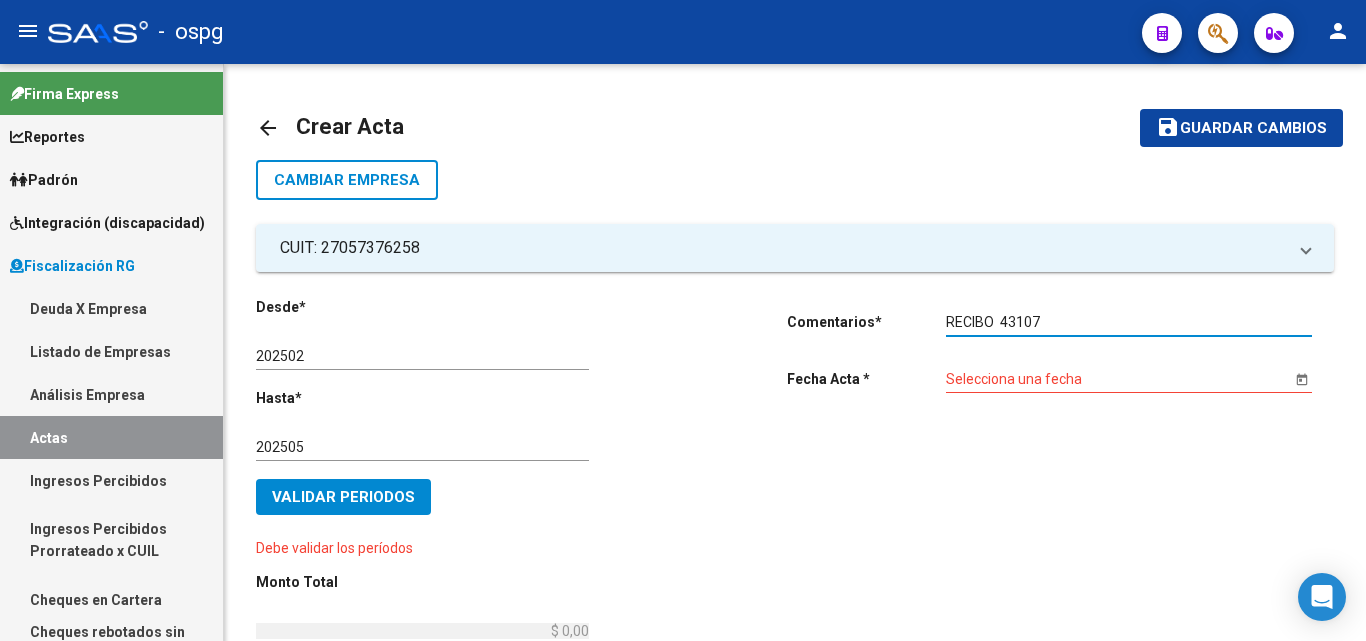 type on "RECIBO  43107" 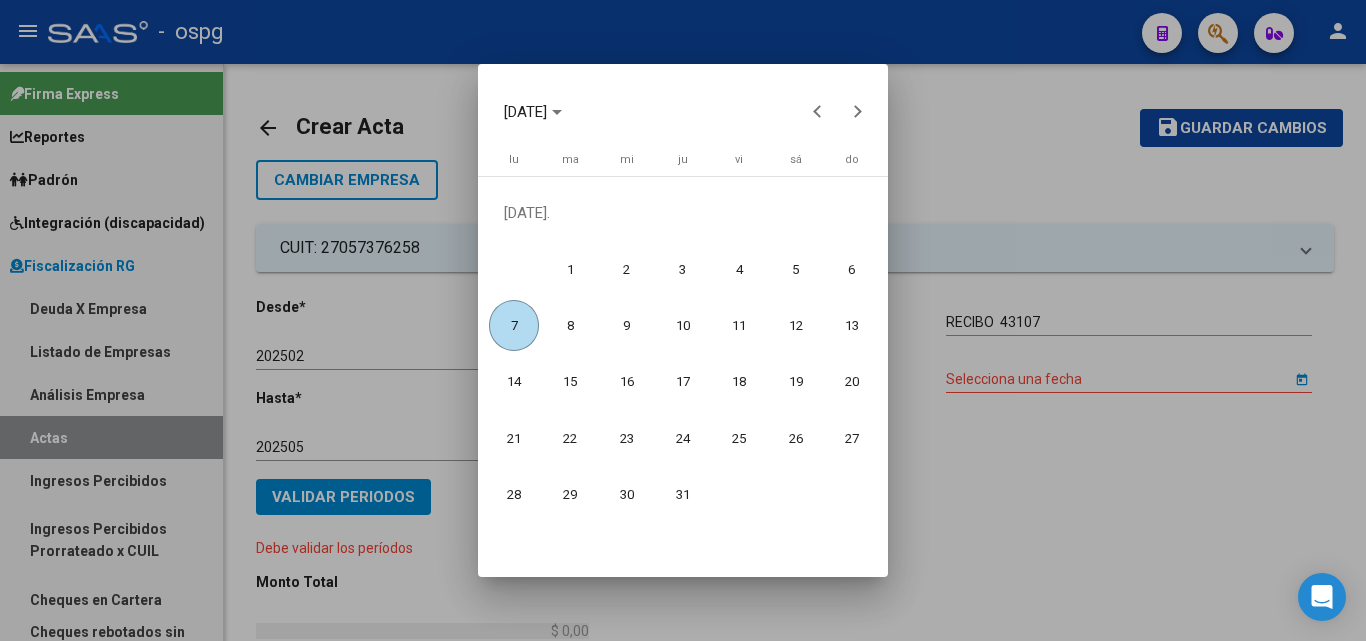 click on "7" at bounding box center [514, 325] 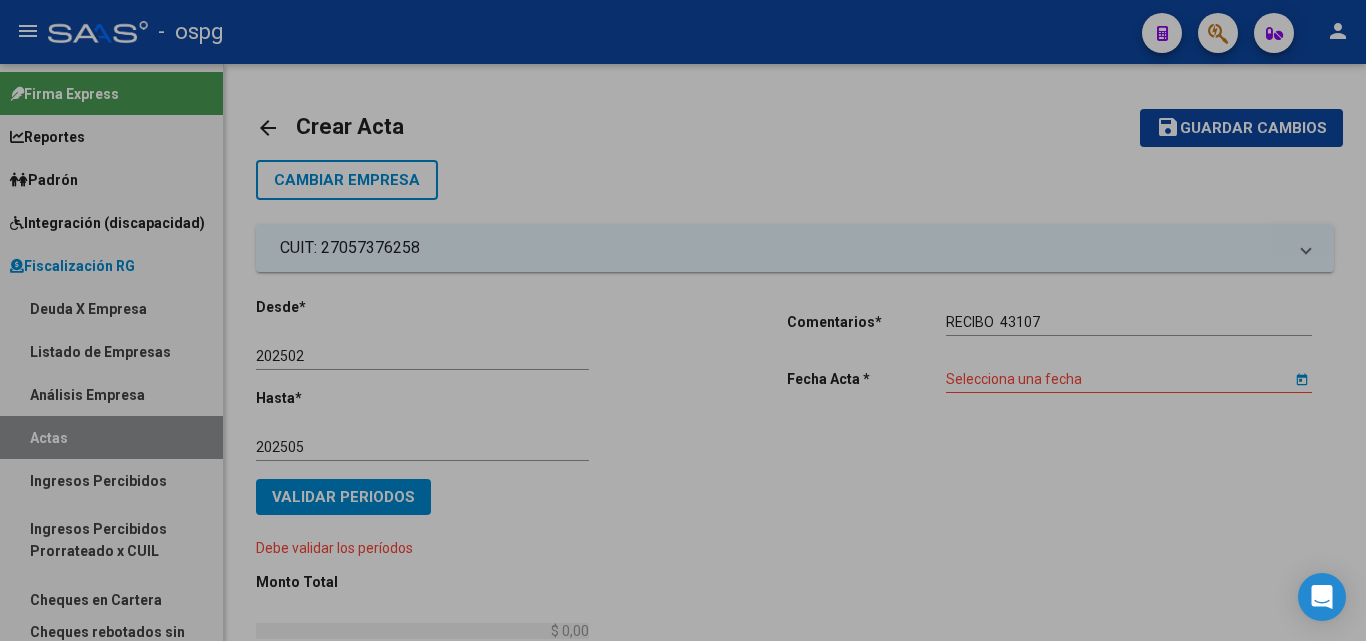 type on "[DATE]" 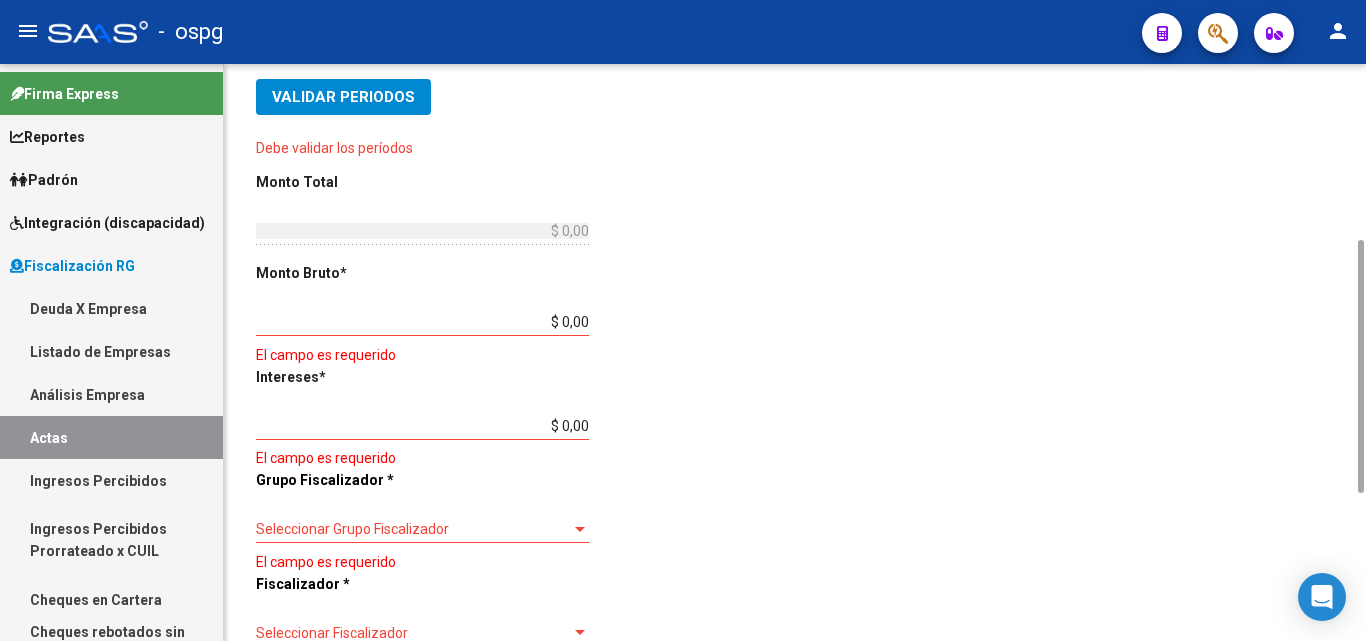 scroll, scrollTop: 200, scrollLeft: 0, axis: vertical 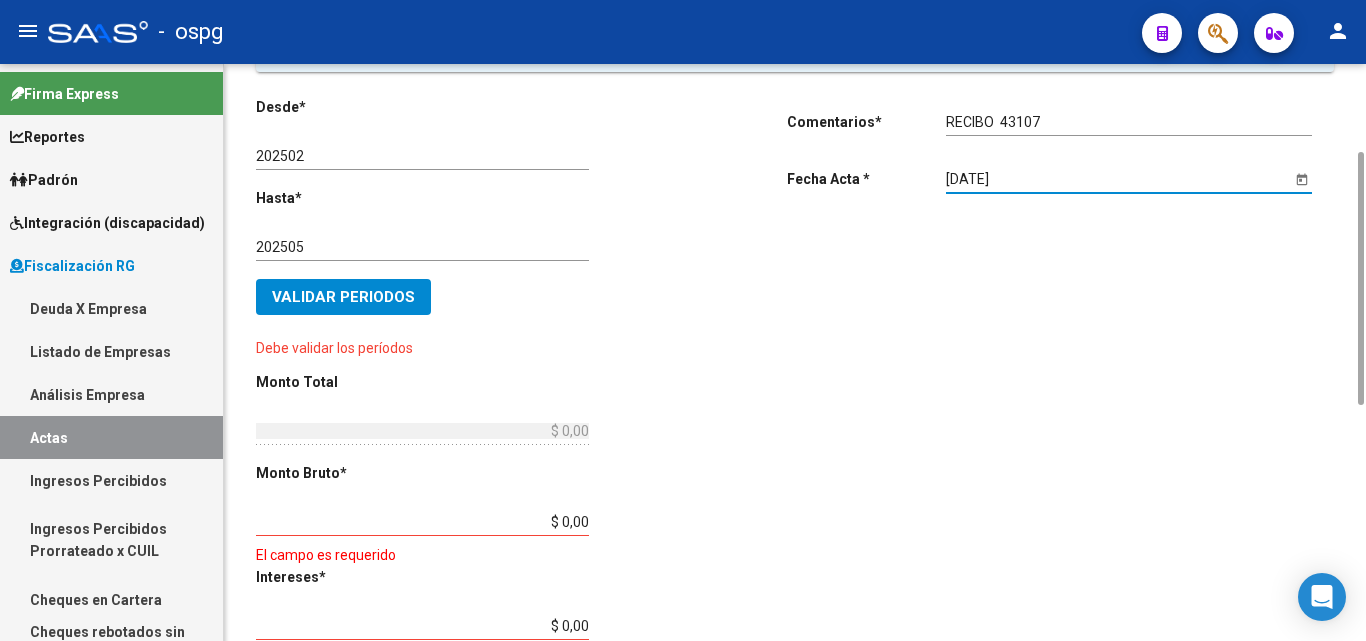 click on "Validar Periodos" 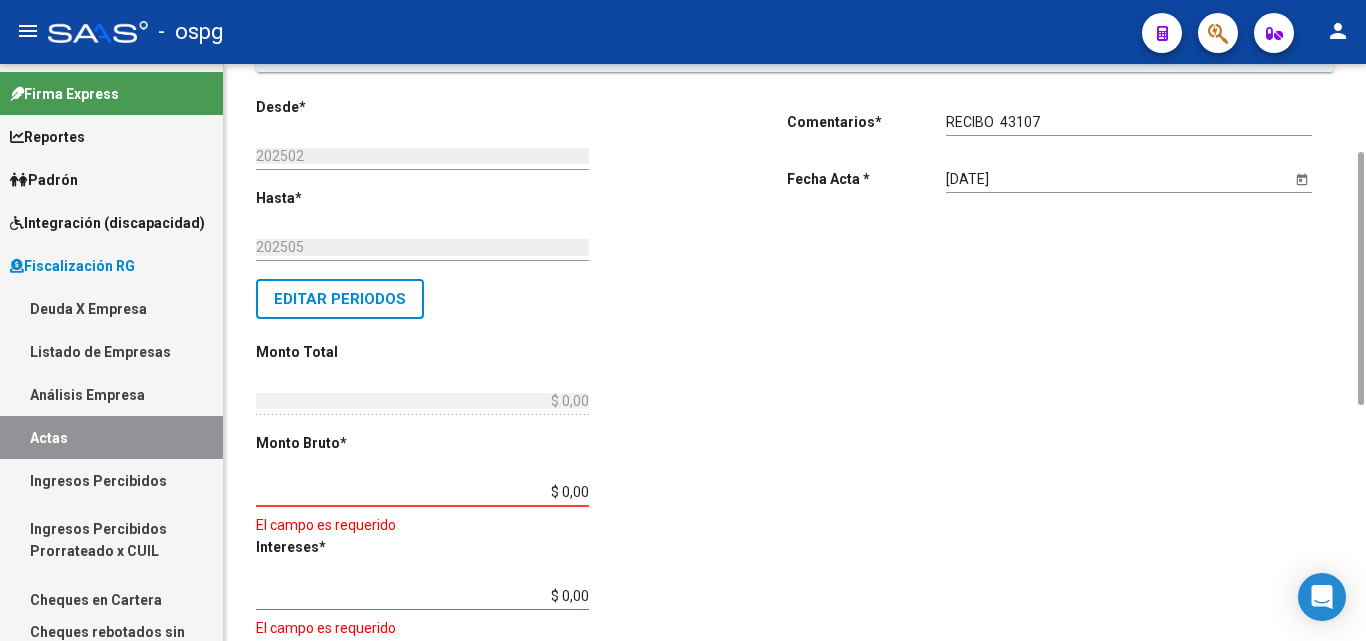 click on "$ 0,00" at bounding box center [422, 492] 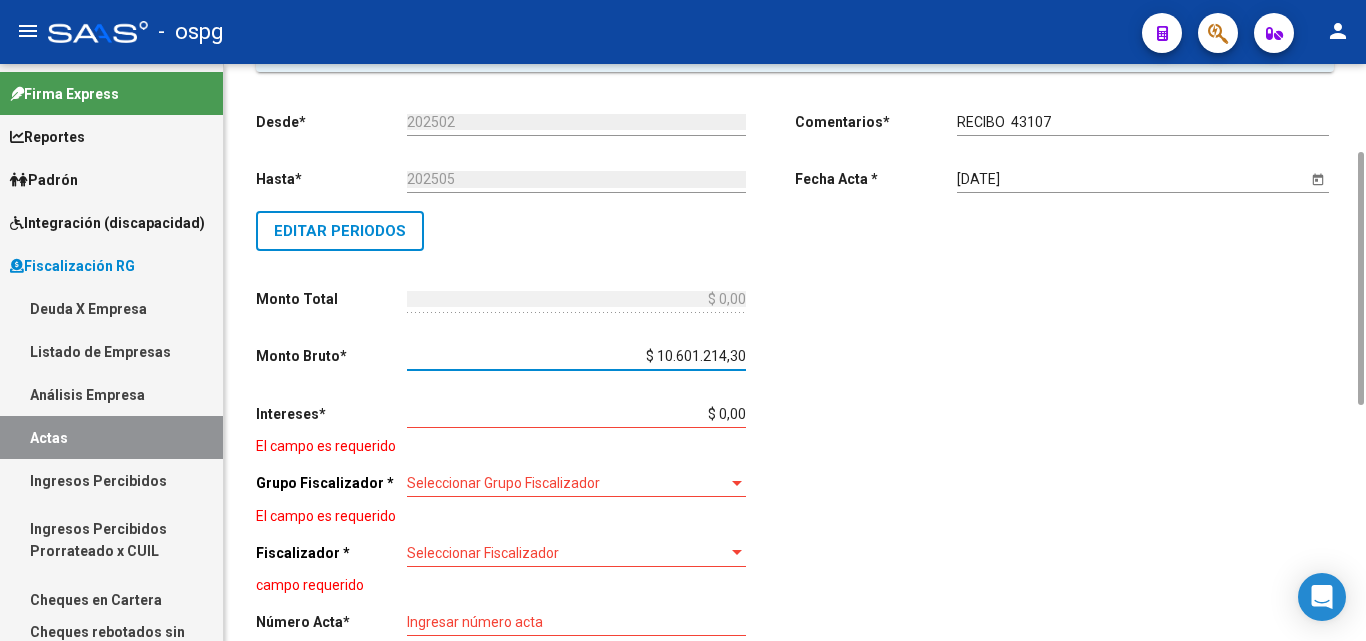 type on "$ 1.060.121,43" 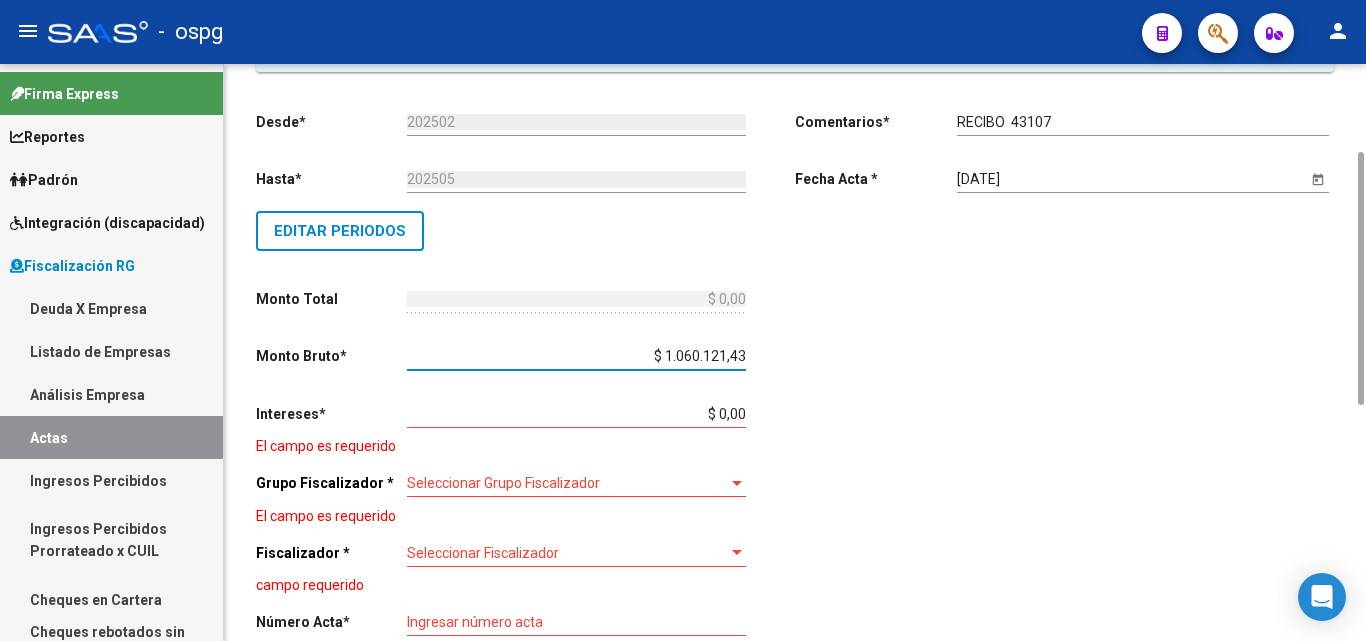 type on "$ 1.060.121,43" 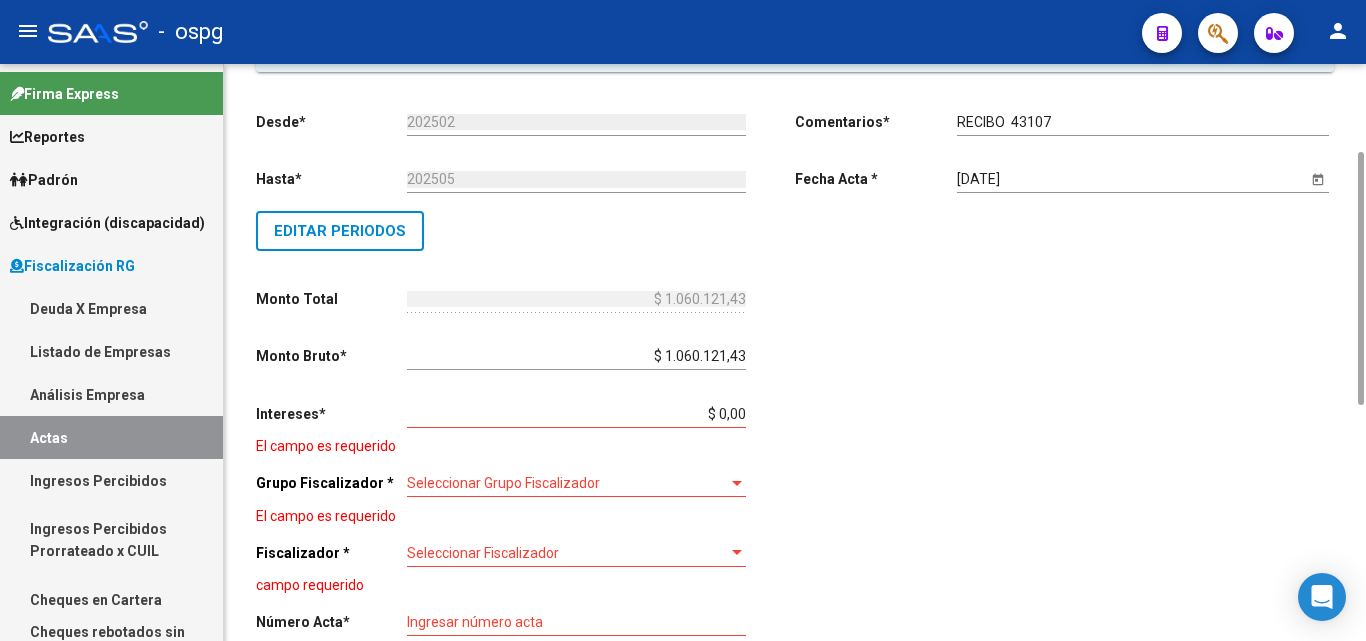 click on "Comentarios  *   RECIBO  43107 Ingresar comentarios  Fecha Acta * [DATE] Selecciona una fecha" 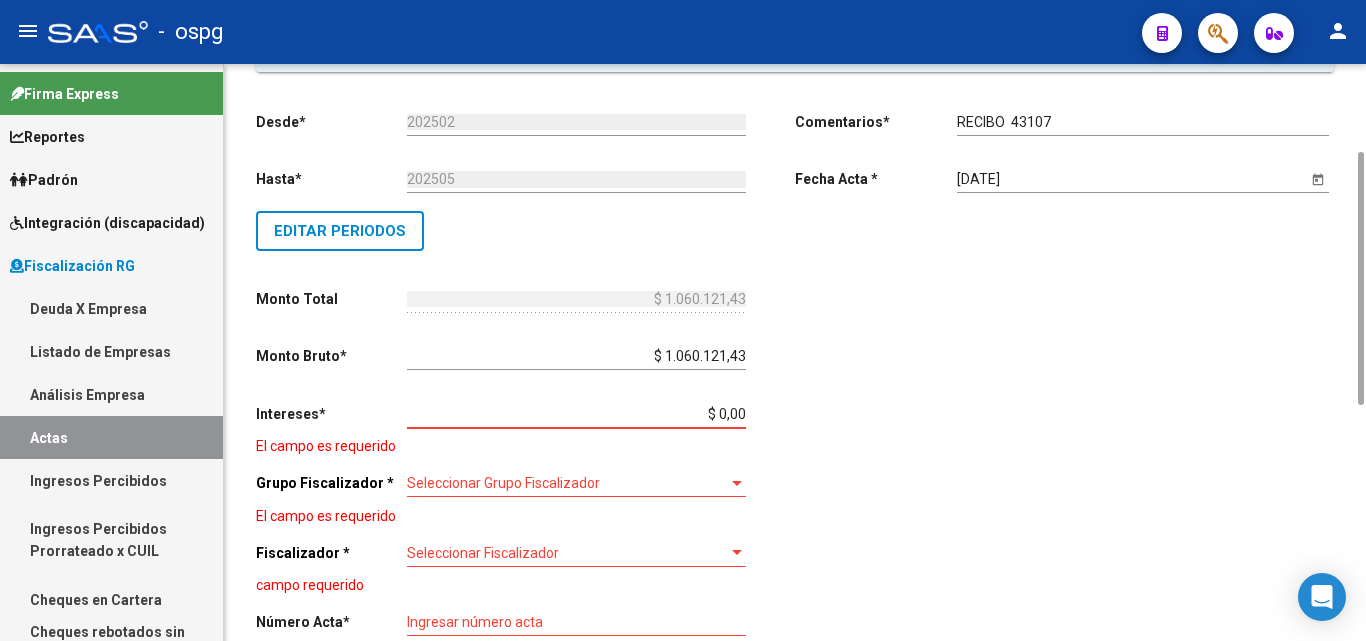 click on "$ 0,00" at bounding box center (576, 414) 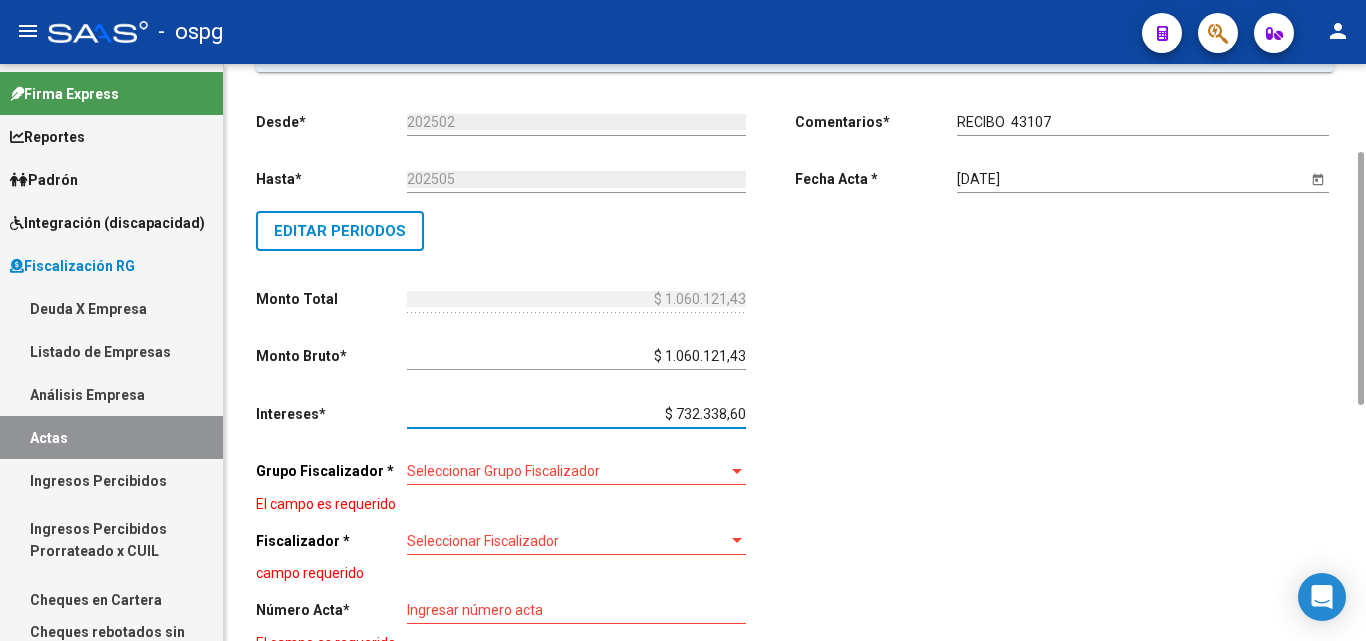 click on "$ 732.338,60" at bounding box center [576, 414] 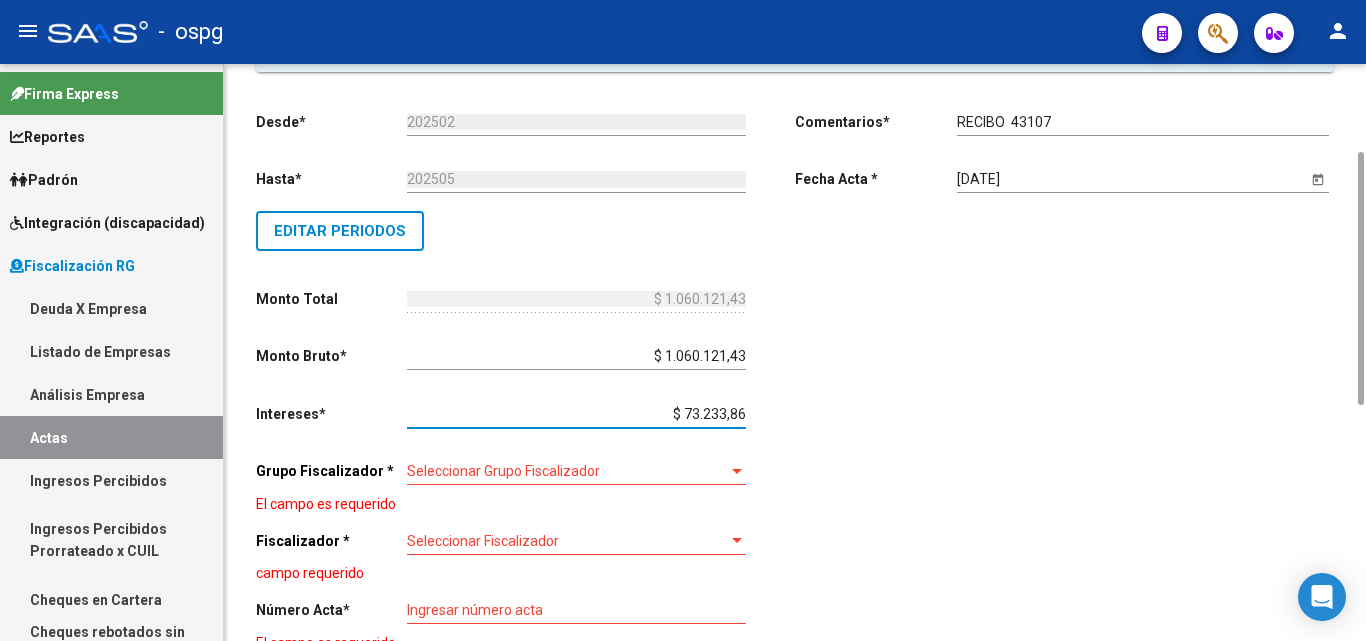type on "$ 1.133.355,29" 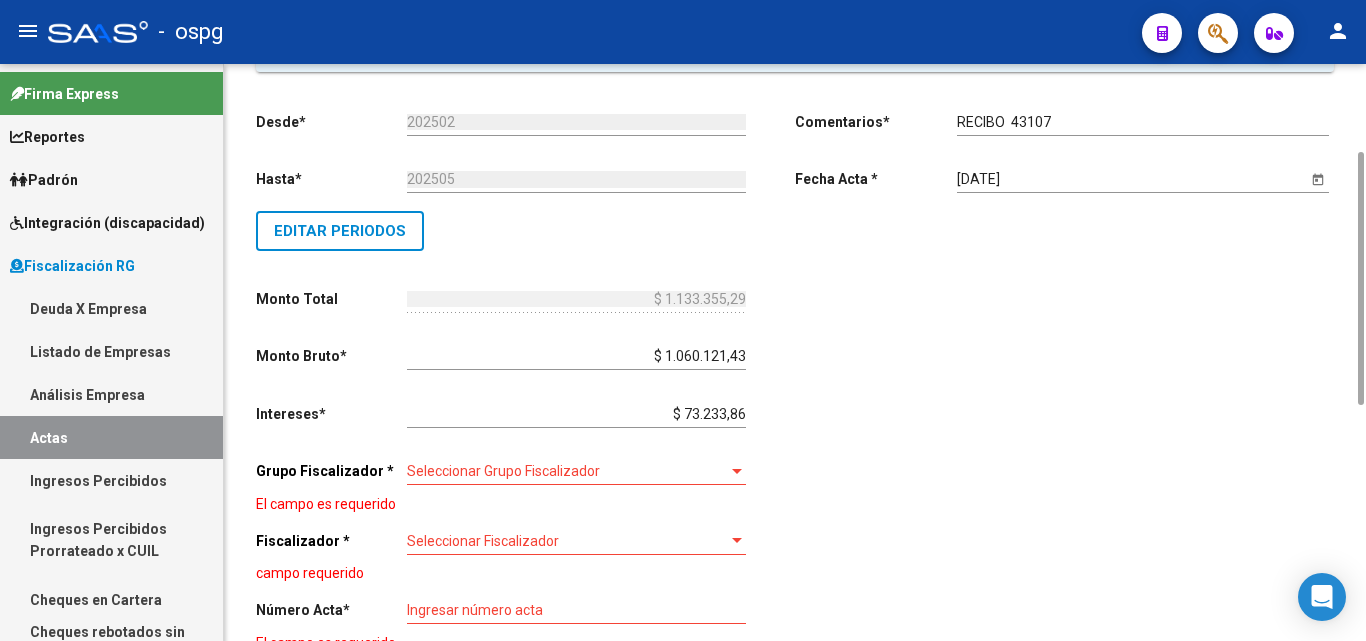 click on "Comentarios  *   RECIBO  43107 Ingresar comentarios  Fecha Acta * [DATE] Selecciona una fecha" 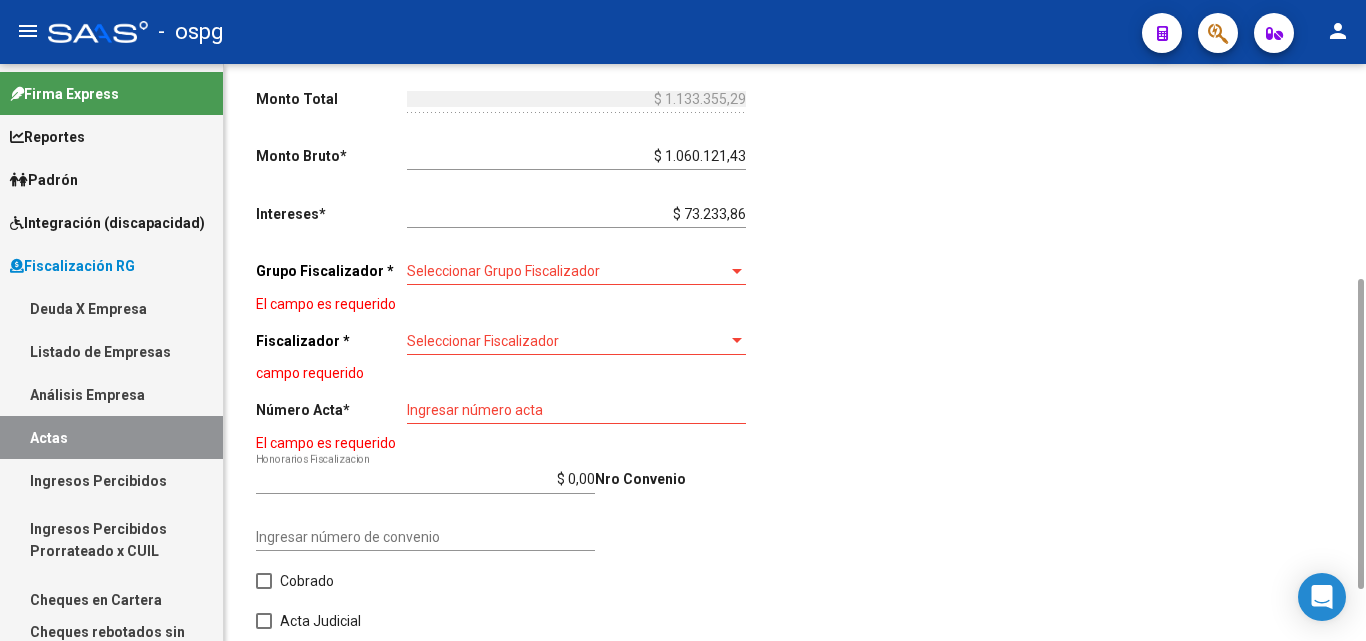 click at bounding box center [737, 271] 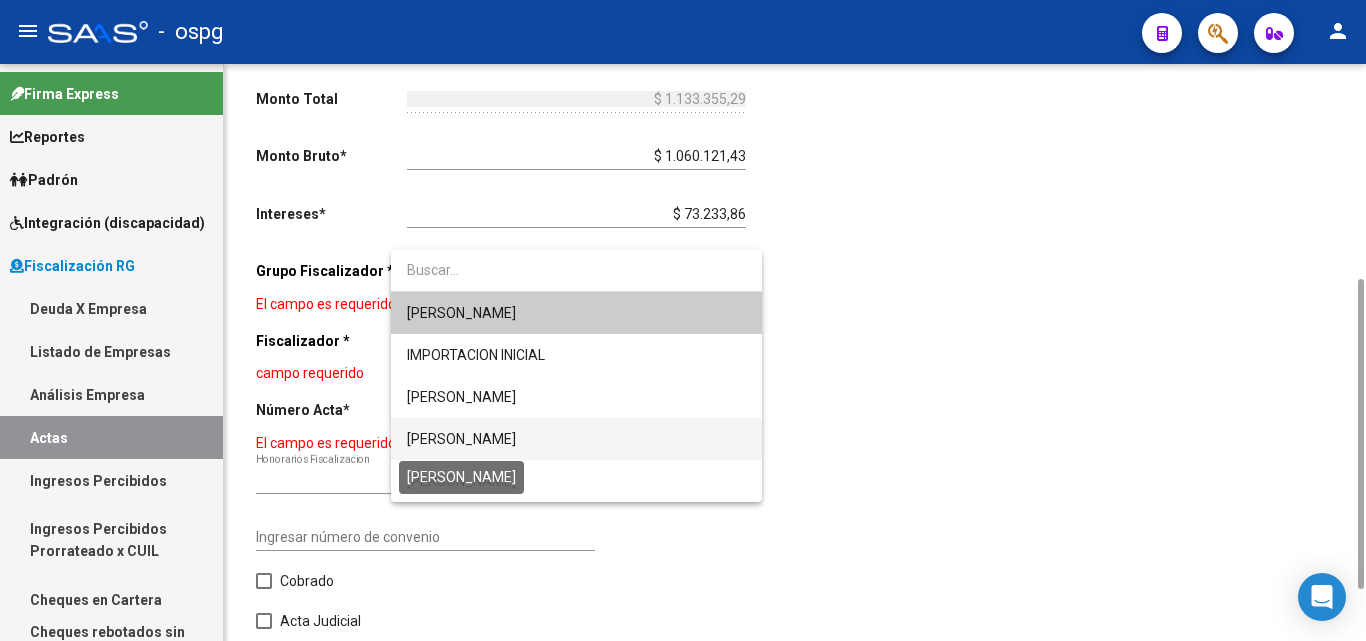 click on "[PERSON_NAME]" at bounding box center (461, 439) 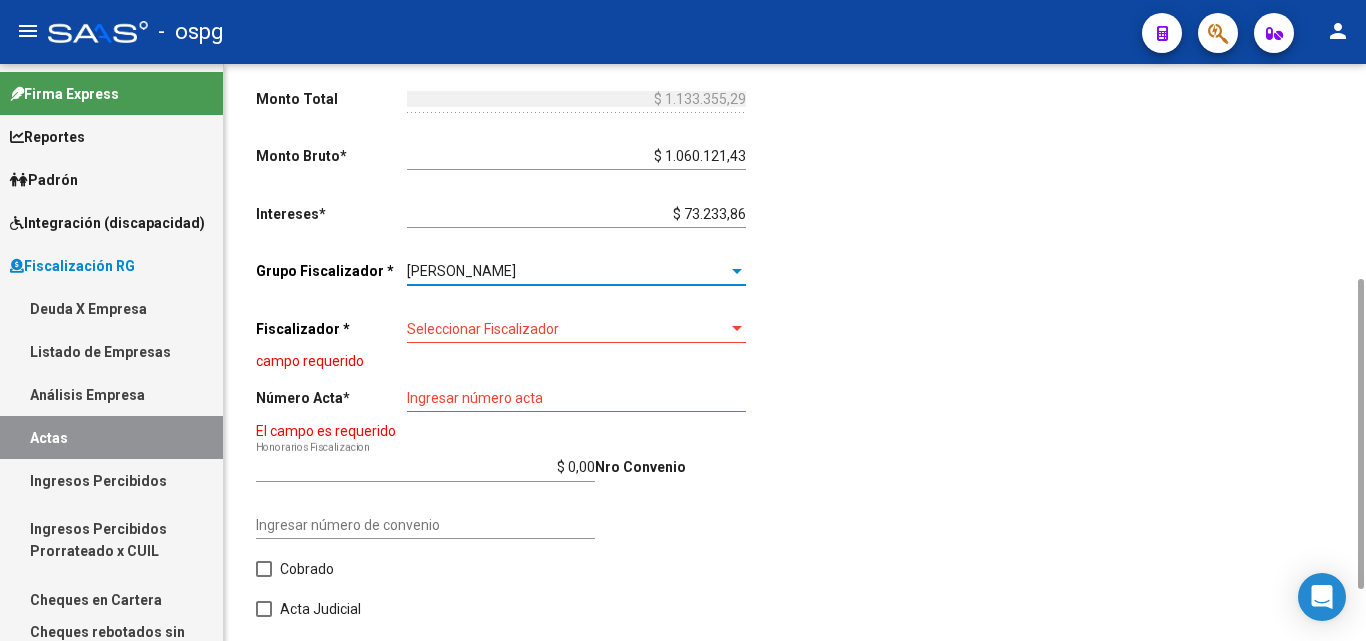 click on "Seleccionar Fiscalizador" at bounding box center (567, 329) 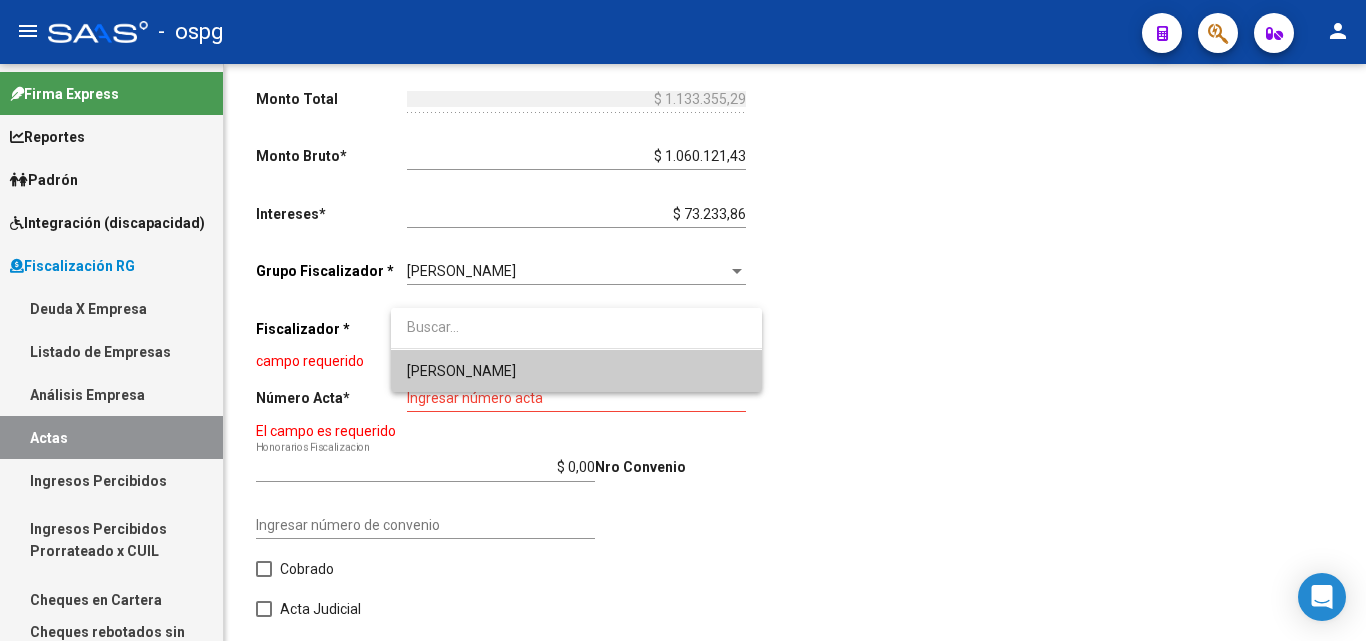 click on "[PERSON_NAME]" at bounding box center (576, 371) 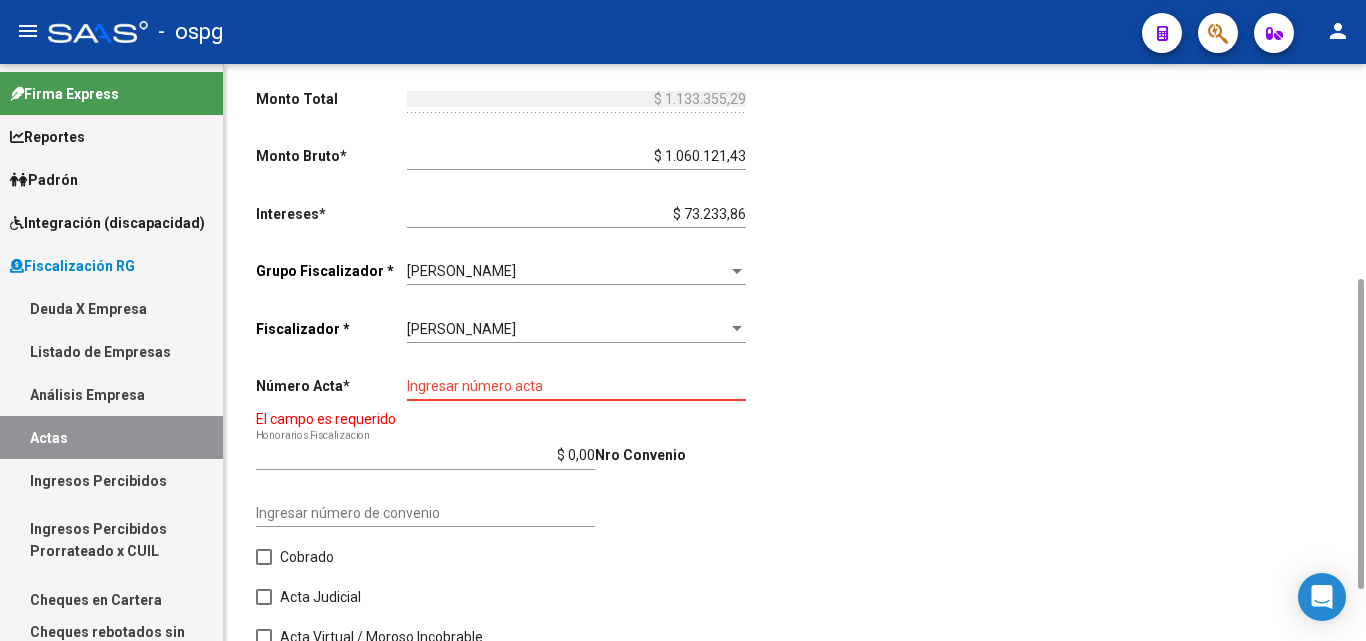 click on "Ingresar número acta" at bounding box center (576, 386) 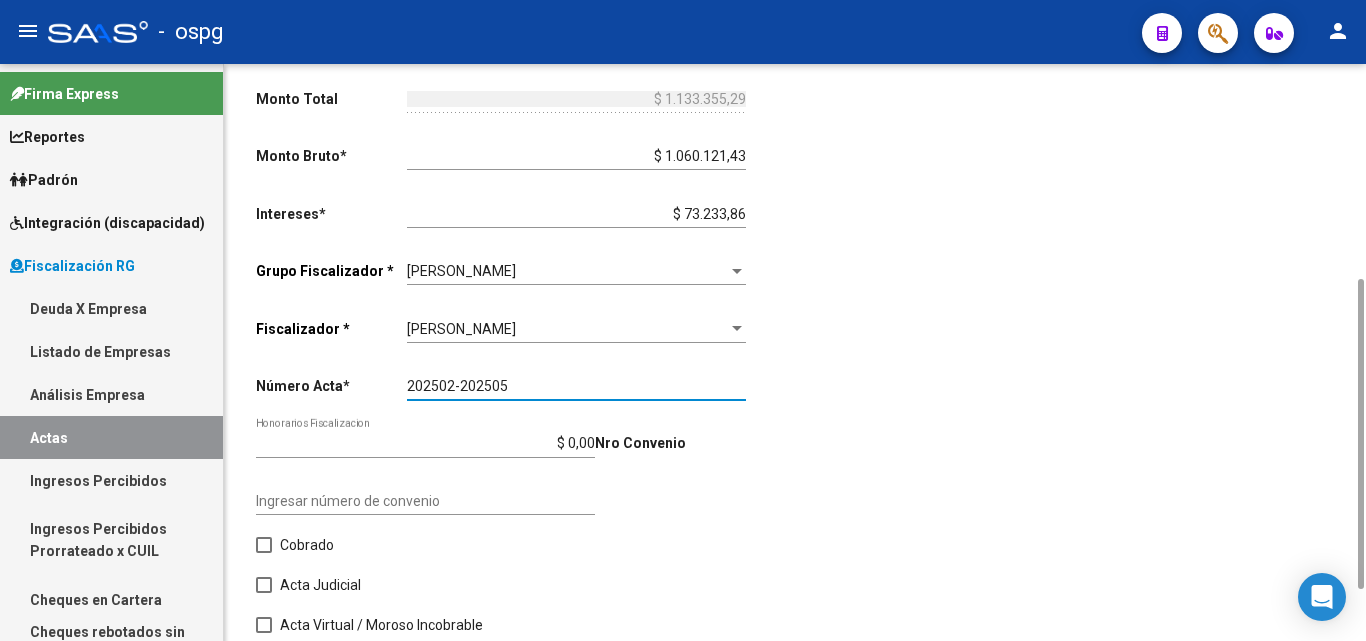 scroll, scrollTop: 0, scrollLeft: 0, axis: both 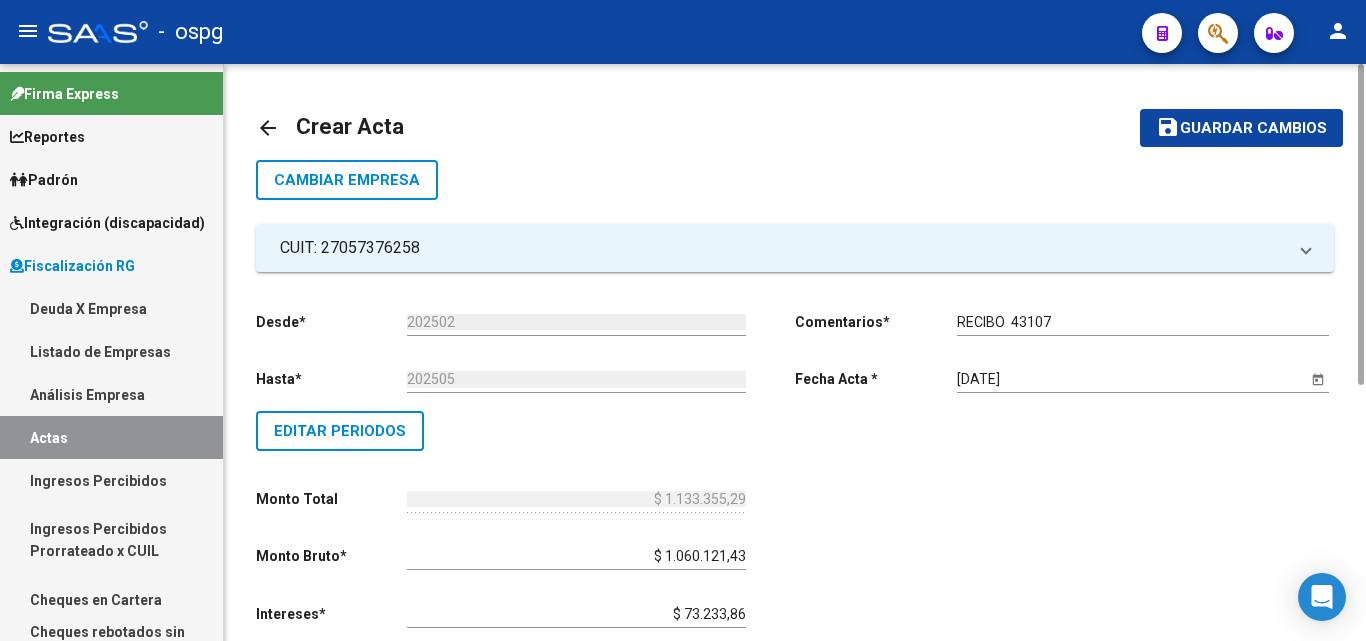 type on "202502-202505" 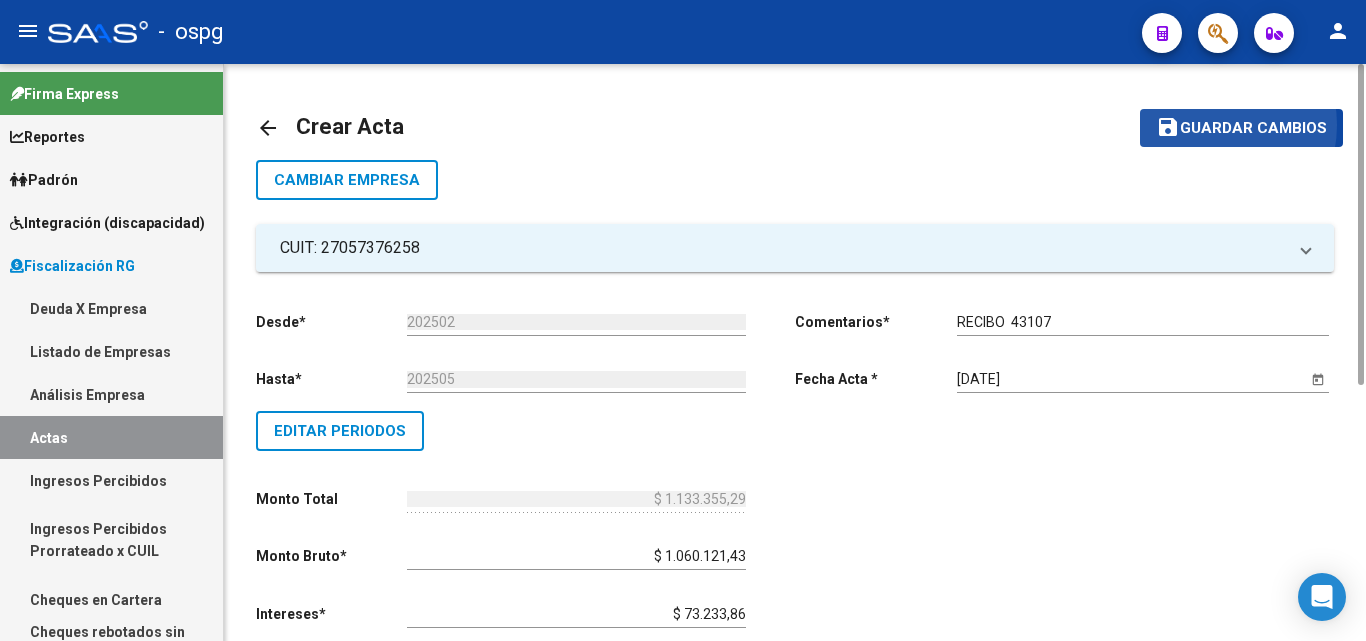 click on "Guardar cambios" 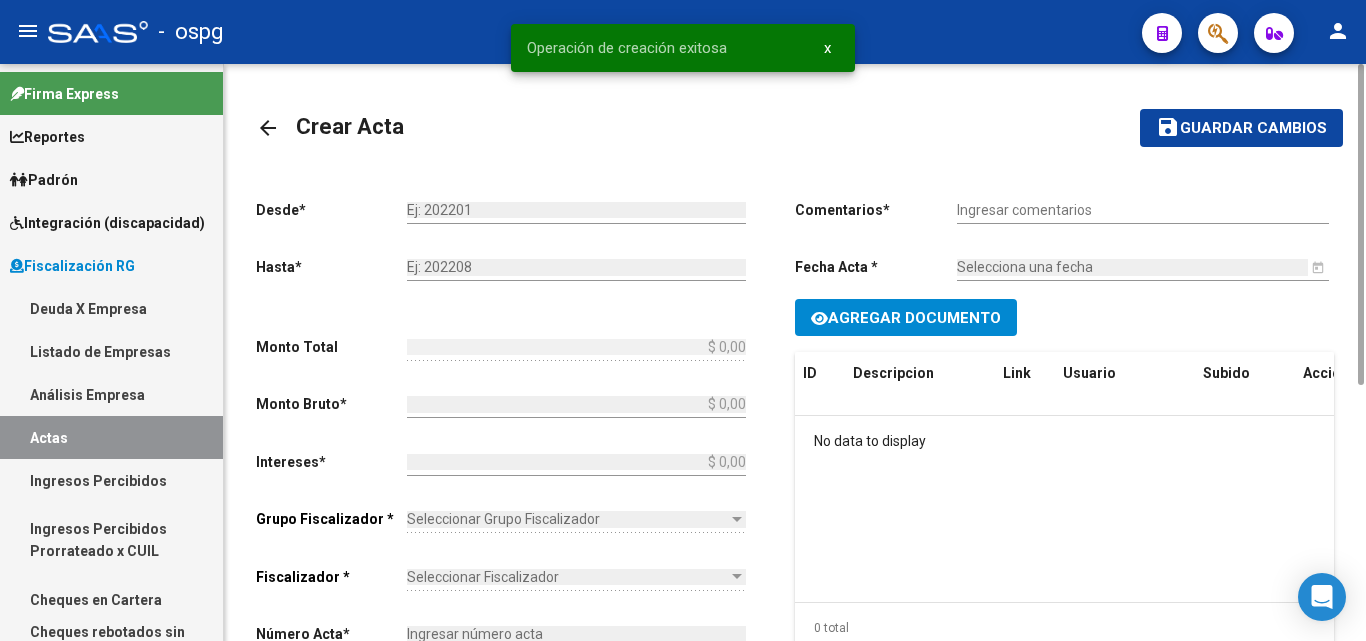 type on "202502" 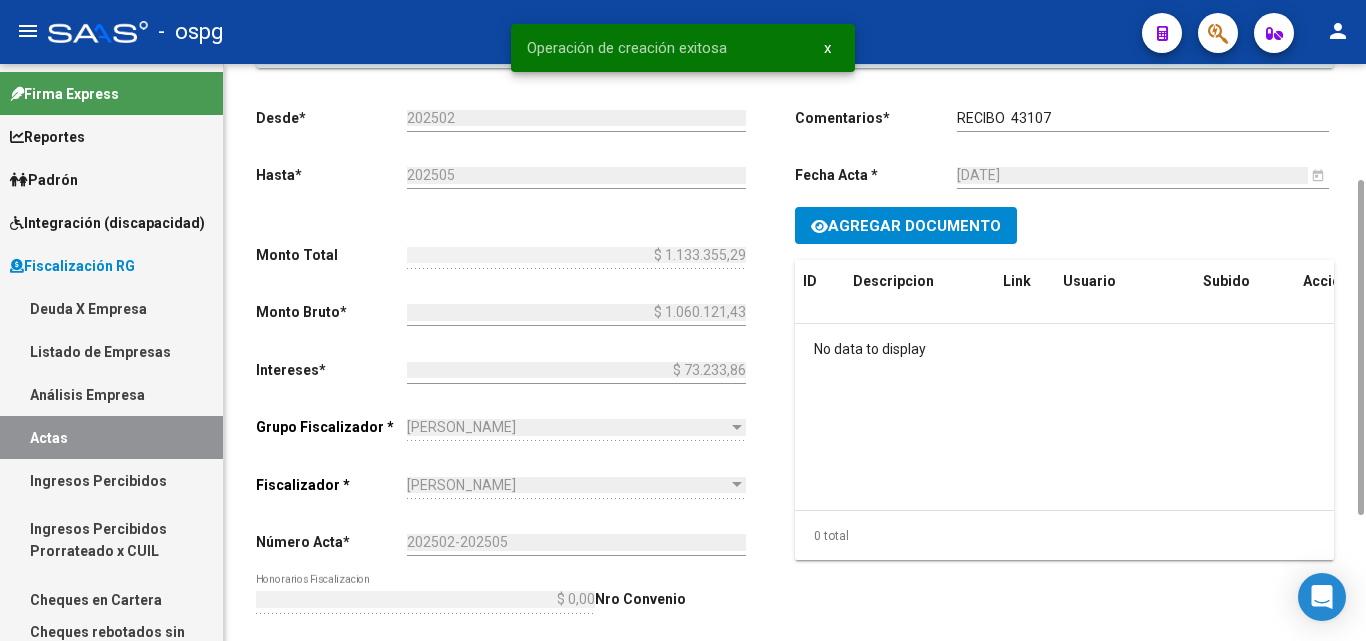 scroll, scrollTop: 416, scrollLeft: 0, axis: vertical 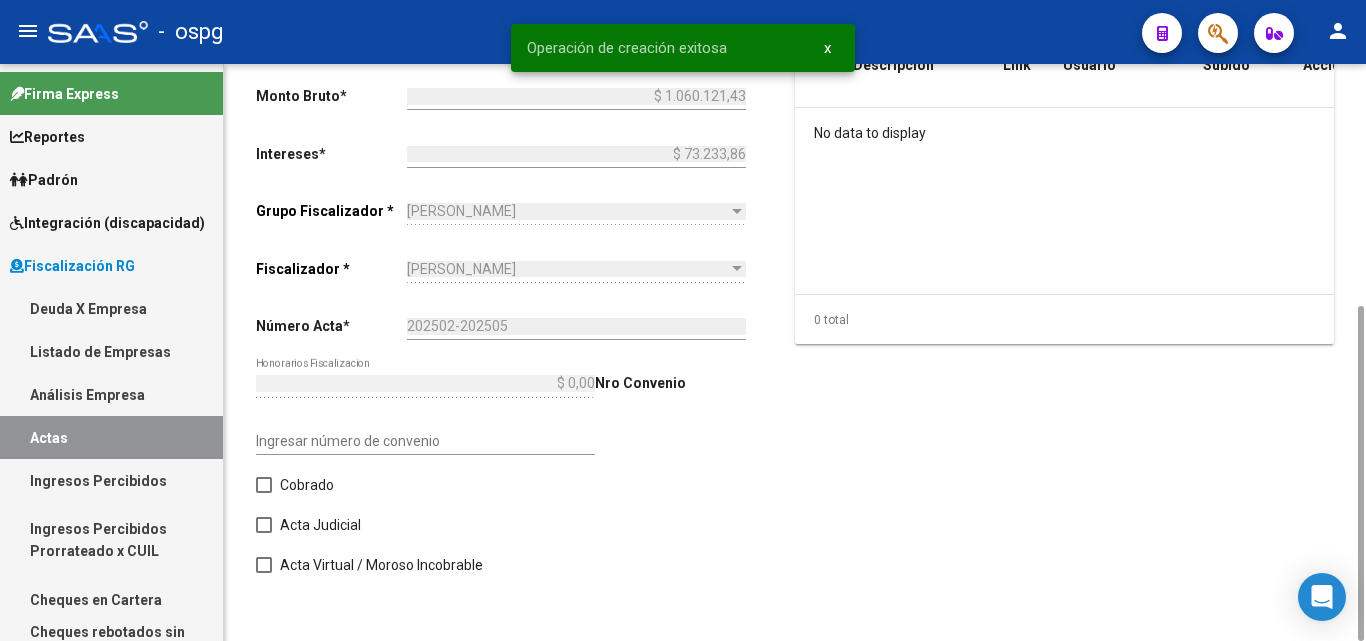 click at bounding box center [264, 485] 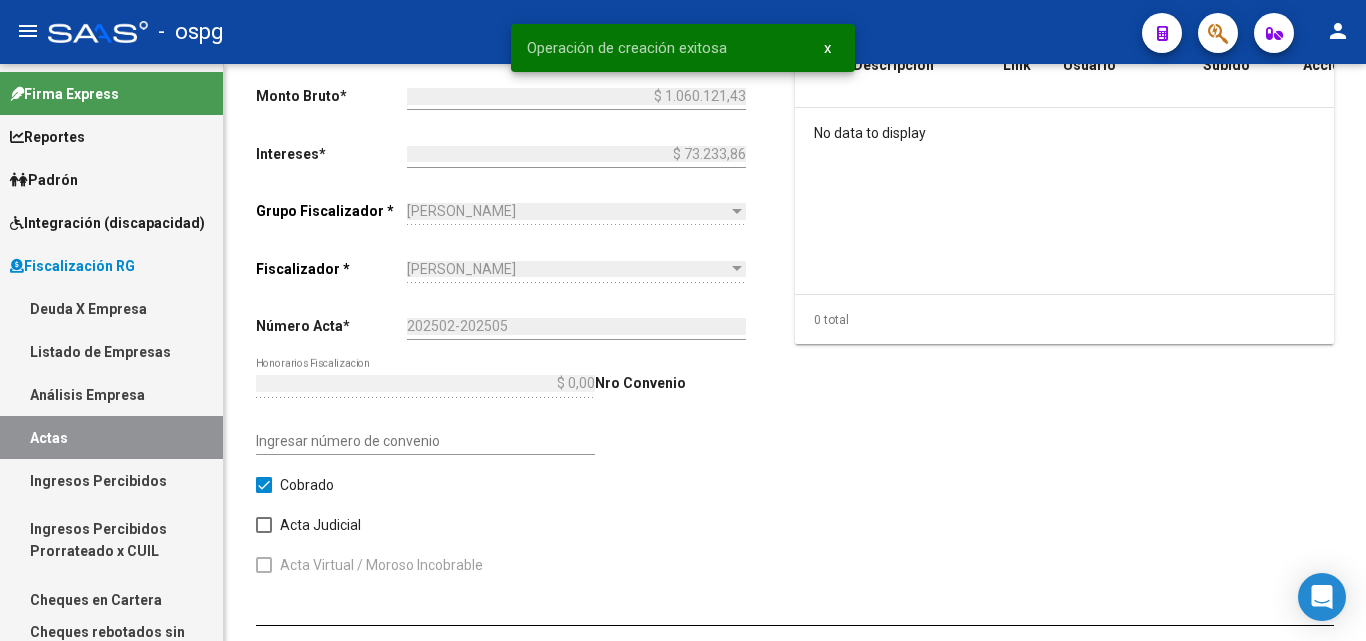 scroll, scrollTop: 731, scrollLeft: 0, axis: vertical 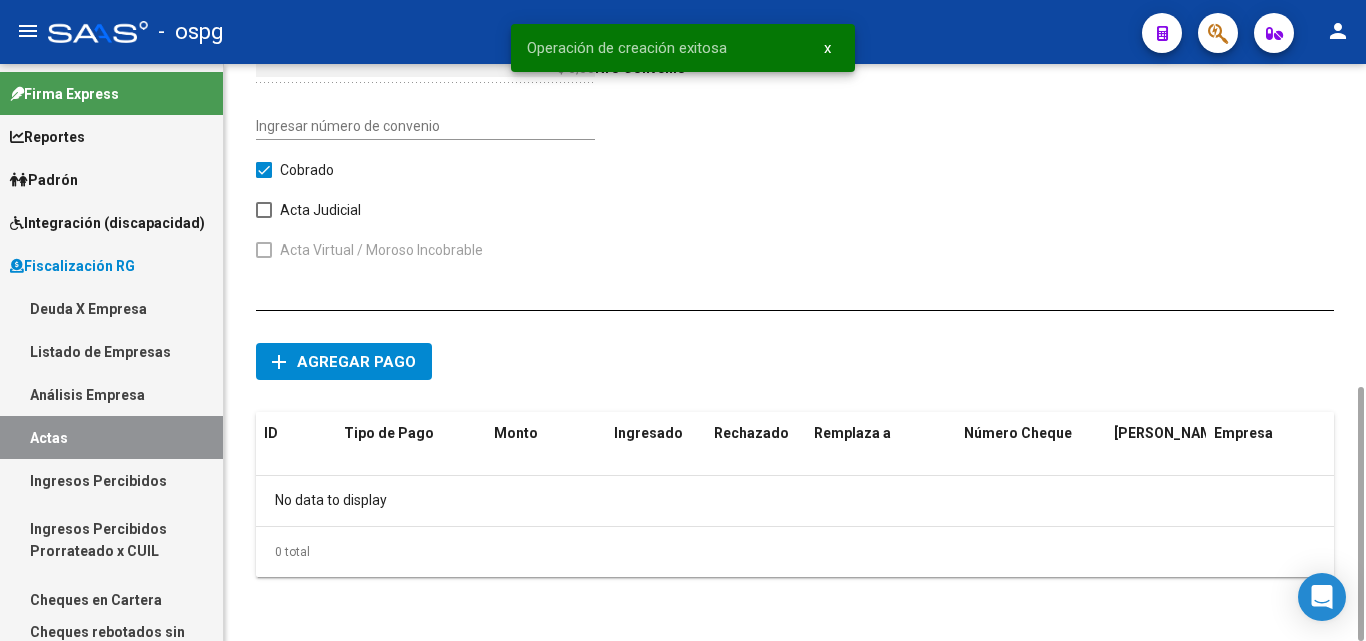 click on "add Agregar pago" 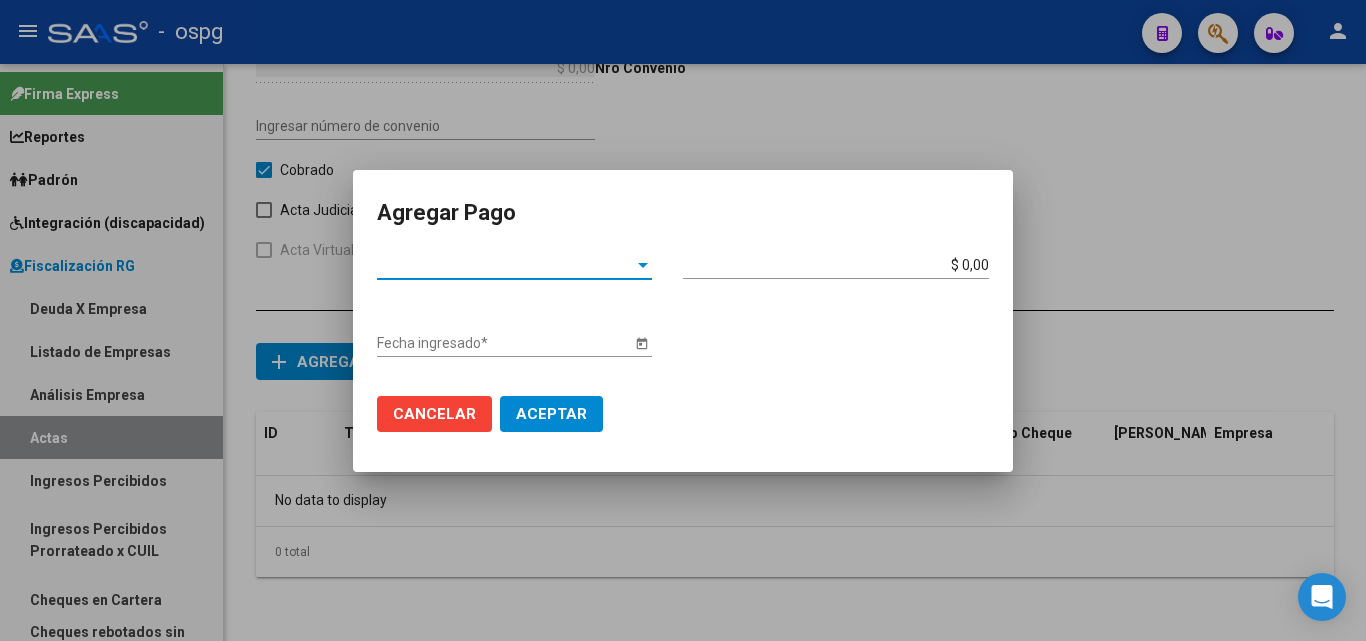 click at bounding box center [643, 265] 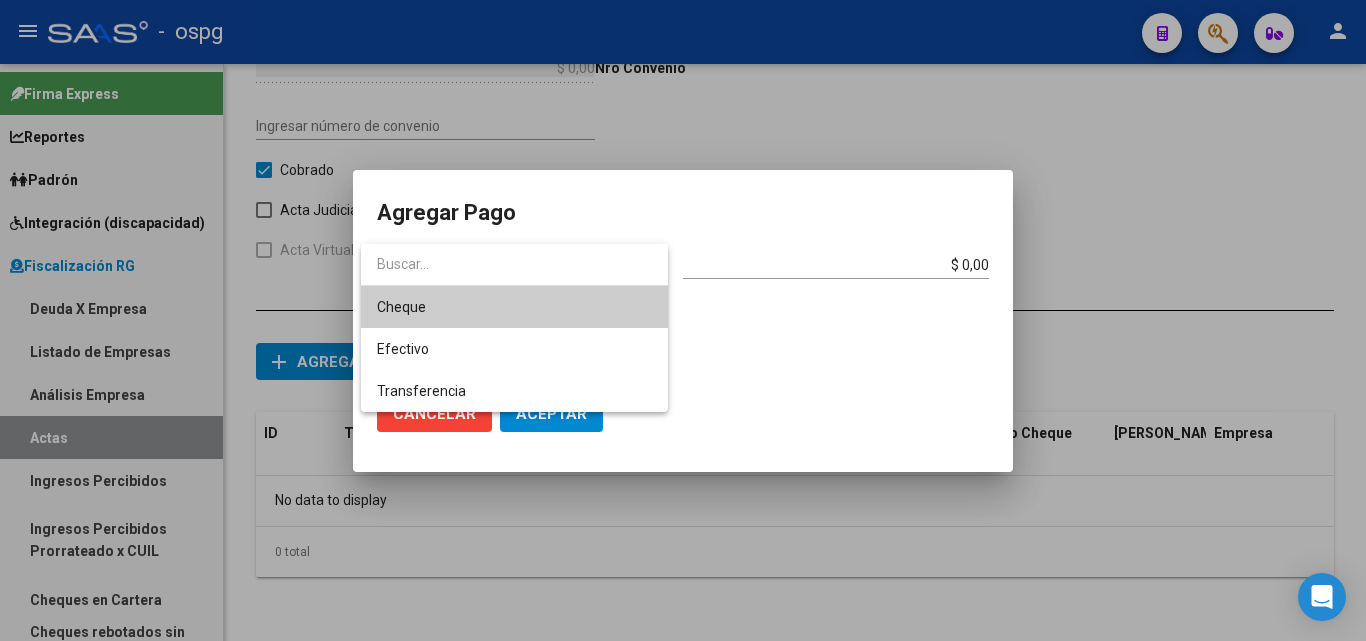 click on "Cheque" at bounding box center (514, 307) 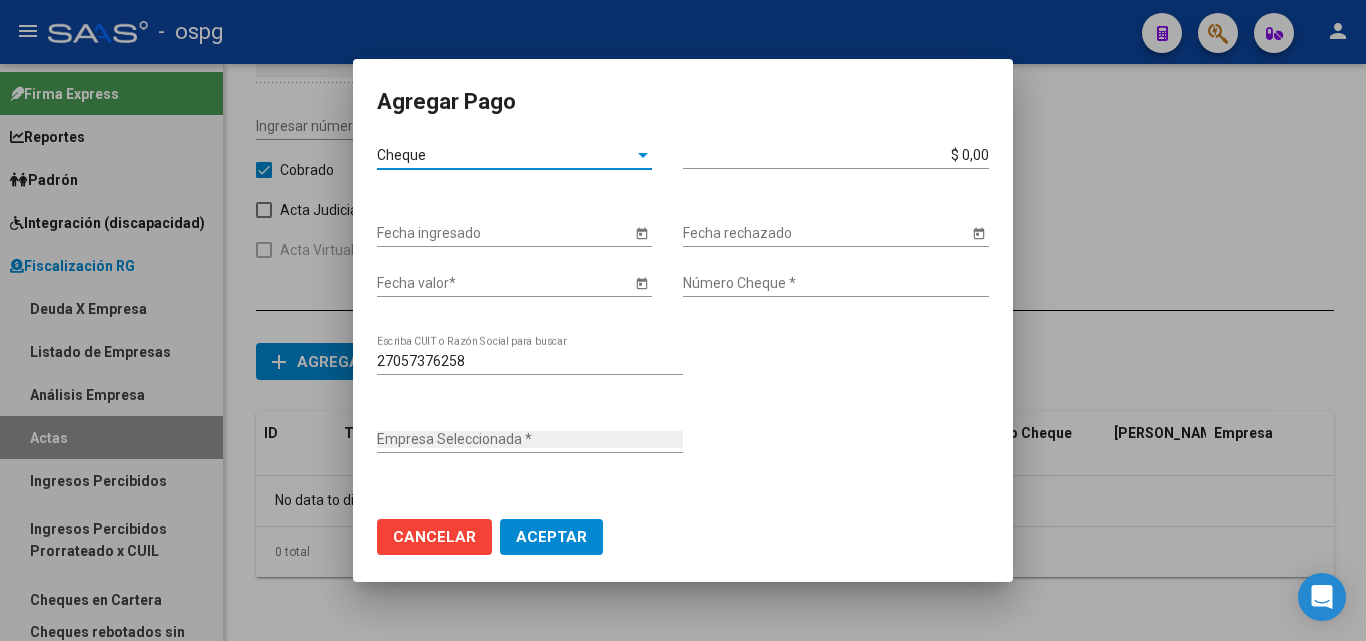 type on "[PERSON_NAME] [PERSON_NAME]" 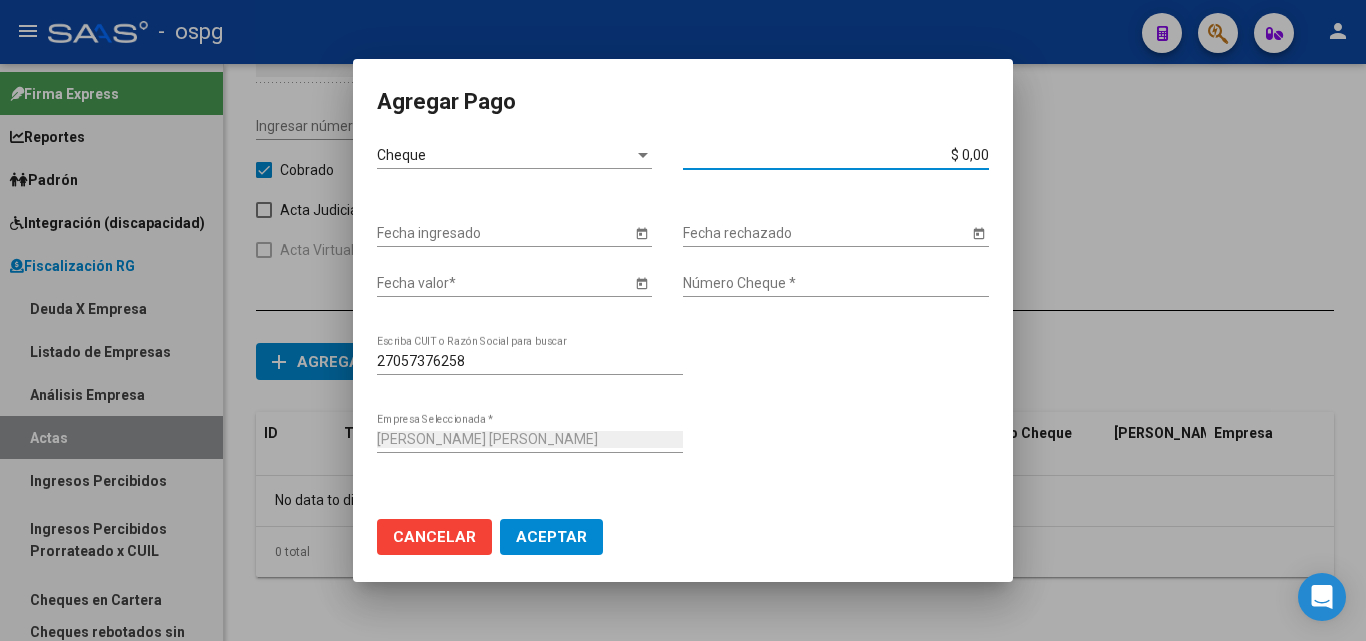 click on "$ 0,00" at bounding box center [836, 155] 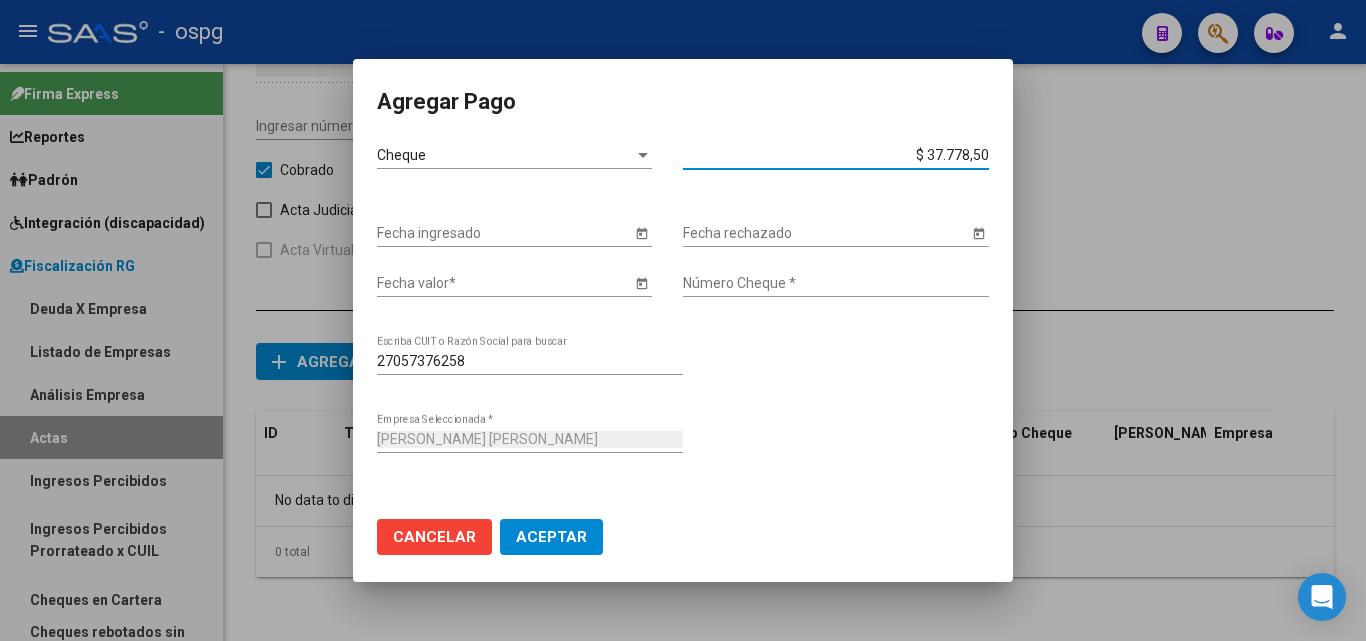 type on "$ 377.785,10" 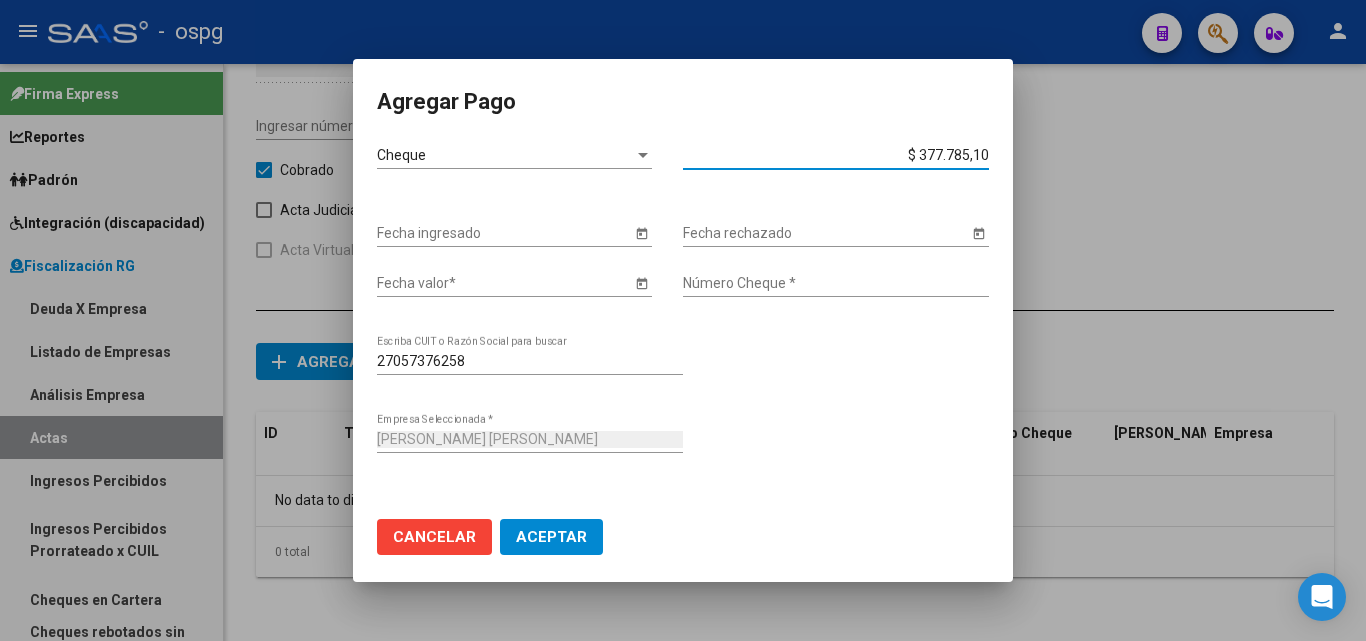 click 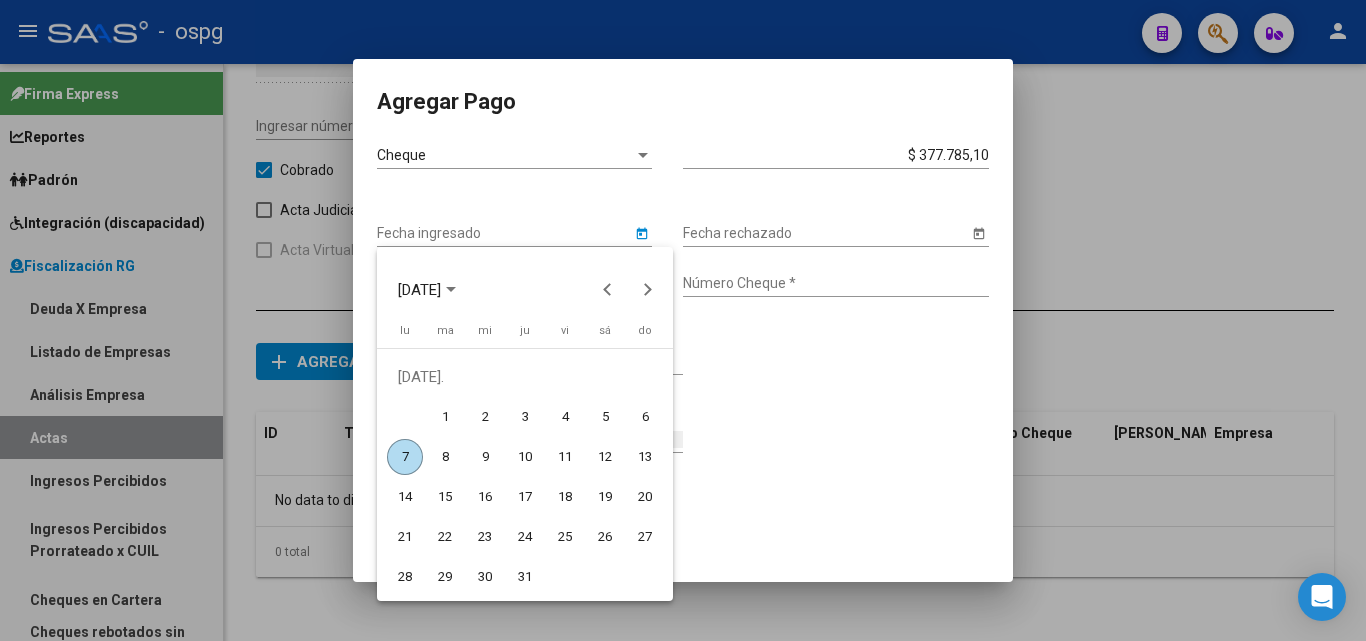 click on "7" at bounding box center [405, 457] 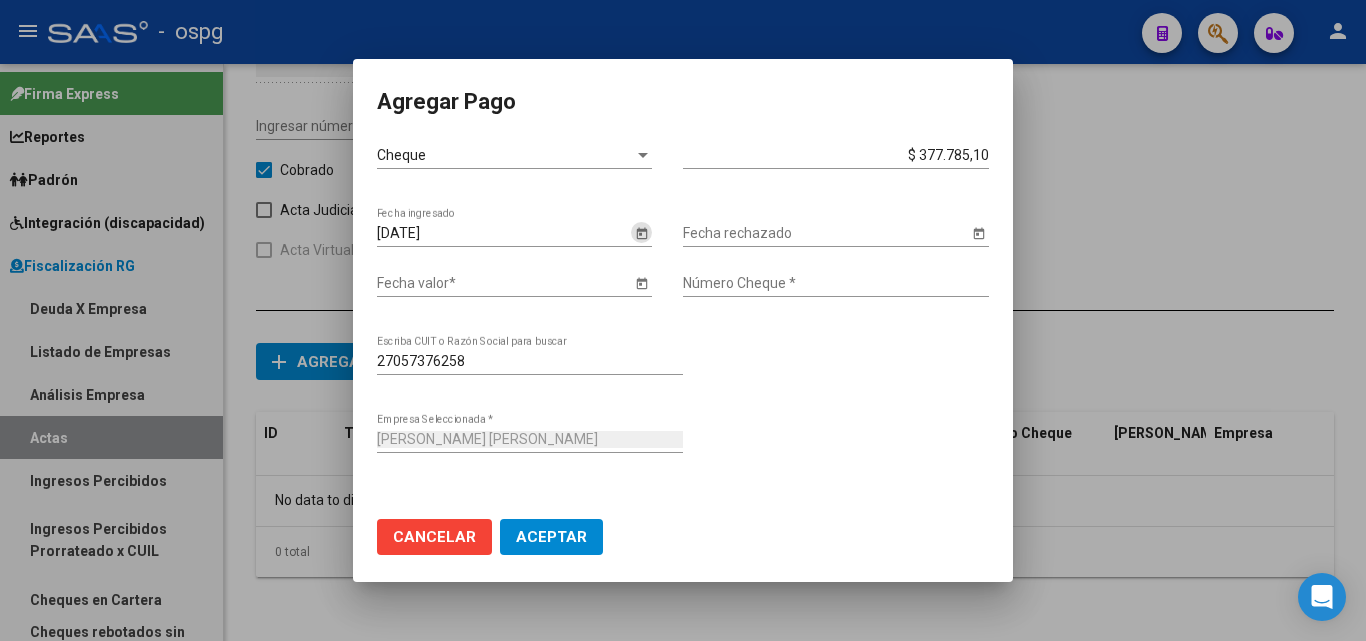 click 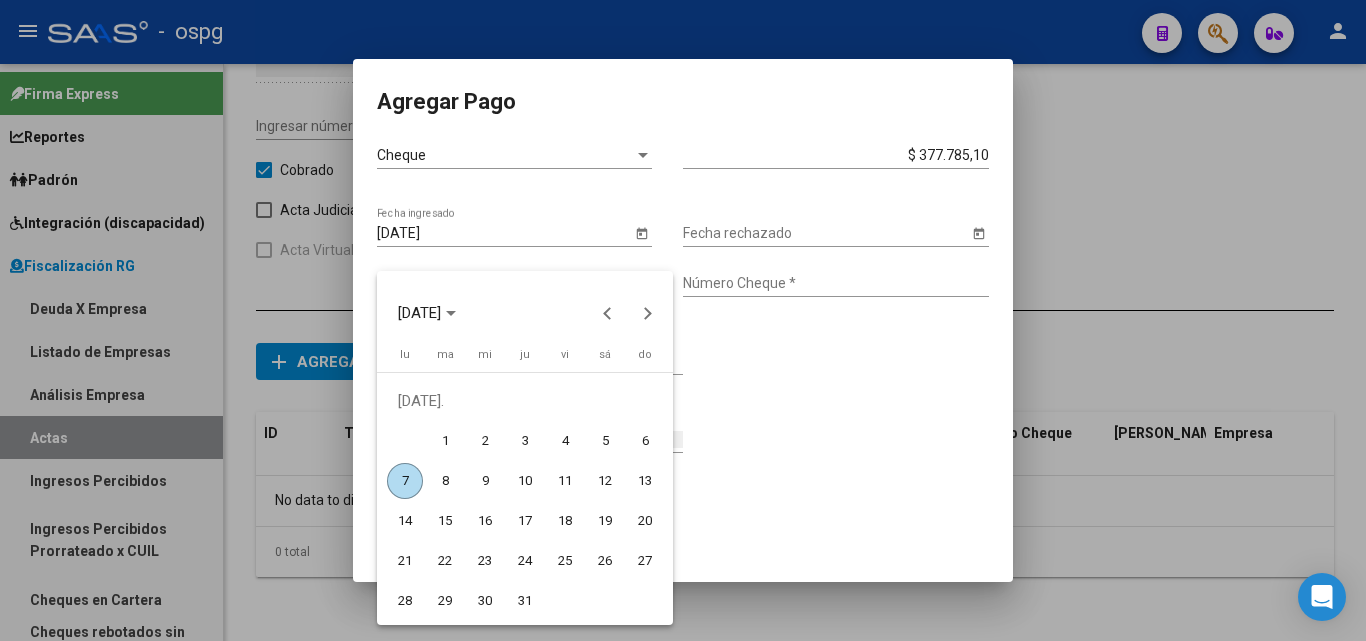 click on "7" at bounding box center [405, 481] 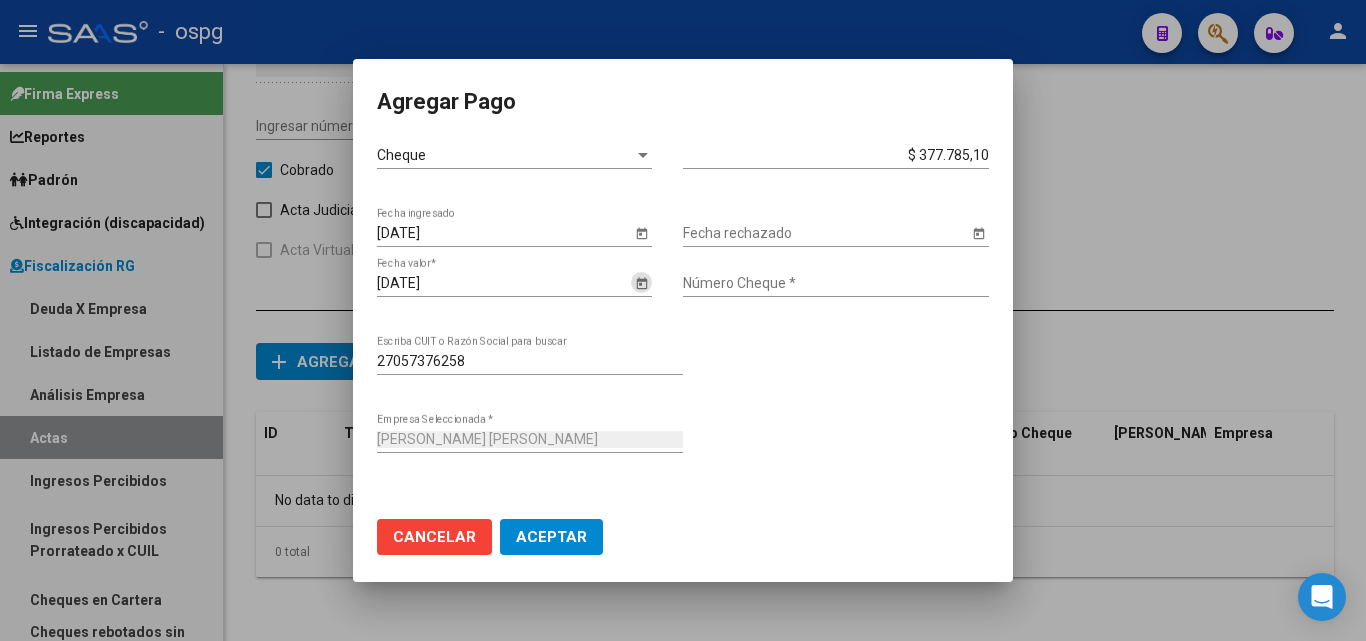 click on "Número Cheque *" at bounding box center (836, 283) 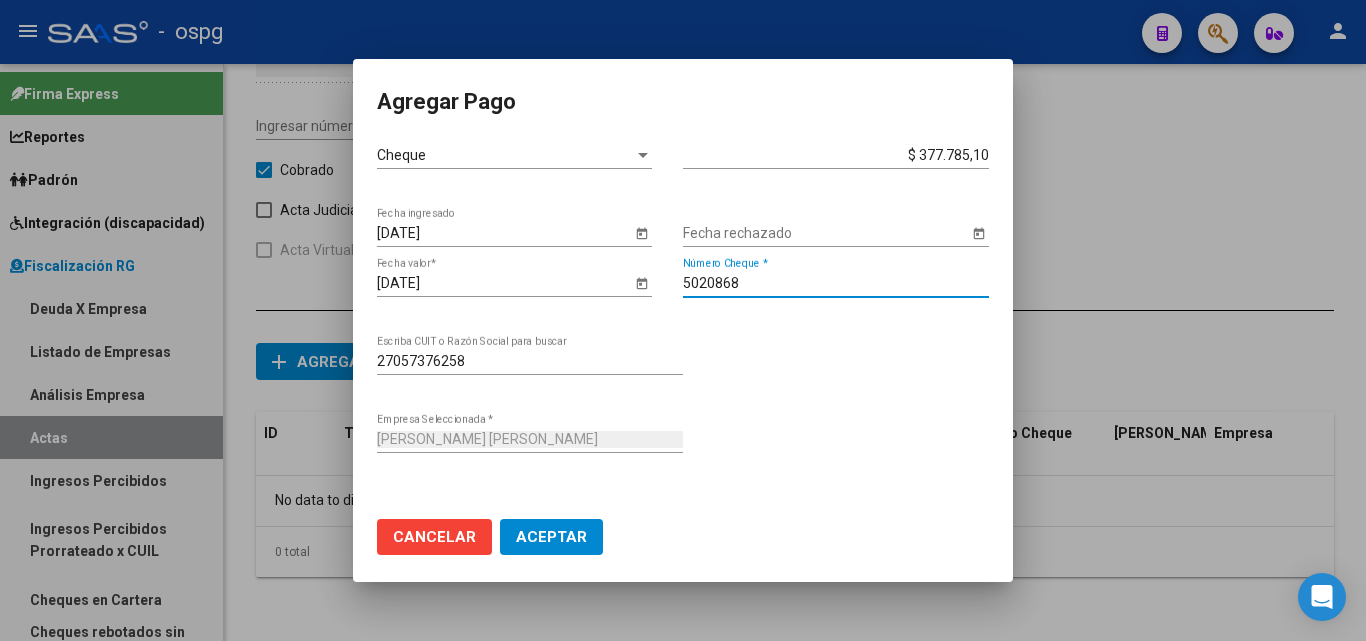 type on "5020868" 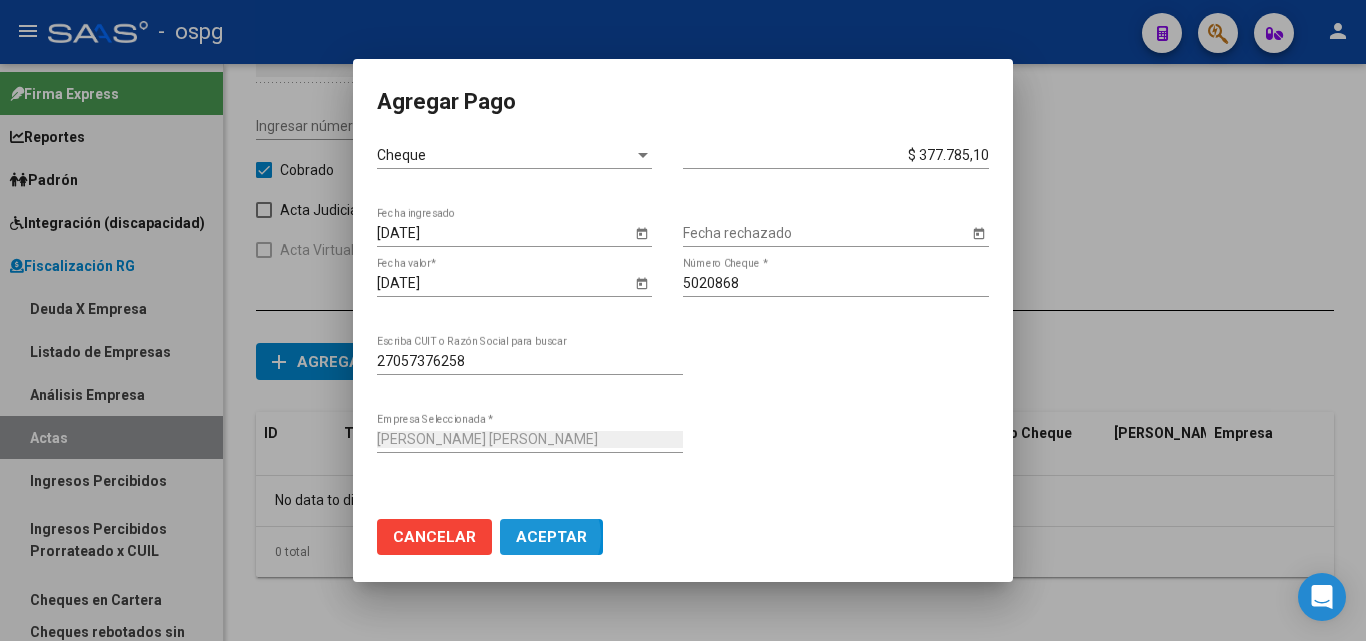 click on "Aceptar" at bounding box center (551, 537) 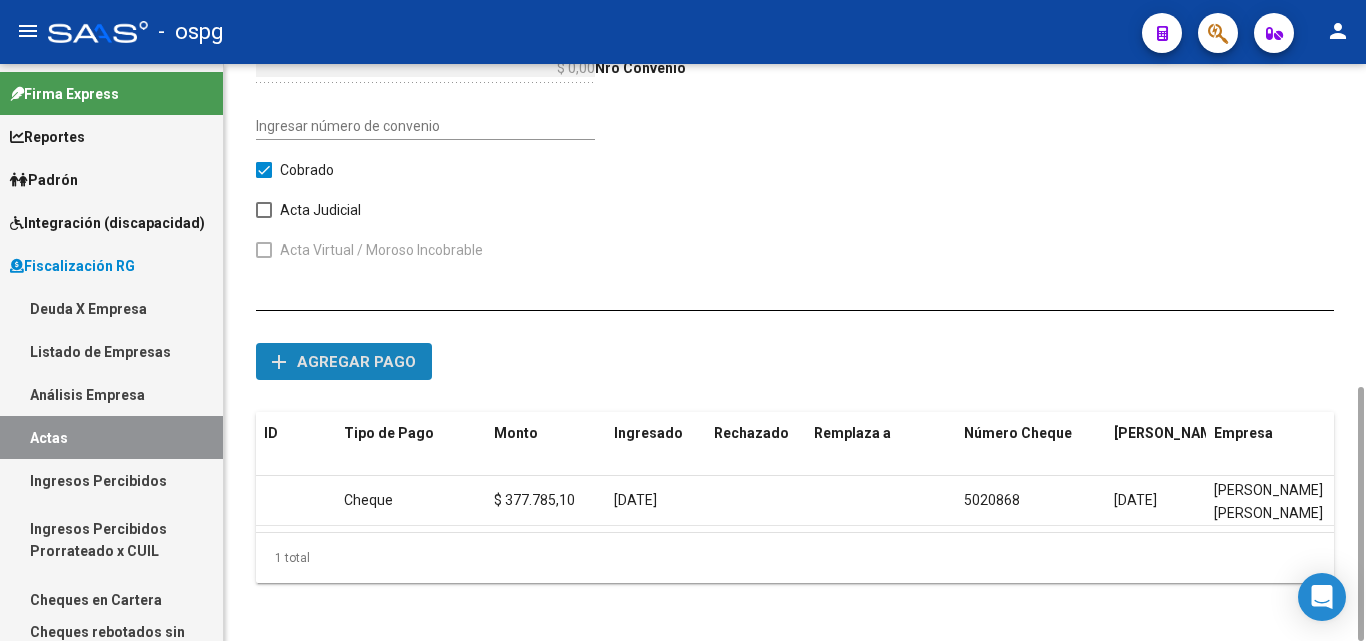 click on "Agregar pago" 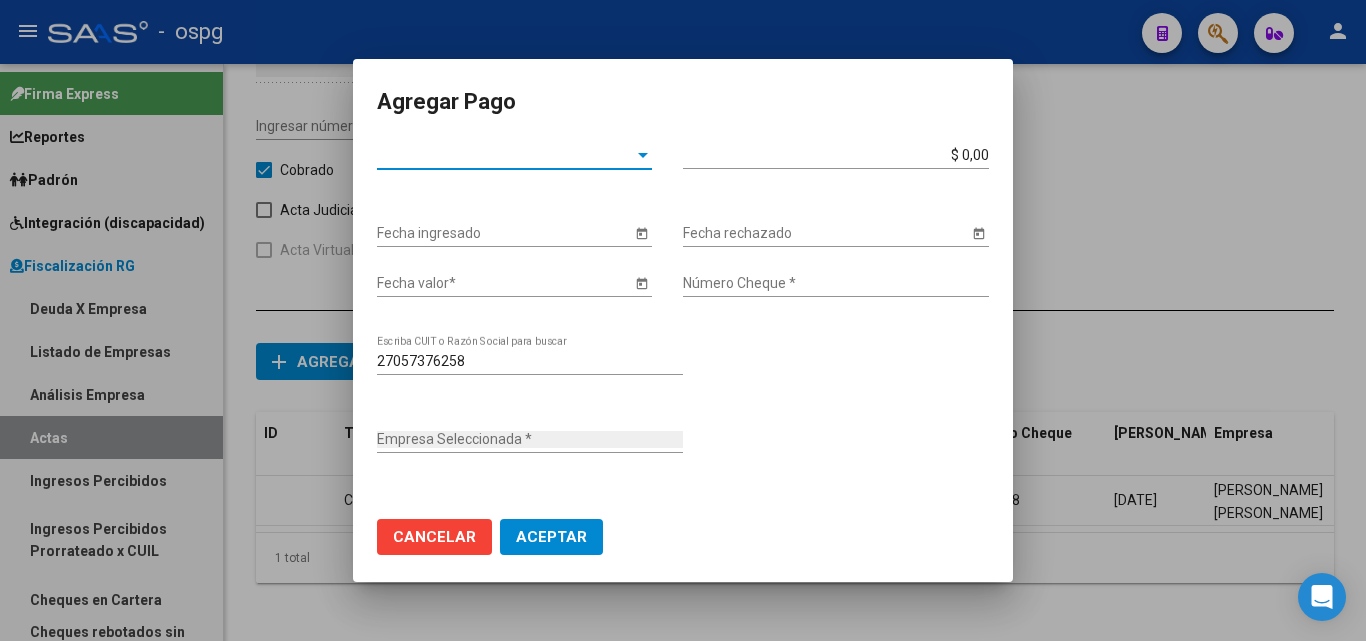type on "[PERSON_NAME] [PERSON_NAME]" 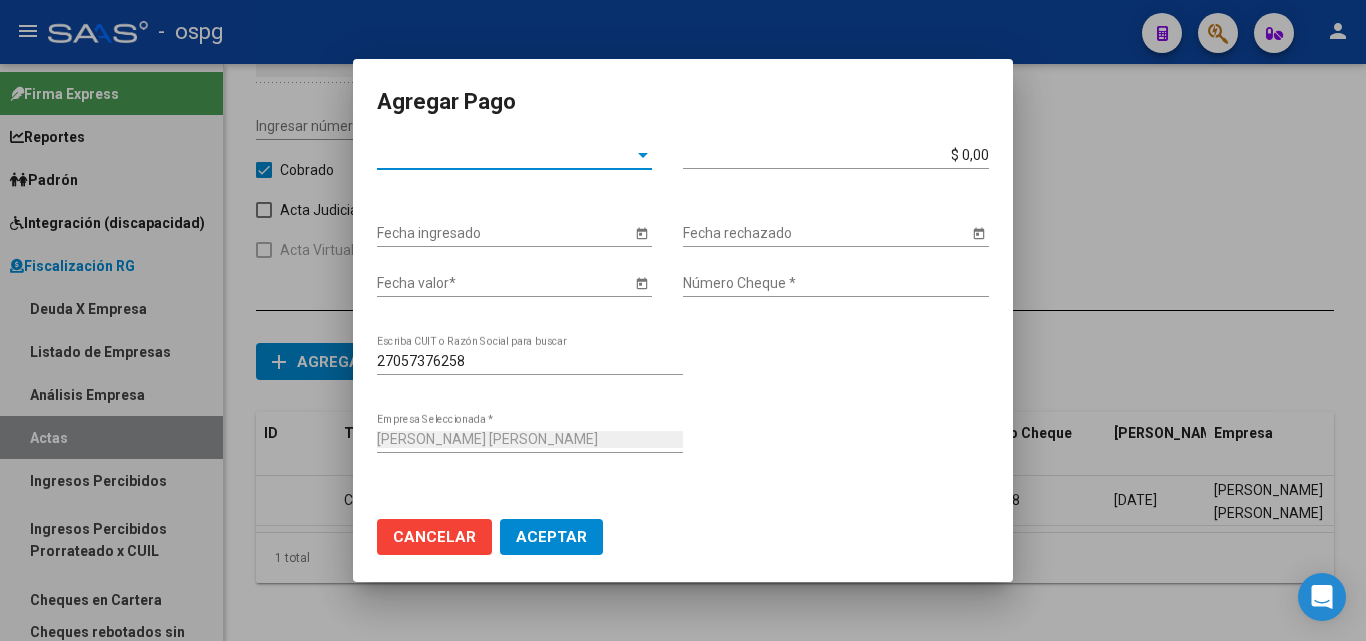 click at bounding box center [643, 155] 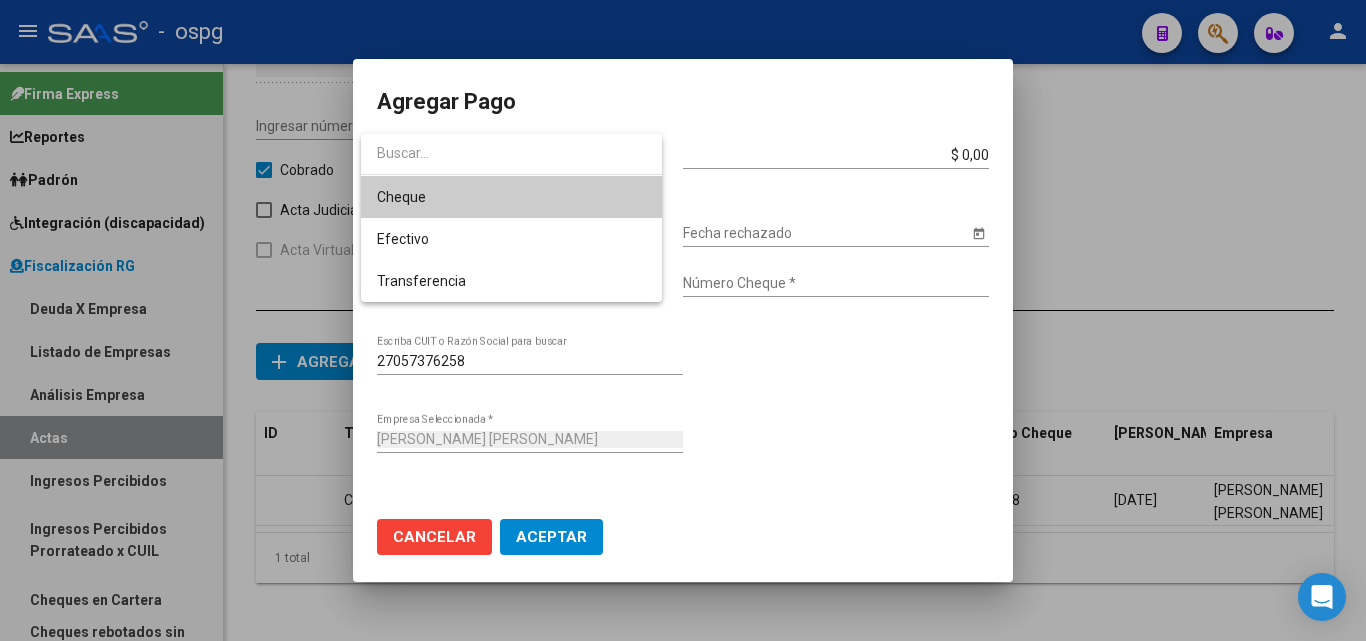 click on "Cheque" at bounding box center [511, 197] 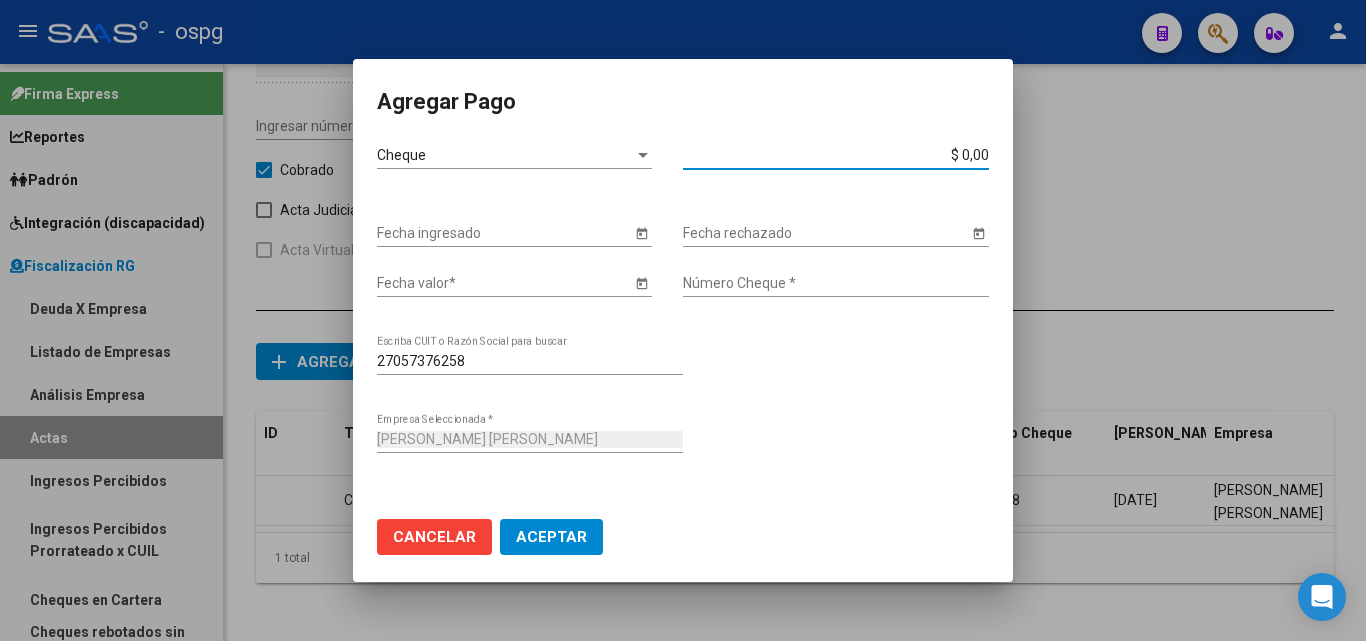 click on "$ 0,00" at bounding box center [836, 155] 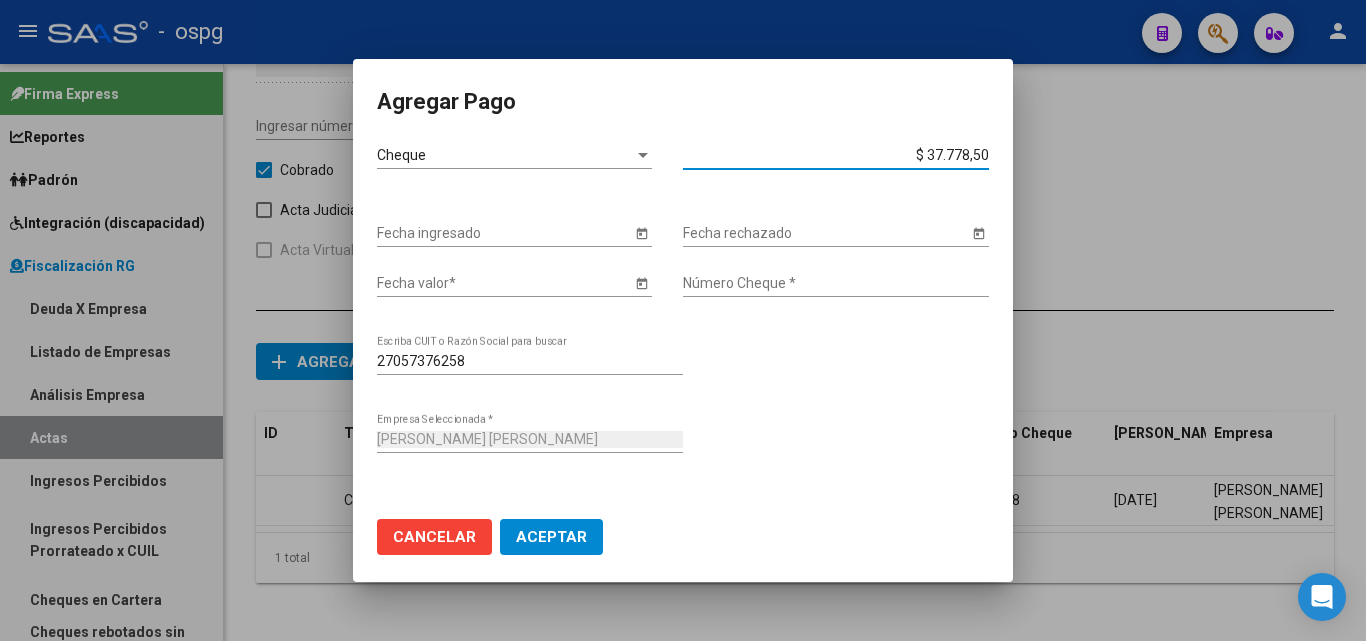 type on "$ 377.785,10" 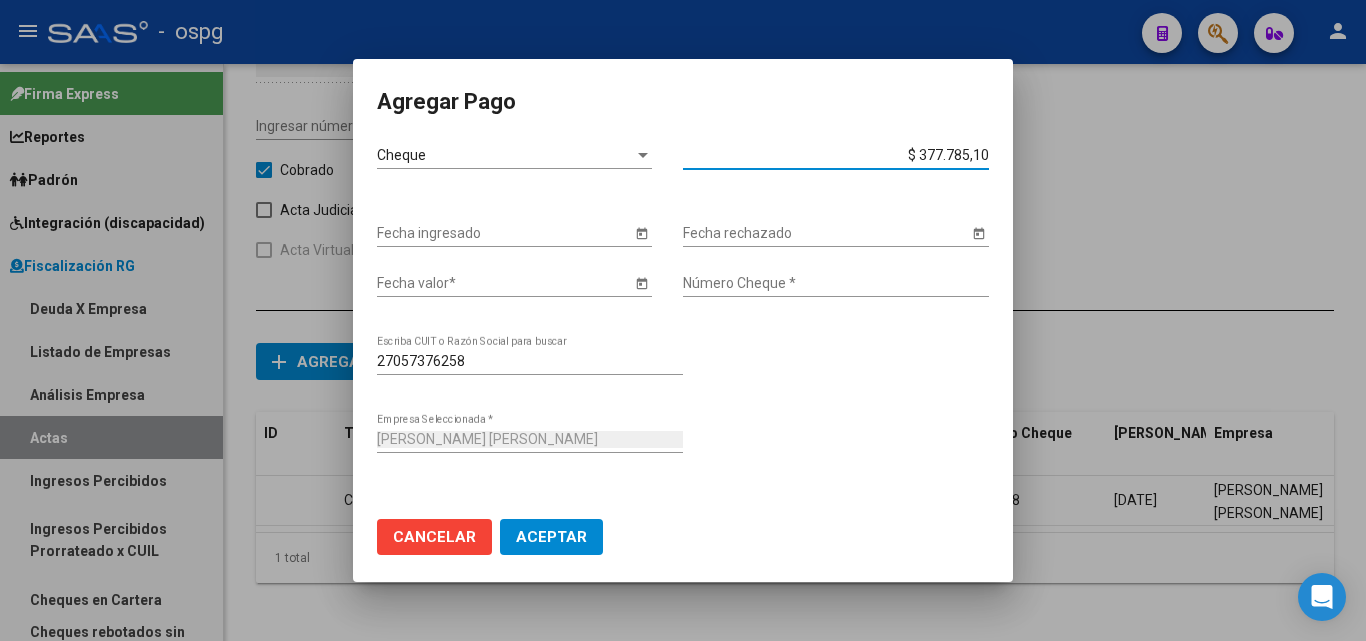 click 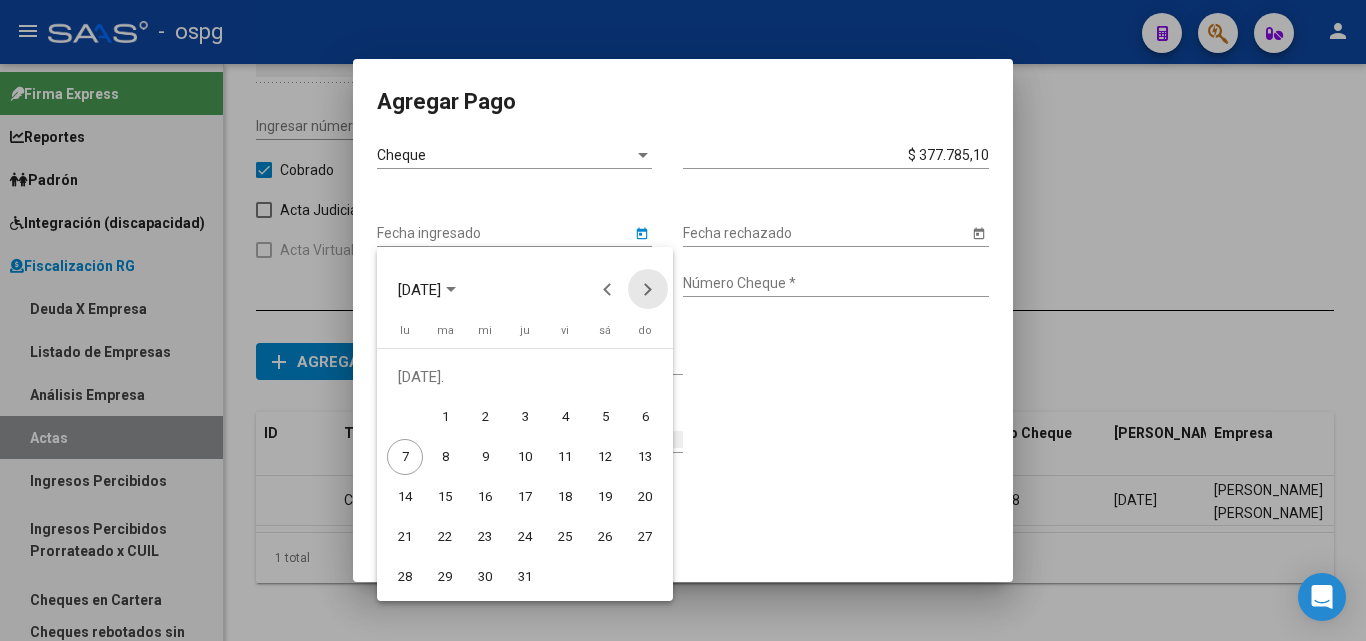 click at bounding box center [648, 289] 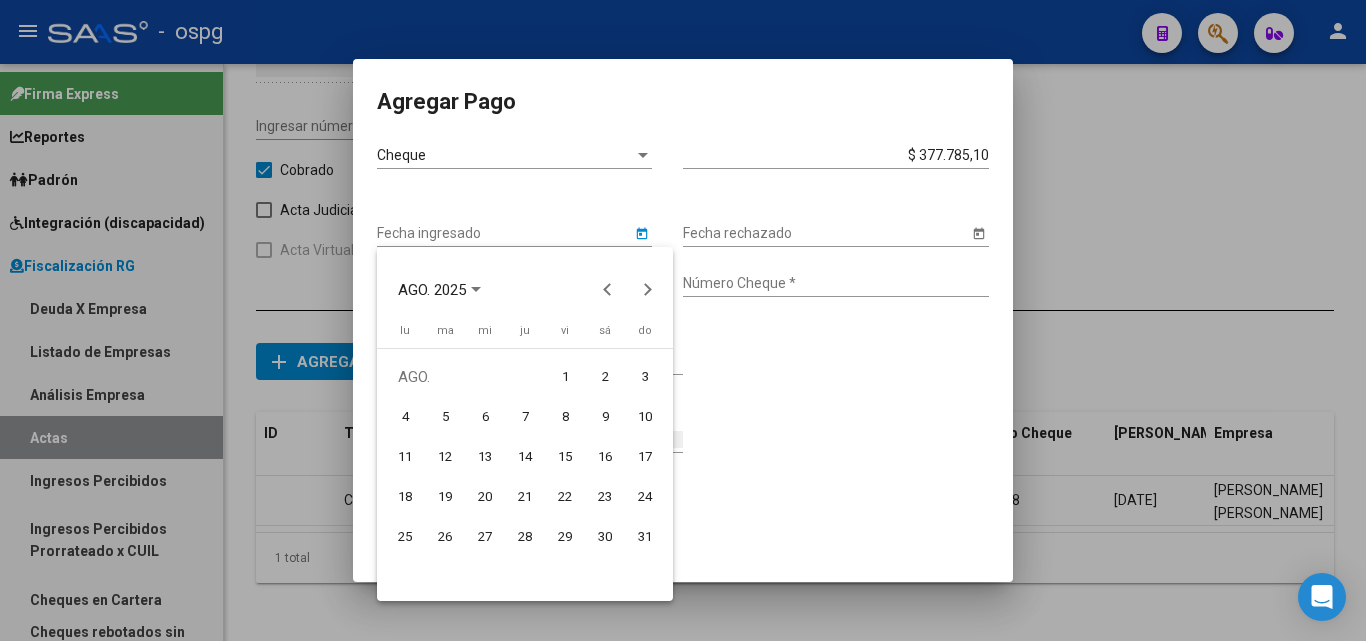 click on "3" at bounding box center (645, 377) 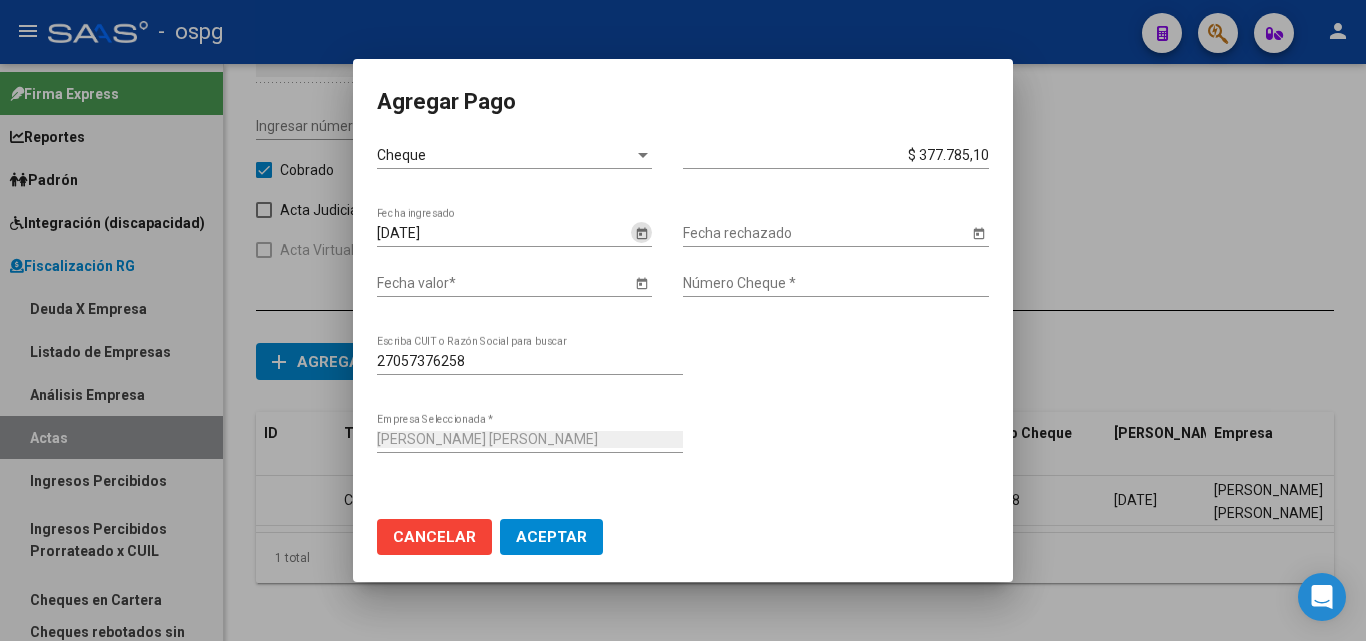 click 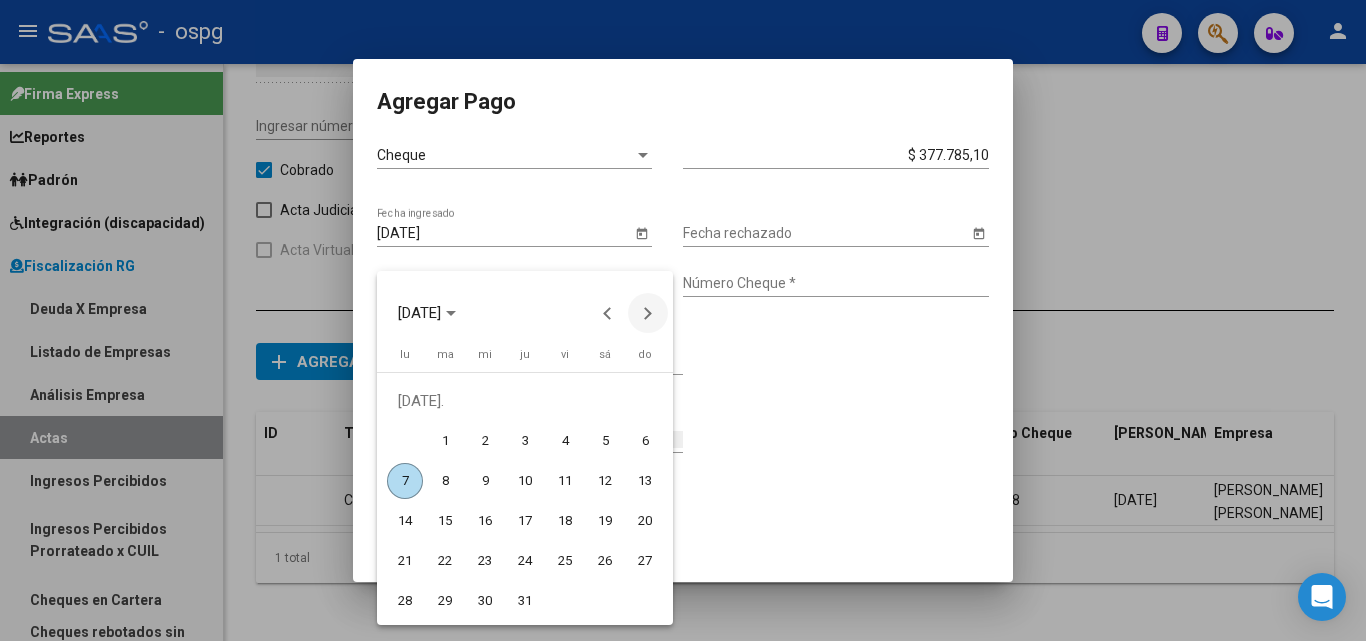 click at bounding box center [648, 313] 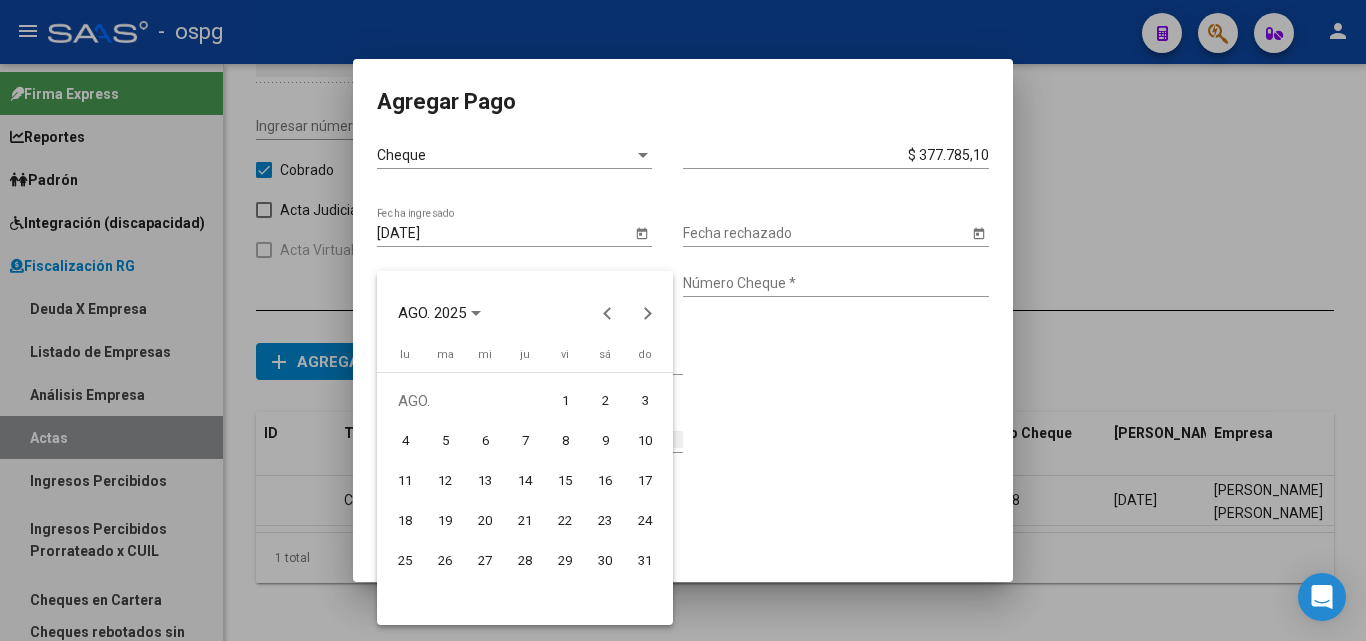 click on "3" at bounding box center (645, 401) 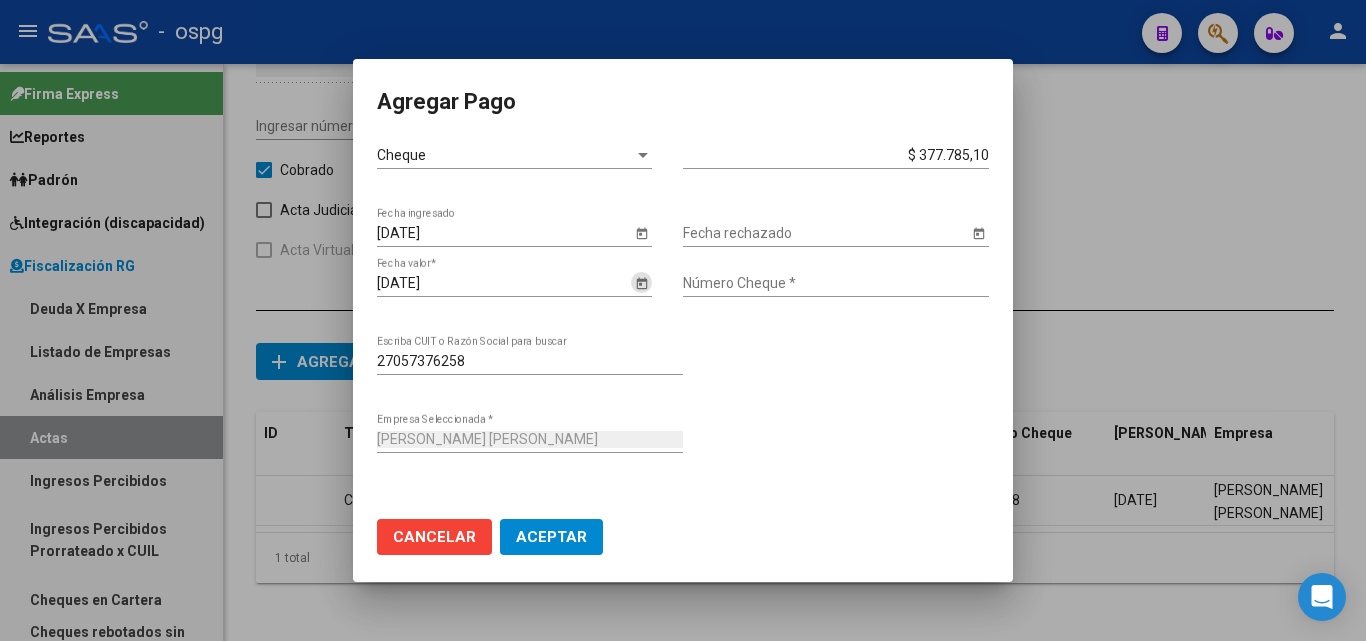 click on "Número Cheque *" at bounding box center (836, 283) 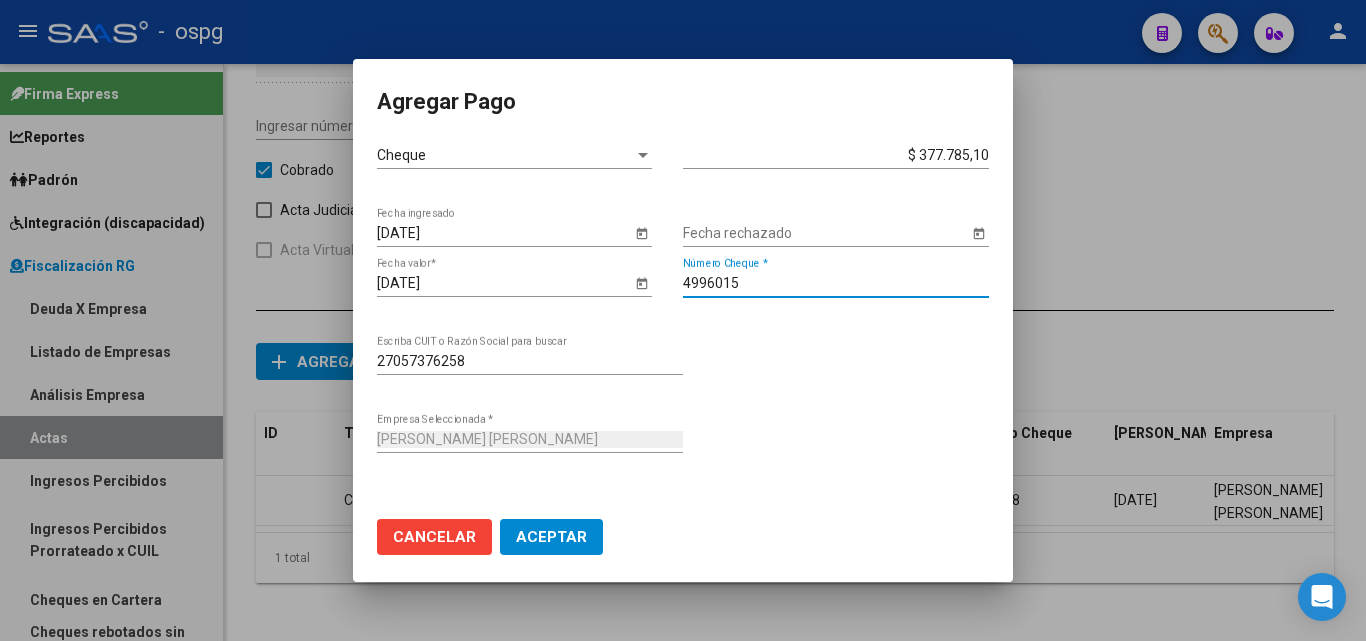 type on "4996015" 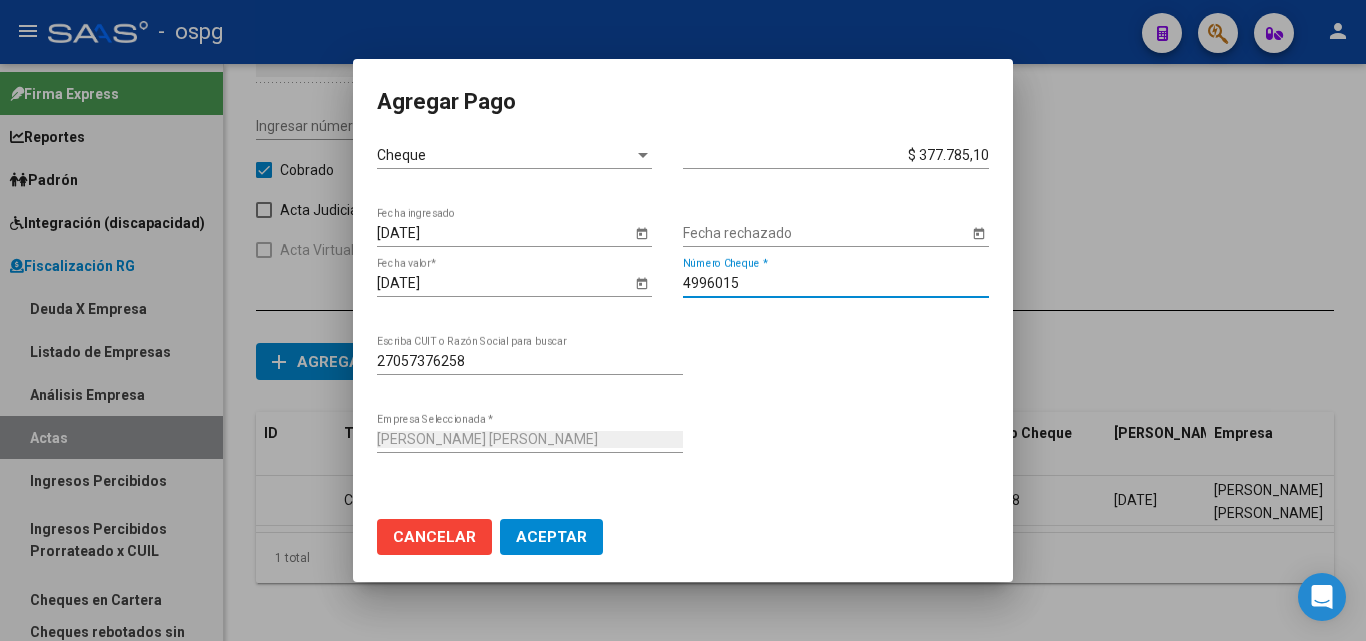 click on "Aceptar" at bounding box center (551, 537) 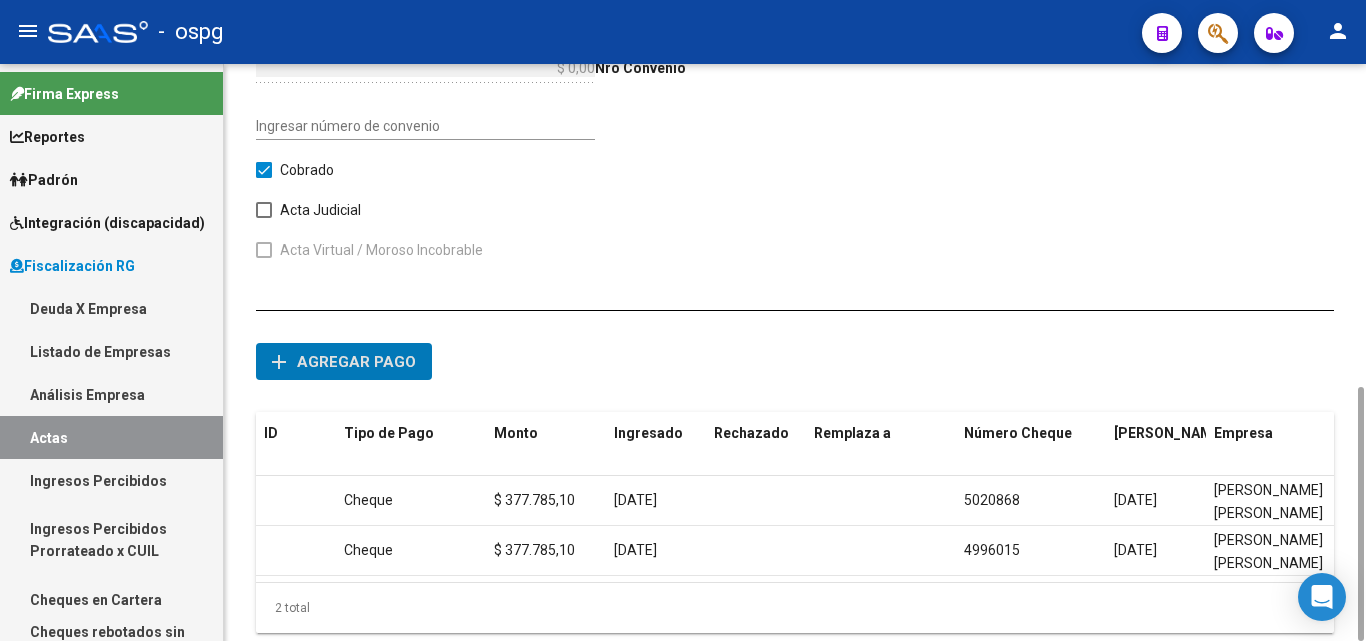click on "Agregar pago" 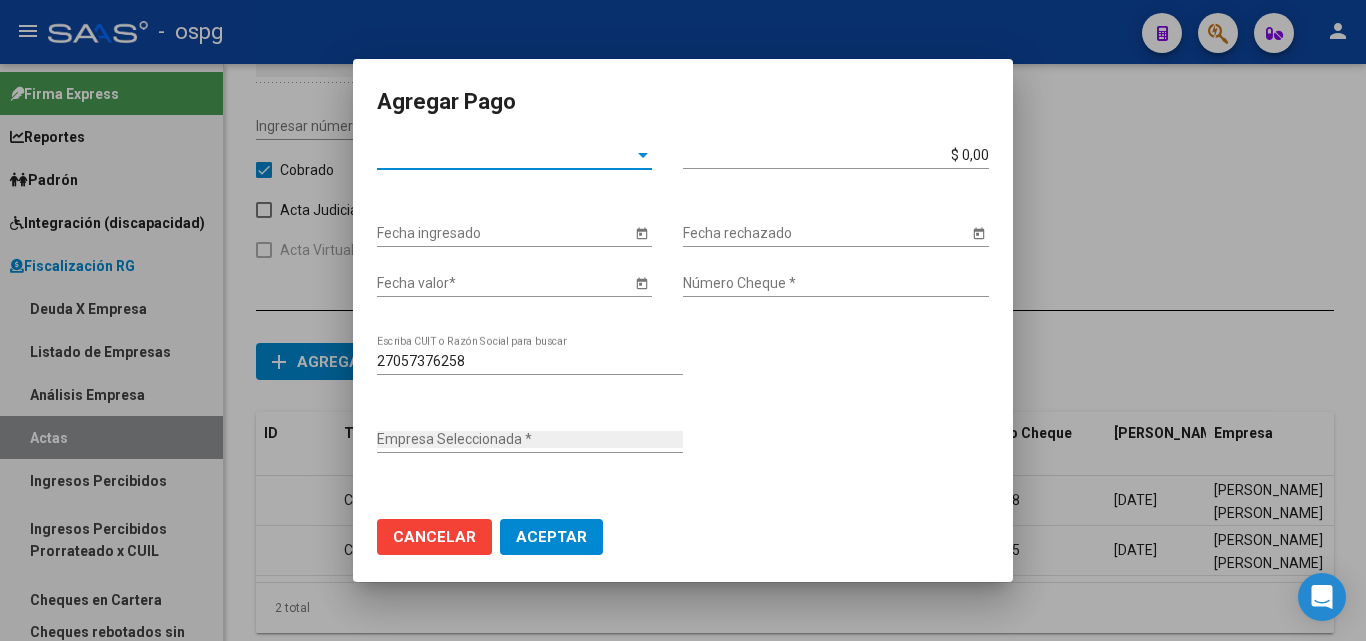 type on "[PERSON_NAME] [PERSON_NAME]" 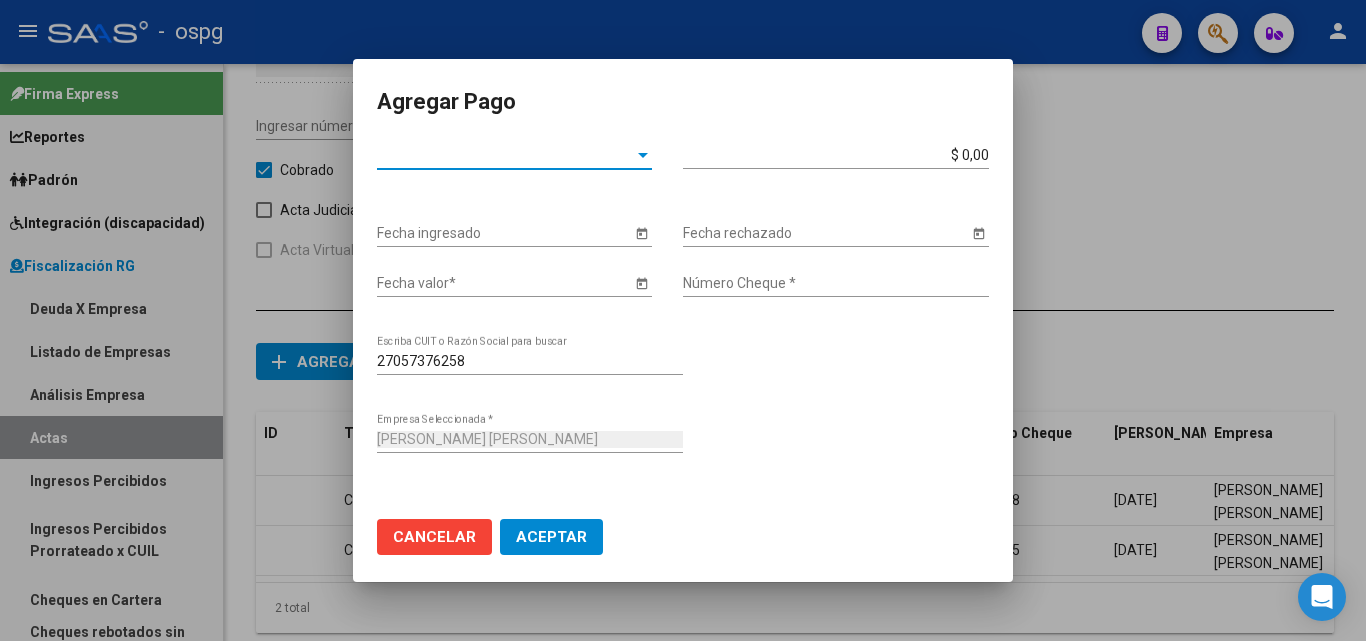 click at bounding box center (643, 155) 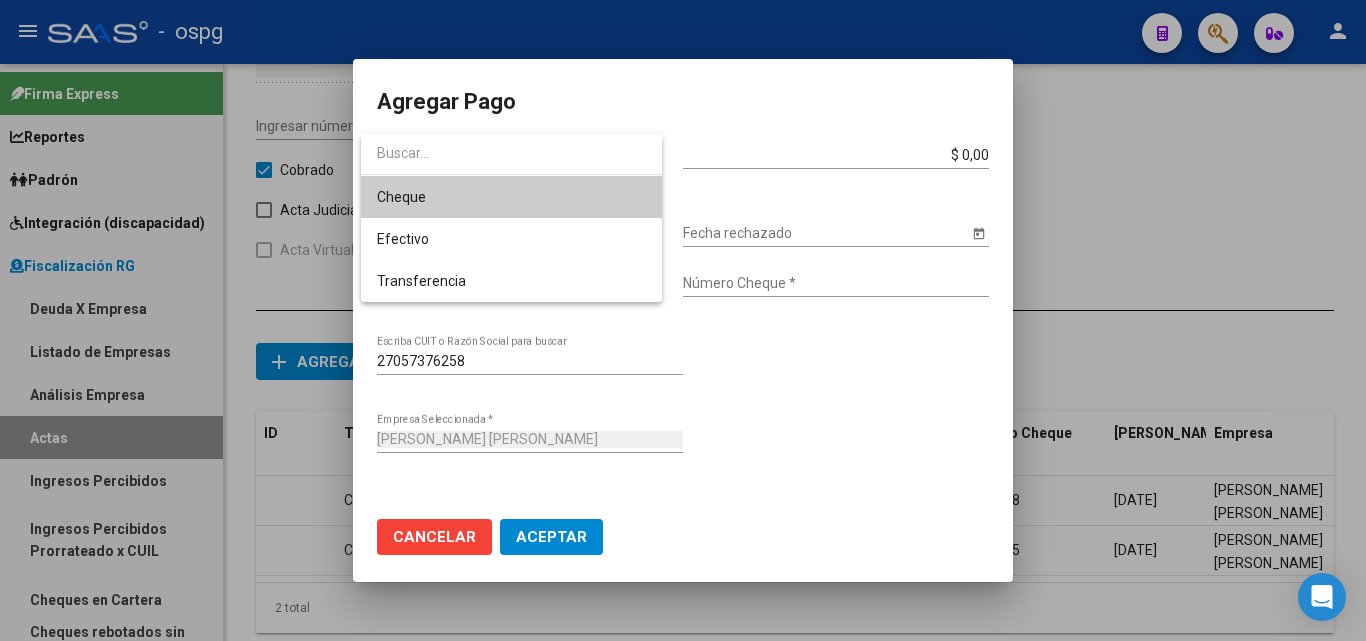 click on "Cheque" at bounding box center [511, 197] 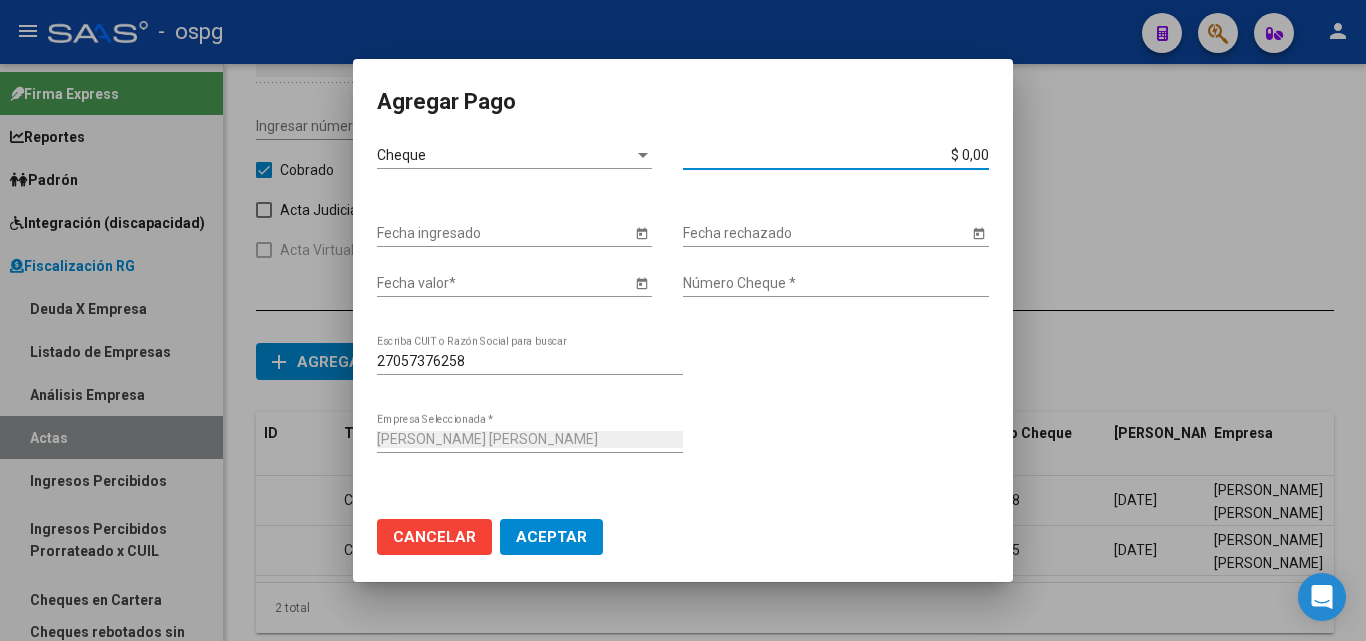 click on "$ 0,00" at bounding box center [836, 155] 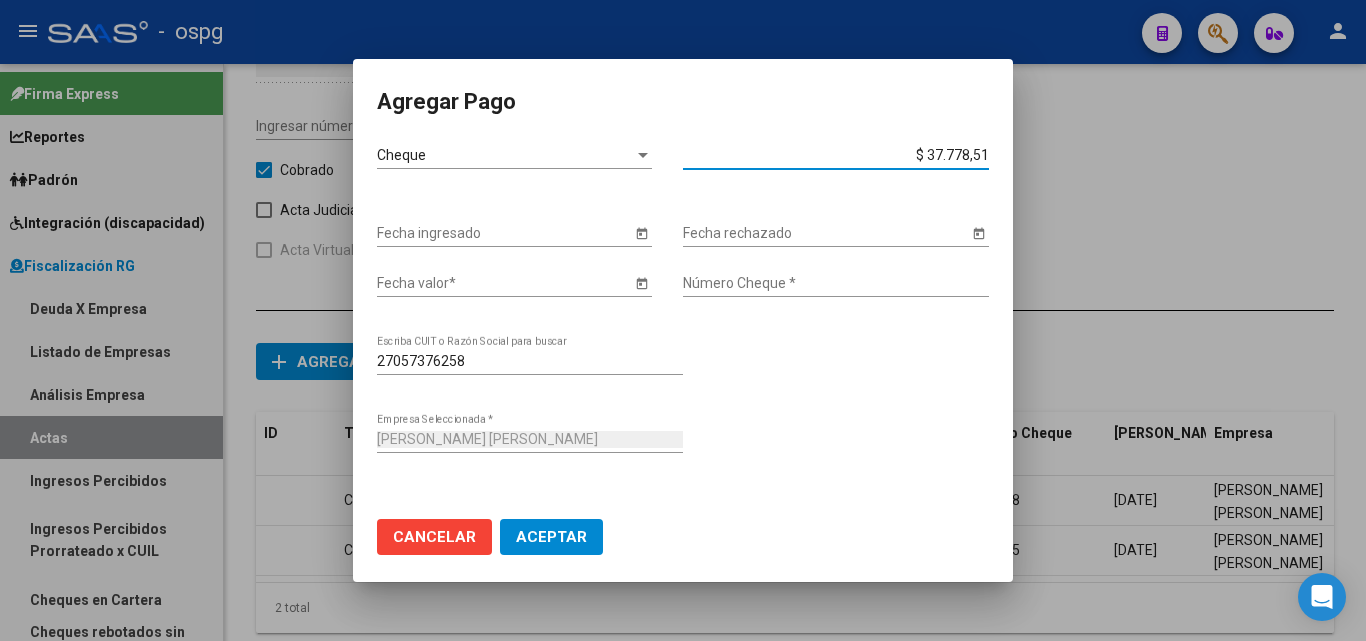 click on "$ 37.778,51" at bounding box center (836, 155) 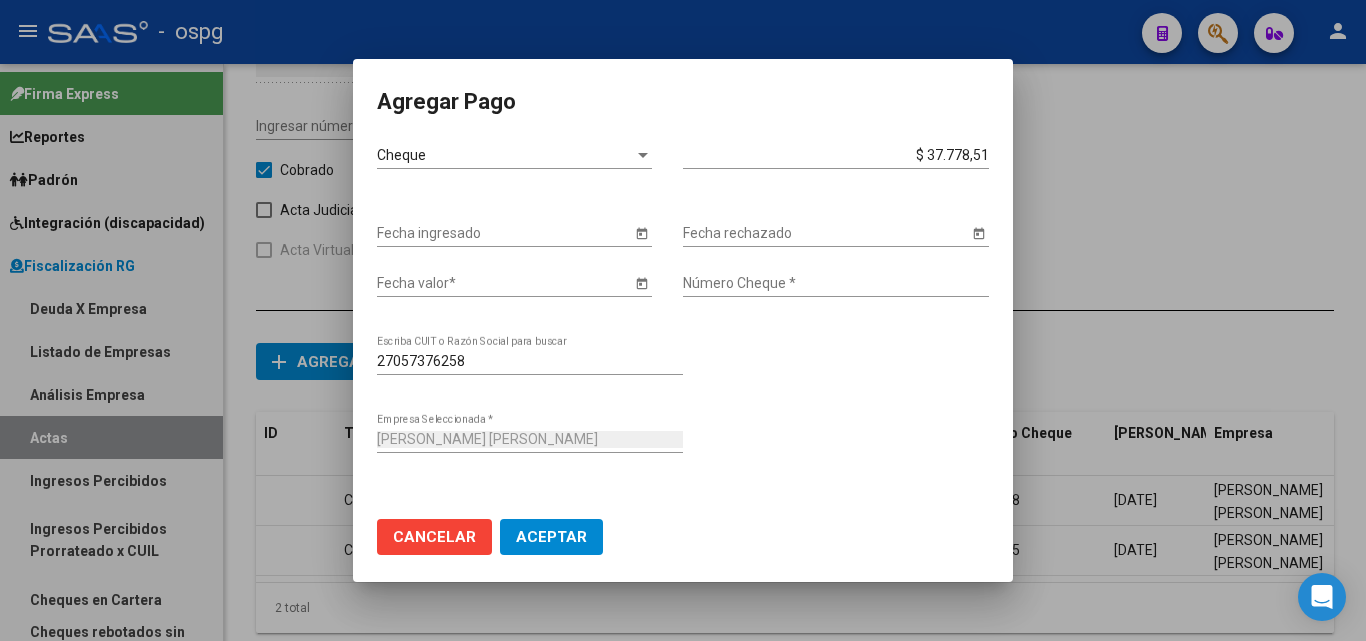drag, startPoint x: 975, startPoint y: 152, endPoint x: 910, endPoint y: 156, distance: 65.12296 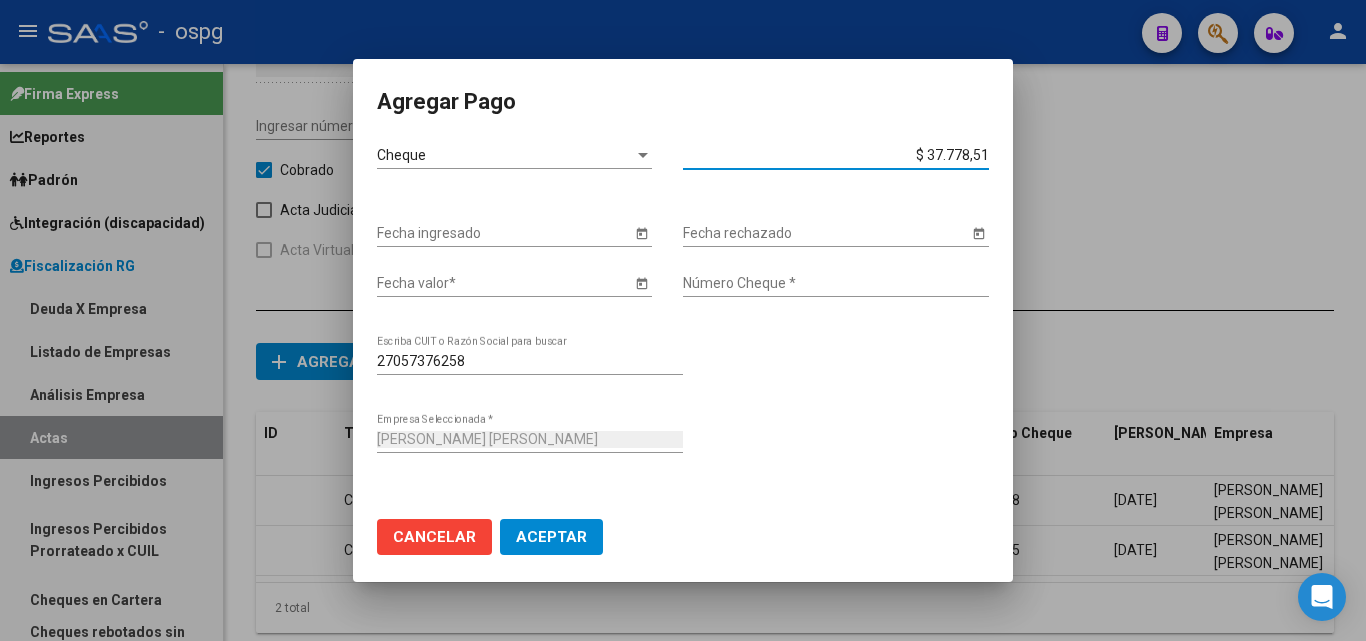drag, startPoint x: 910, startPoint y: 157, endPoint x: 1003, endPoint y: 159, distance: 93.0215 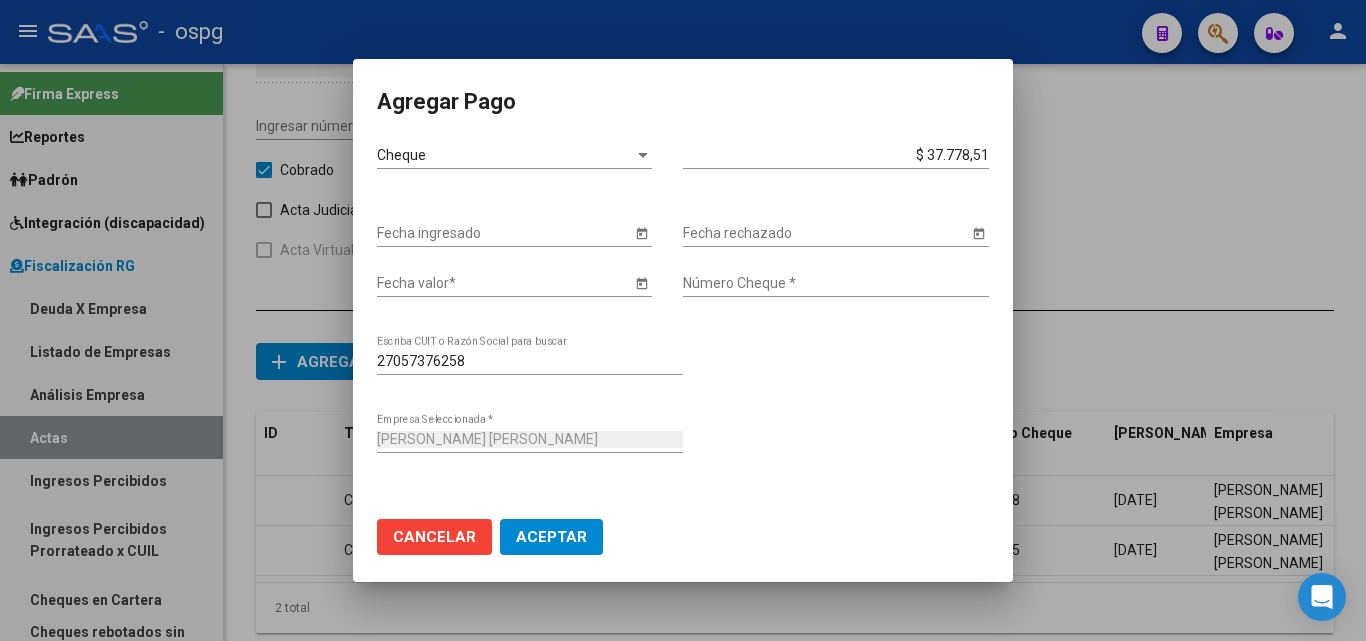click on "$ 37.778,51 Monto bruto *" at bounding box center (844, 155) 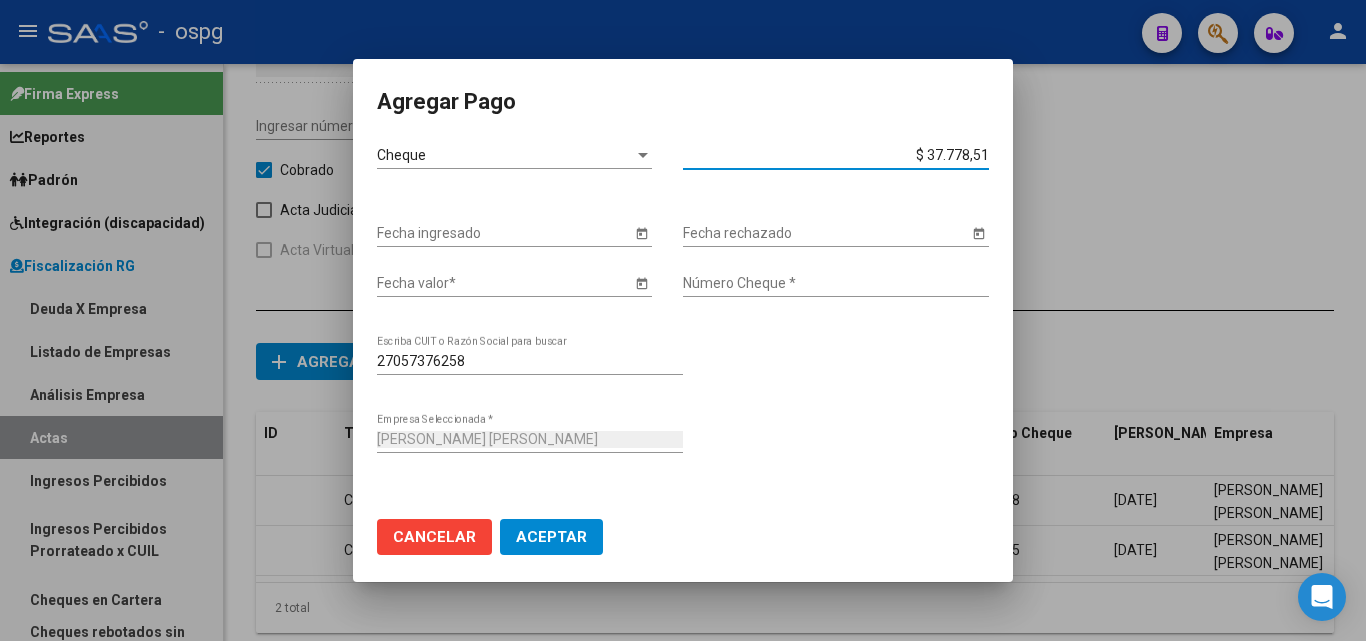 click on "$ 37.778,51" at bounding box center [836, 155] 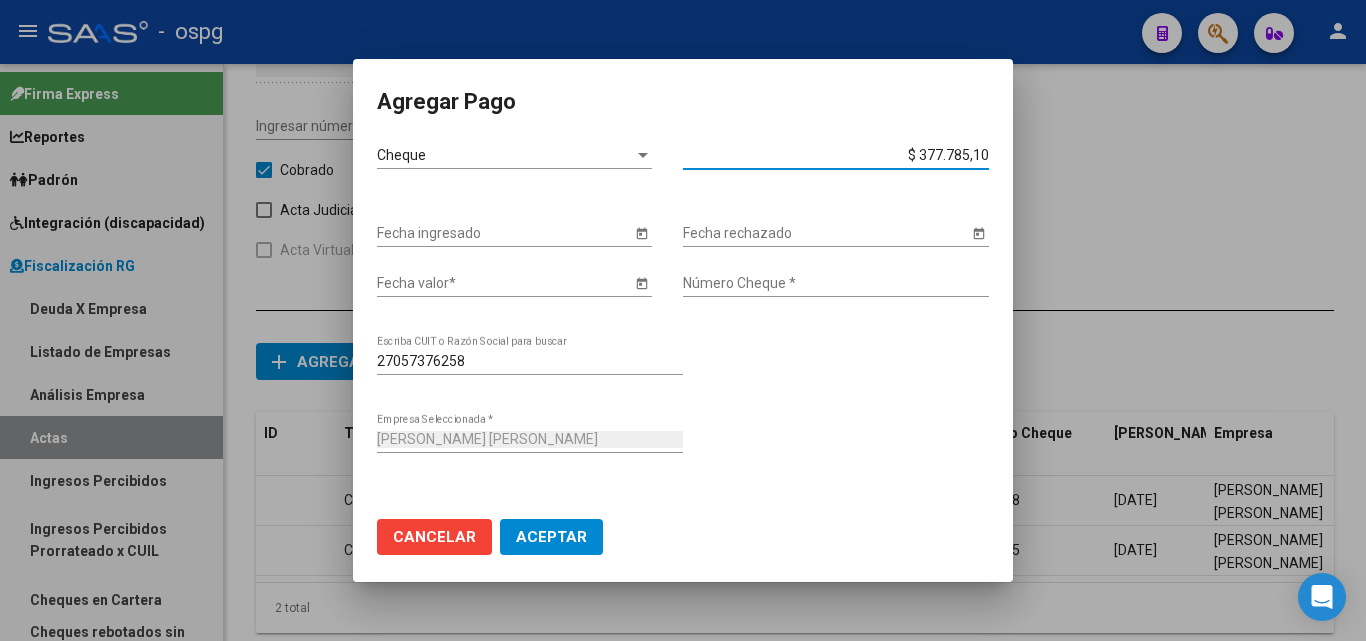 click on "Cheque Tipo de Pago *   $ 377.785,10 Monto bruto *" at bounding box center (683, 180) 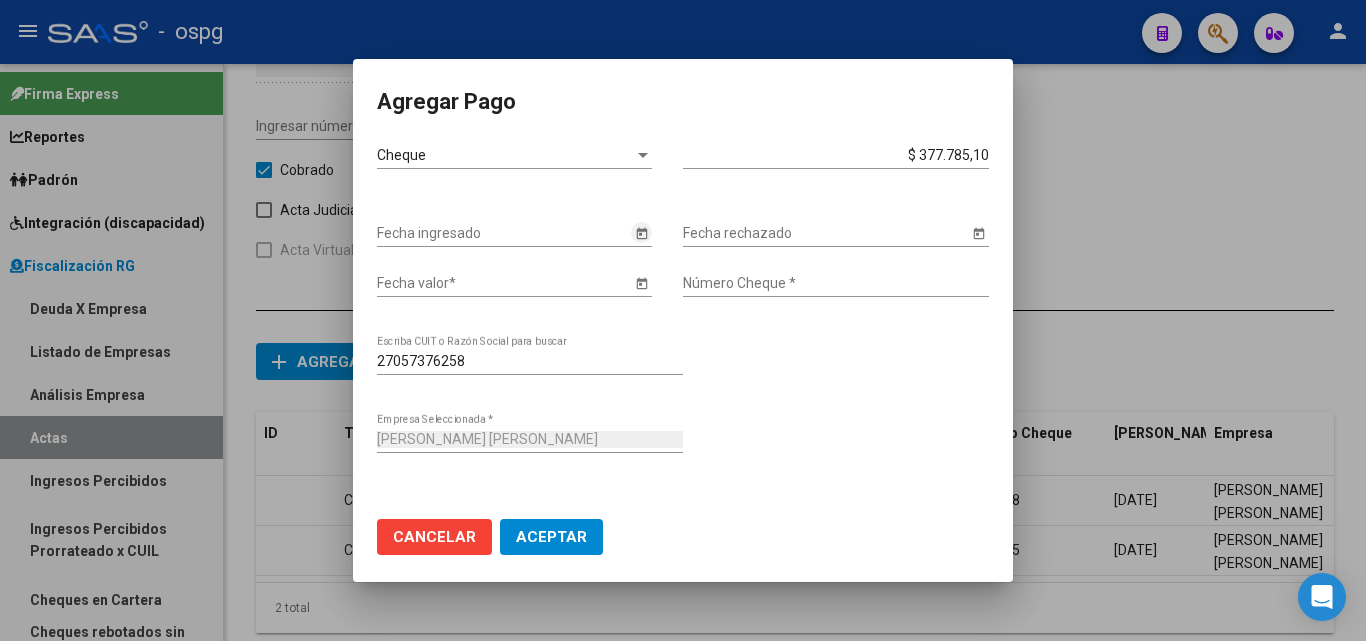 click 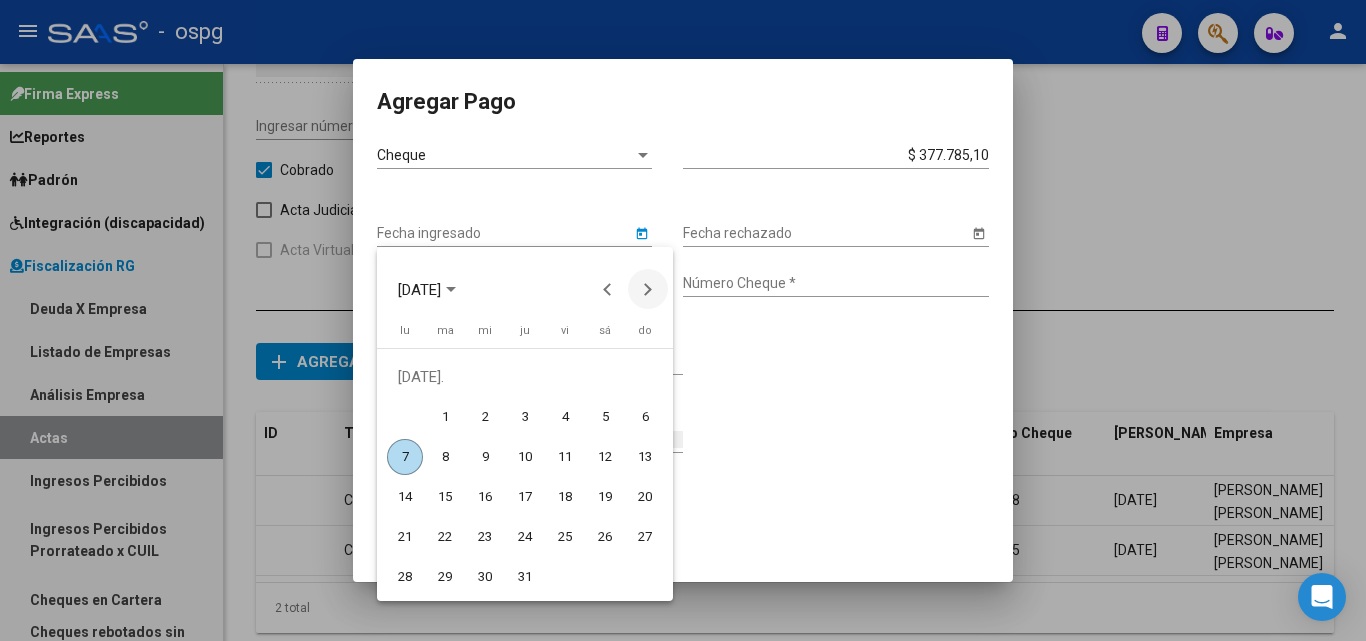 click at bounding box center (648, 289) 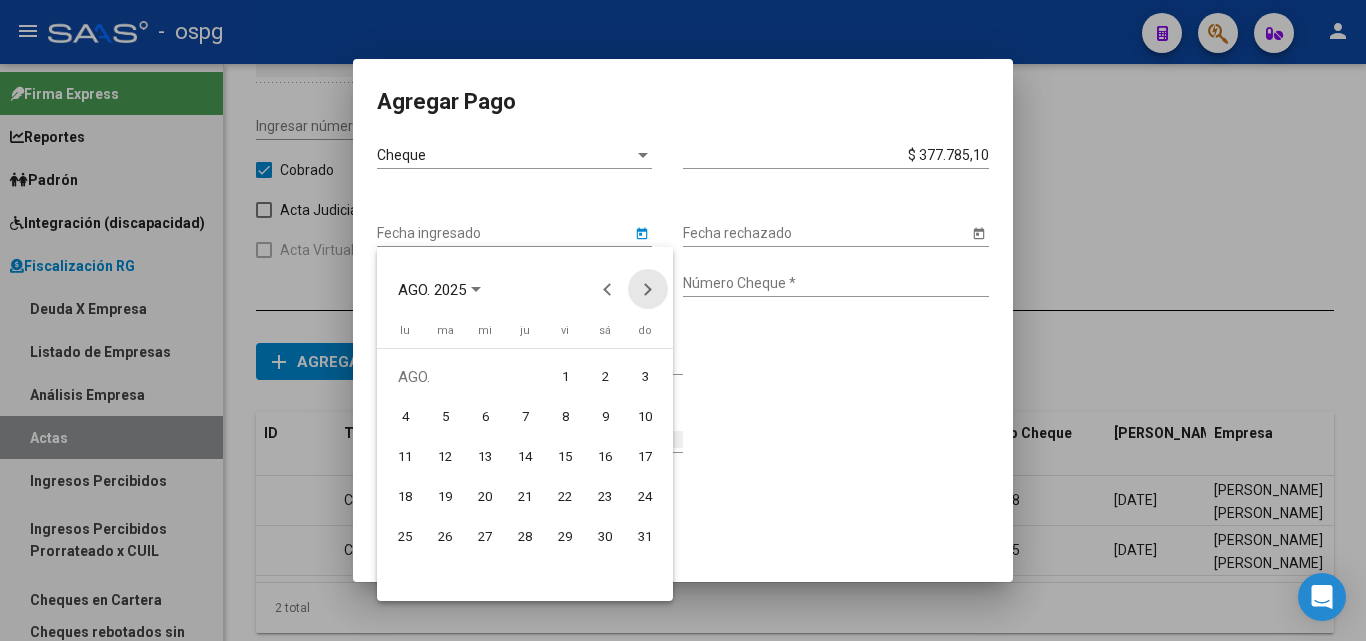click at bounding box center [648, 289] 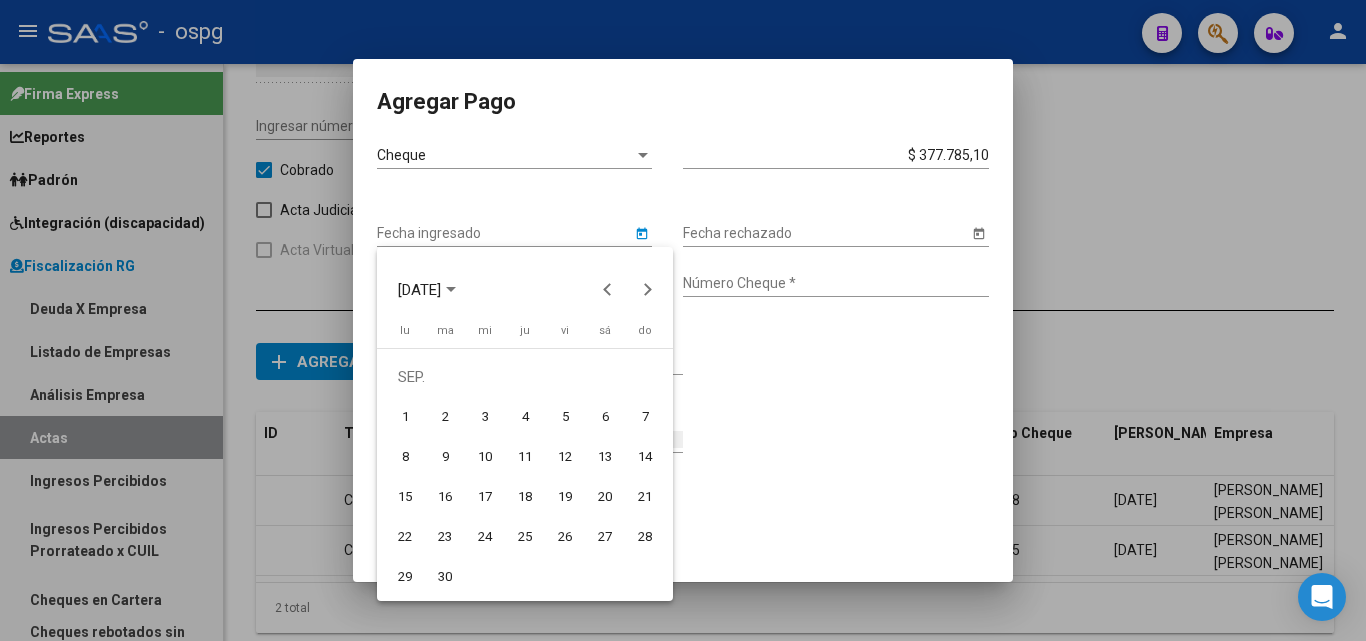click on "3" at bounding box center (485, 417) 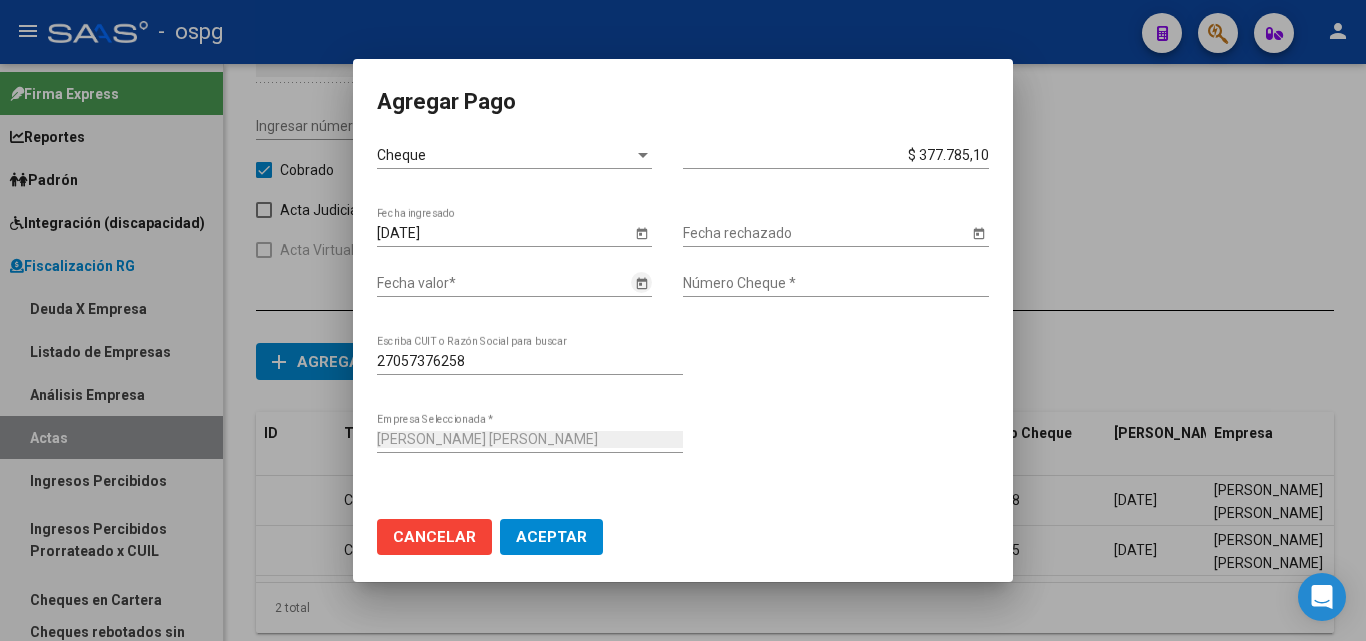 click 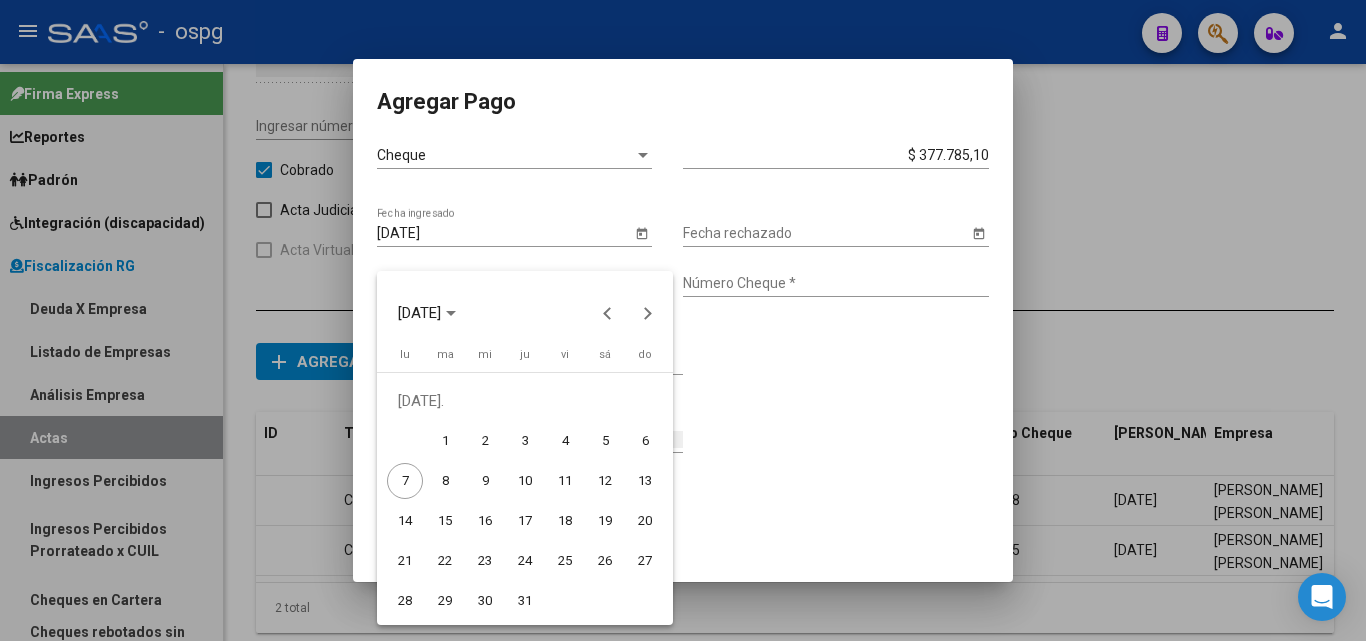 drag, startPoint x: 526, startPoint y: 445, endPoint x: 650, endPoint y: 336, distance: 165.09694 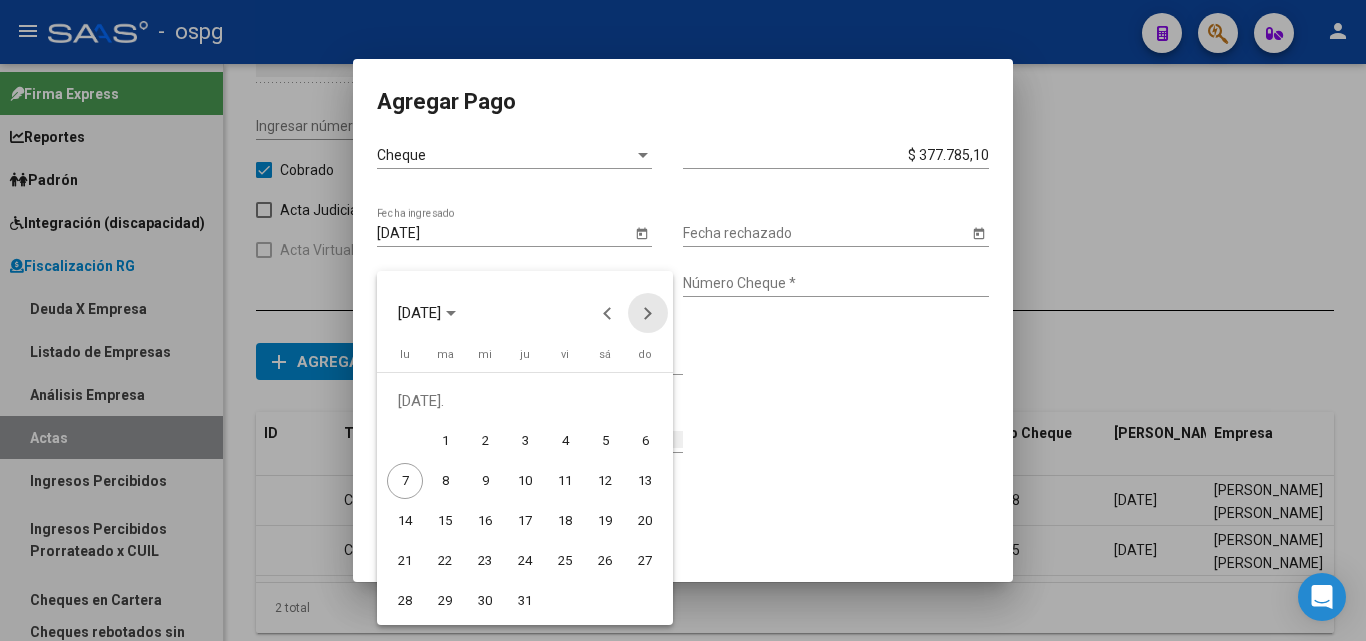 click at bounding box center [648, 313] 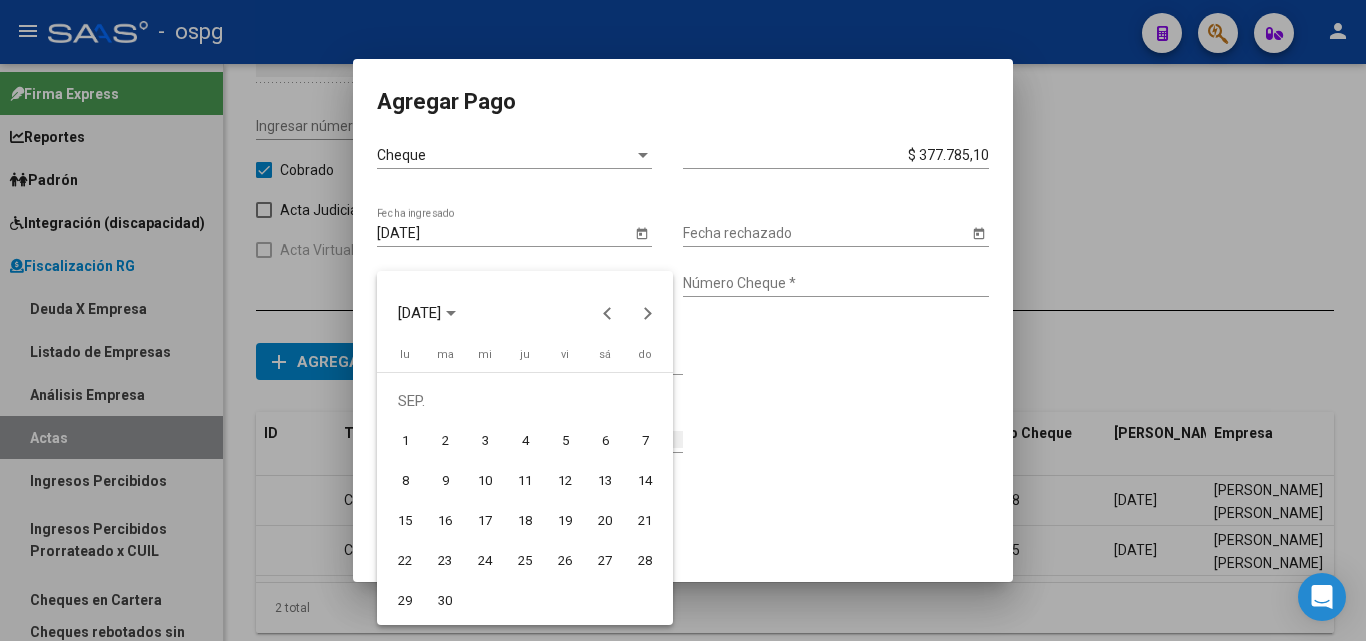 click on "3" at bounding box center (485, 441) 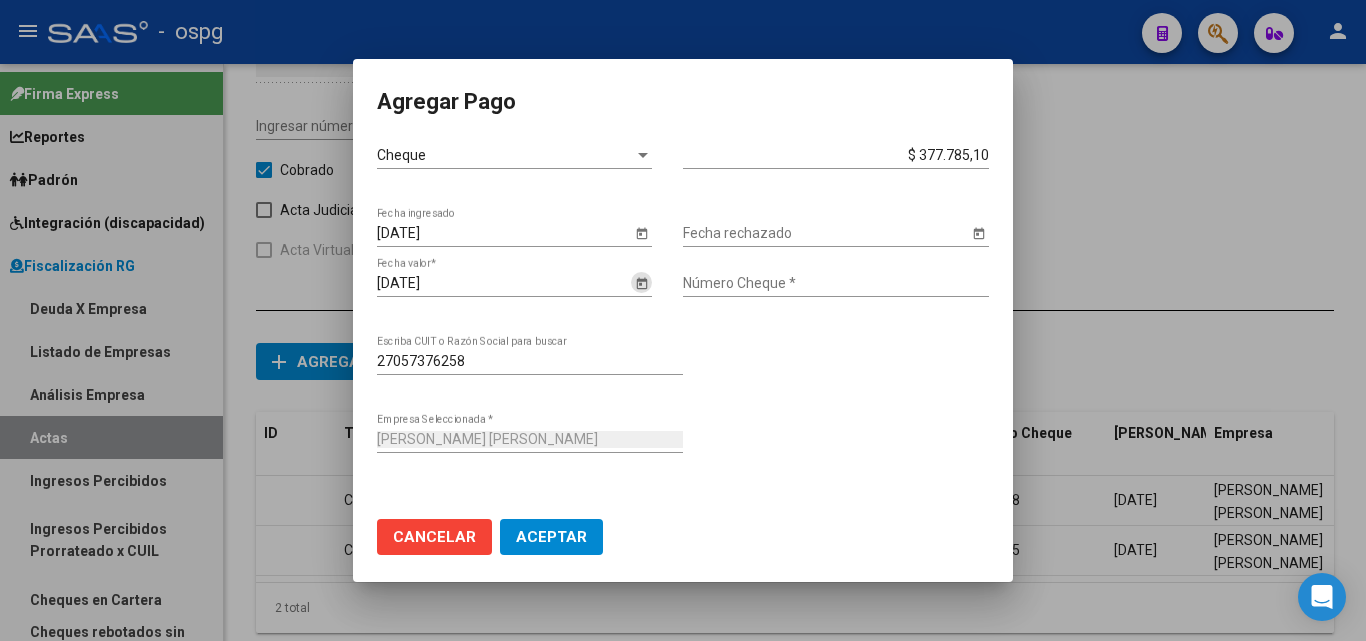click on "Número Cheque *" at bounding box center [836, 283] 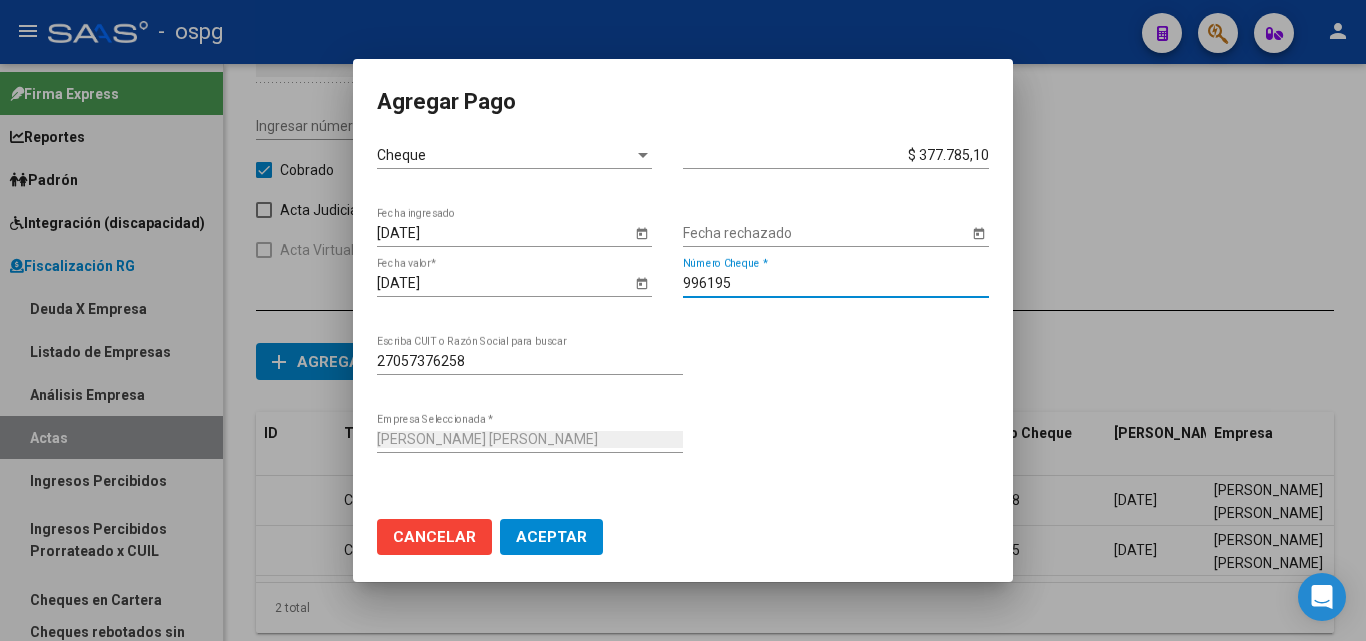 type on "996195" 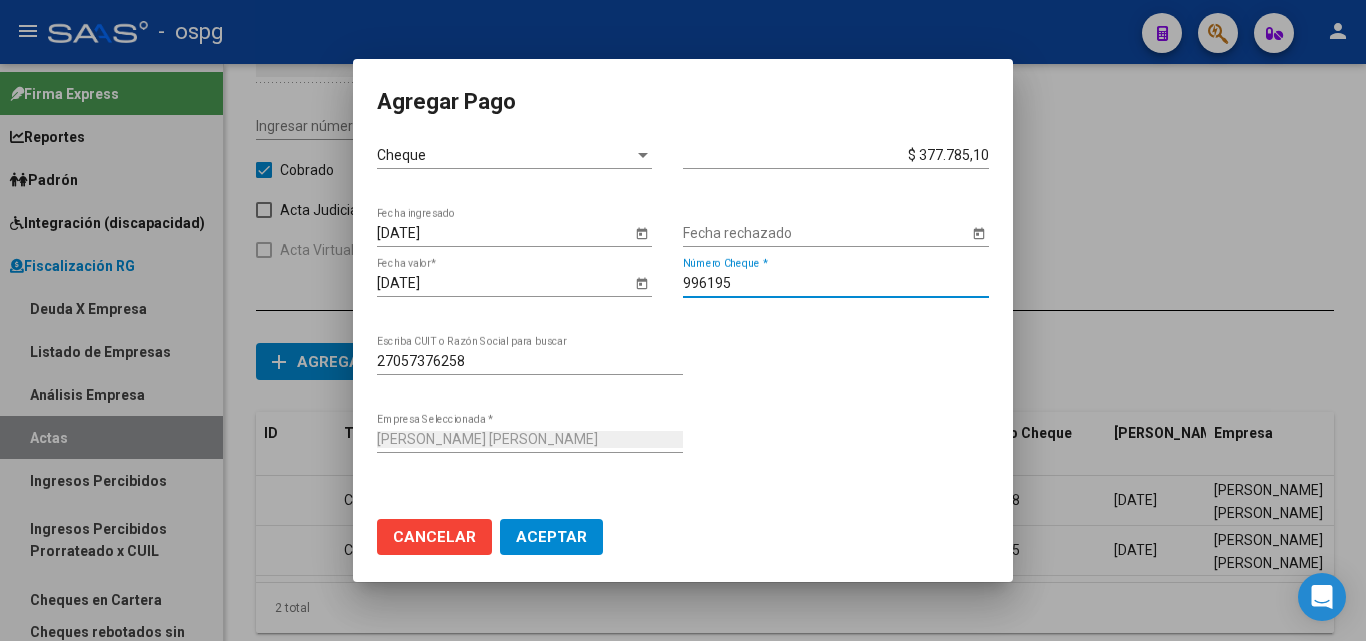 click on "Aceptar" at bounding box center [551, 537] 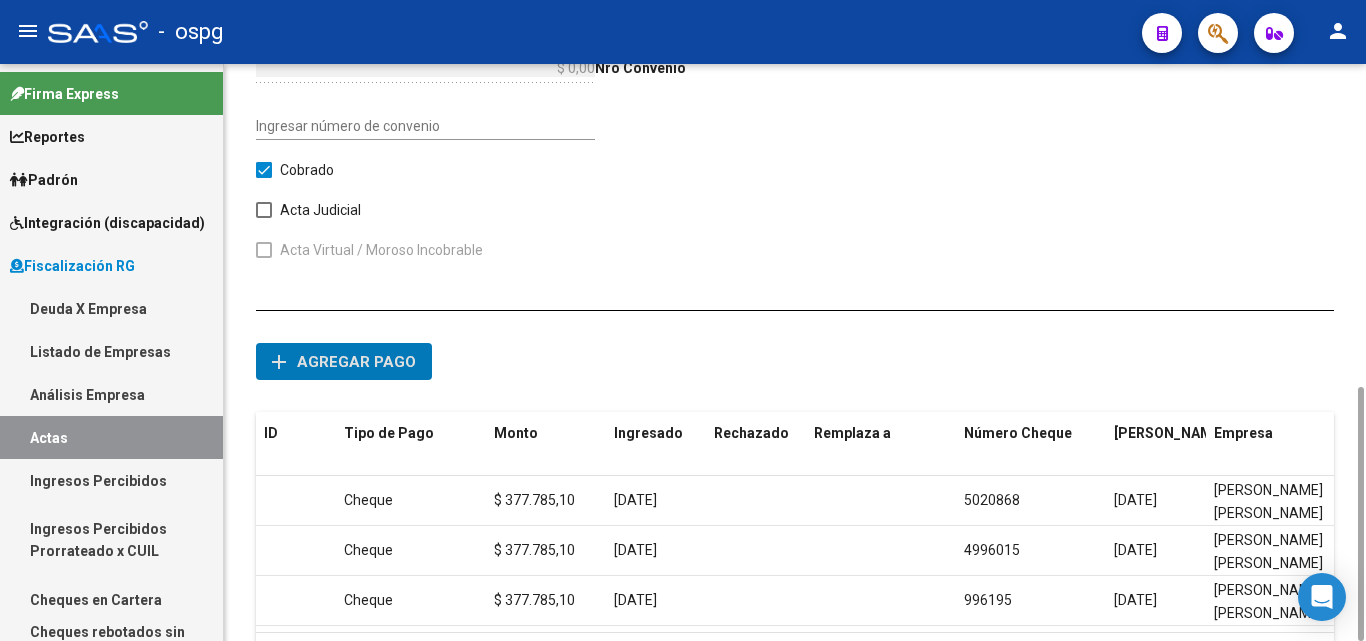 scroll, scrollTop: 0, scrollLeft: 0, axis: both 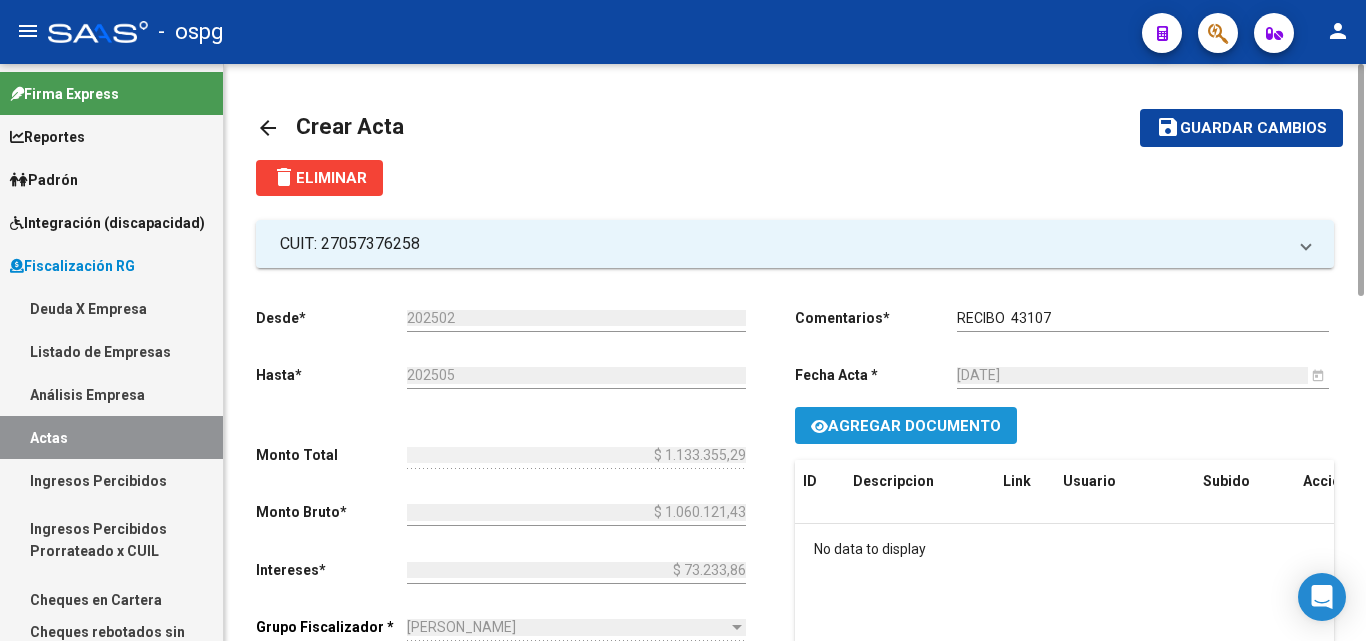 click on "Agregar Documento" 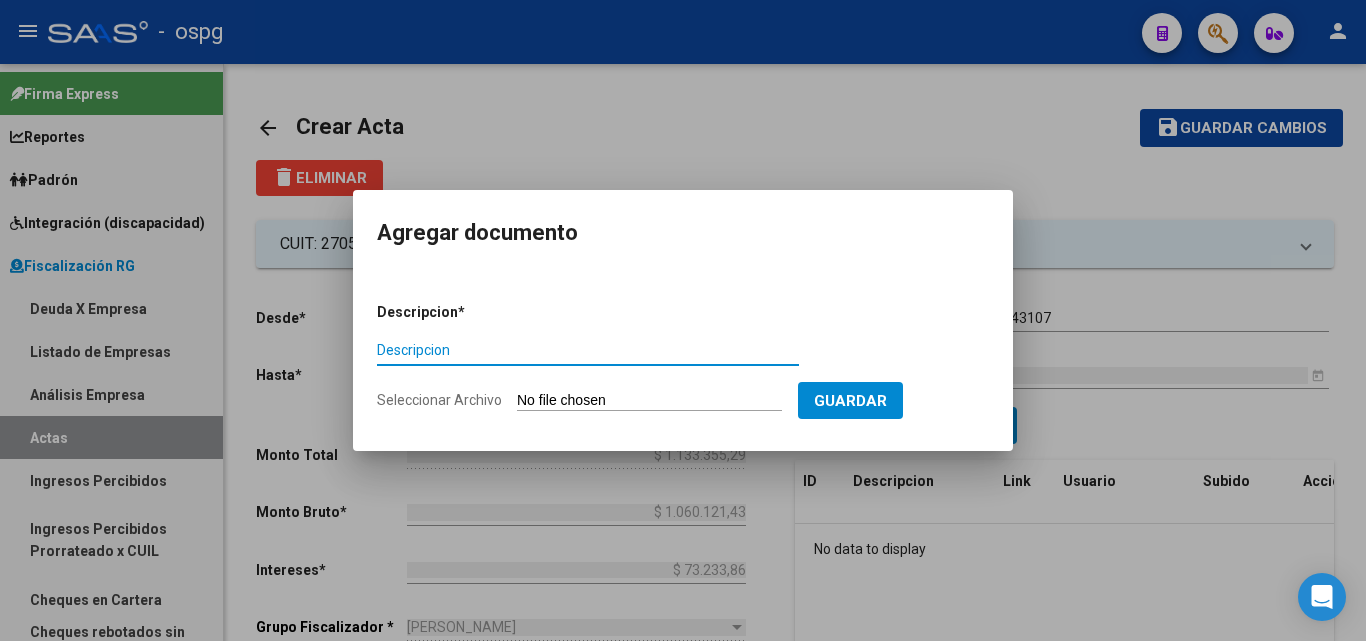 click on "Descripcion" at bounding box center [588, 350] 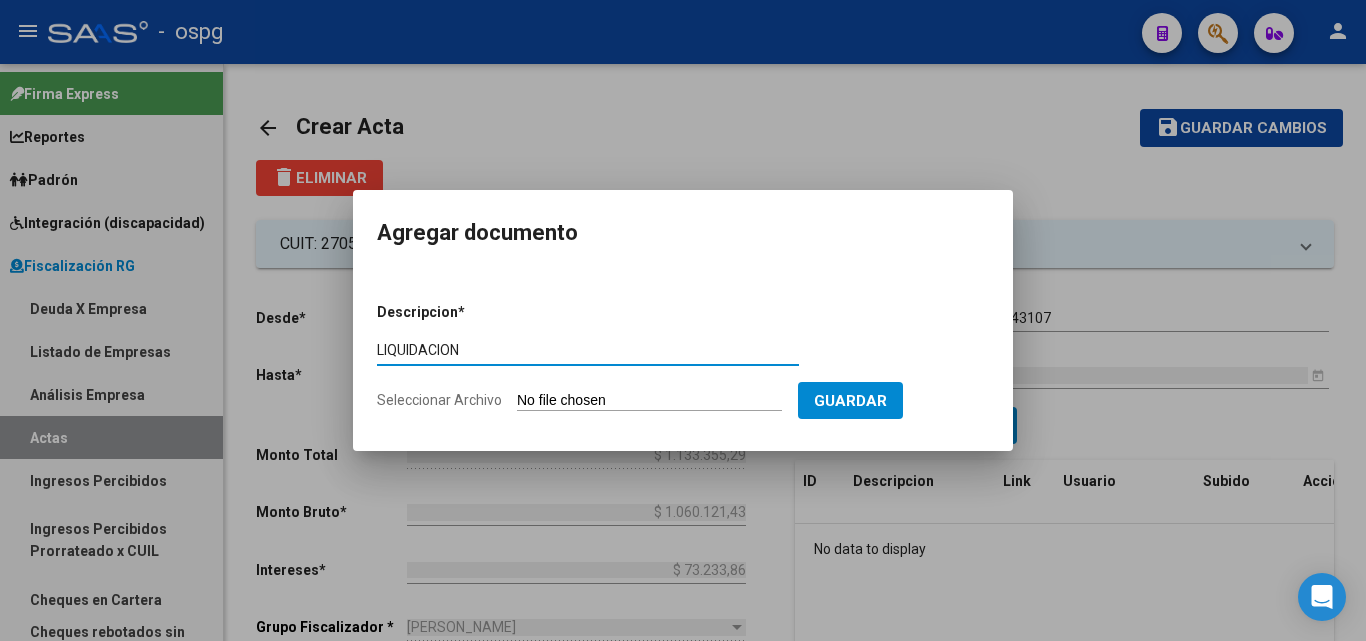 type on "LIQUIDACION" 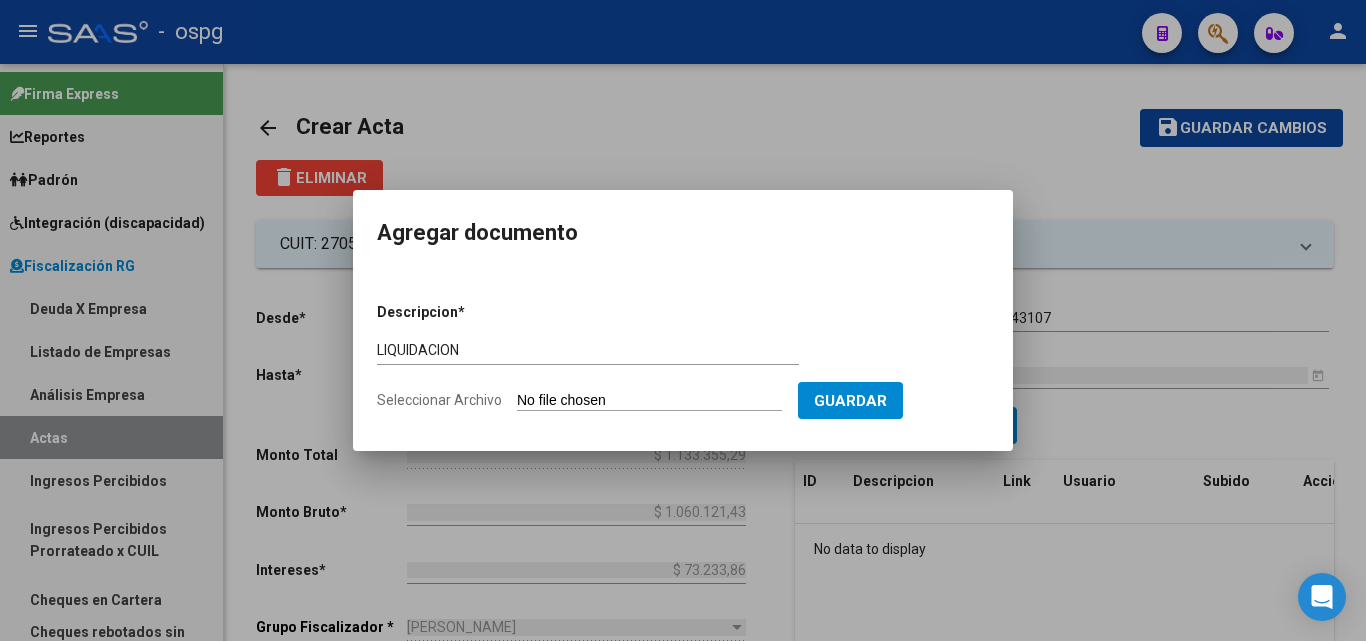 click on "Seleccionar Archivo" at bounding box center [649, 401] 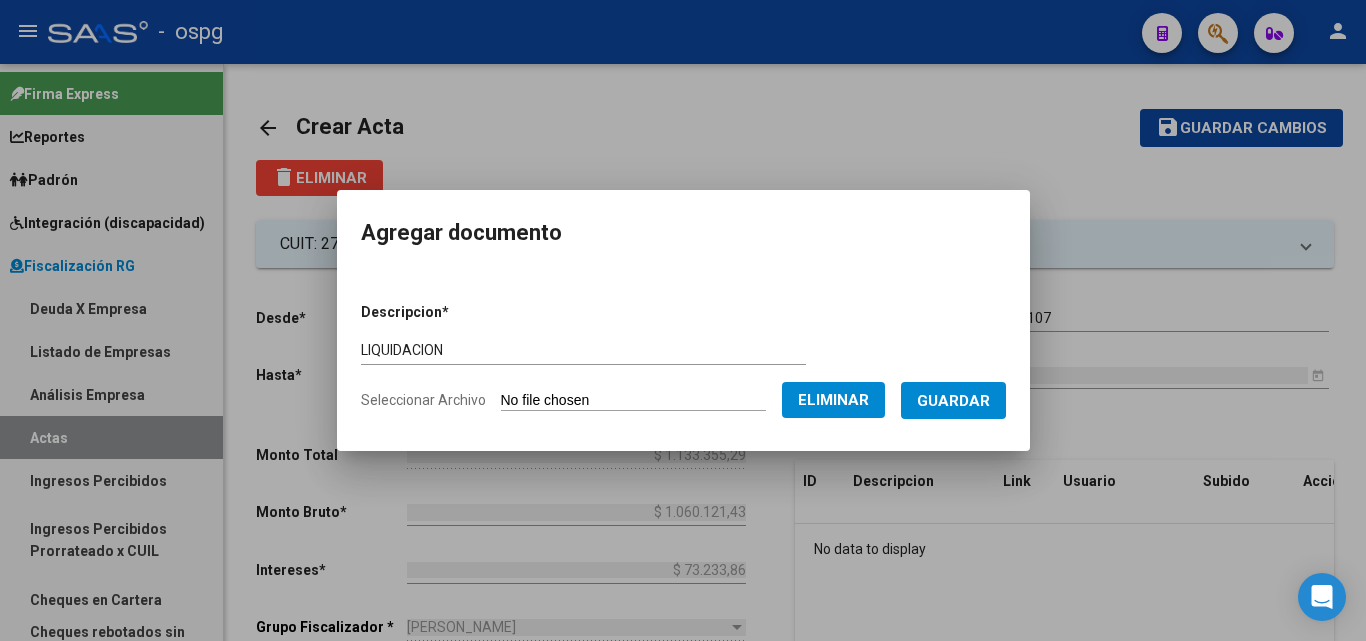 click on "Guardar" at bounding box center [953, 401] 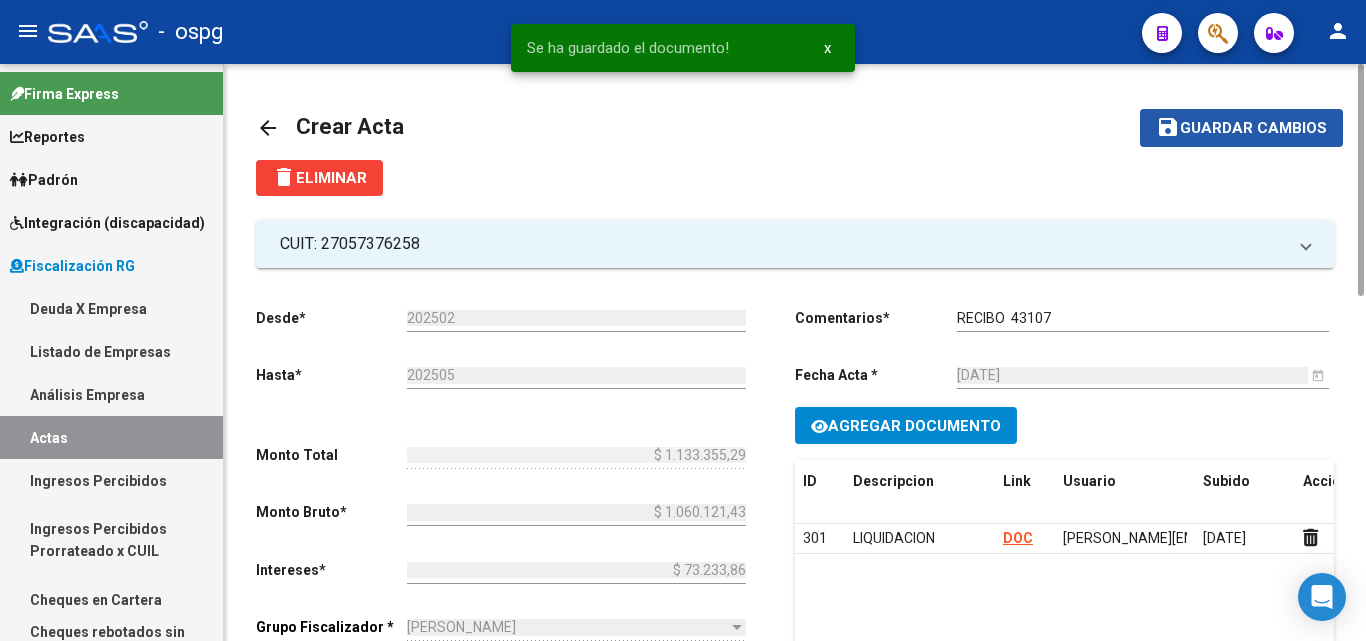 click on "Guardar cambios" 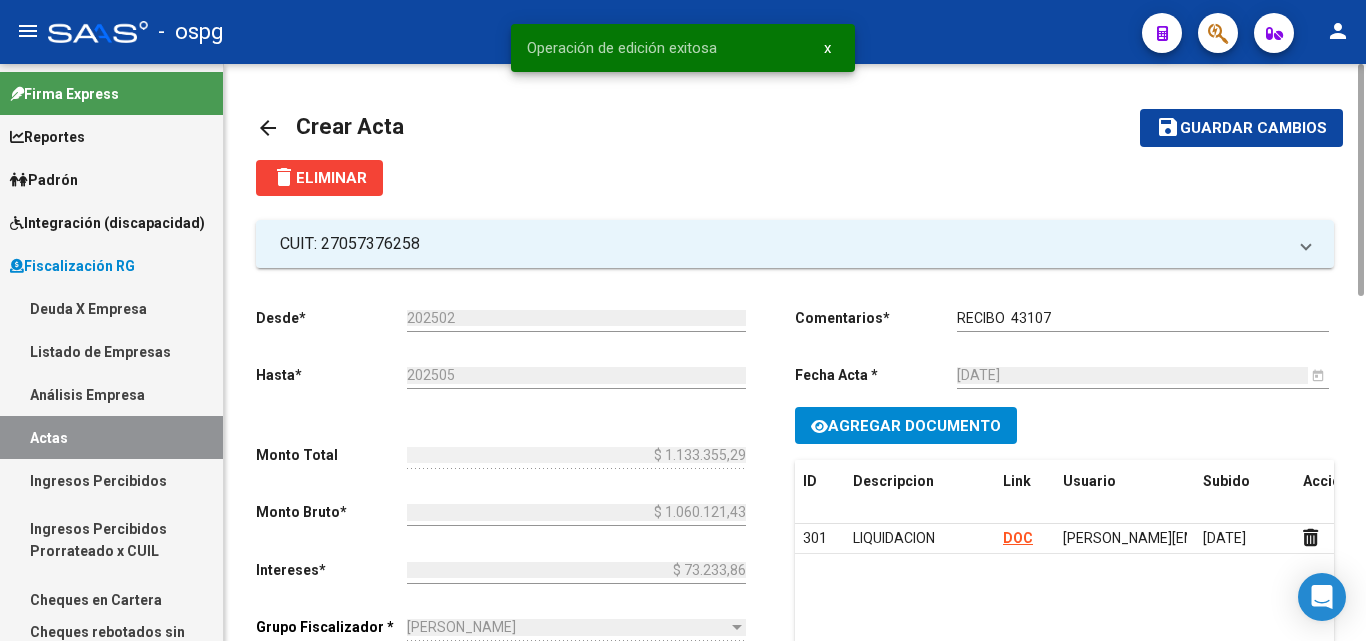 scroll, scrollTop: 200, scrollLeft: 0, axis: vertical 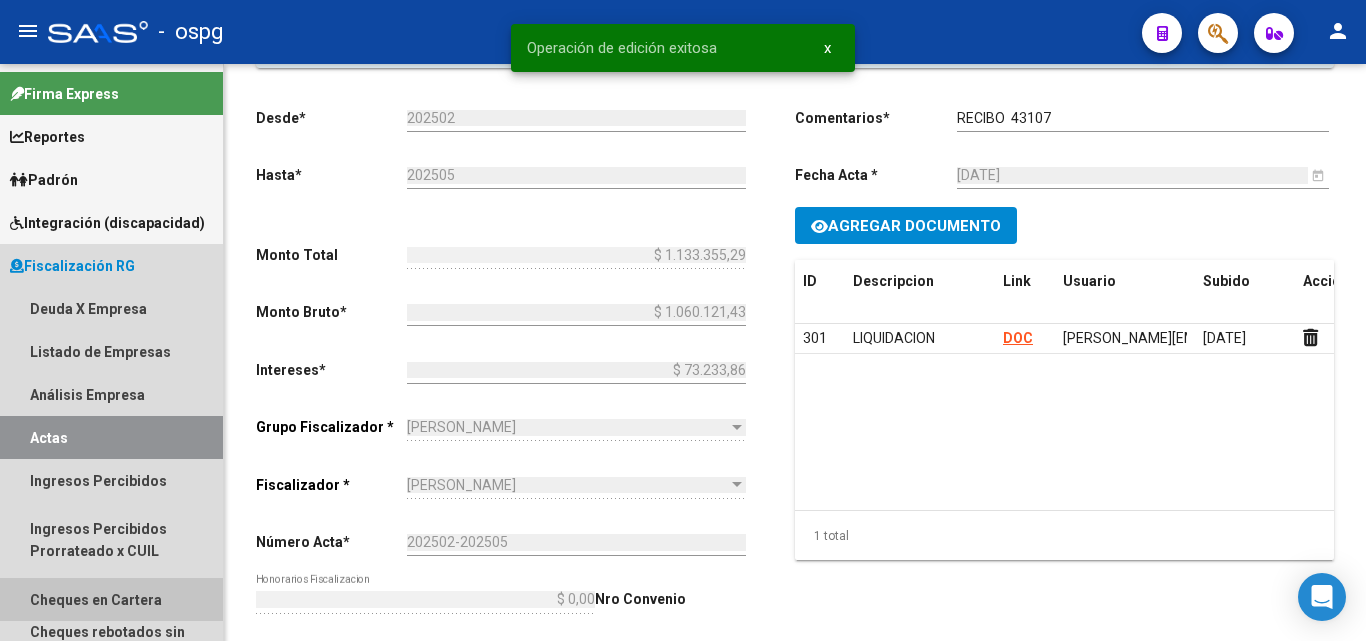 click on "Cheques en Cartera" at bounding box center [111, 599] 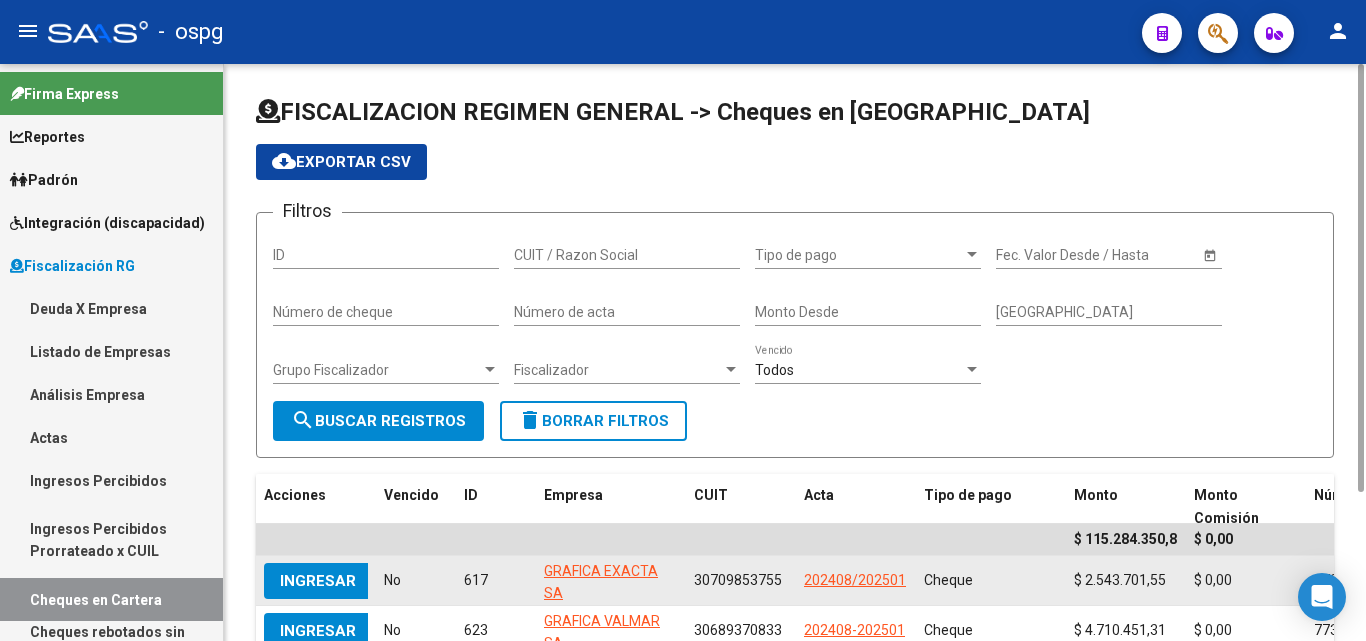 scroll, scrollTop: 527, scrollLeft: 0, axis: vertical 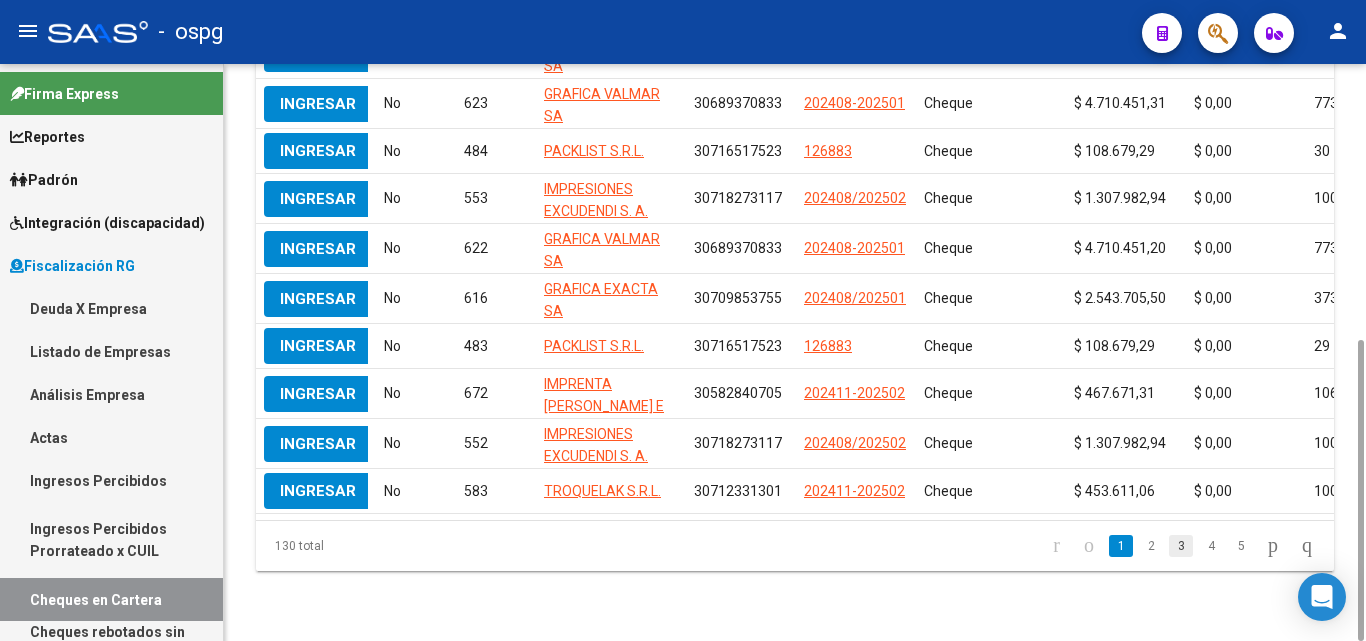 click on "3" 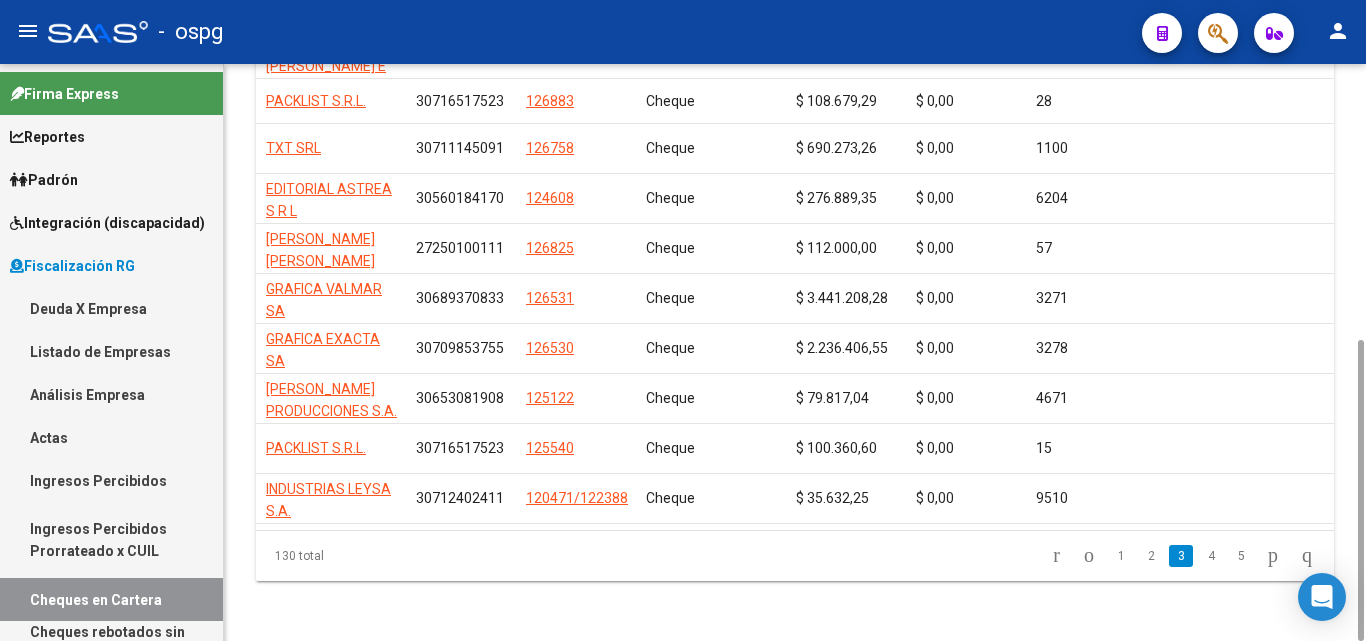 scroll, scrollTop: 0, scrollLeft: 0, axis: both 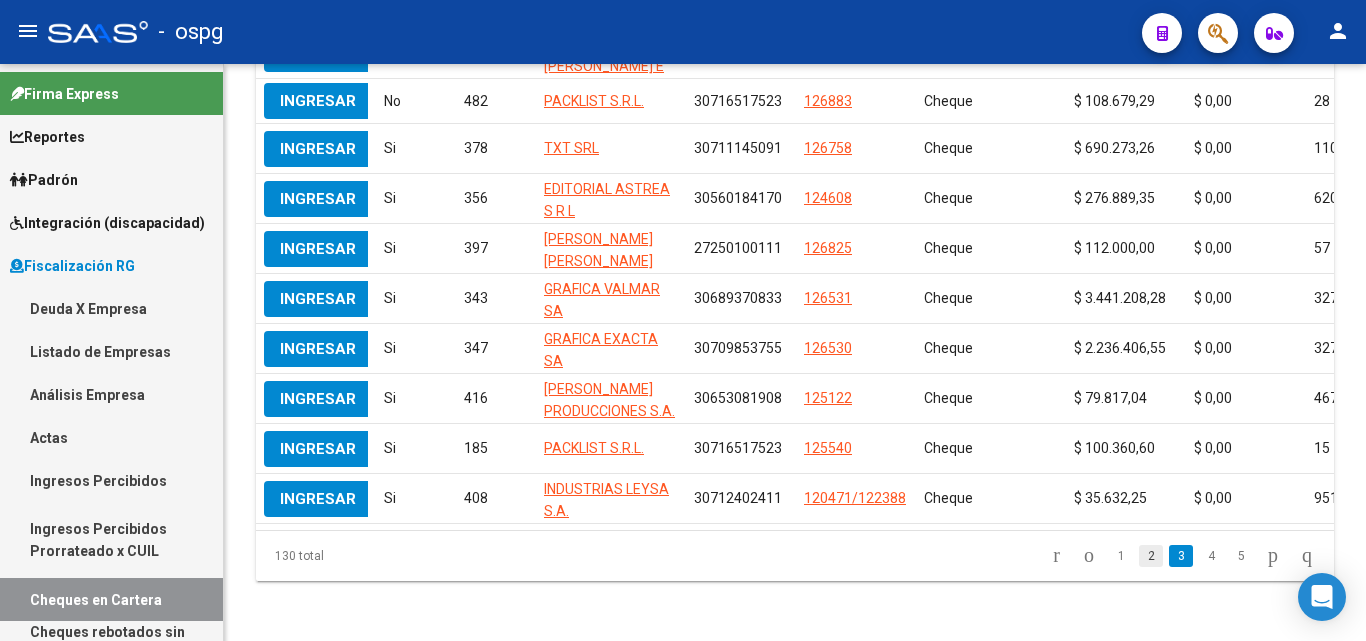 click on "2" 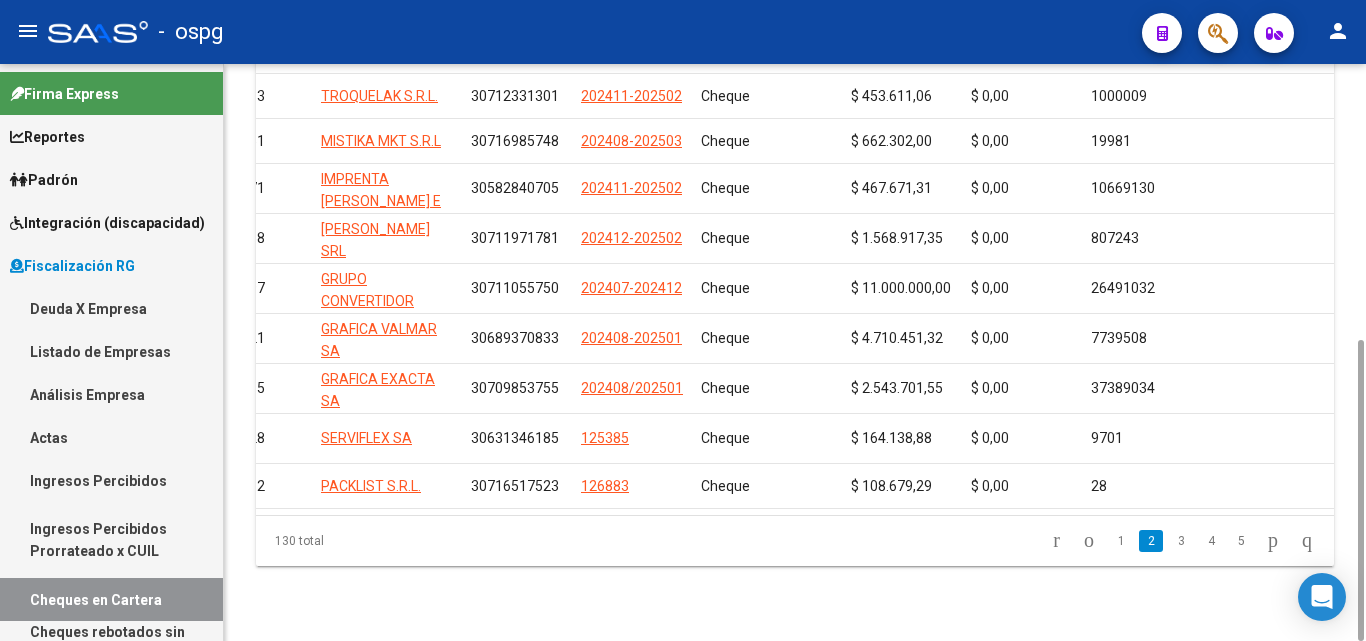 scroll, scrollTop: 0, scrollLeft: 0, axis: both 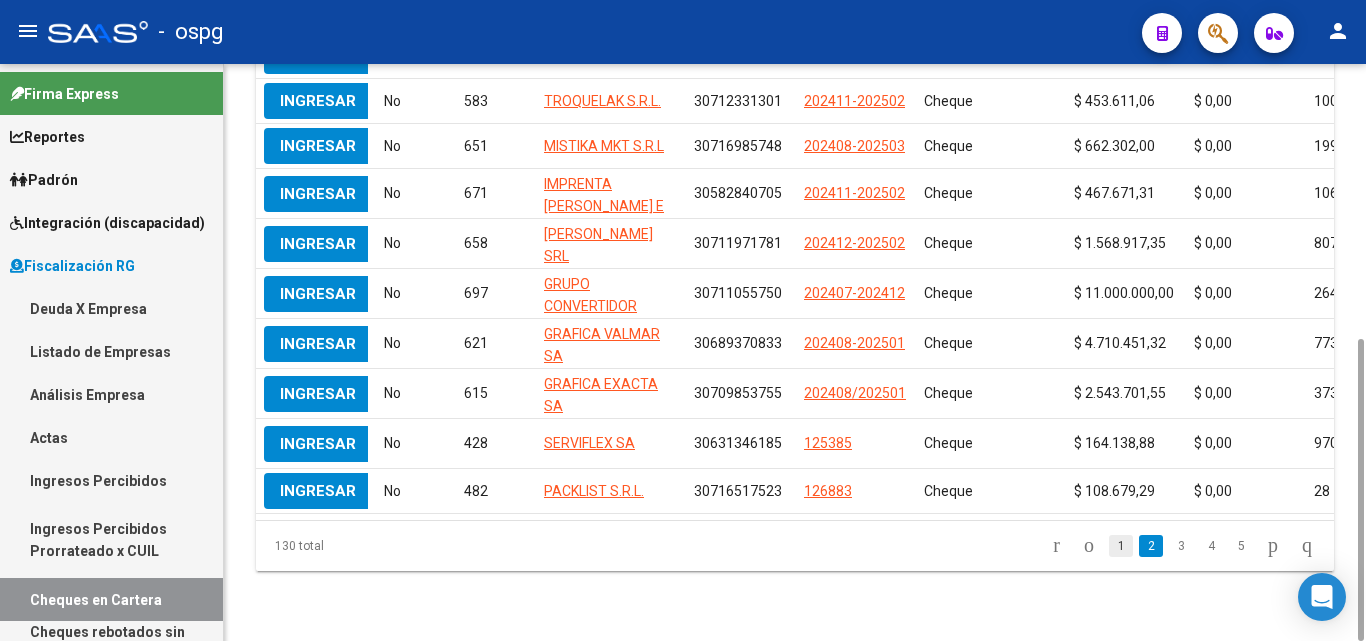 click on "1" 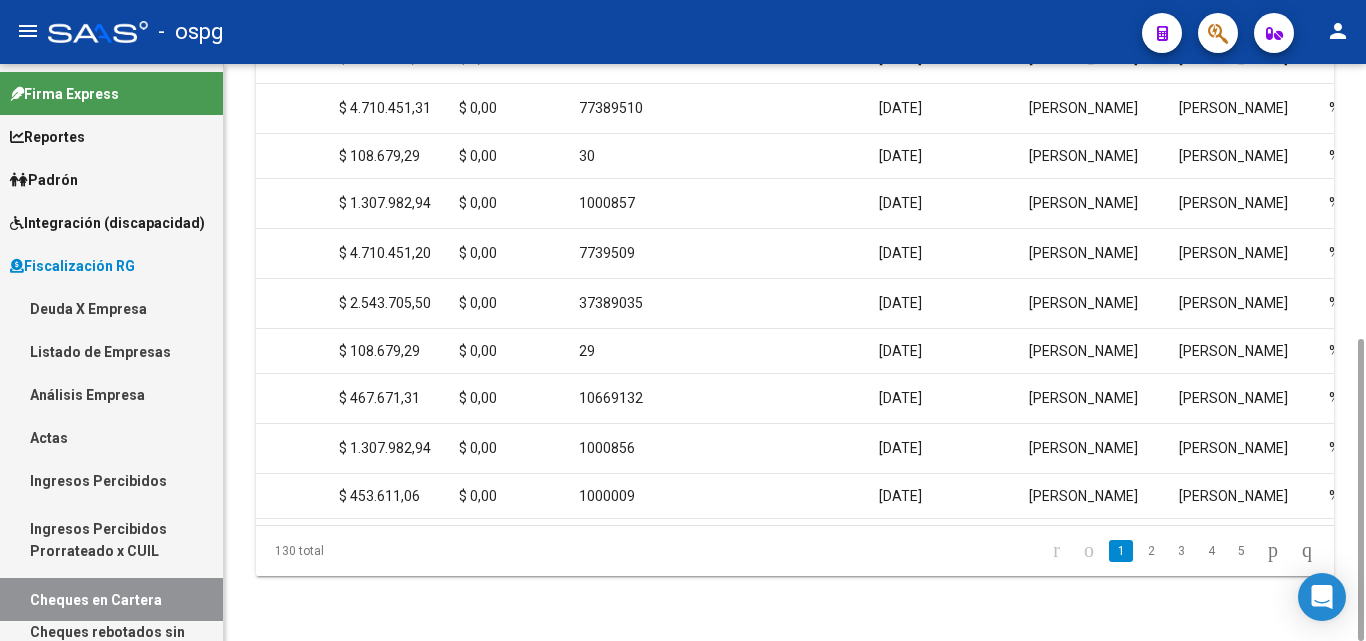 scroll, scrollTop: 0, scrollLeft: 789, axis: horizontal 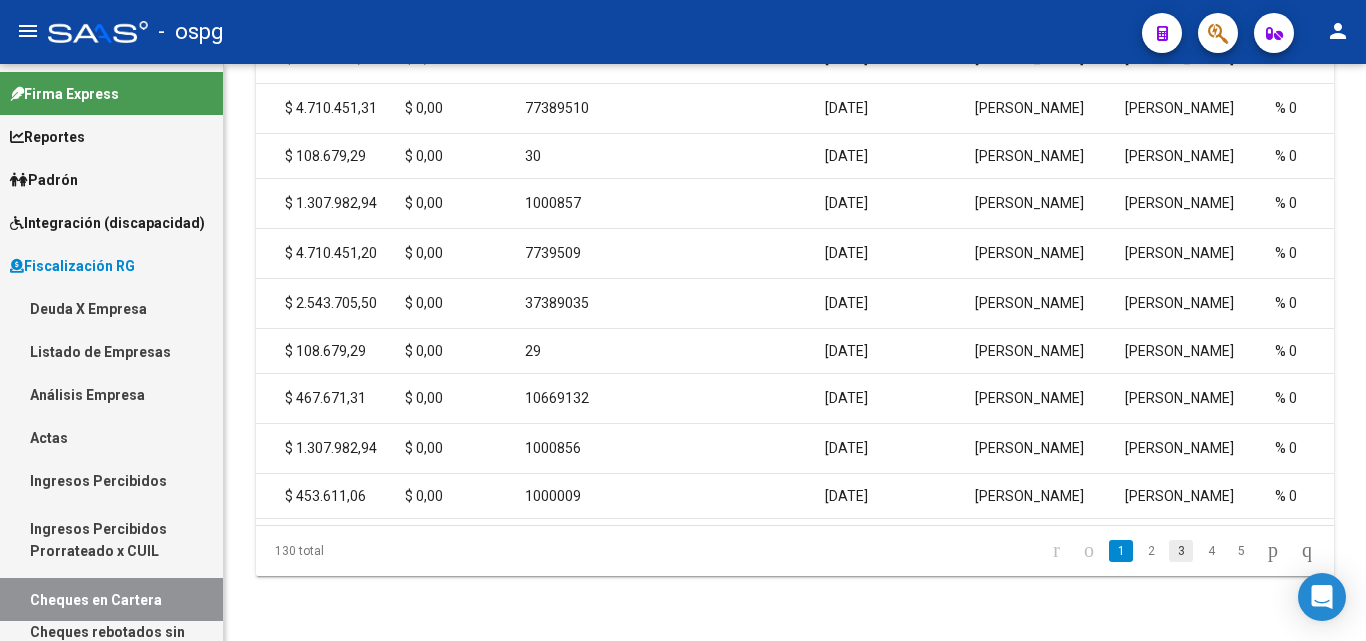 click on "3" 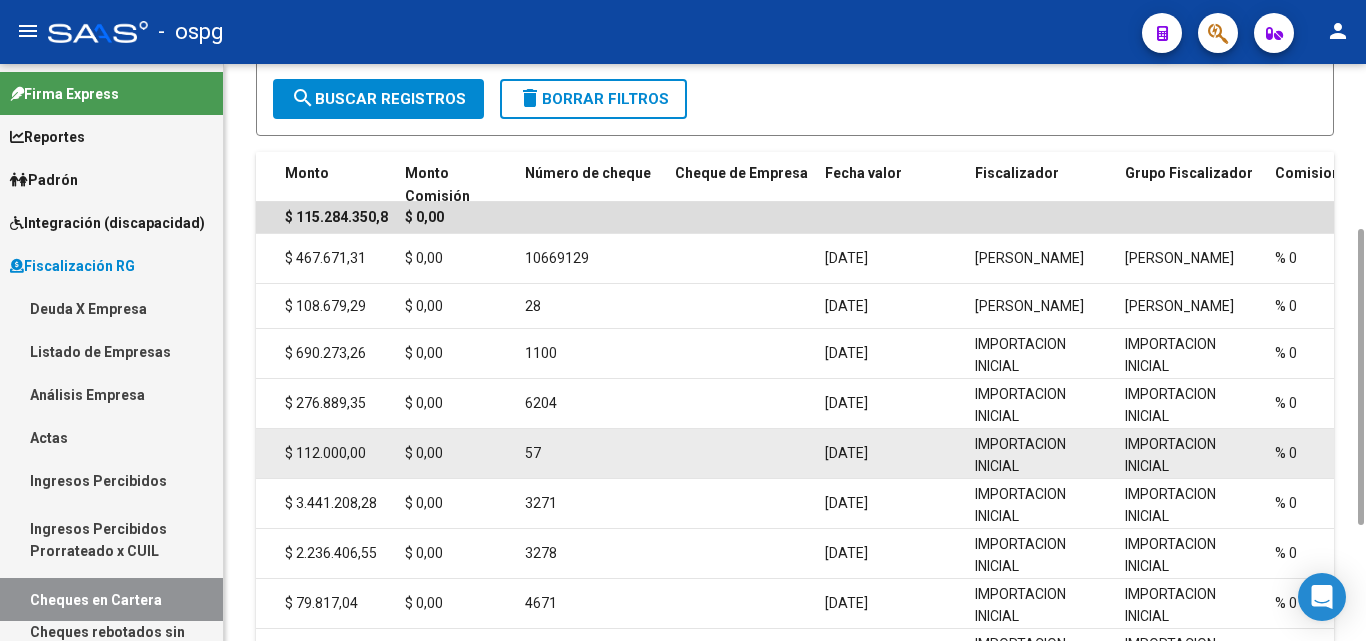 scroll, scrollTop: 522, scrollLeft: 0, axis: vertical 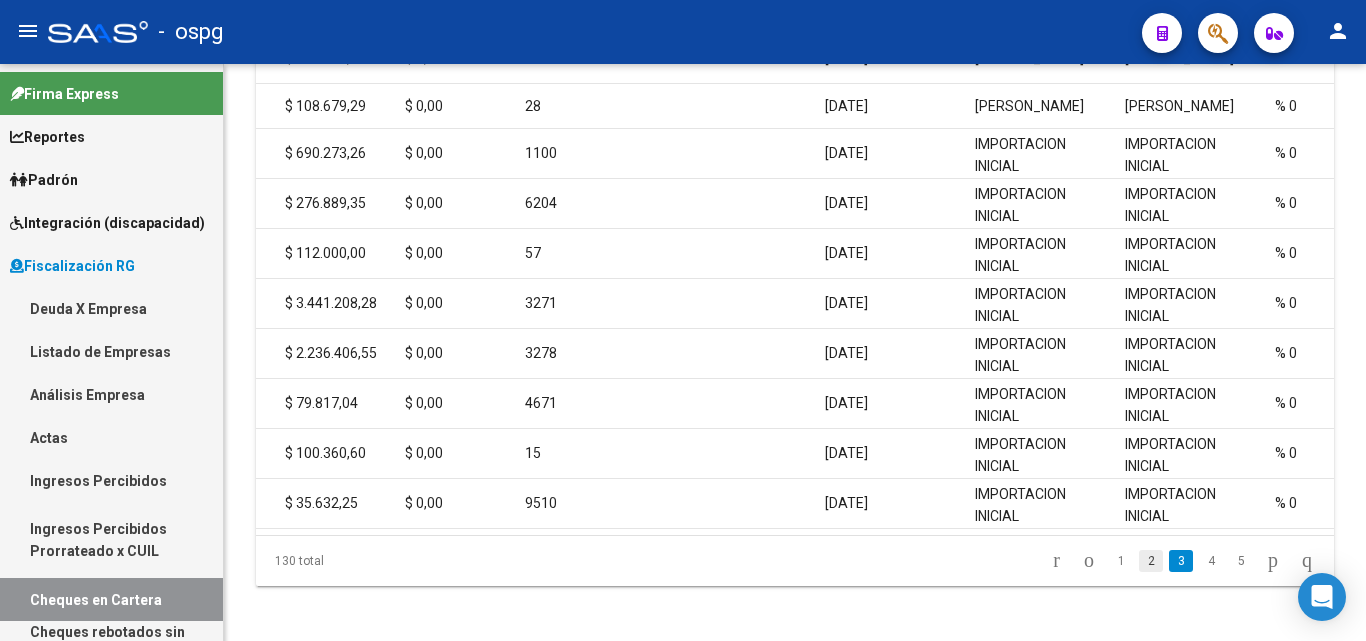 click on "2" 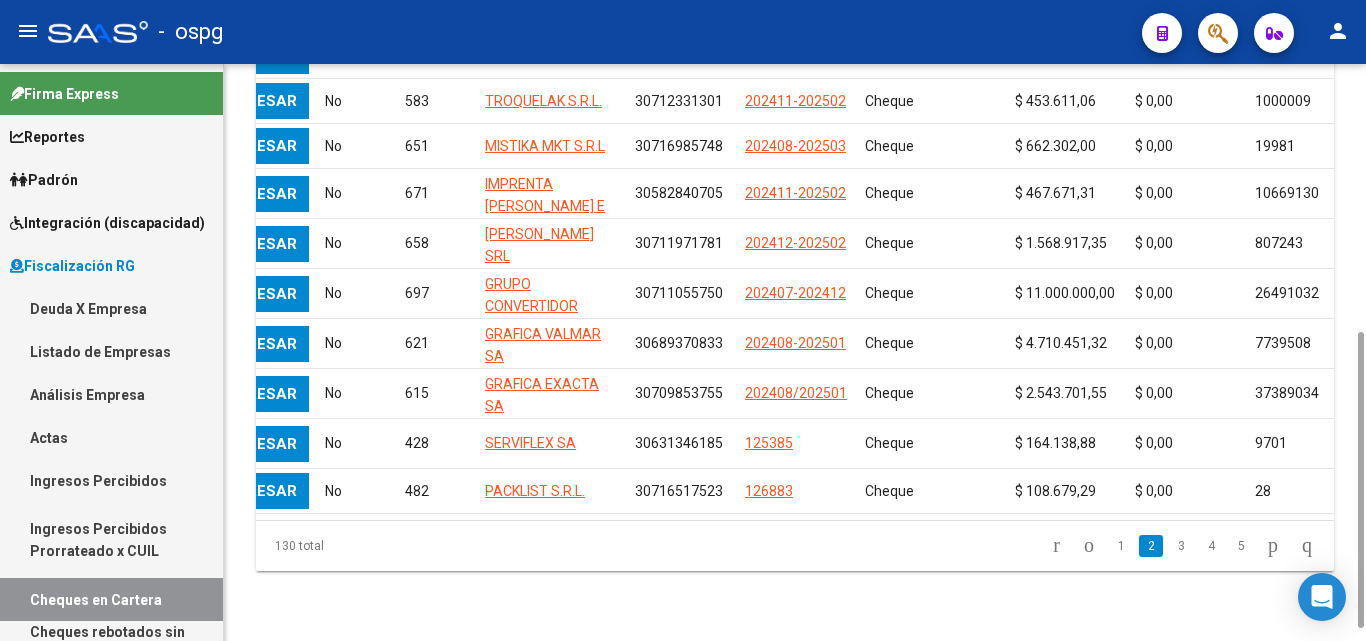 scroll, scrollTop: 0, scrollLeft: 0, axis: both 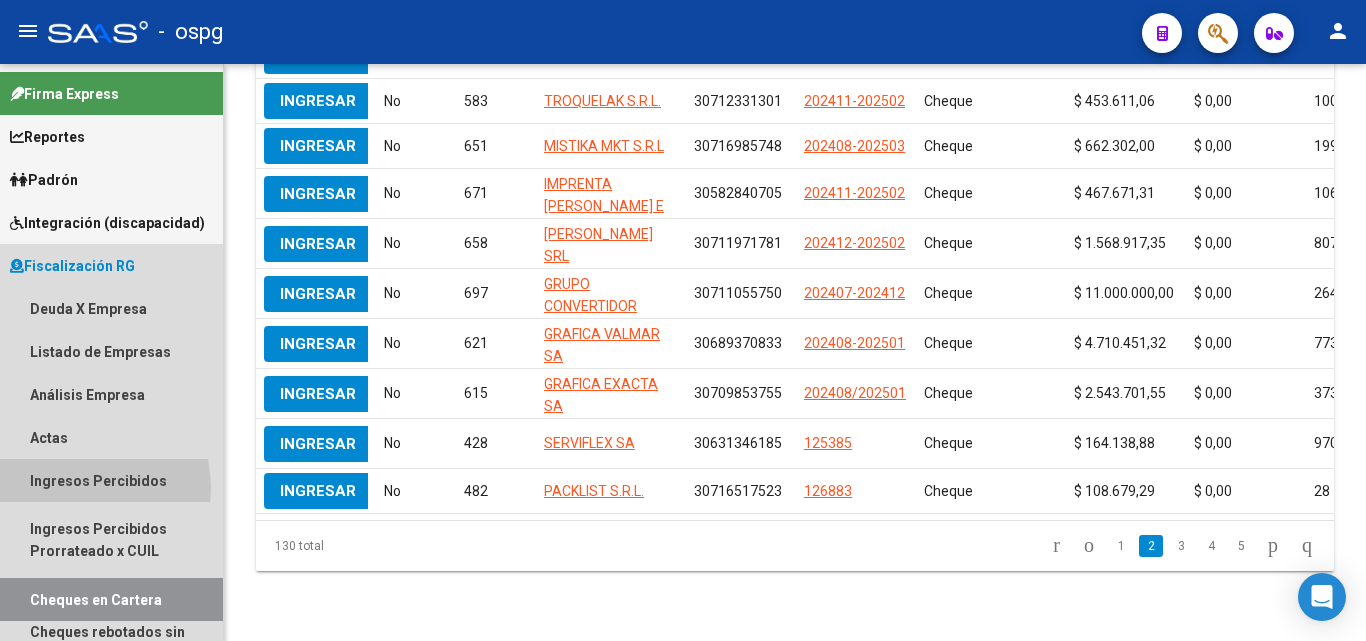 click on "Ingresos Percibidos" at bounding box center [111, 480] 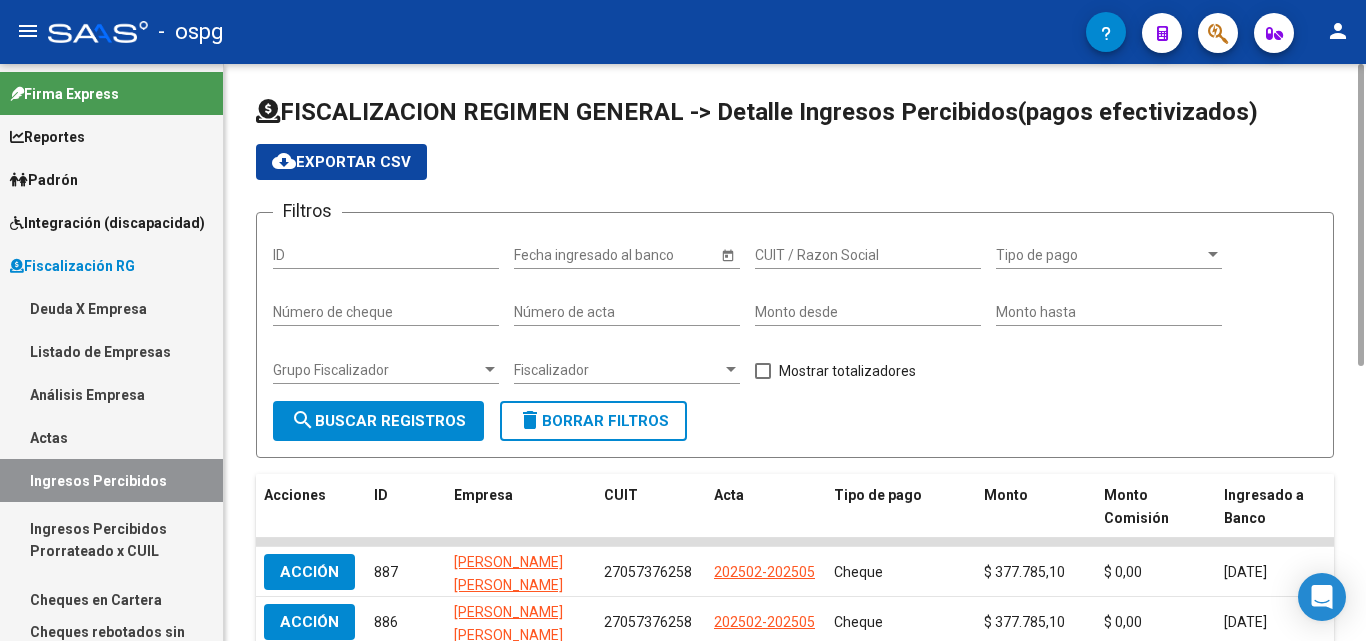 scroll, scrollTop: 200, scrollLeft: 0, axis: vertical 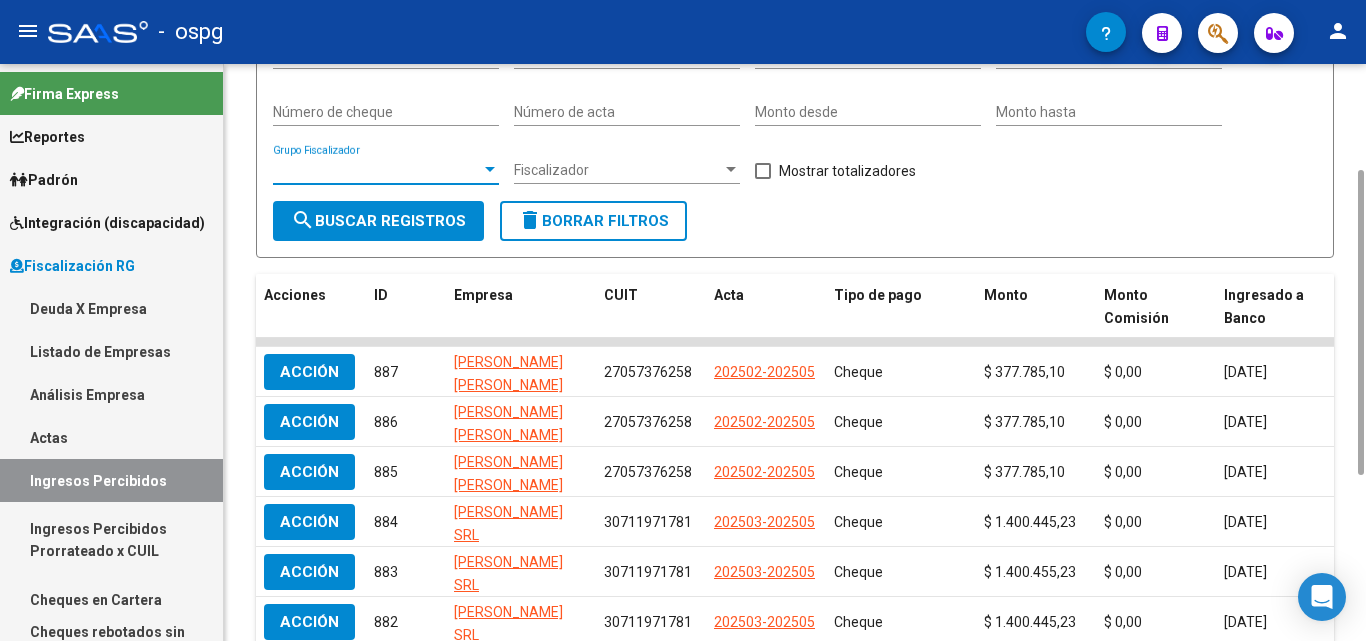 click at bounding box center (490, 170) 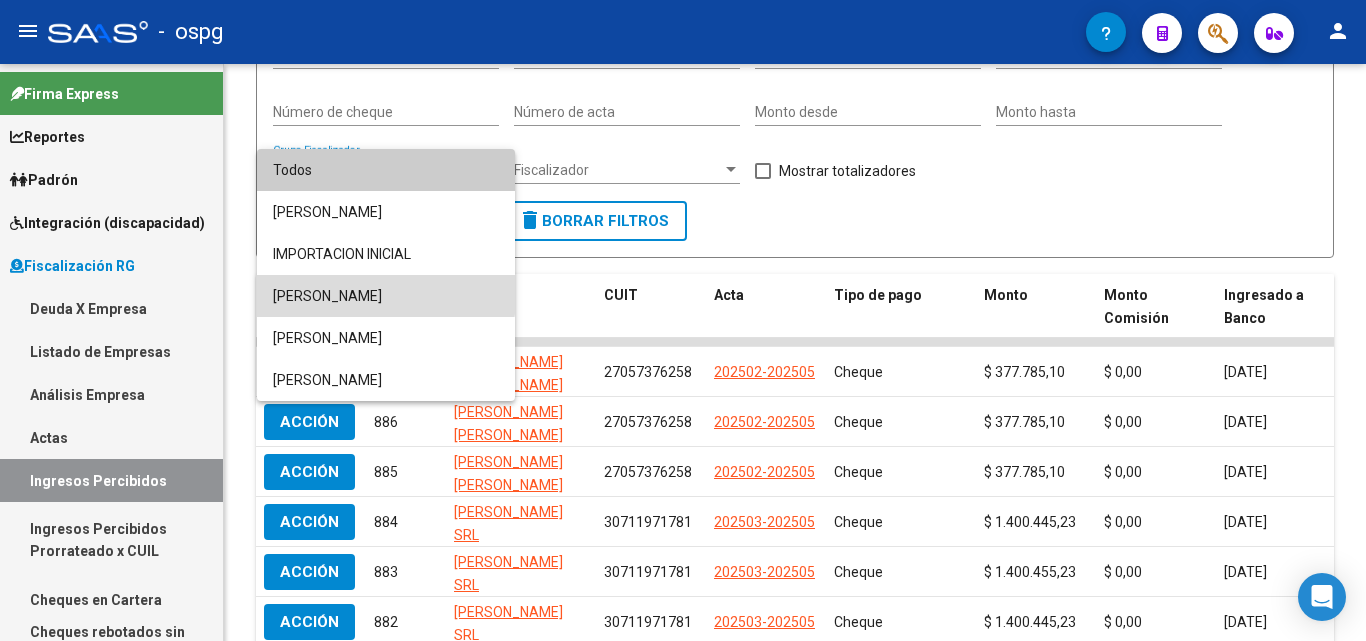 click on "[PERSON_NAME]" at bounding box center [386, 296] 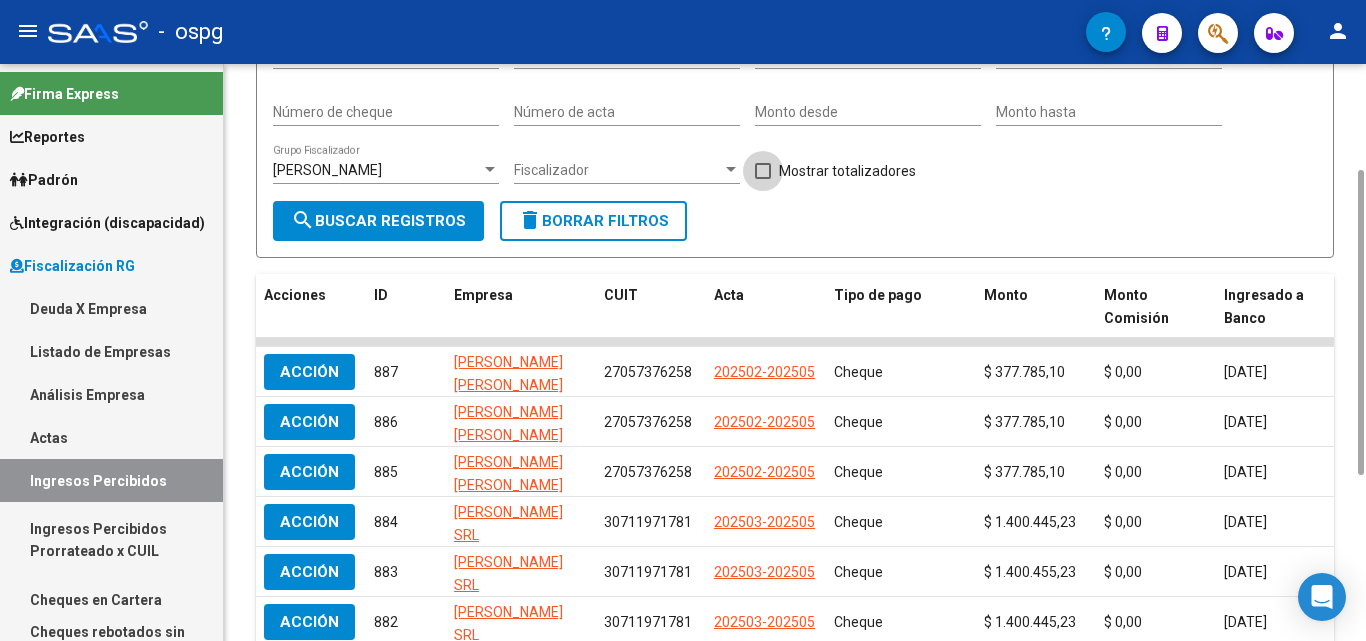 drag, startPoint x: 762, startPoint y: 169, endPoint x: 506, endPoint y: 205, distance: 258.51886 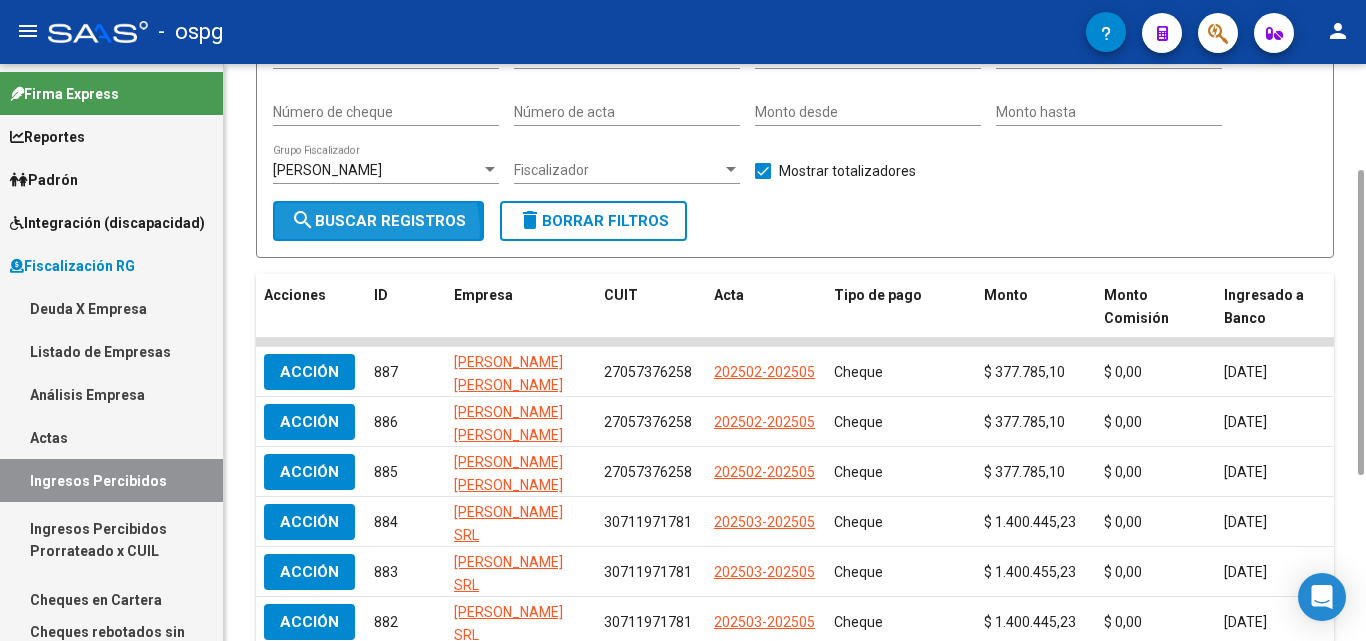 click on "search  Buscar Registros" 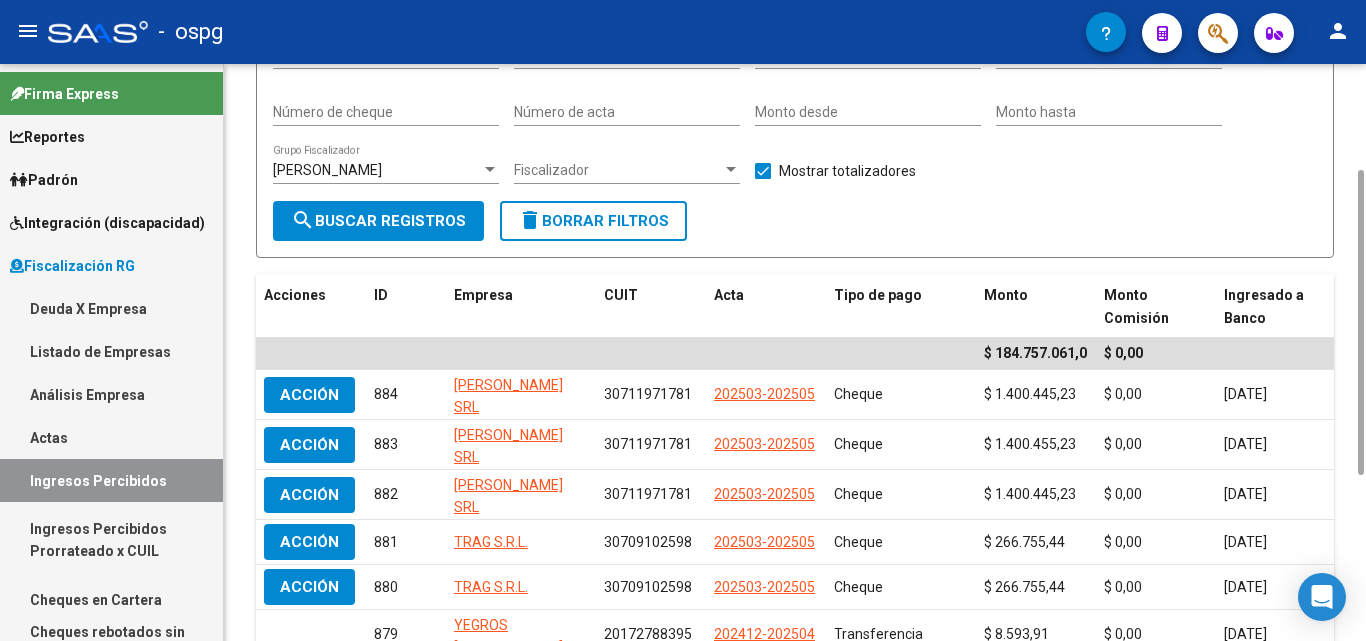 click at bounding box center (490, 170) 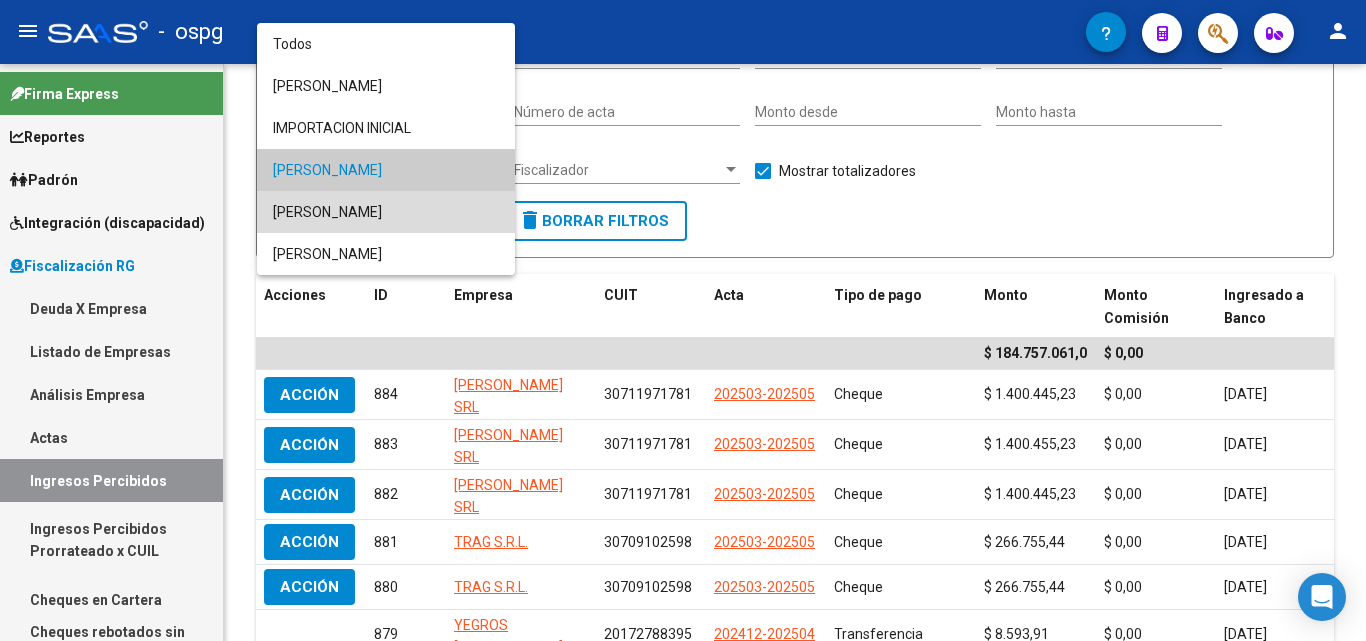 click on "[PERSON_NAME]" at bounding box center [386, 212] 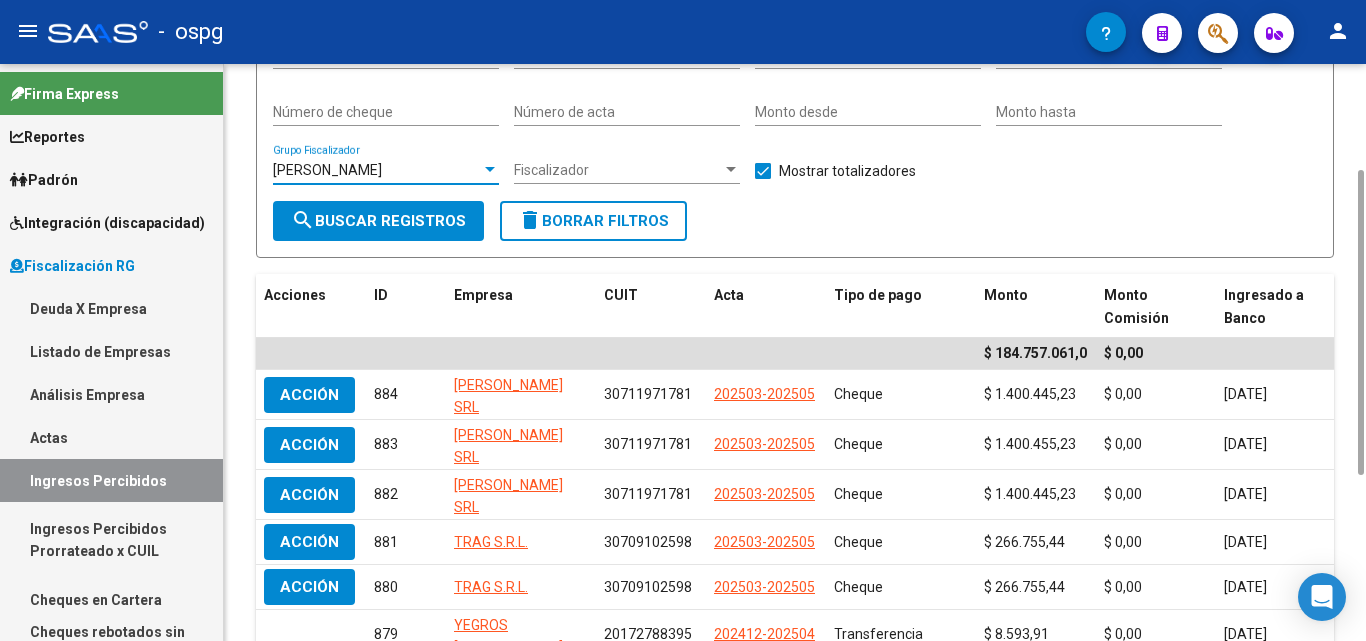 click on "search  Buscar Registros" 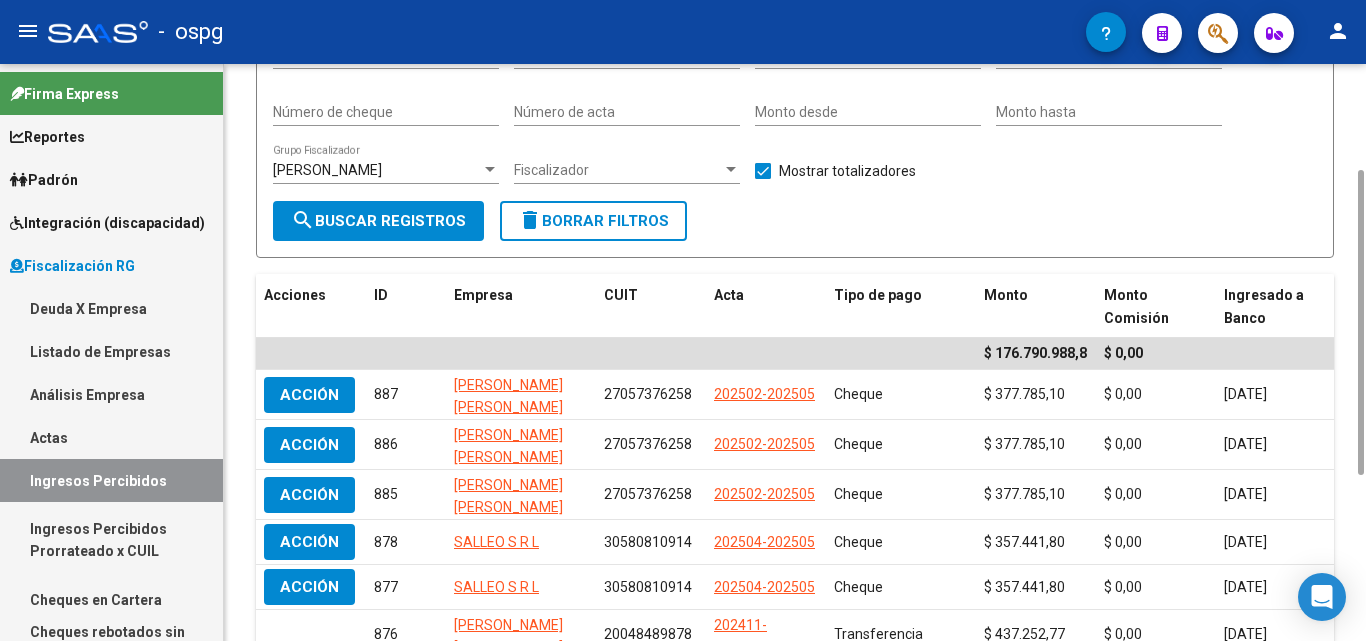 scroll, scrollTop: 0, scrollLeft: 0, axis: both 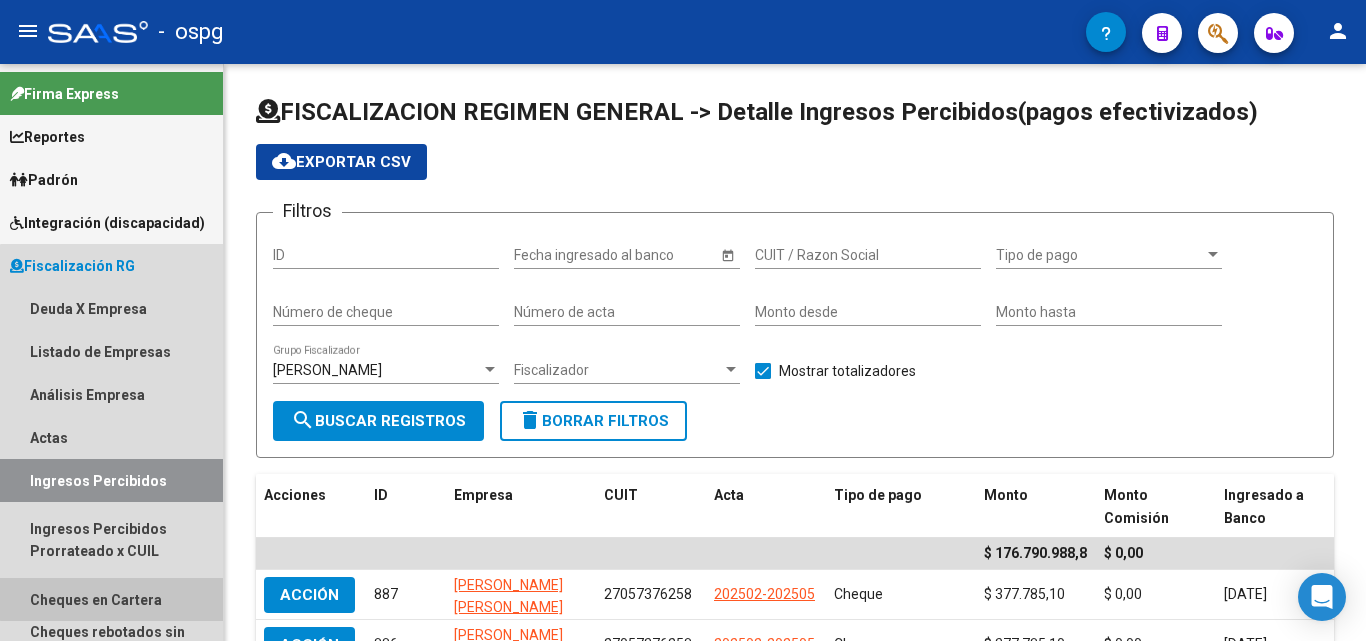 click on "Cheques en Cartera" at bounding box center (111, 599) 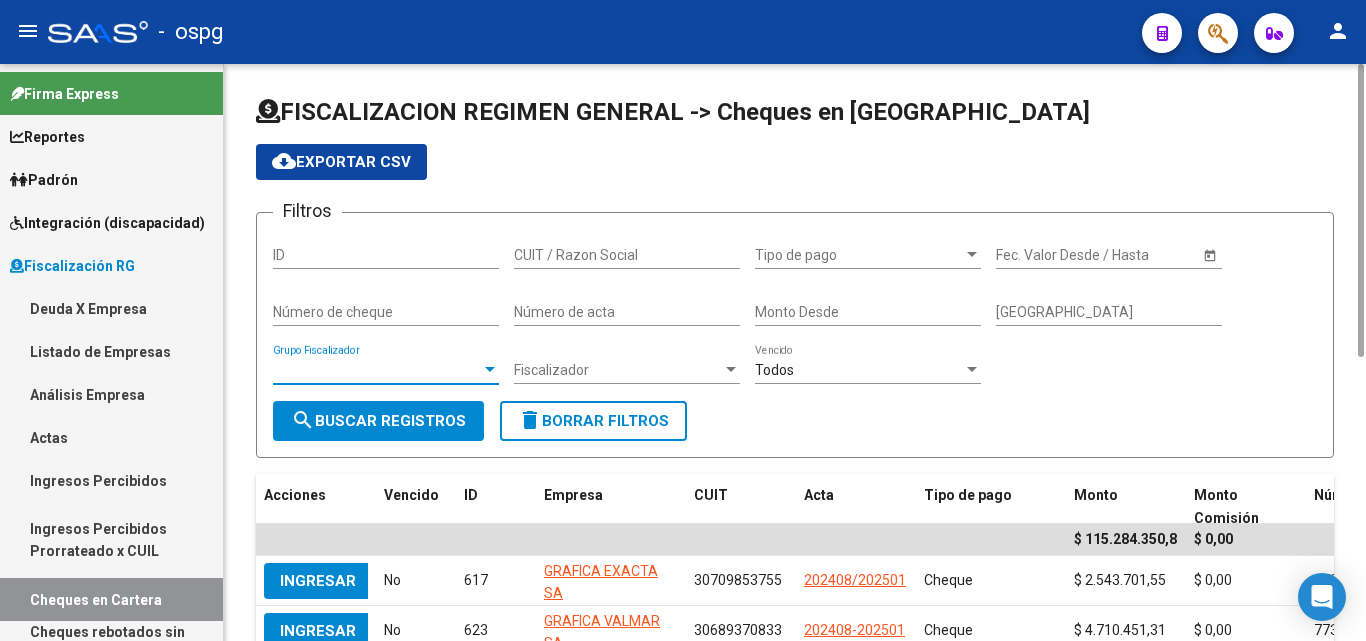 click at bounding box center (490, 370) 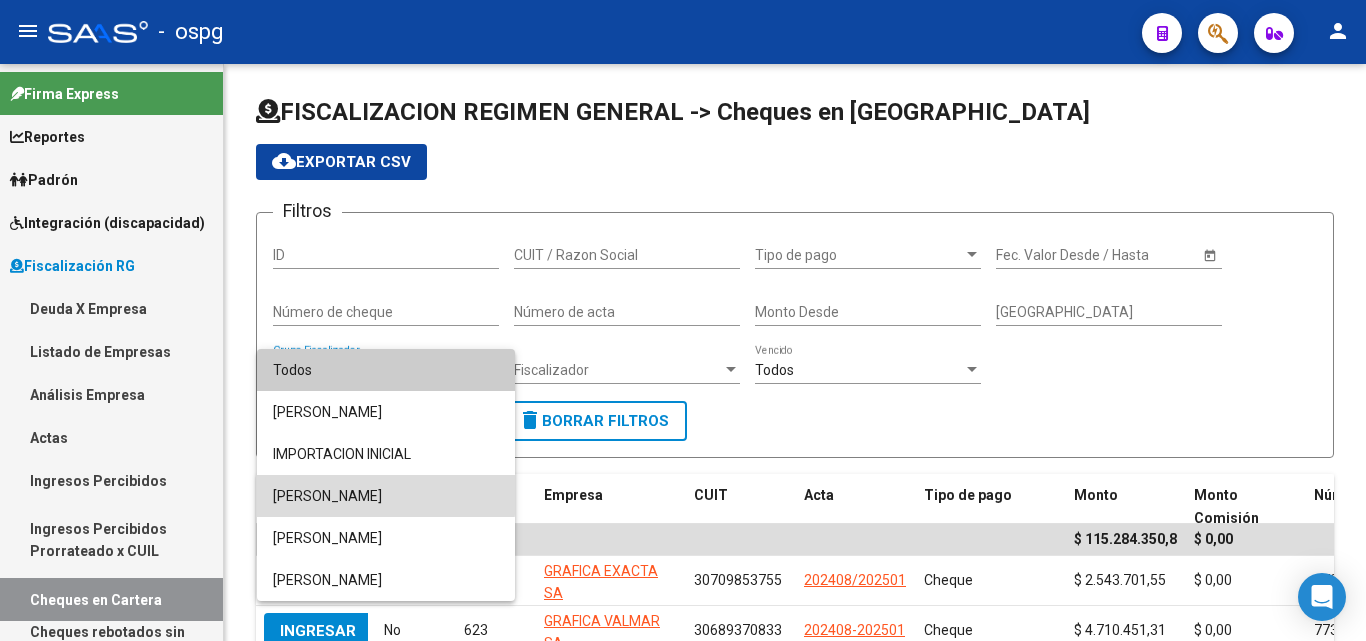 click on "[PERSON_NAME]" at bounding box center [386, 496] 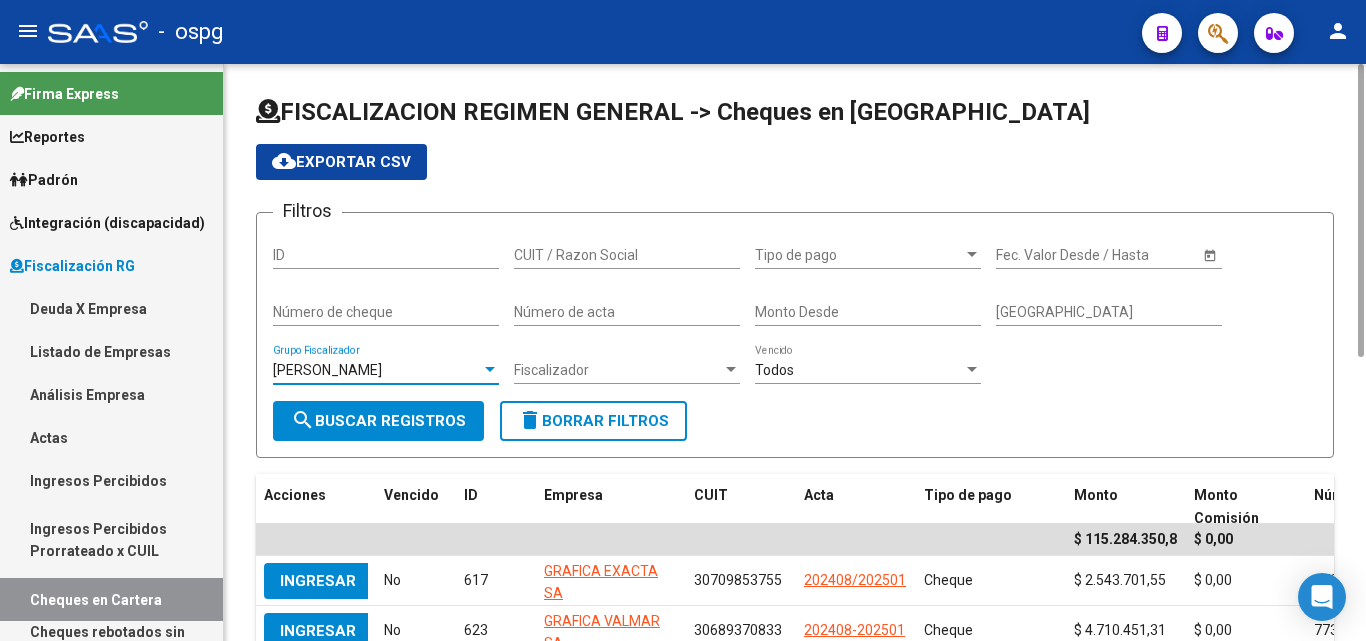 click on "search  Buscar Registros" 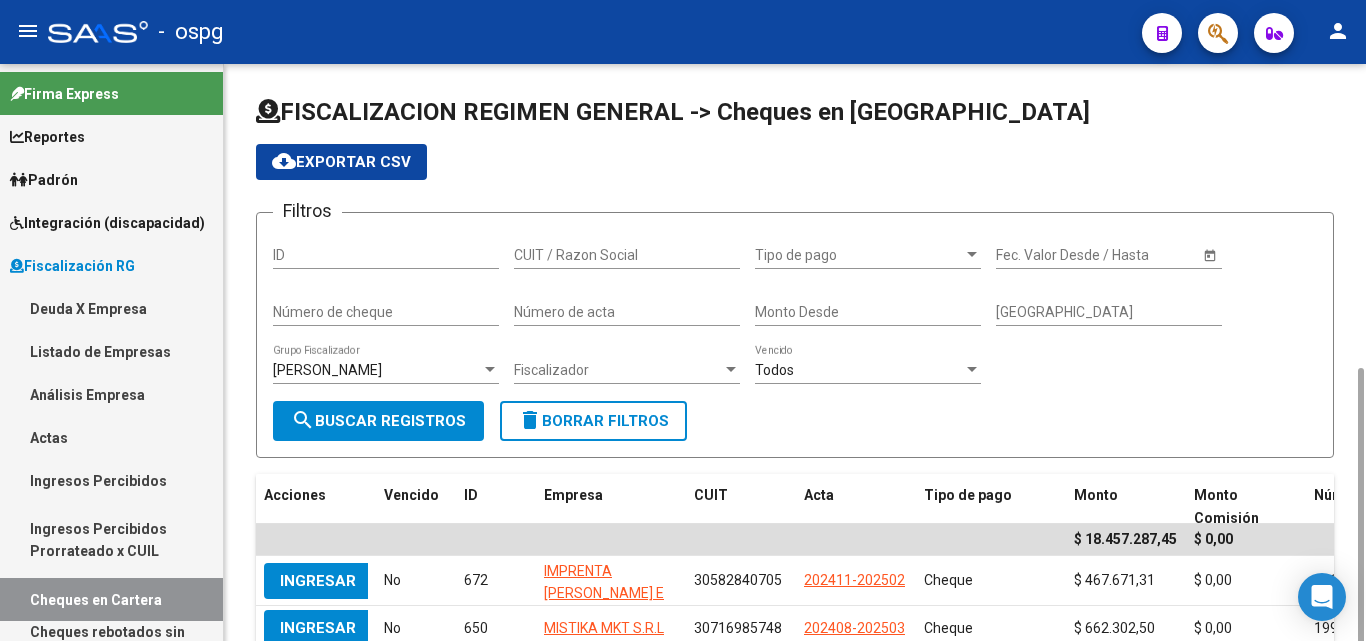 scroll, scrollTop: 200, scrollLeft: 0, axis: vertical 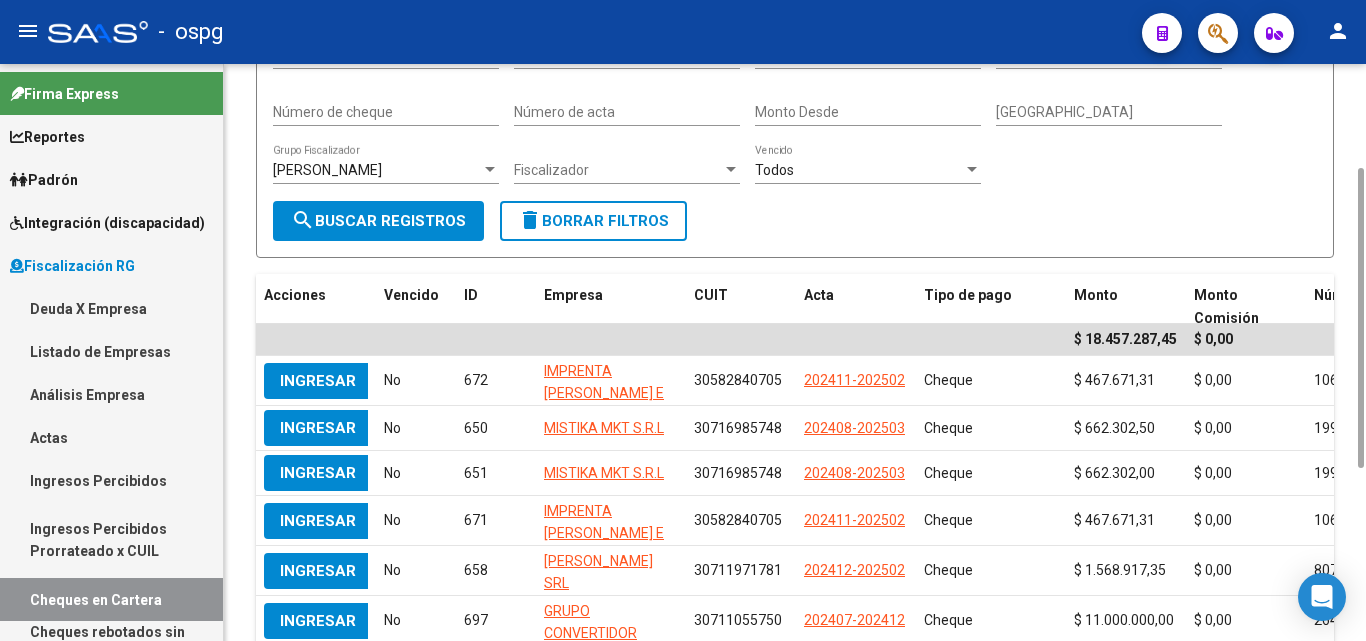 click at bounding box center (490, 169) 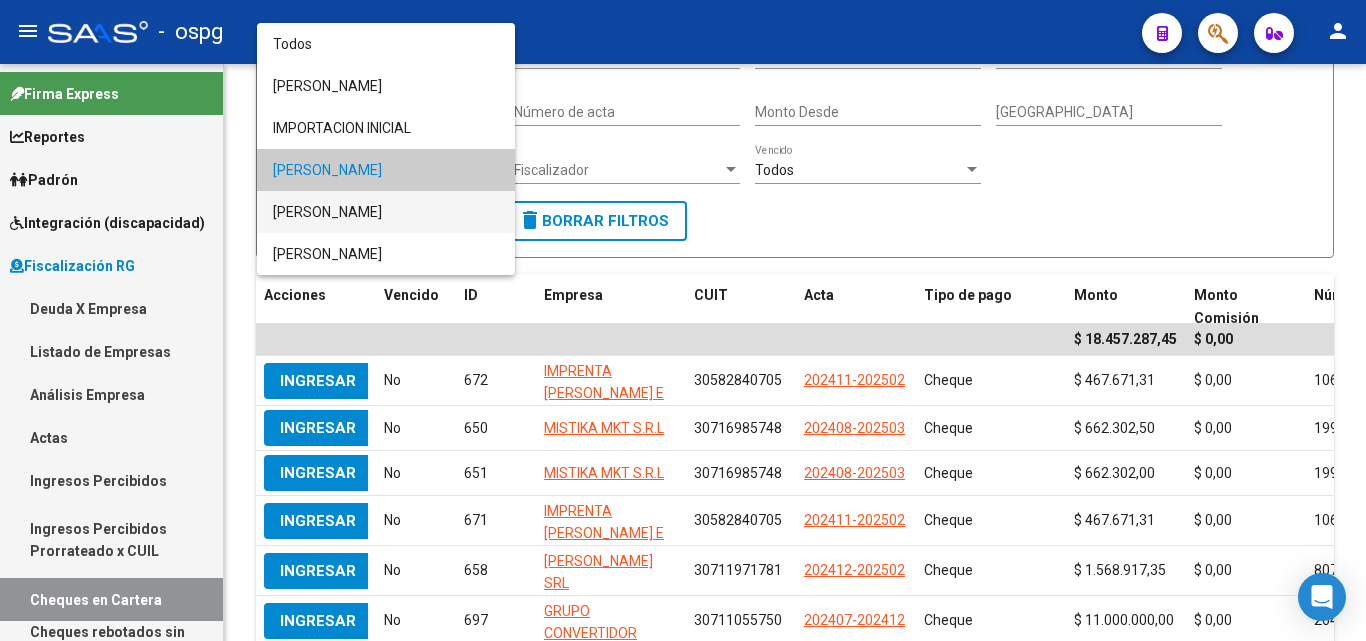 click on "[PERSON_NAME]" at bounding box center (386, 212) 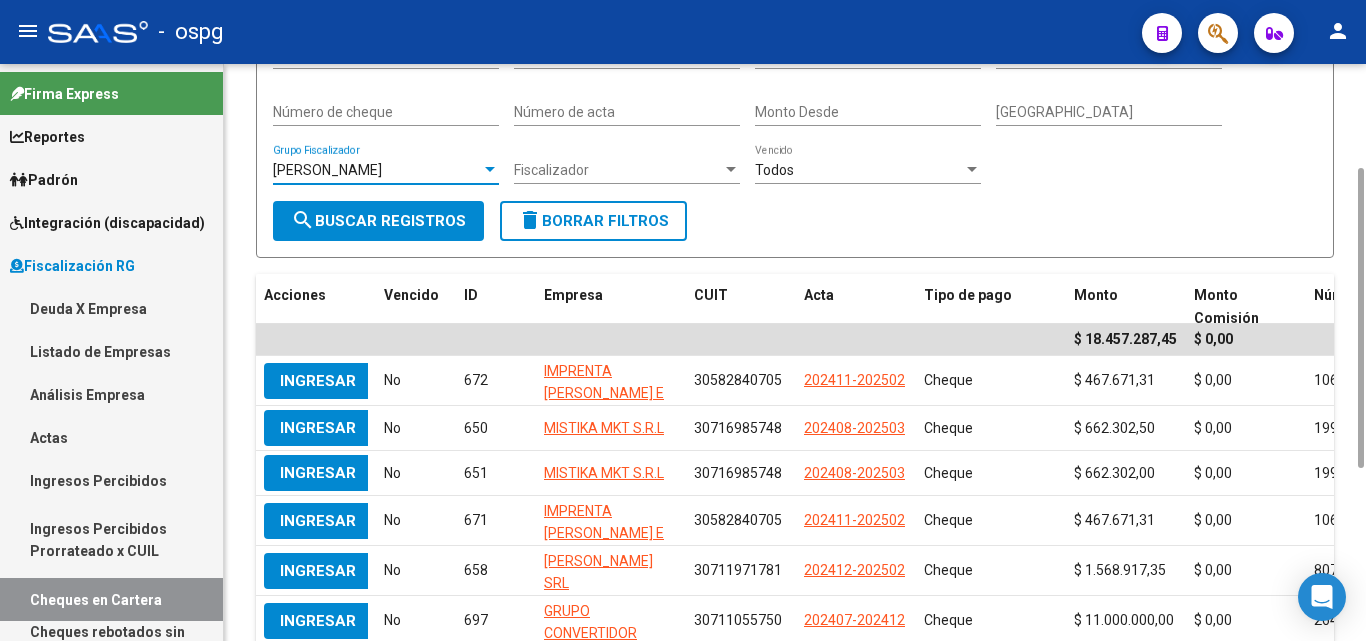 click on "search  Buscar Registros" 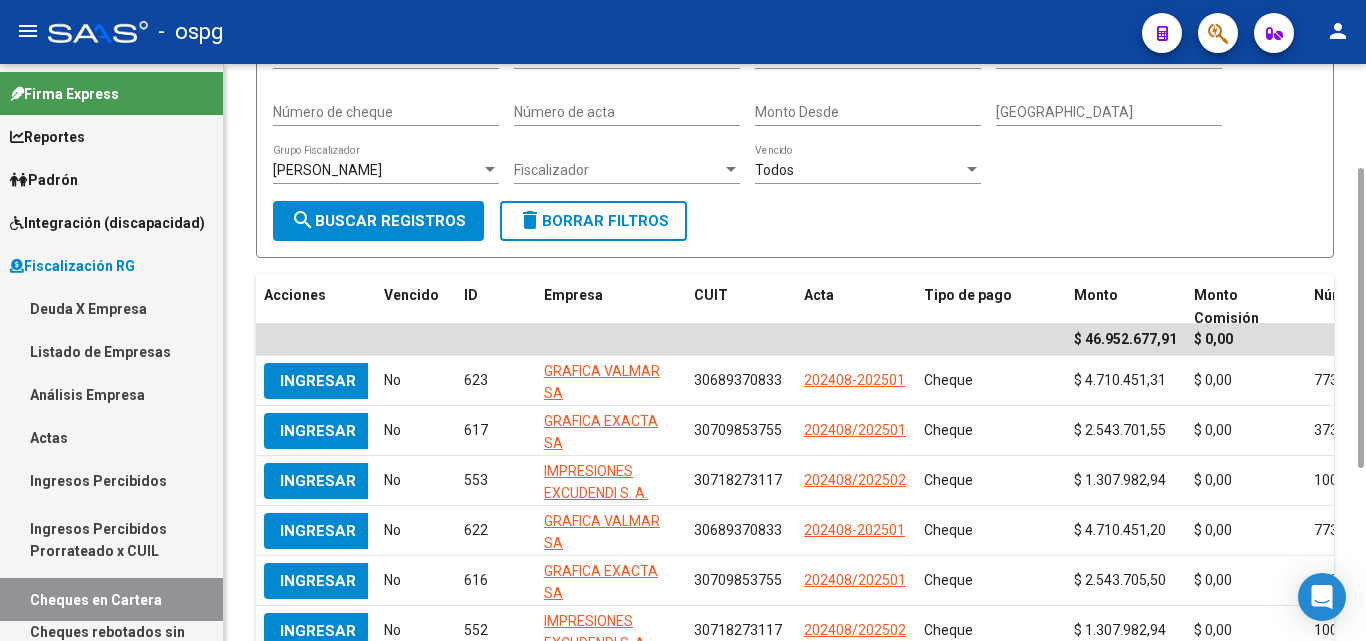 click at bounding box center (490, 170) 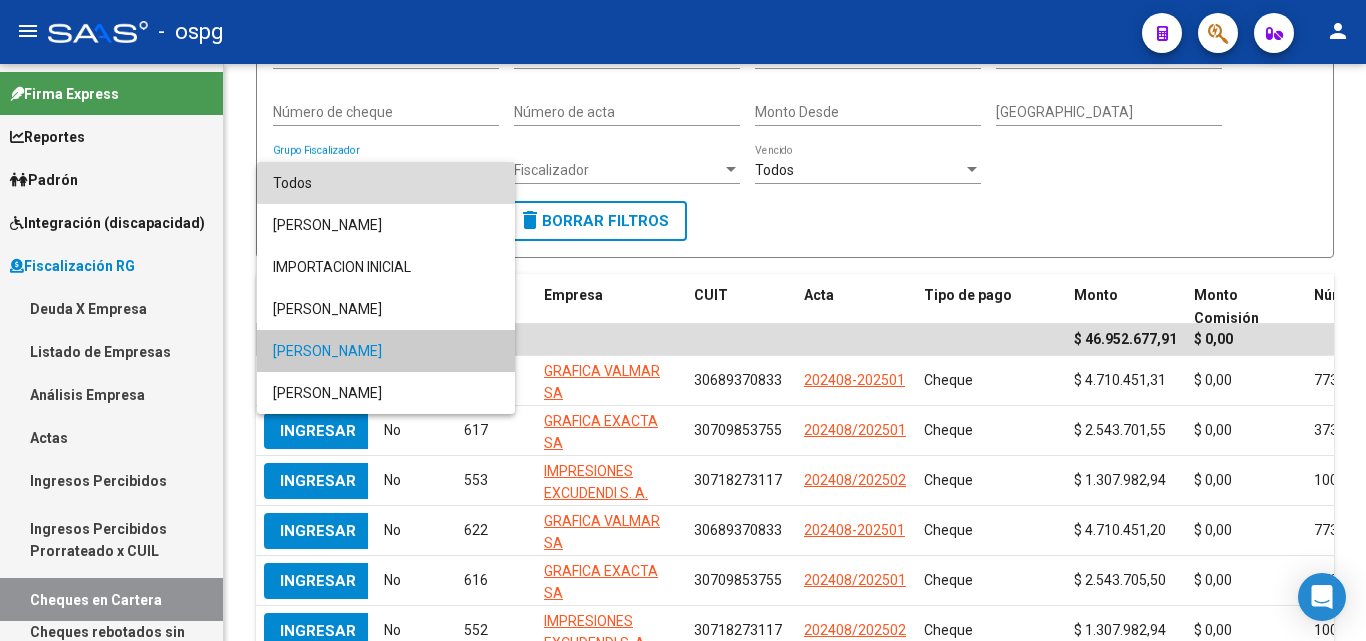 click on "Todos" at bounding box center [386, 183] 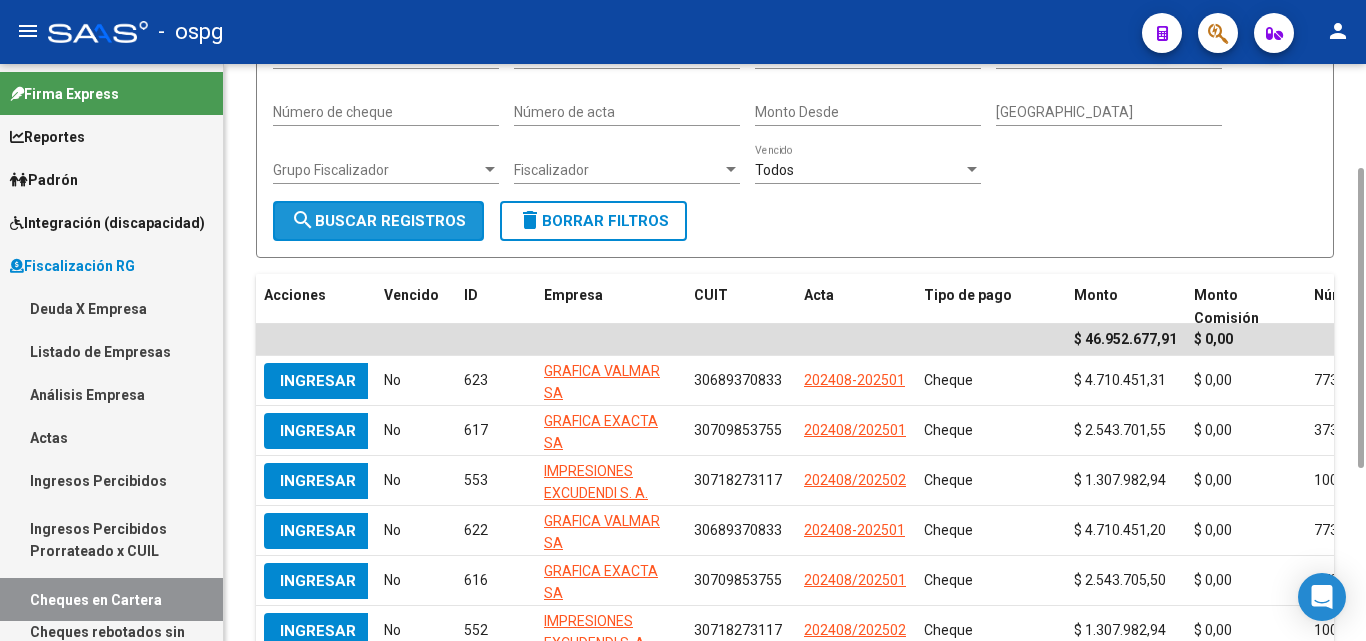 click on "search  Buscar Registros" 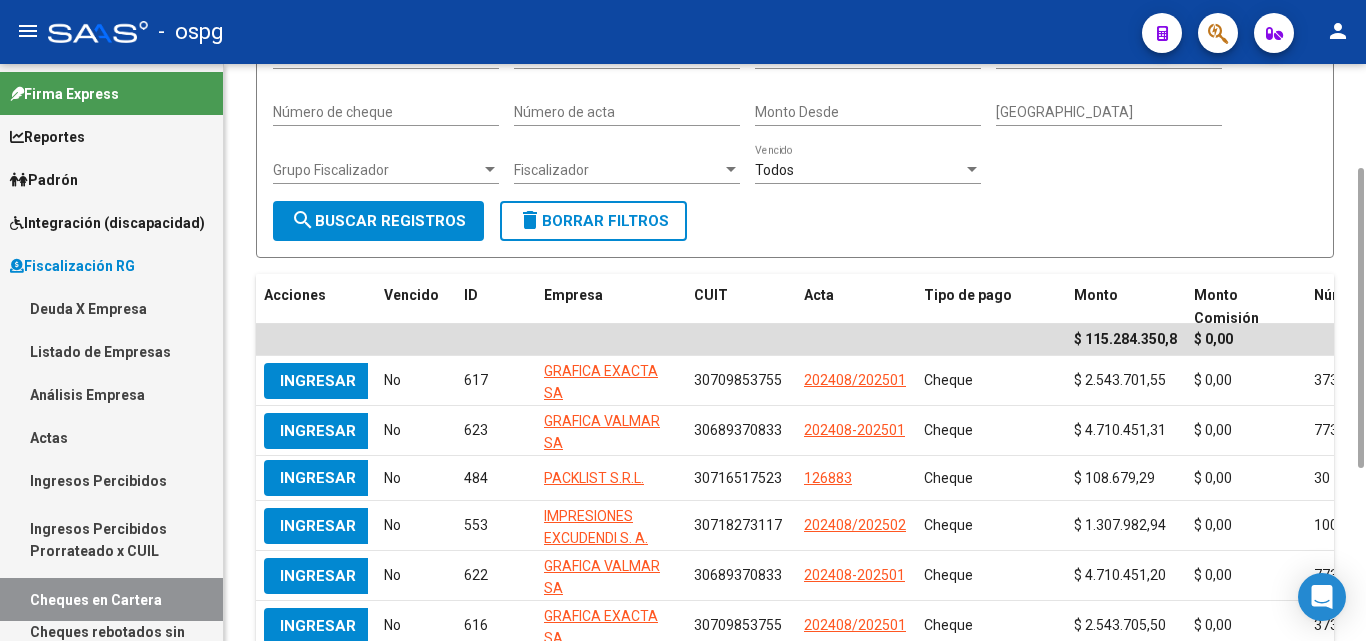 scroll, scrollTop: 527, scrollLeft: 0, axis: vertical 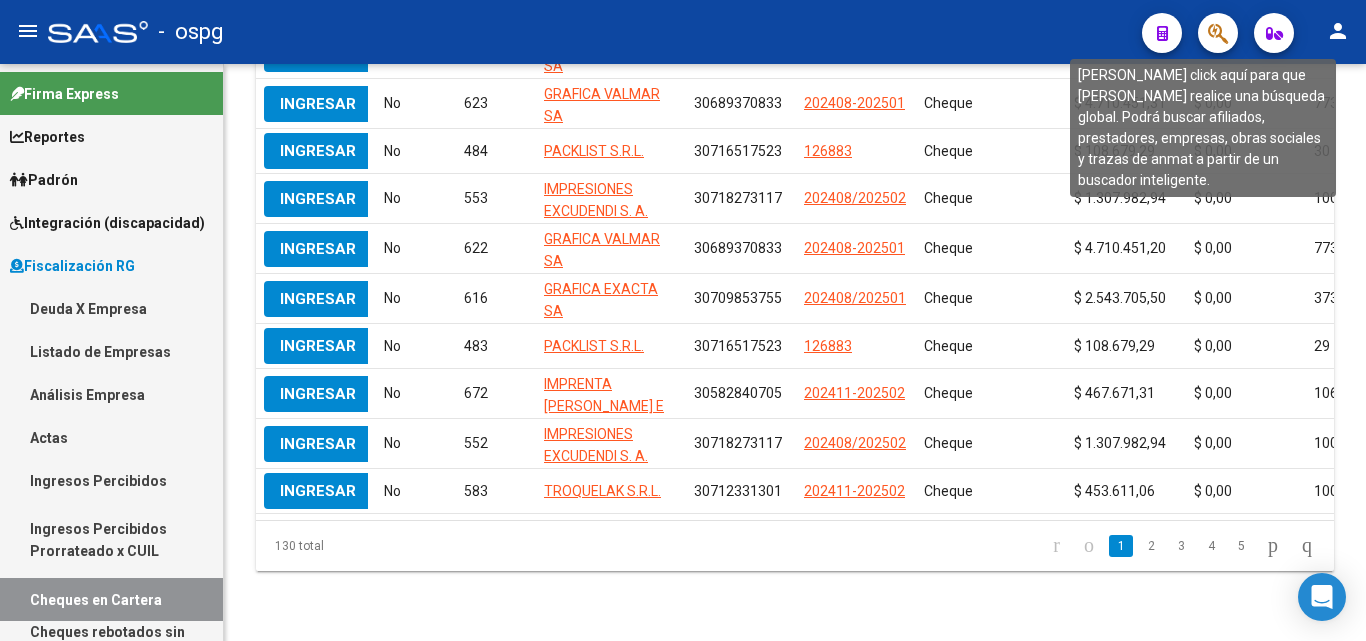 click 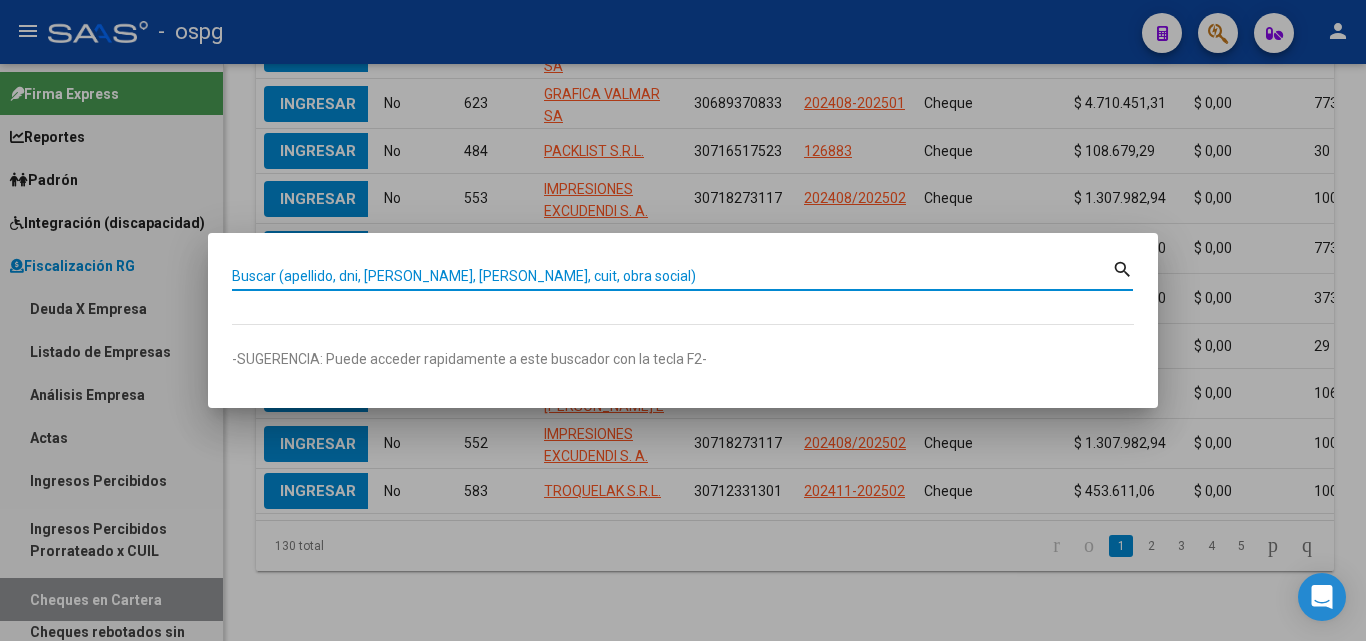 click on "Buscar (apellido, dni, [PERSON_NAME], [PERSON_NAME], cuit, obra social)" at bounding box center [672, 276] 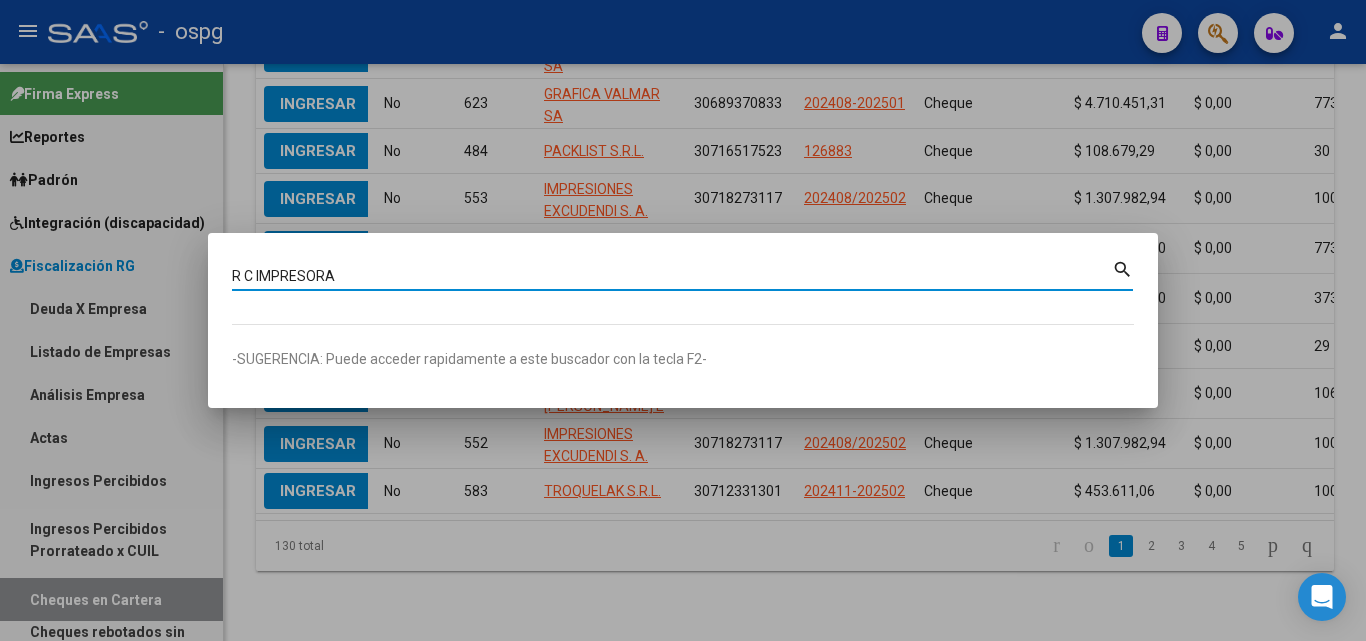 type on "R C IMPRESORA" 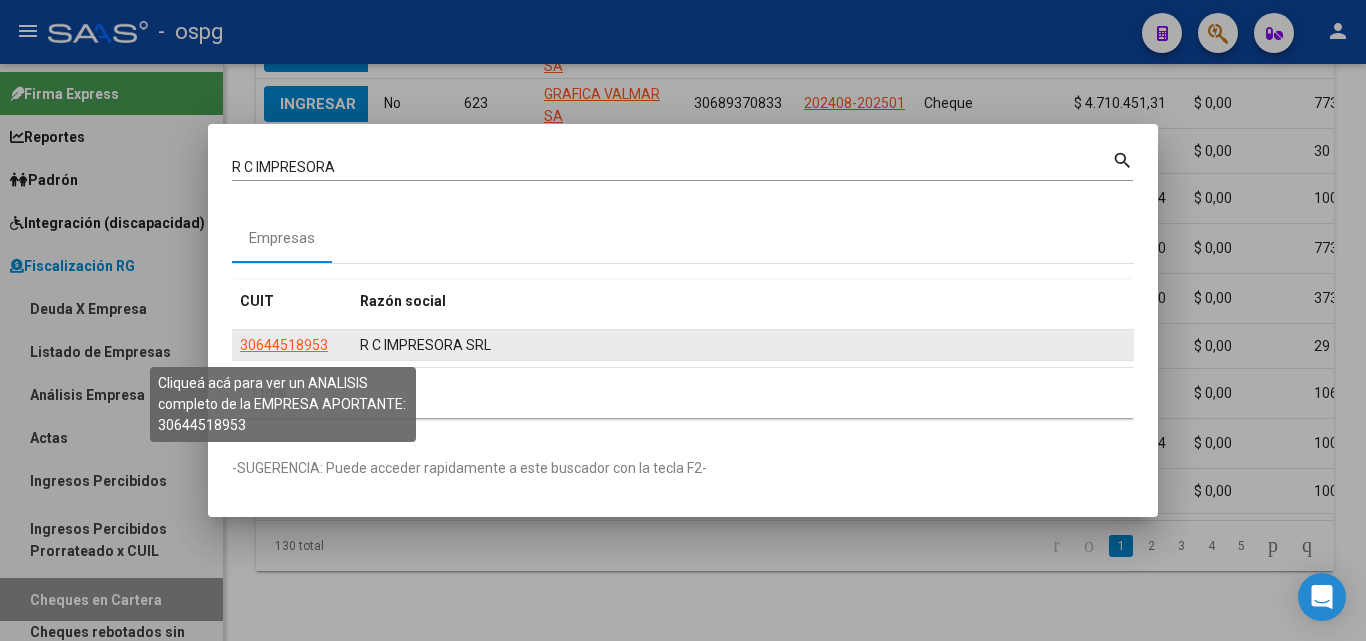 click on "30644518953" 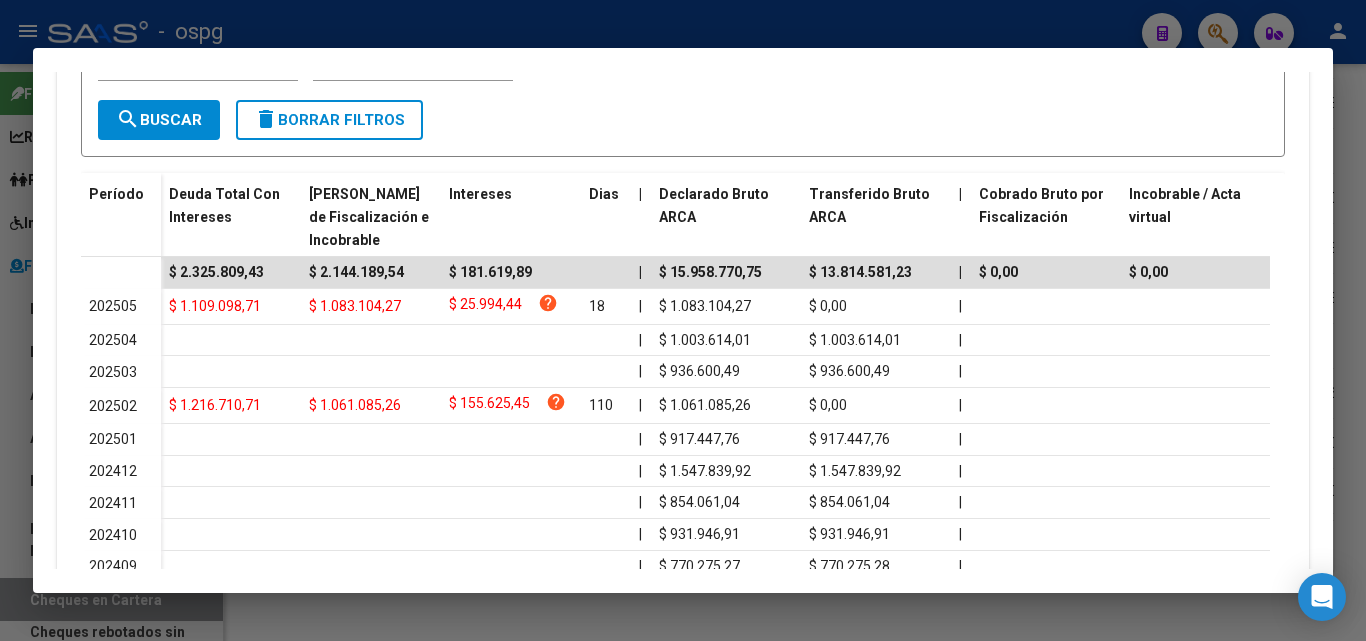 scroll, scrollTop: 500, scrollLeft: 0, axis: vertical 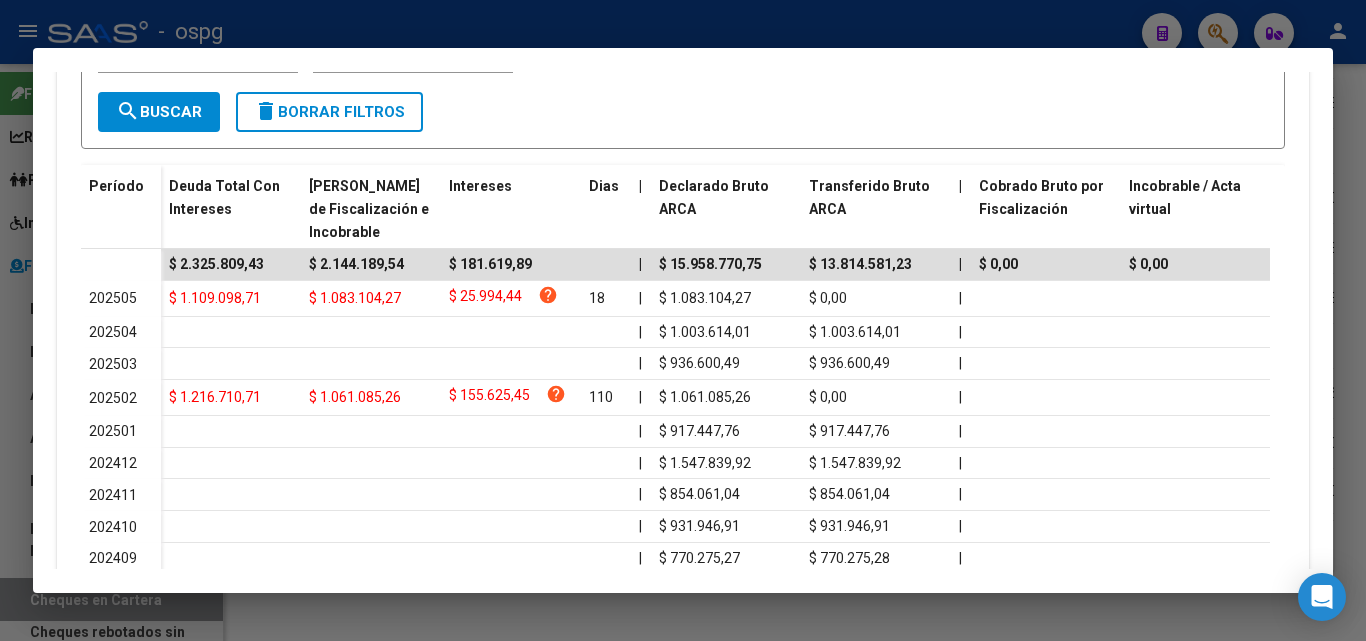 click at bounding box center (683, 320) 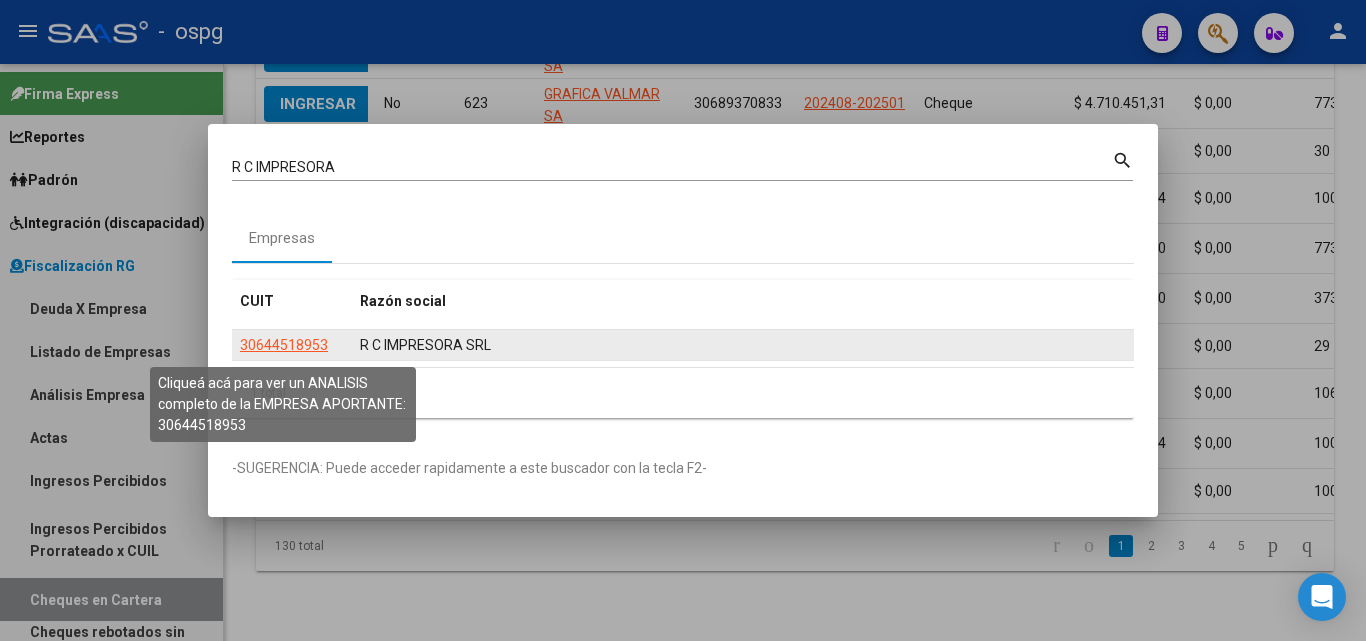 click on "30644518953" 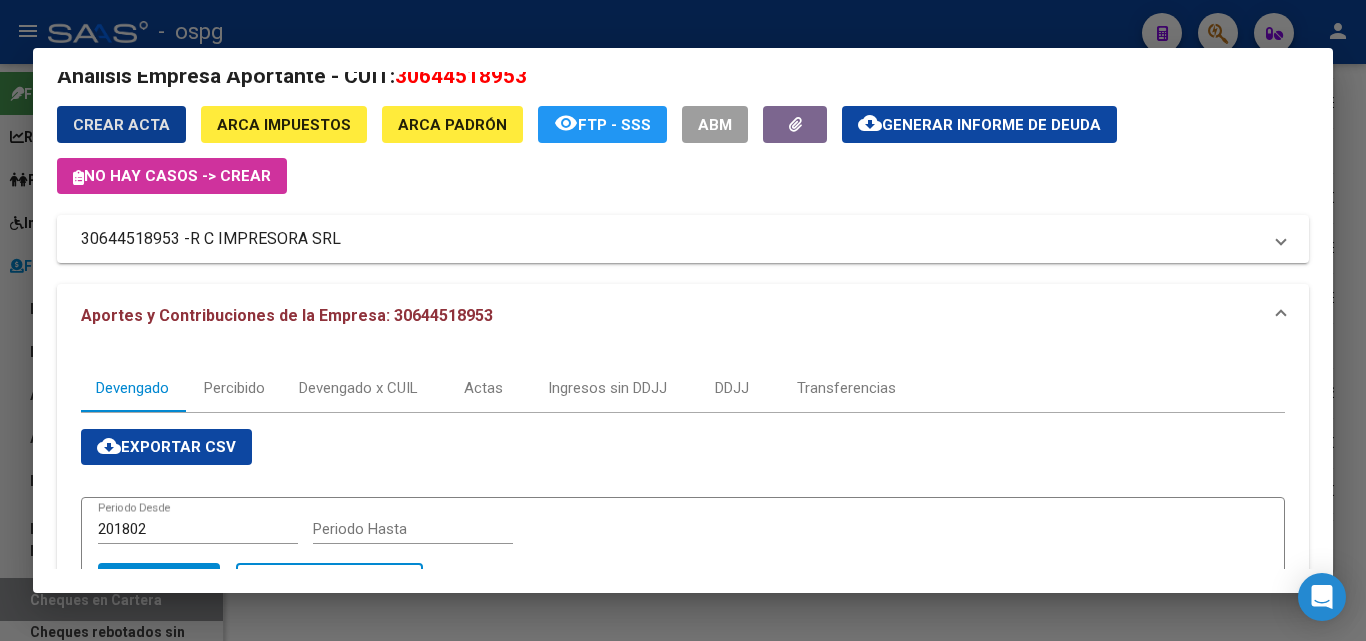 scroll, scrollTop: 0, scrollLeft: 0, axis: both 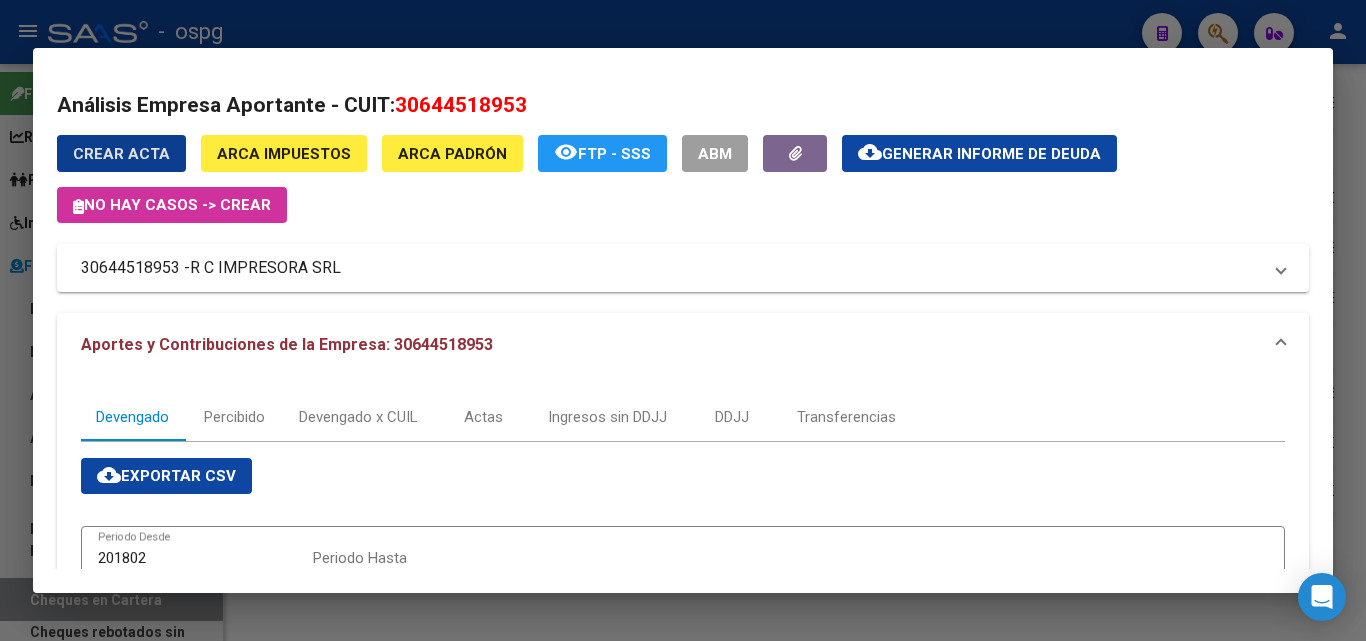click on "Análisis Empresa Aportante - CUIT:  30644518953 Crear Acta ARCA Impuestos ARCA [PERSON_NAME] remove_red_eye  FTP - SSS  ABM  cloud_download  Generar informe de deuda   No hay casos -> Crear
30644518953 -   R C IMPRESORA SRL Telefono:  Mail:  Observaciones:  Provincia:  Capital Federal Localidad:  CABA Calle:  [PERSON_NAME] Numero:  Dpto:  Aportes y Contribuciones de la Empresa: 30644518953 Devengado Percibido Devengado x CUIL Actas Ingresos sin DDJJ DDJJ Transferencias cloud_download  Exportar CSV    201802 Periodo Desde    Periodo Hasta  search  Buscar  delete  Borrar Filtros  Período Deuda Total Con Intereses  Deuda Bruta Neto de Fiscalización e Incobrable Intereses [PERSON_NAME] | Declarado Bruto ARCA Transferido Bruto ARCA | Cobrado Bruto por Fiscalización Incobrable / Acta virtual | Transferido De Más | Interés Aporte cobrado por ARCA Interés Contribución cobrado por ARCA | Total cobrado Sin DDJJ | DJ Aporte Trf Aporte DJ Contribucion Trf Contribucion $ 2.325.809,43 $ 2.144.189,54 $ 181.619,89 | | $ 0,00 |" at bounding box center (683, 650) 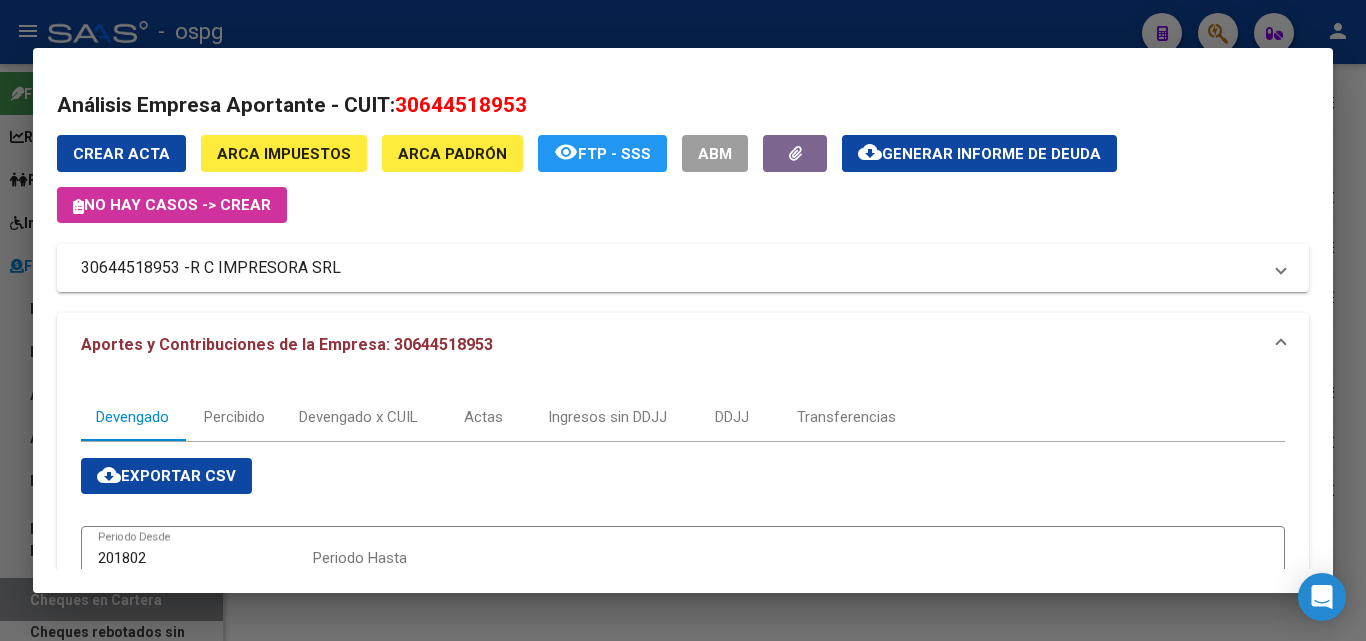 click on "Generar informe de deuda" 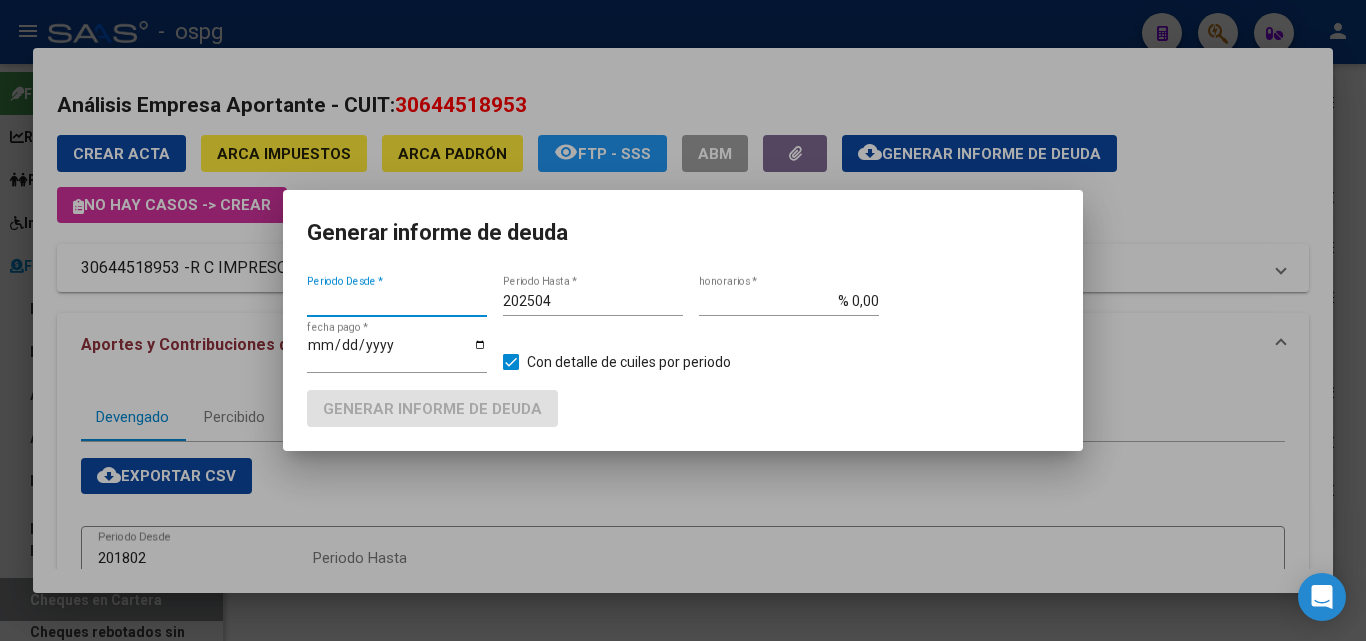 type on "202403" 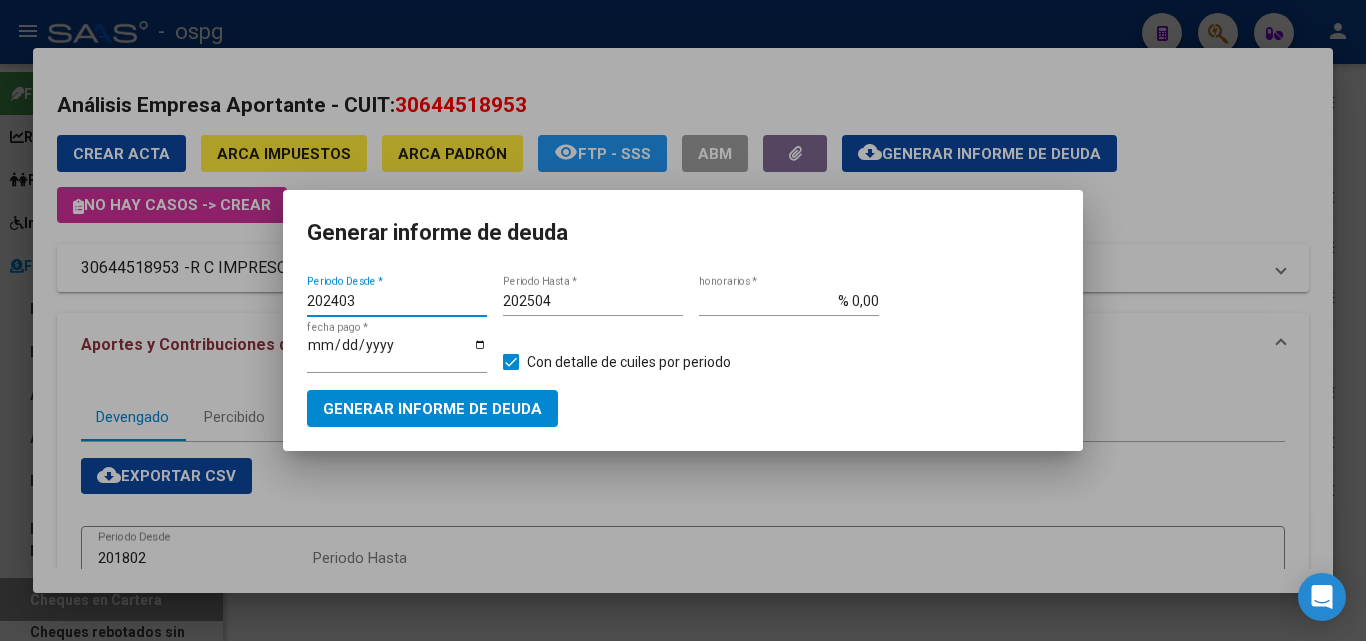 drag, startPoint x: 374, startPoint y: 297, endPoint x: 227, endPoint y: 289, distance: 147.21753 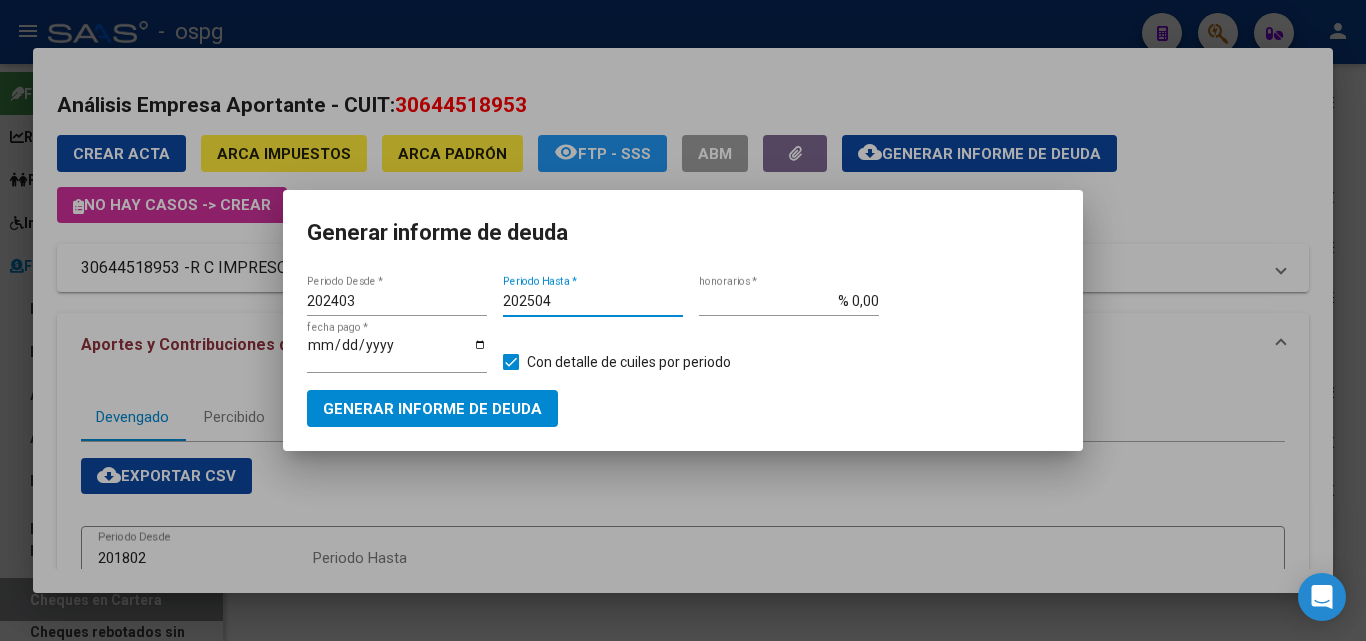 click on "202504" at bounding box center (593, 301) 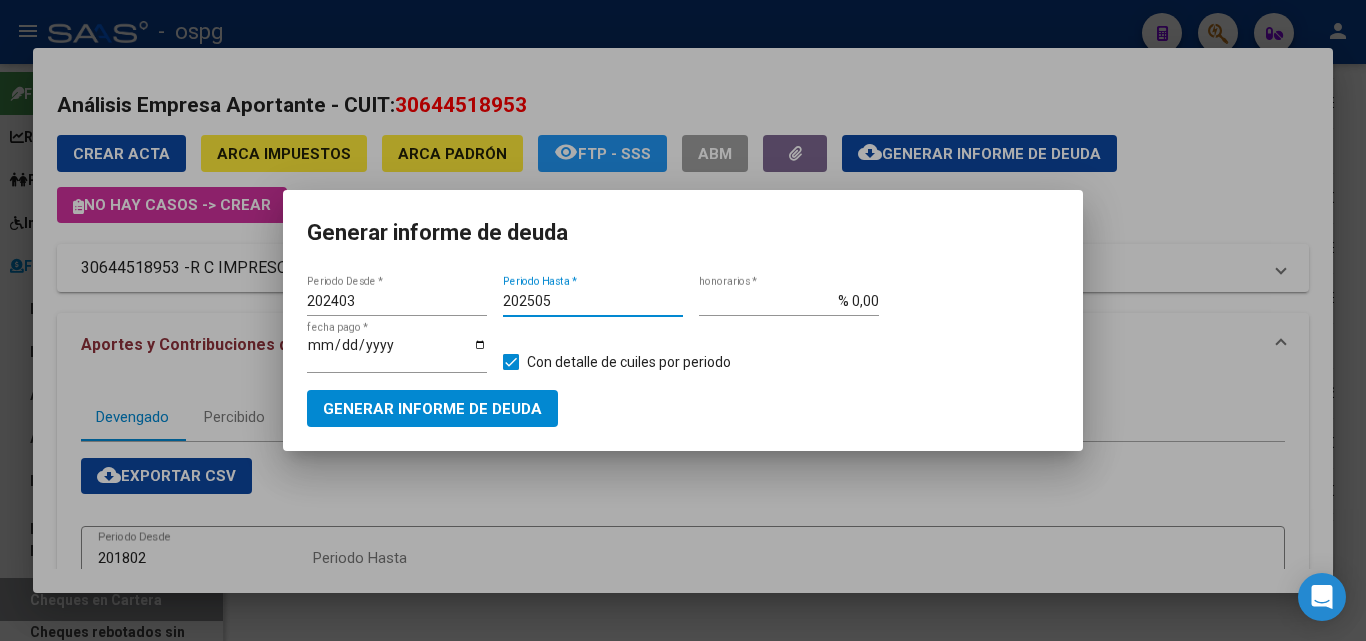 type on "202505" 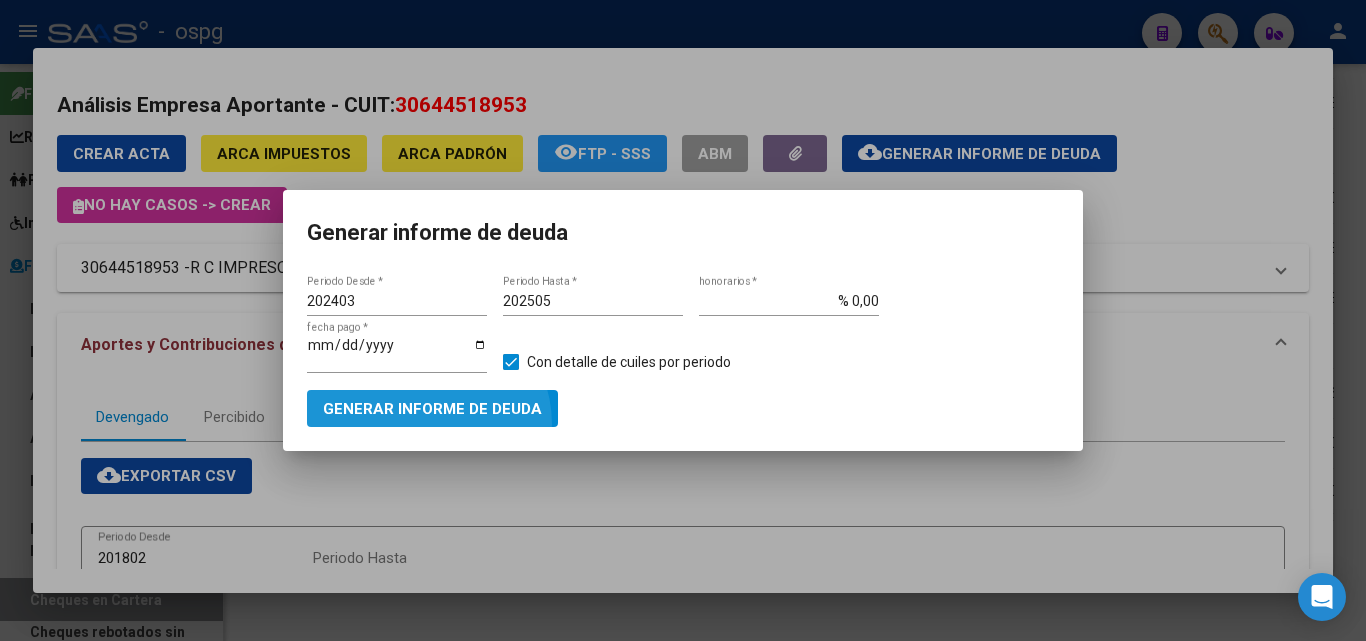 click on "Generar informe de deuda" at bounding box center [432, 408] 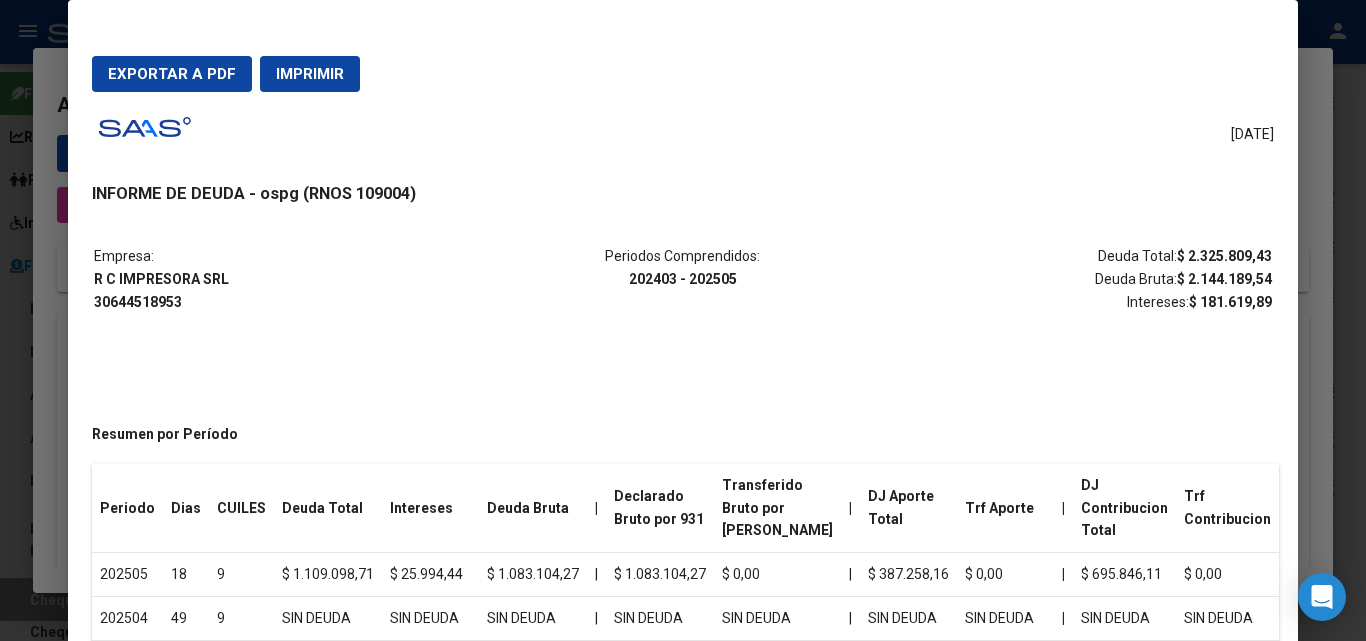 click on "Exportar a PDF" at bounding box center (172, 74) 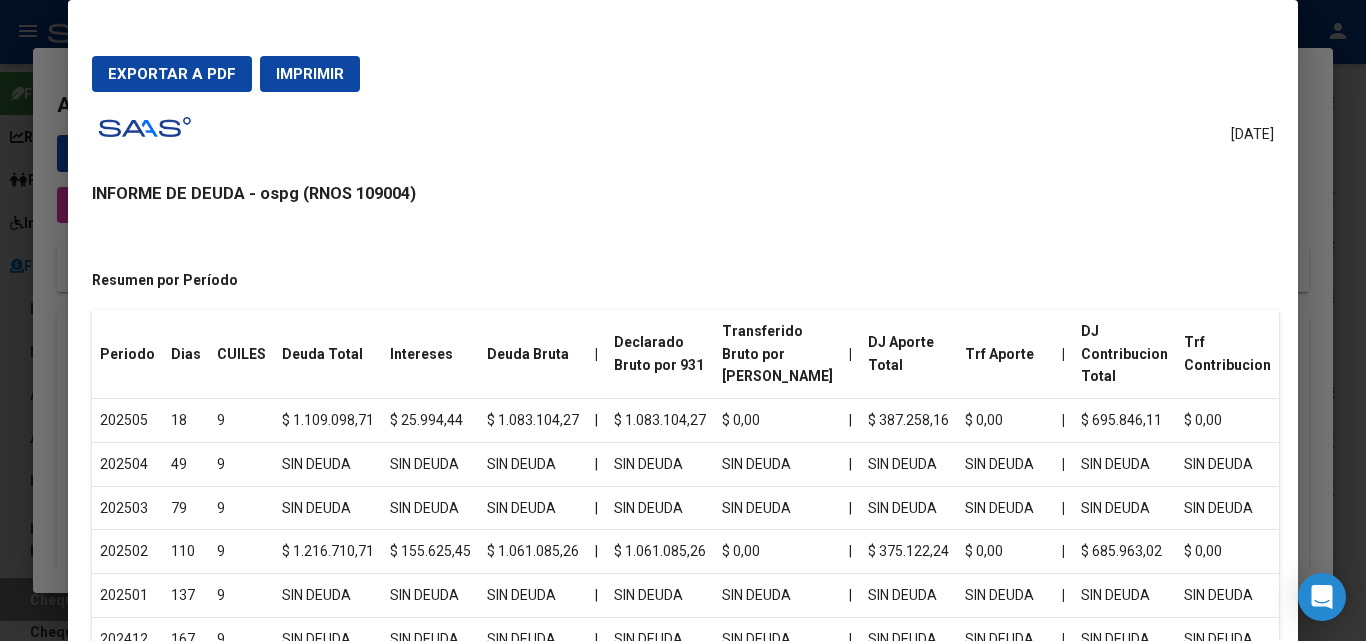 scroll, scrollTop: 200, scrollLeft: 0, axis: vertical 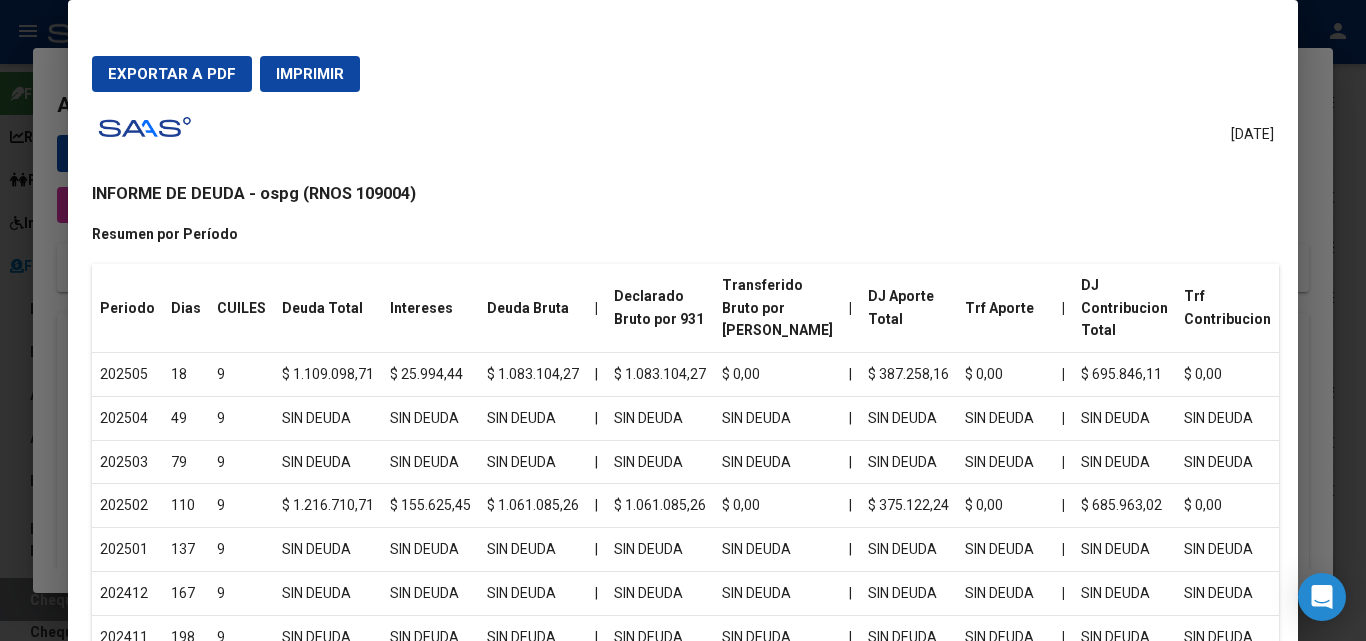 click at bounding box center (683, 320) 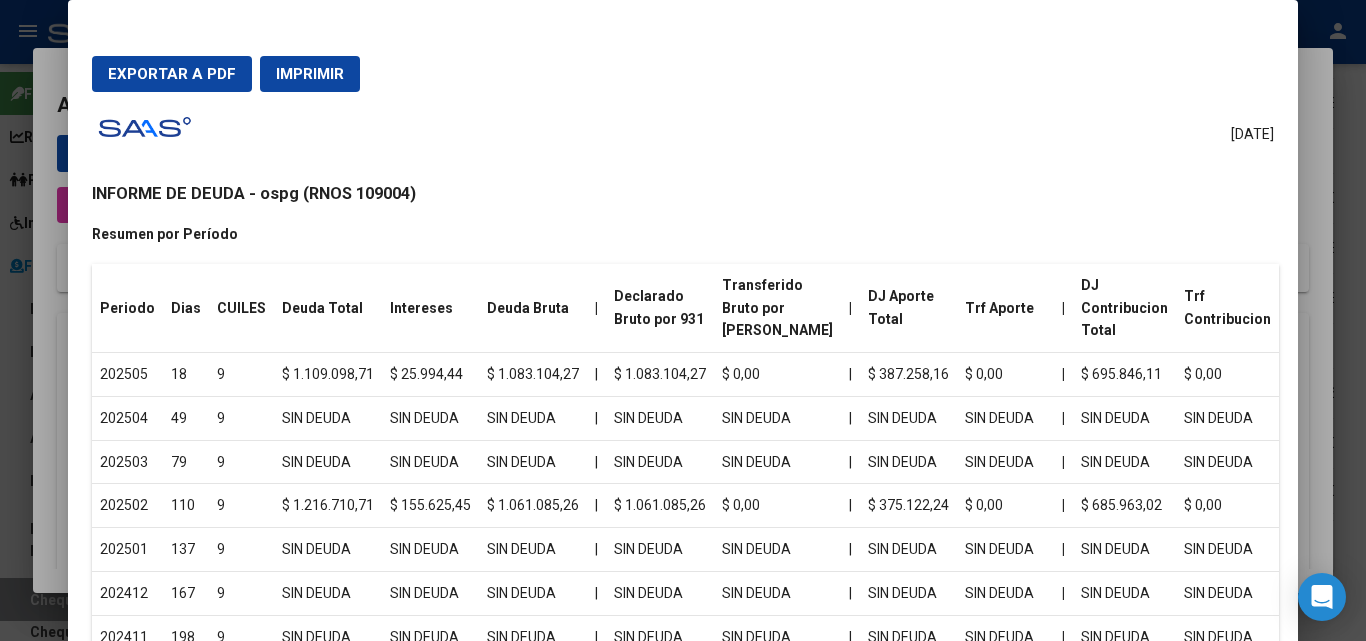click at bounding box center [683, 320] 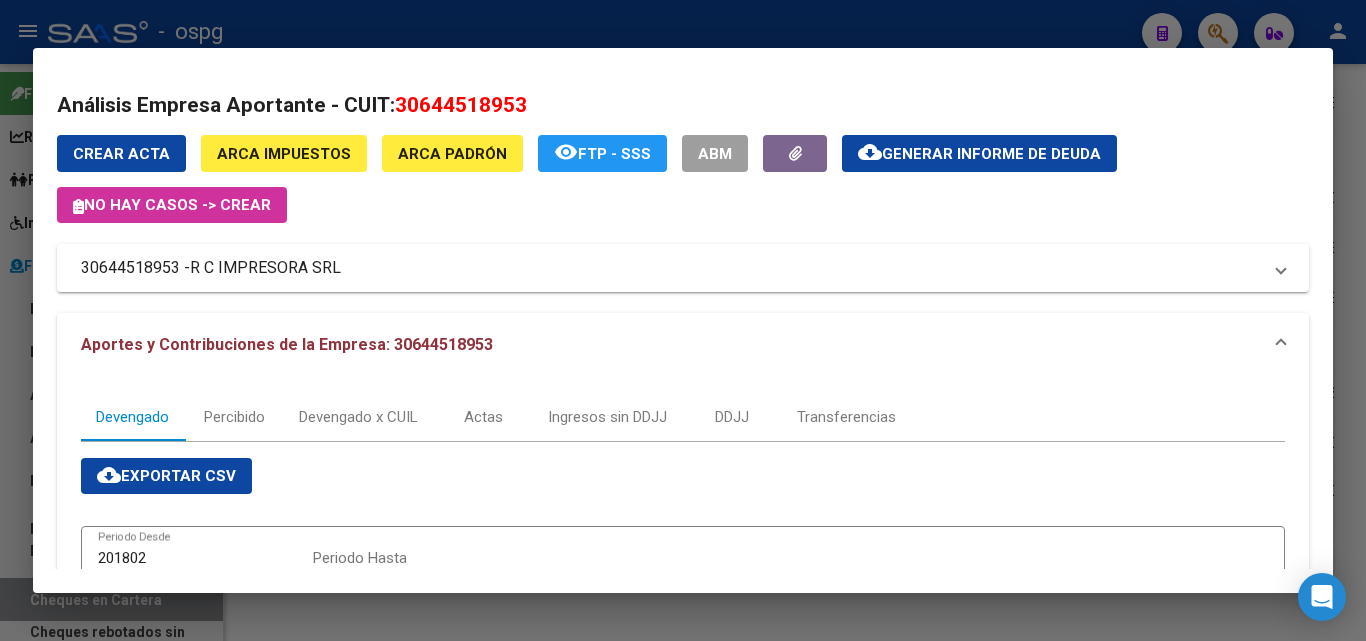 click at bounding box center [683, 320] 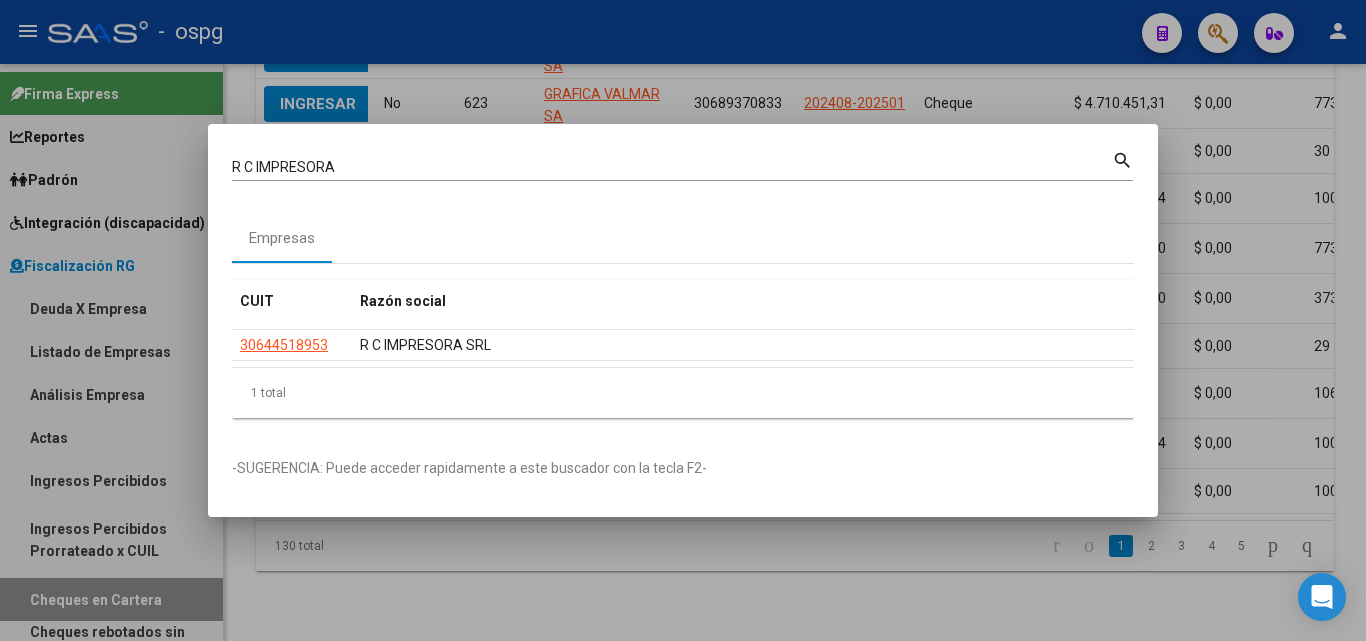 click at bounding box center (683, 320) 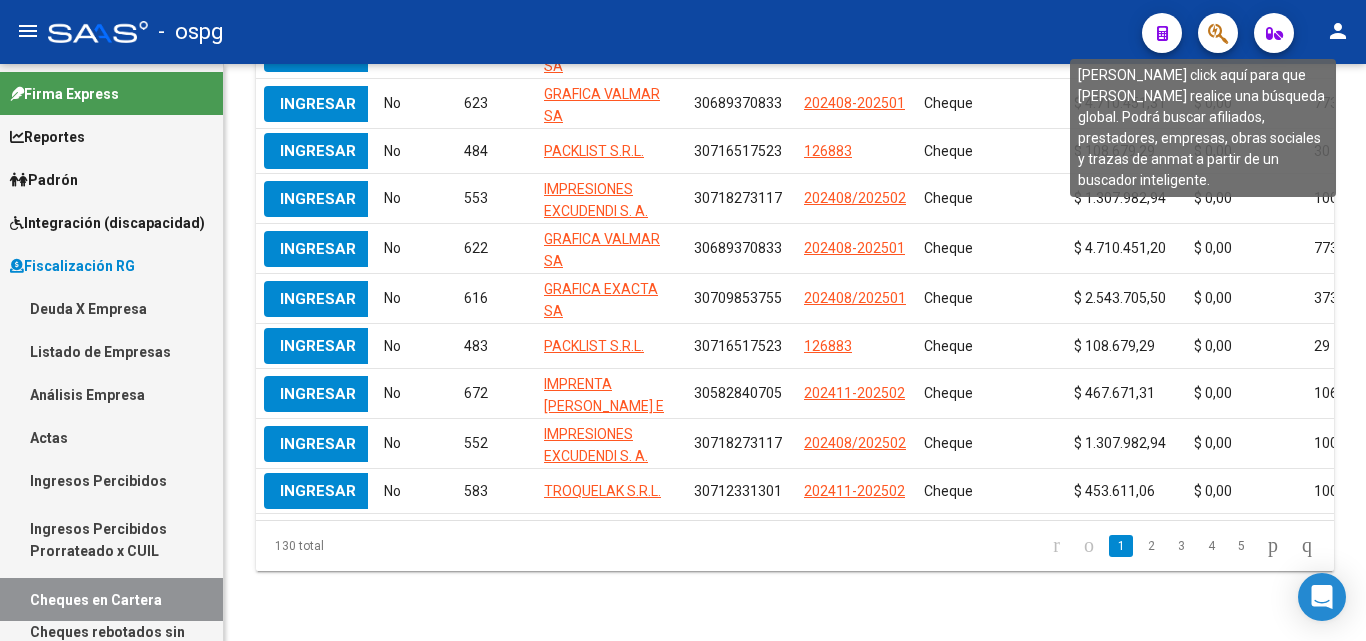 click 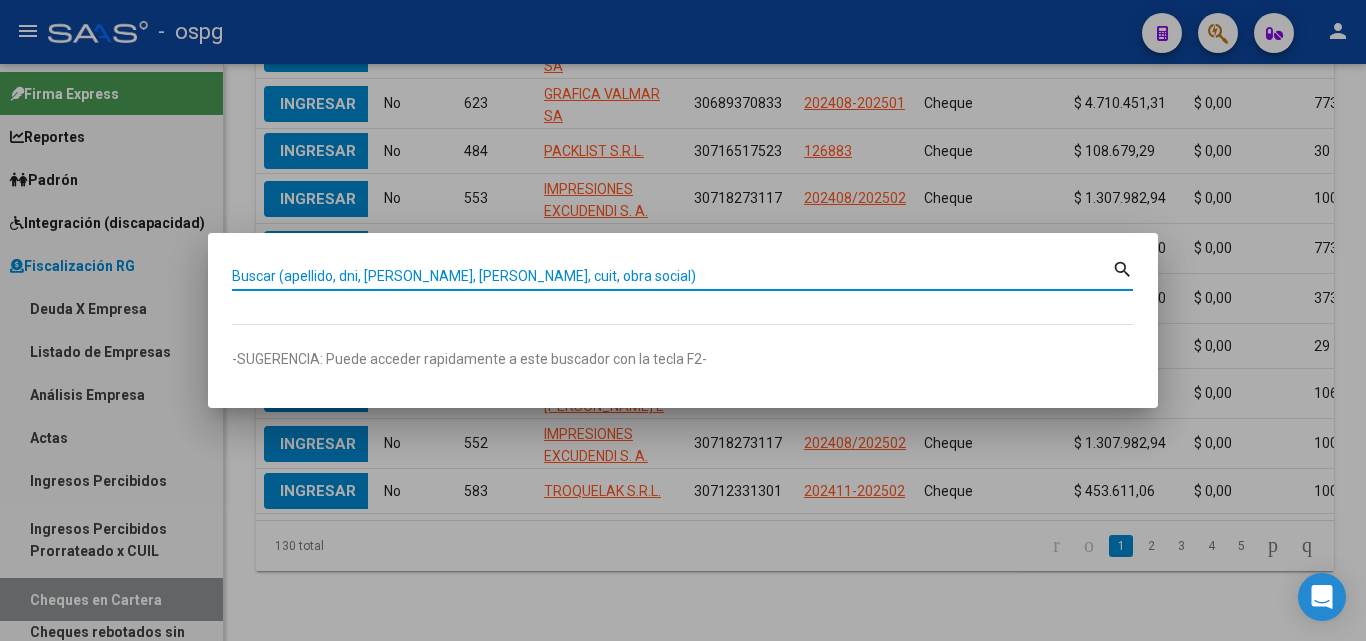 click on "Buscar (apellido, dni, [PERSON_NAME], [PERSON_NAME], cuit, obra social)" at bounding box center [672, 276] 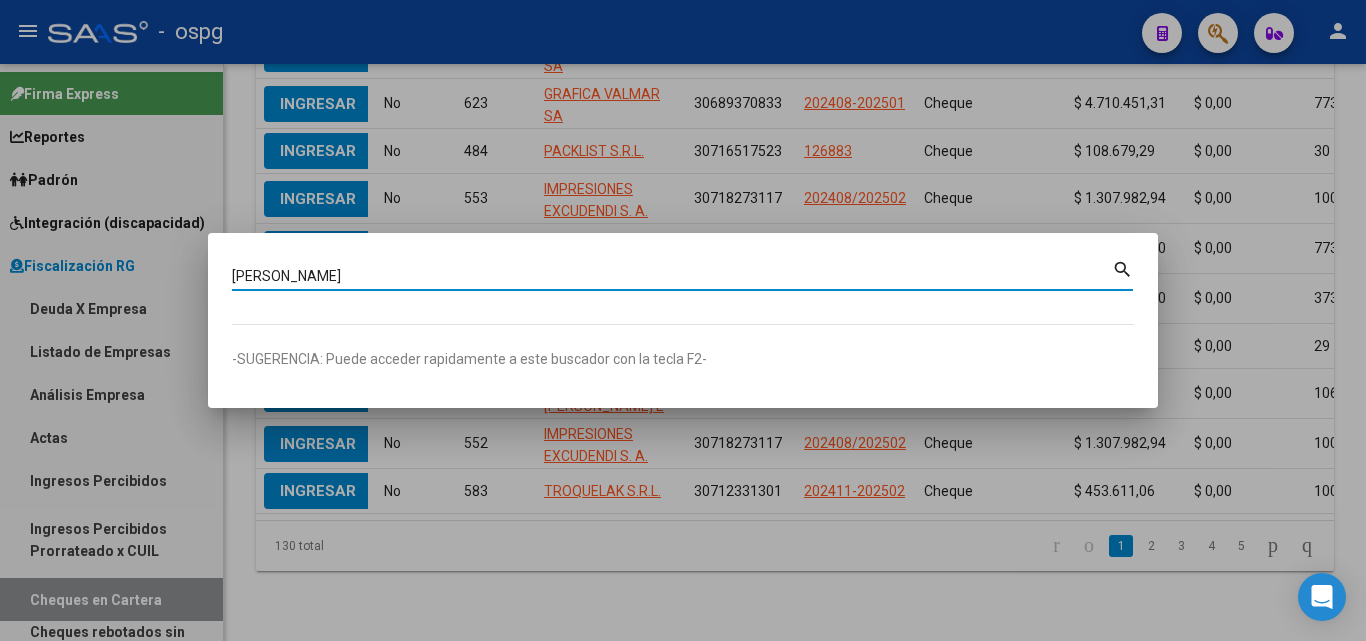 type on "[PERSON_NAME]" 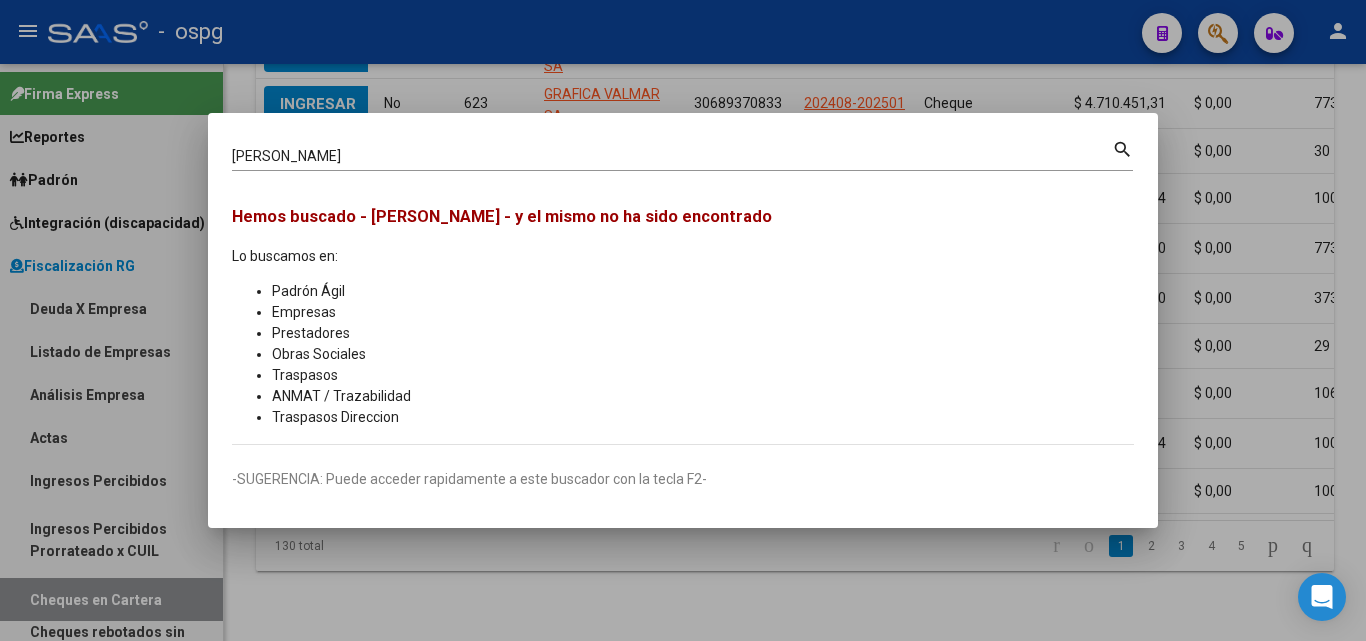 click at bounding box center [683, 320] 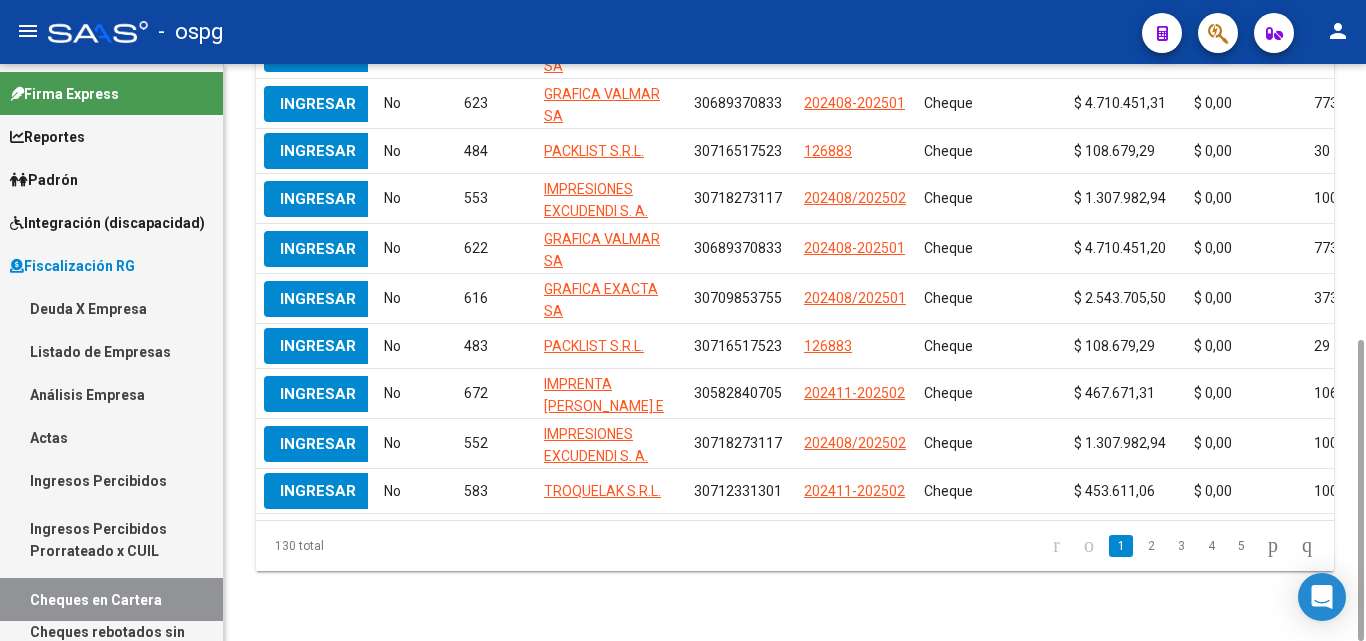 scroll, scrollTop: 0, scrollLeft: 0, axis: both 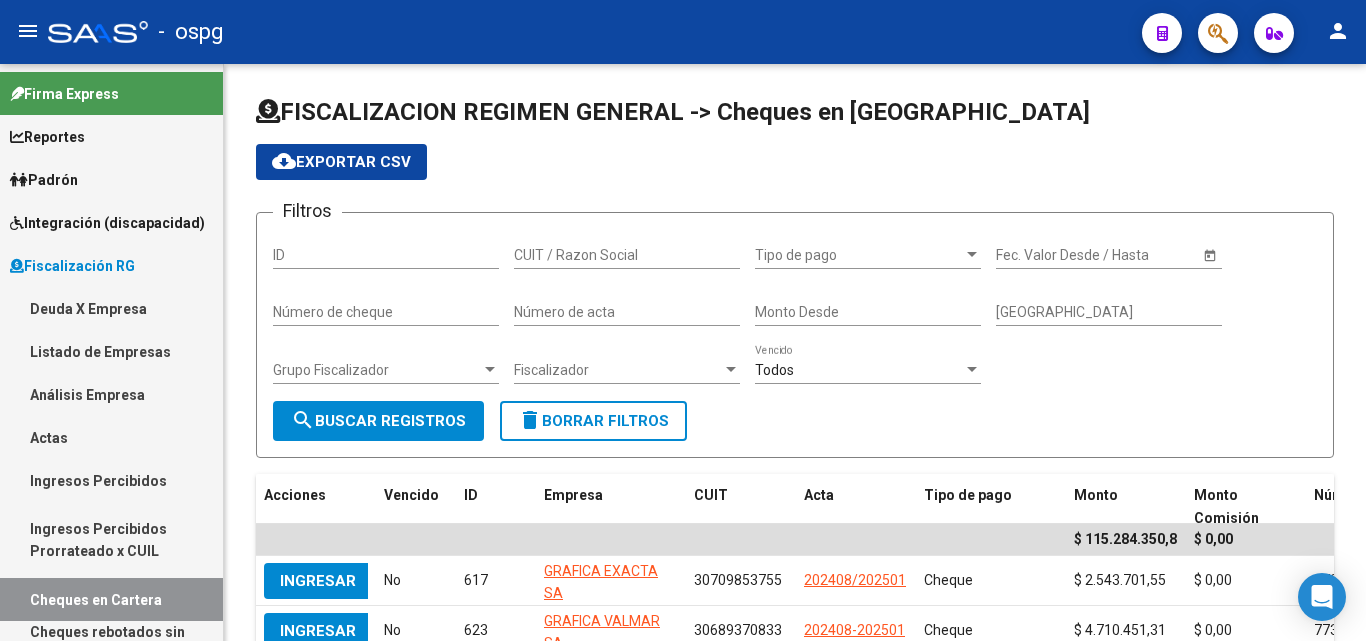 click 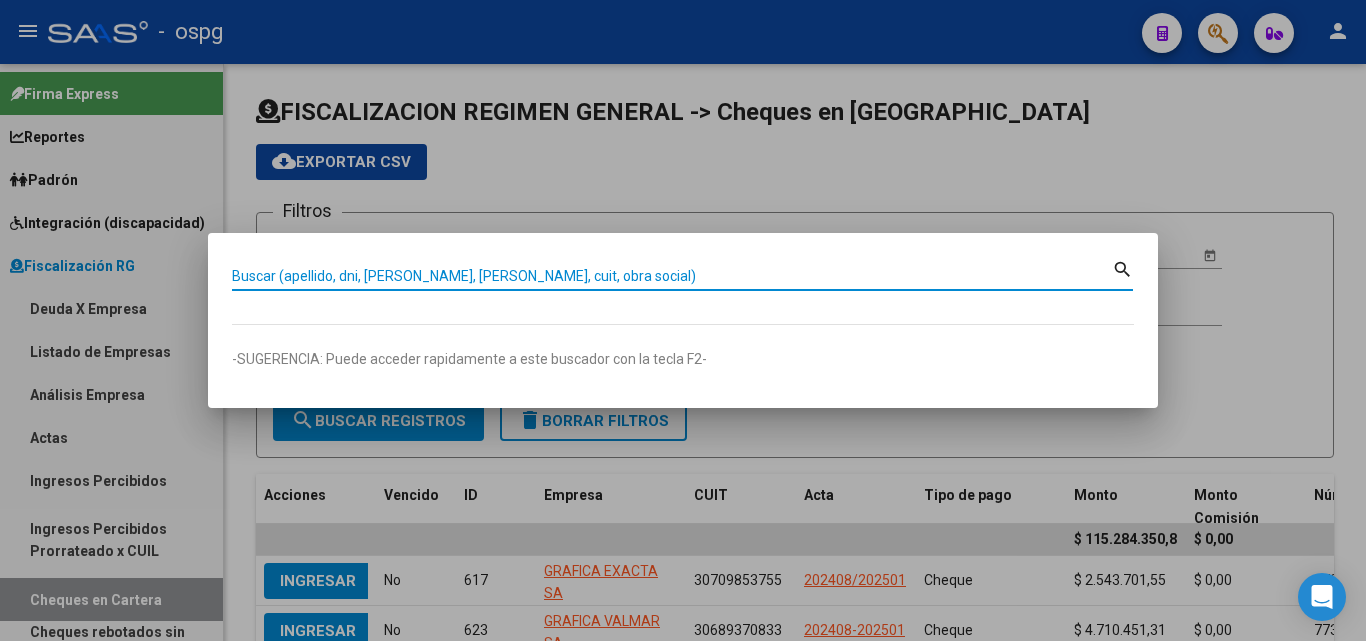 click on "Buscar (apellido, dni, [PERSON_NAME], [PERSON_NAME], cuit, obra social)" at bounding box center [672, 276] 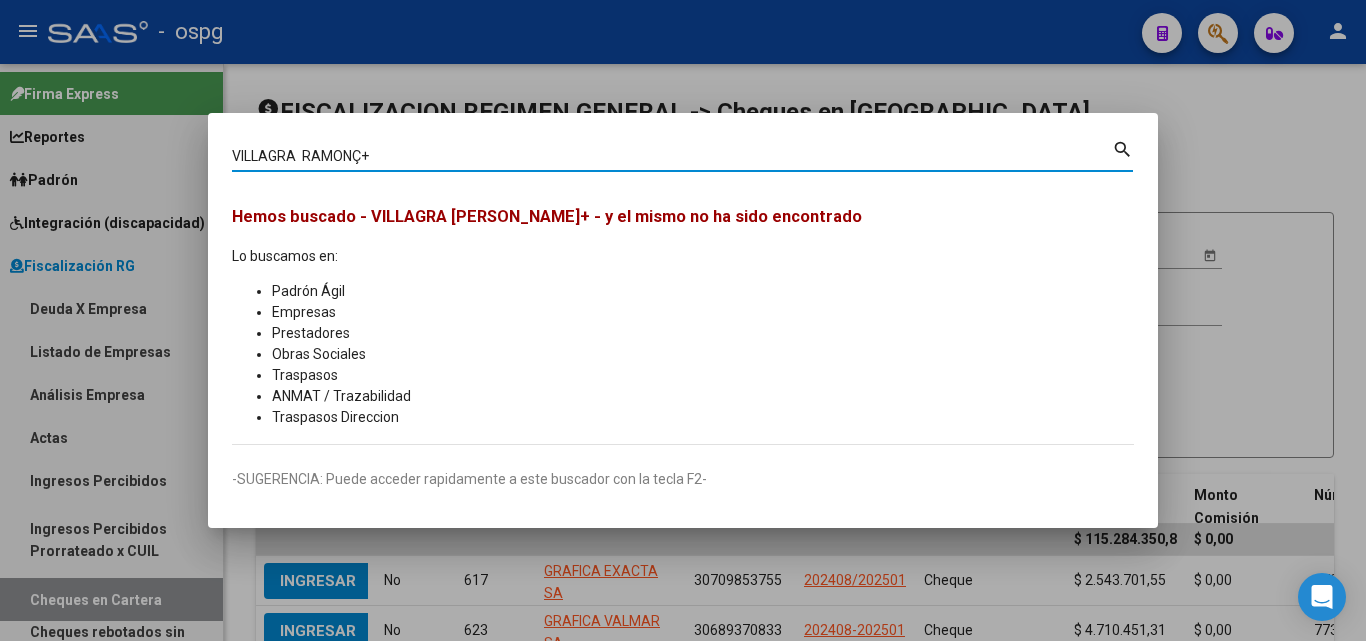 type on "VILLAGRA  RAMONÇ+" 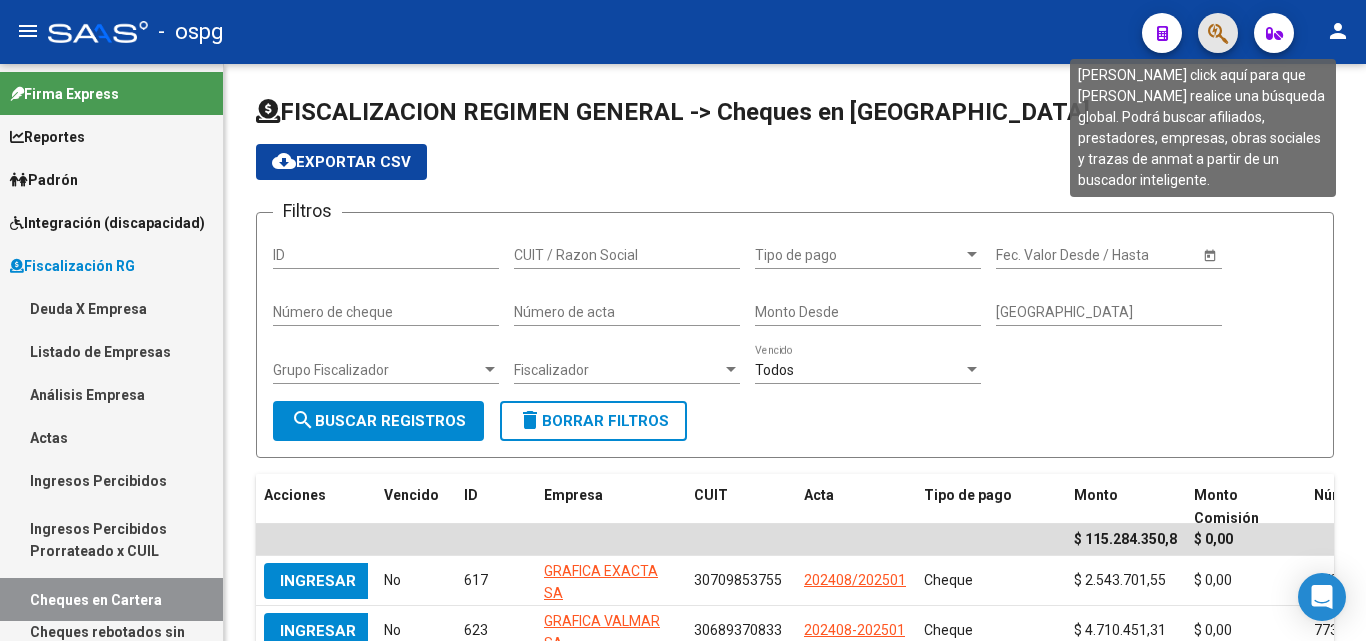 click 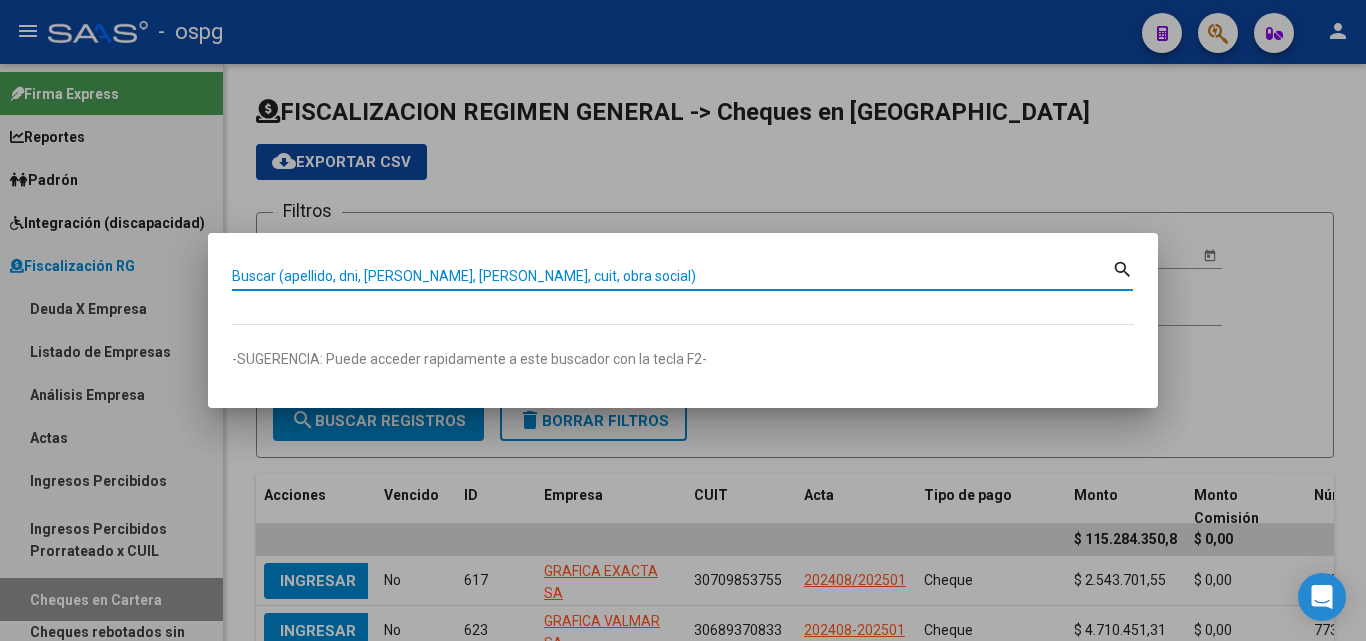 click on "Buscar (apellido, dni, [PERSON_NAME], [PERSON_NAME], cuit, obra social)" at bounding box center (672, 276) 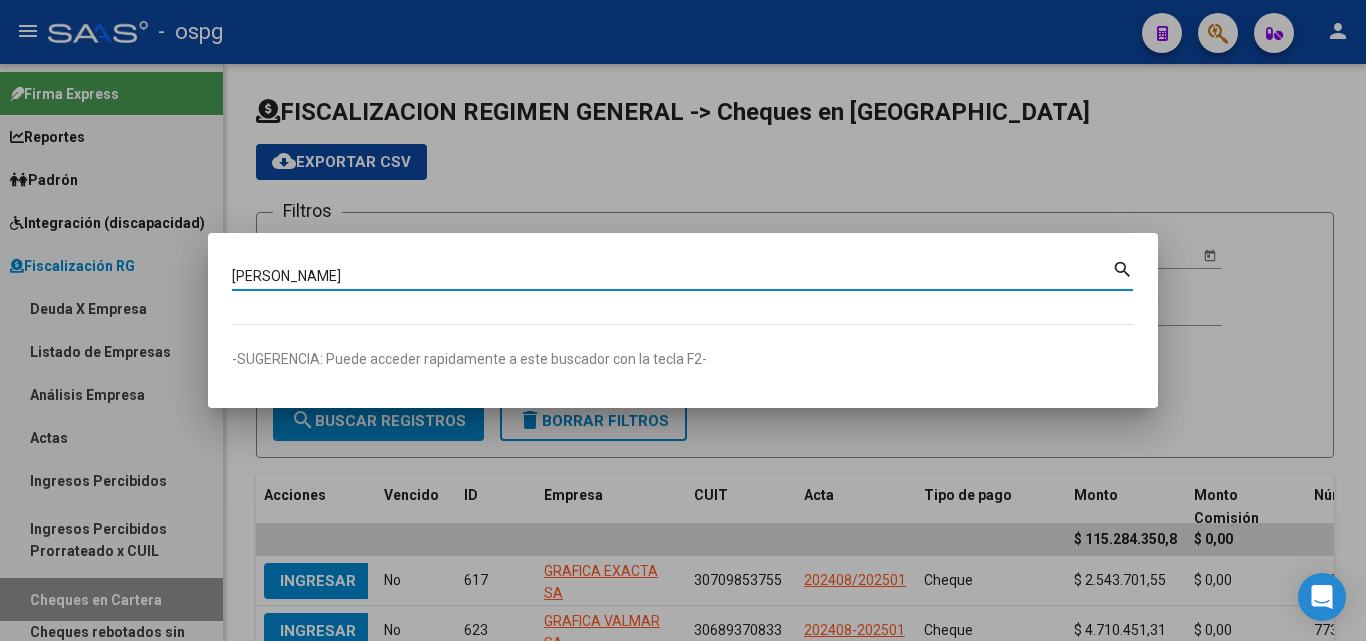 type on "[PERSON_NAME]" 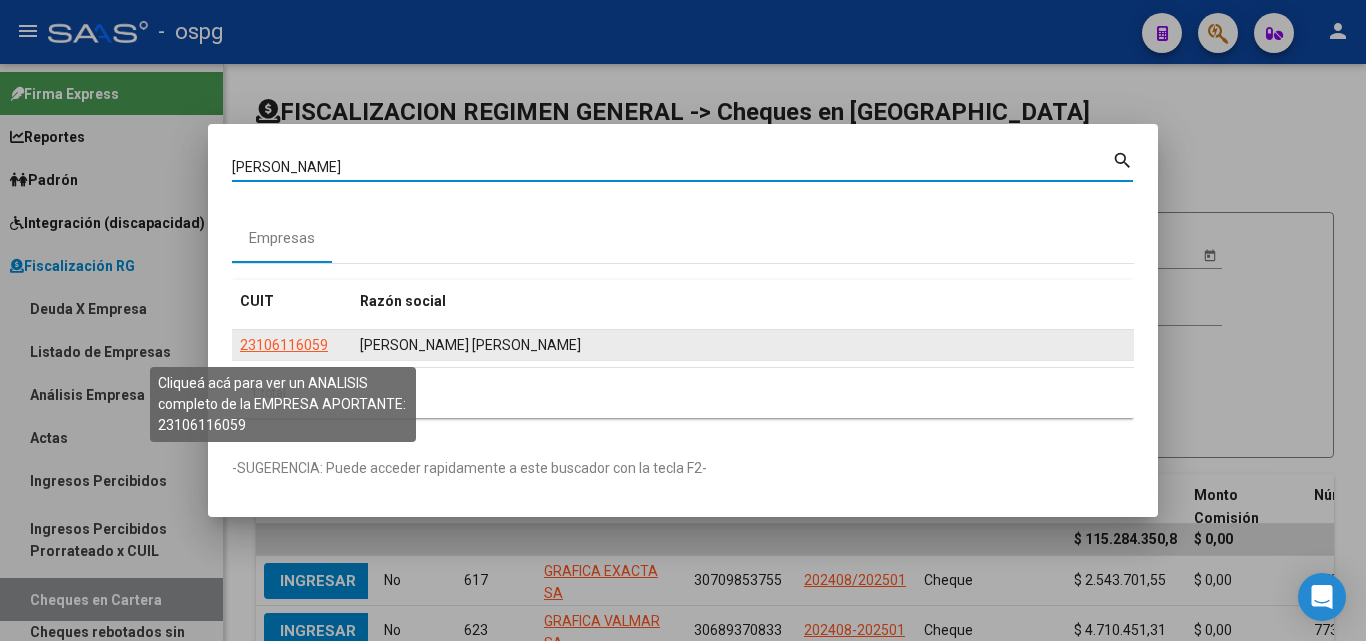 click on "23106116059" 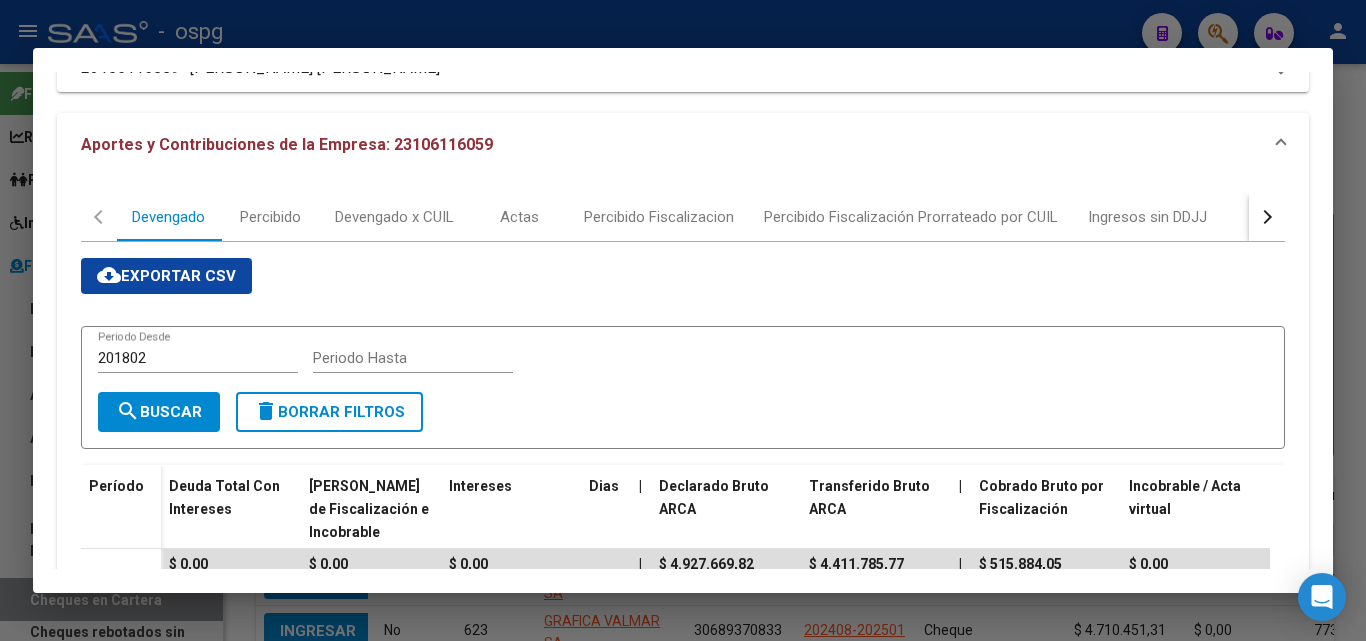 scroll, scrollTop: 500, scrollLeft: 0, axis: vertical 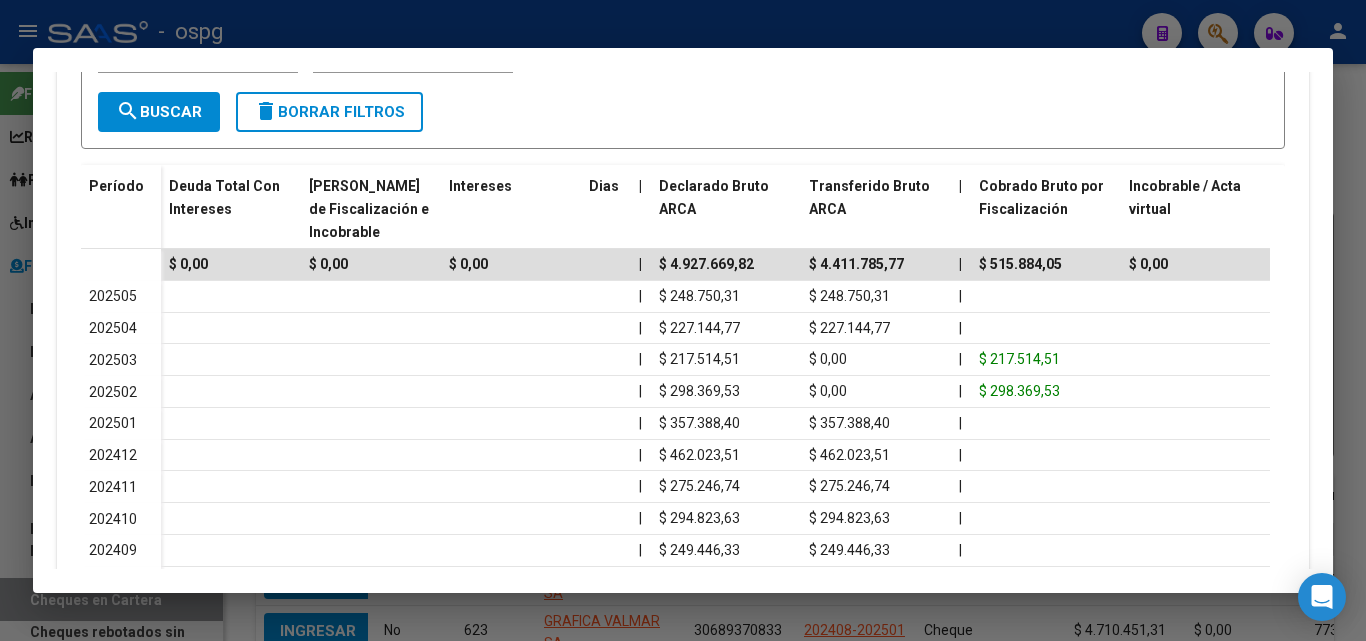 click at bounding box center [683, 320] 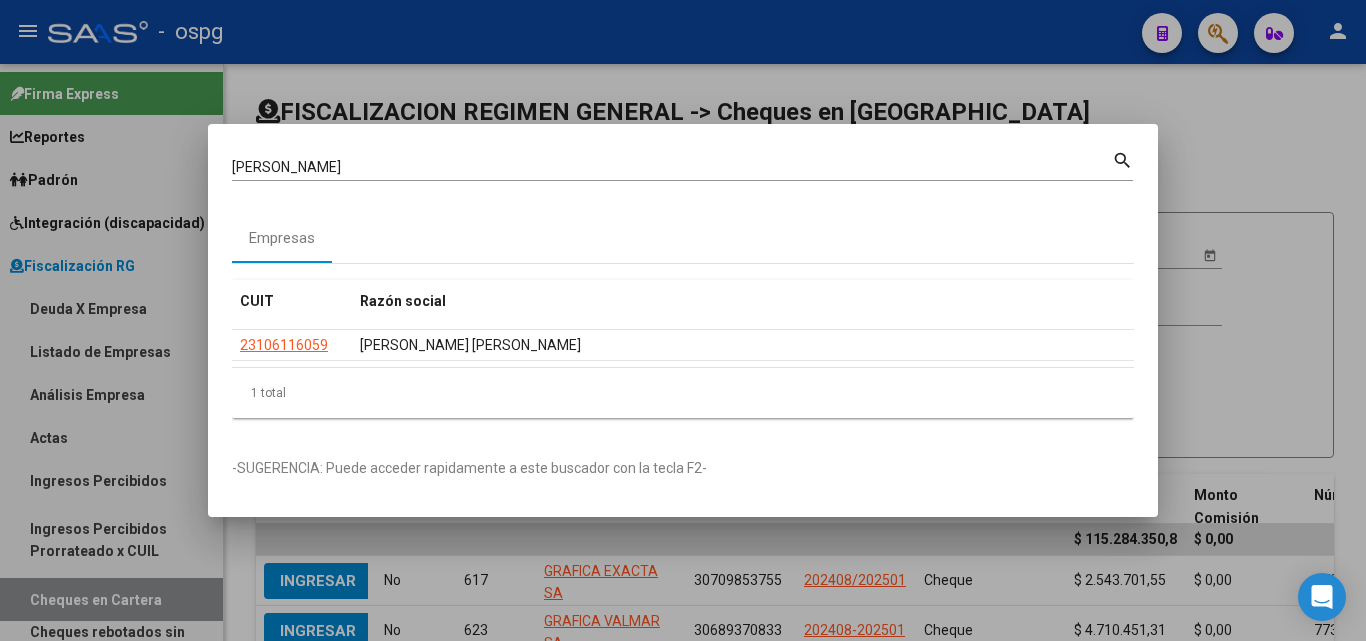 click at bounding box center [683, 320] 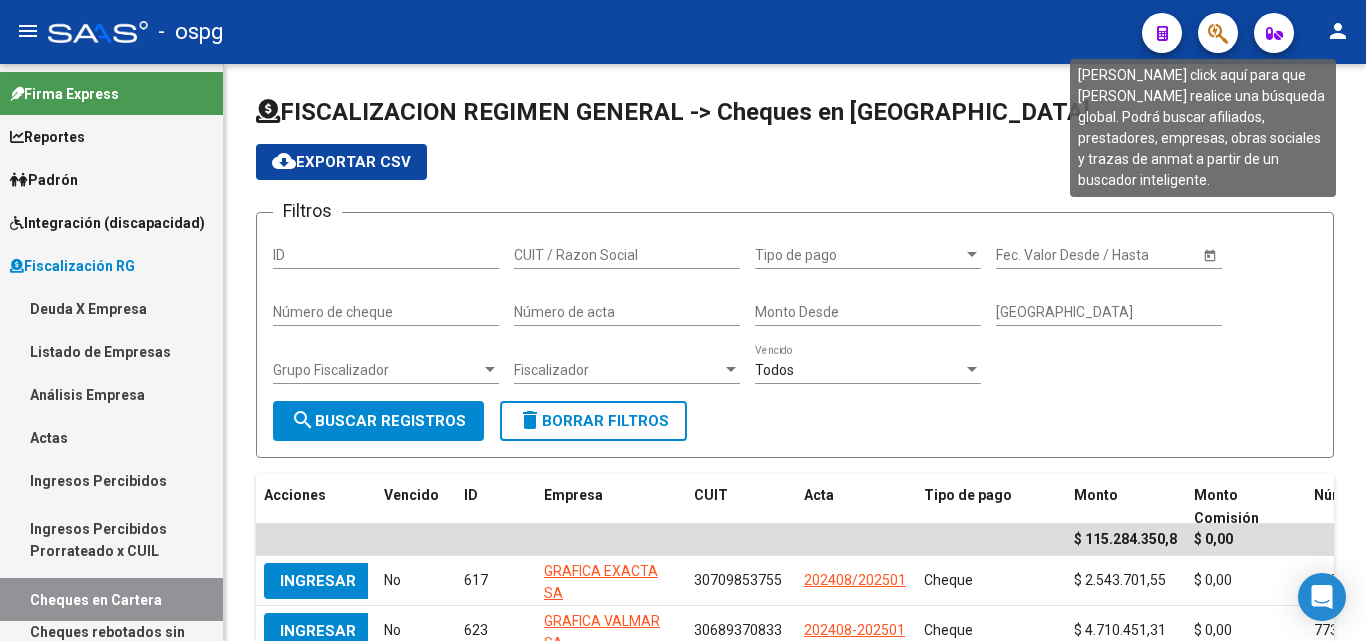 click 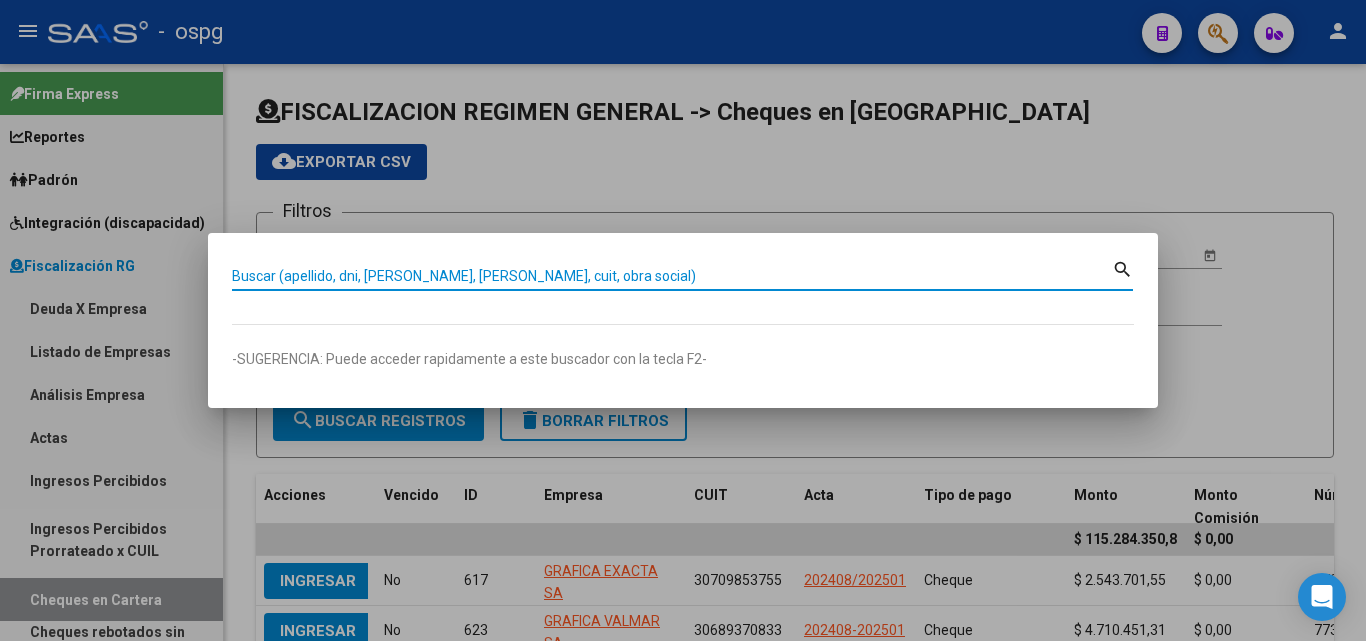 click on "Buscar (apellido, dni, [PERSON_NAME], [PERSON_NAME], cuit, obra social)" at bounding box center [672, 276] 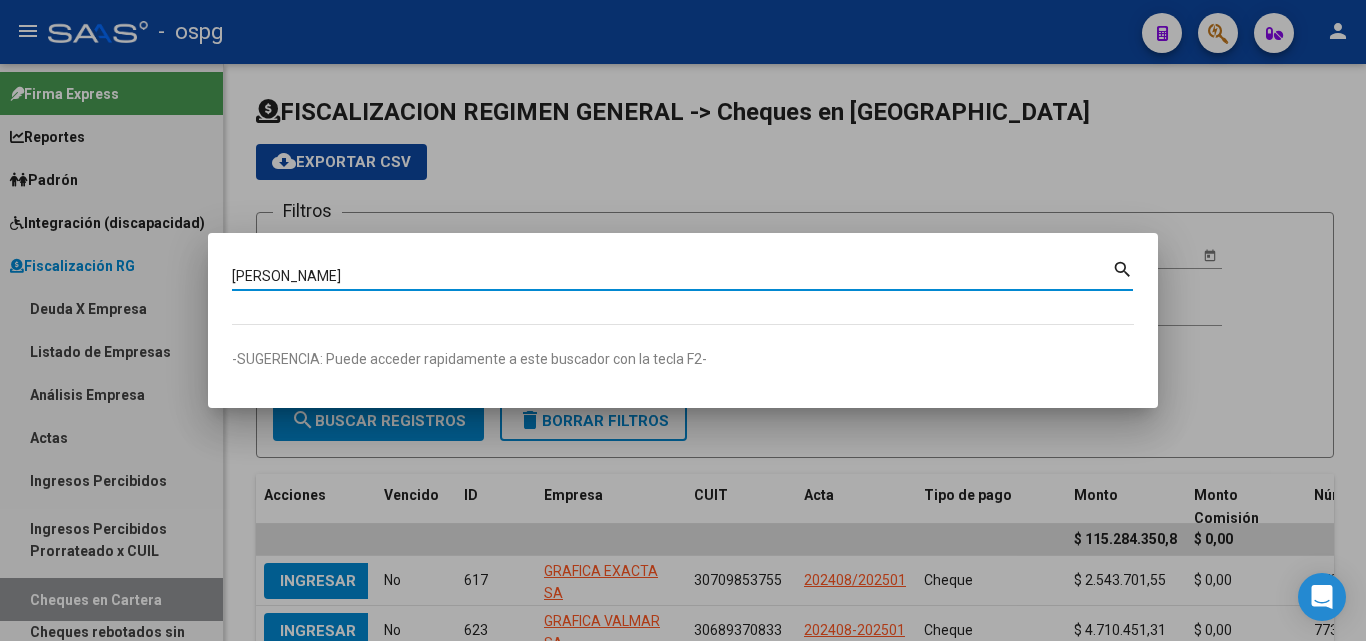 type on "[PERSON_NAME]" 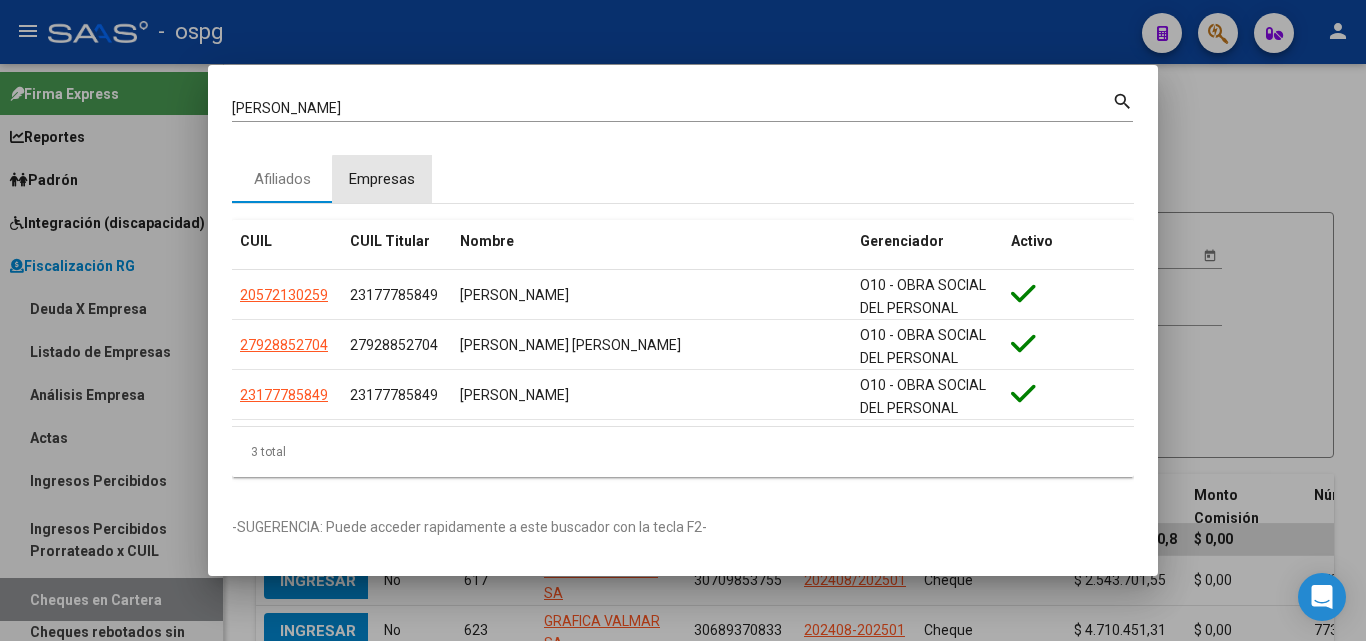click on "Empresas" at bounding box center (382, 179) 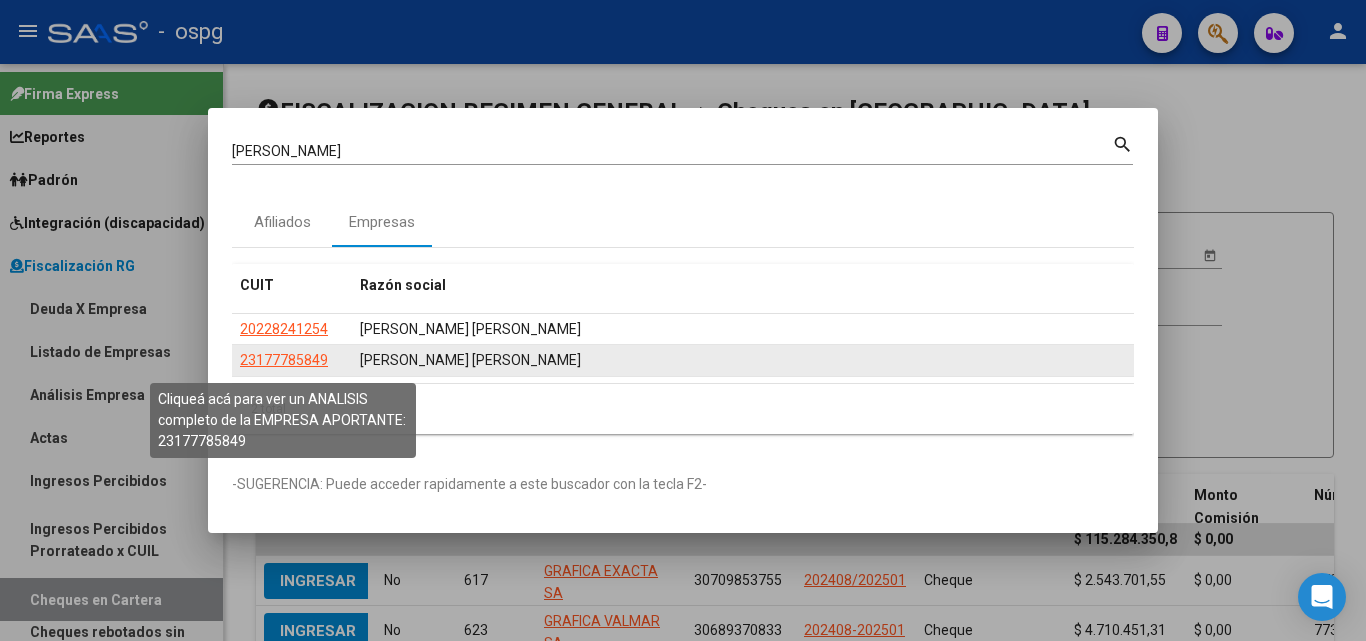 click on "23177785849" 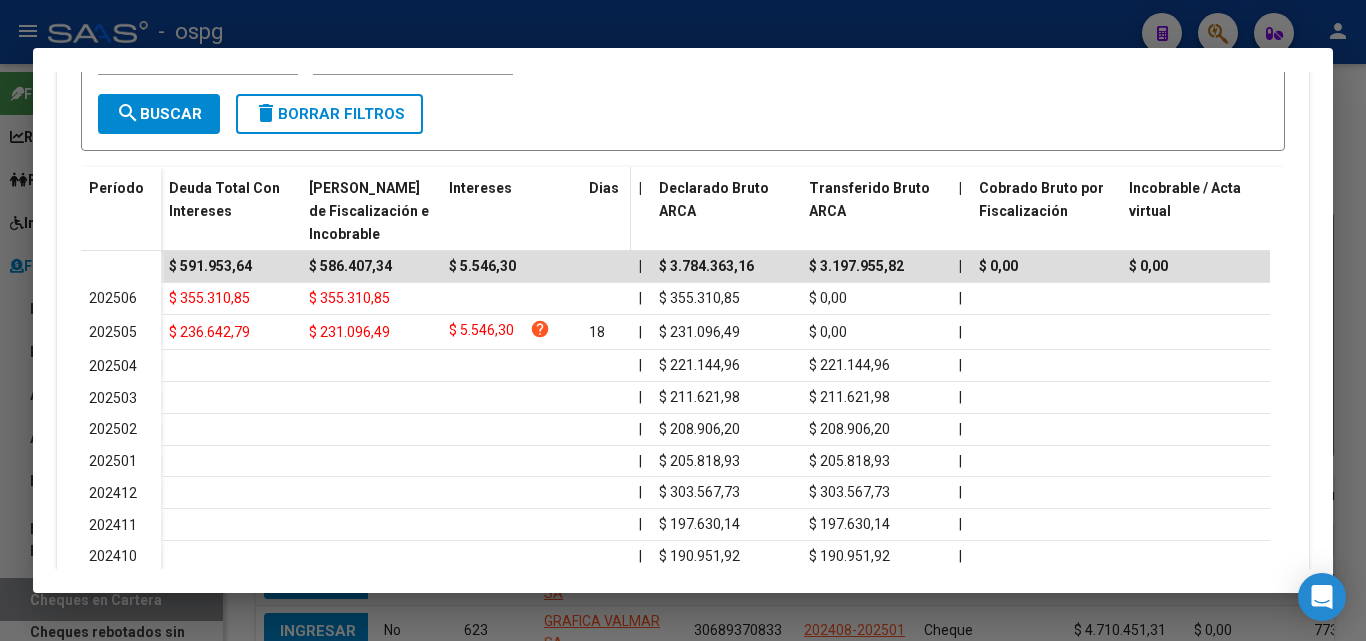 scroll, scrollTop: 500, scrollLeft: 0, axis: vertical 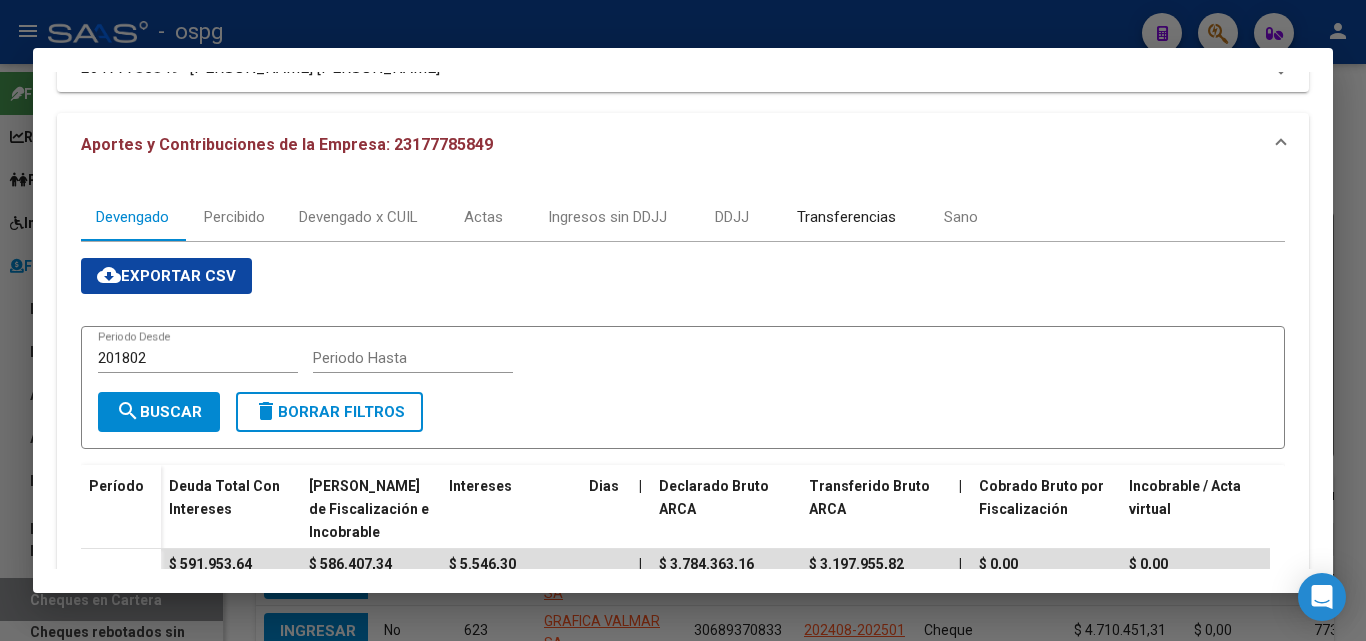 click on "Transferencias" at bounding box center [846, 217] 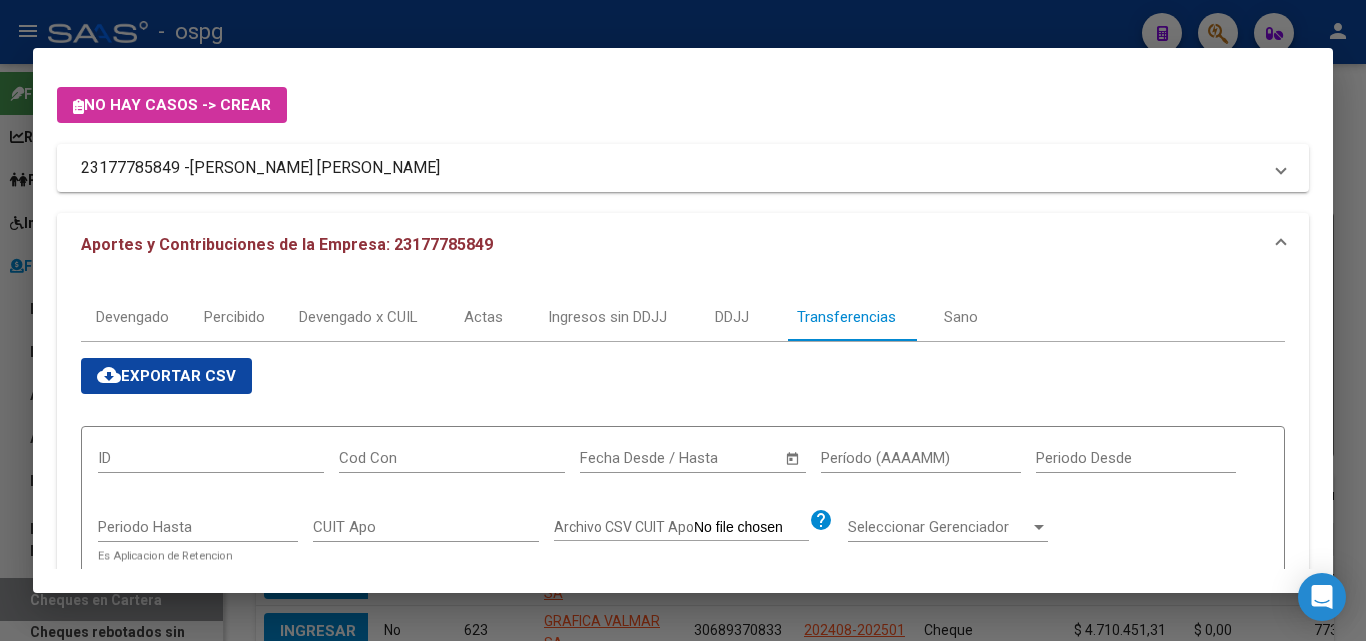 scroll, scrollTop: 200, scrollLeft: 0, axis: vertical 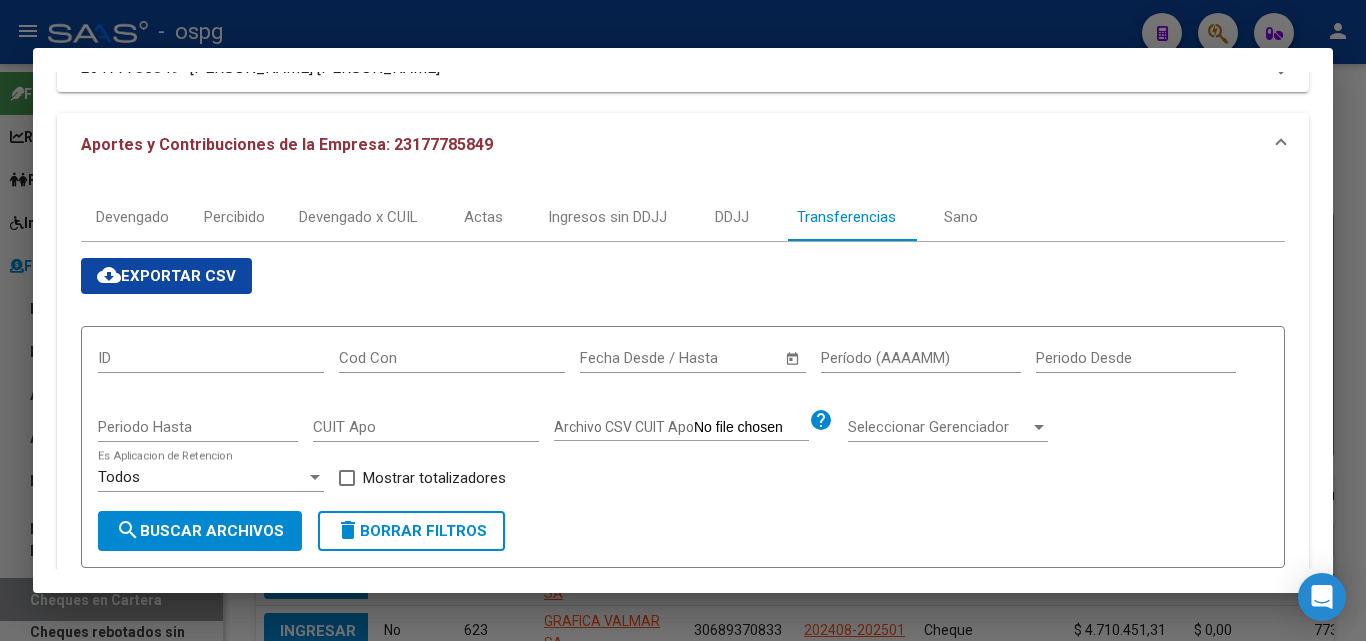 click on "Período (AAAAMM)" at bounding box center [921, 358] 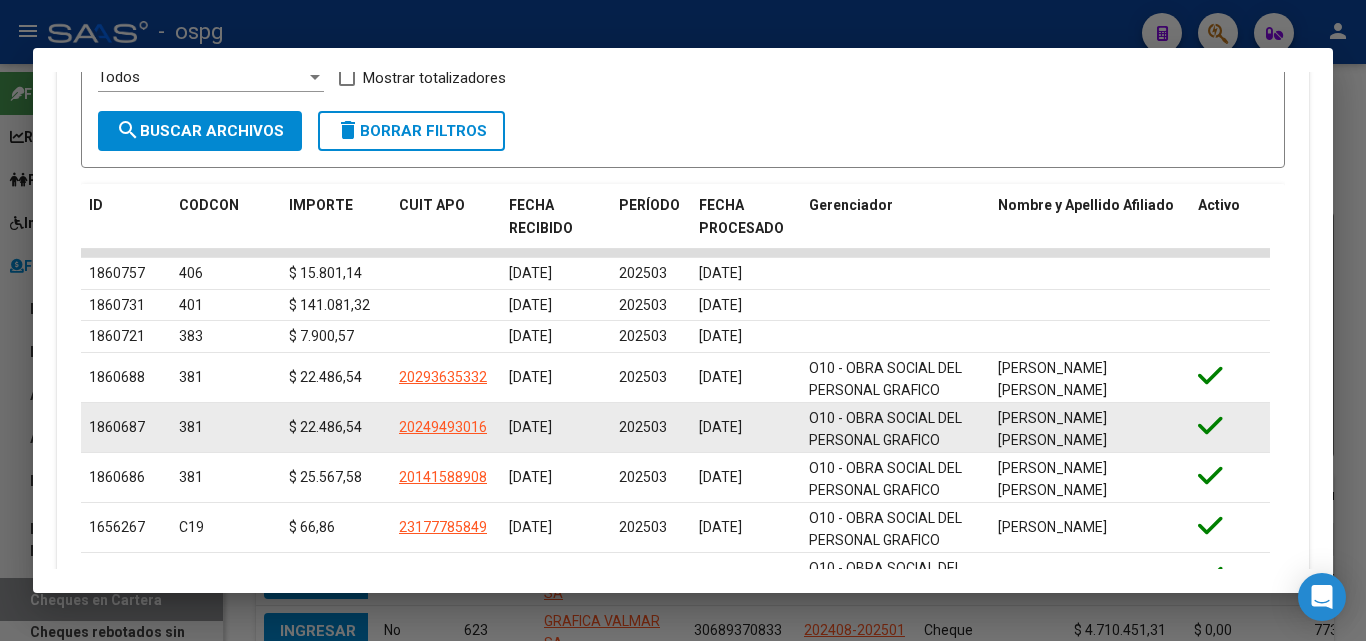 scroll, scrollTop: 500, scrollLeft: 0, axis: vertical 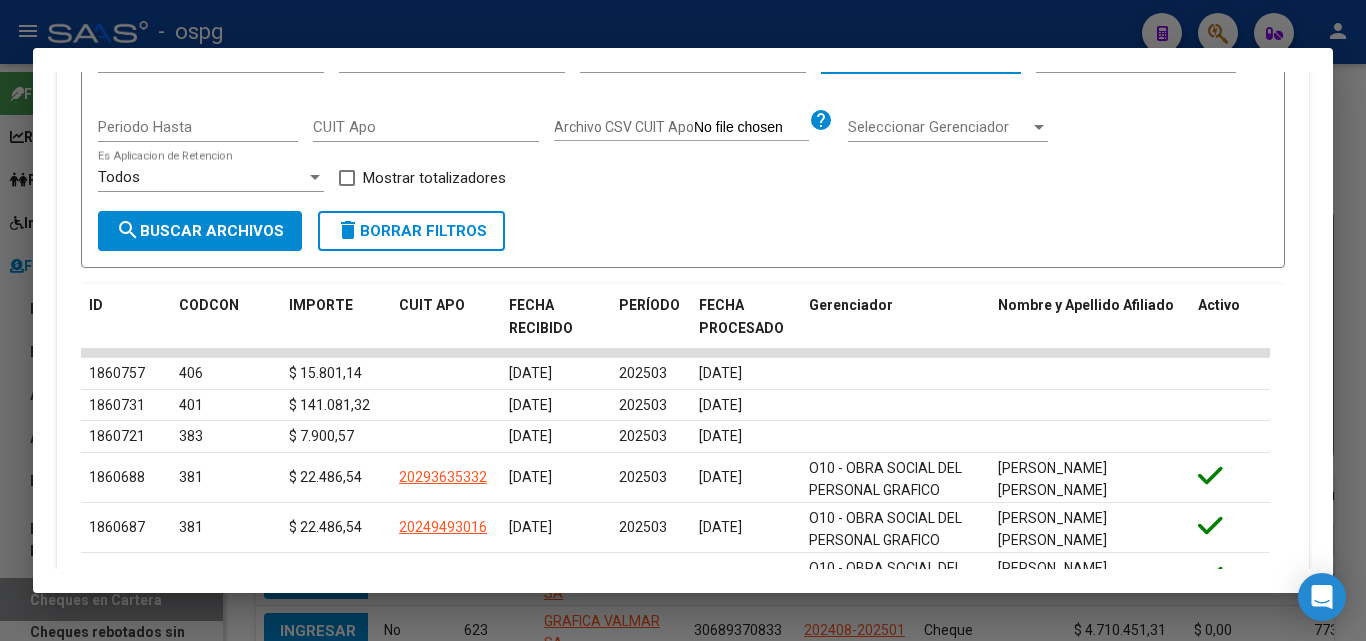 type on "202503" 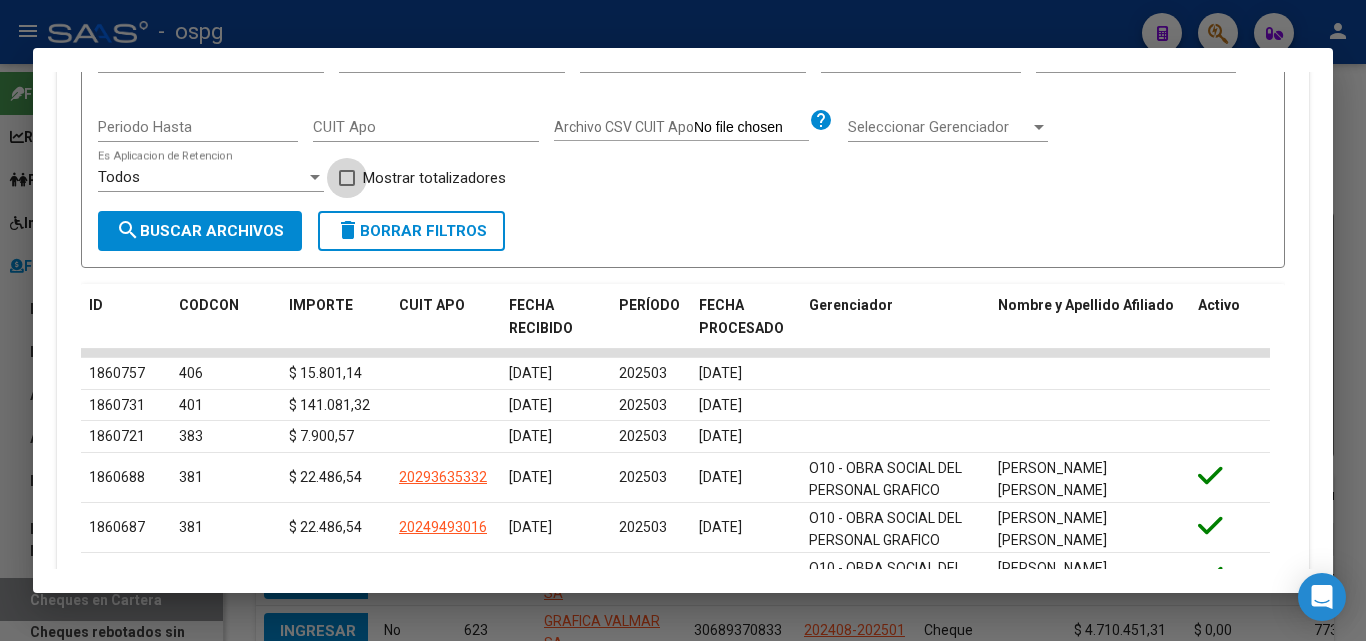 click at bounding box center [347, 178] 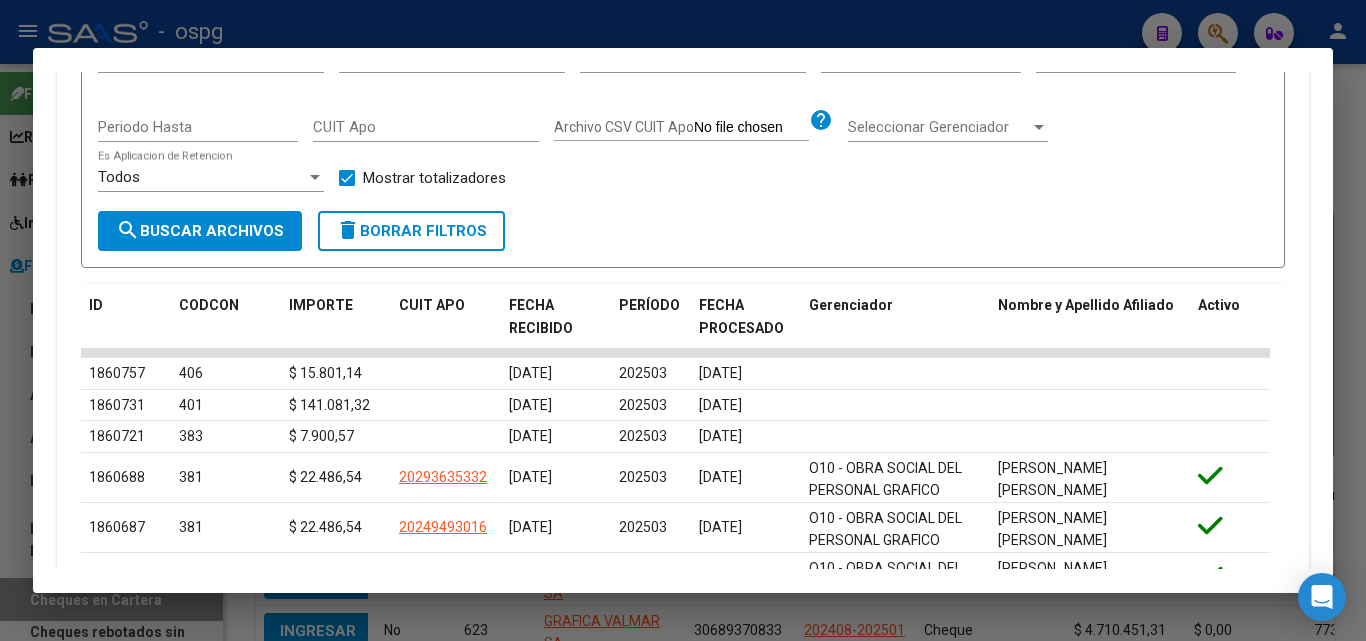 click on "search  Buscar Archivos" at bounding box center (200, 231) 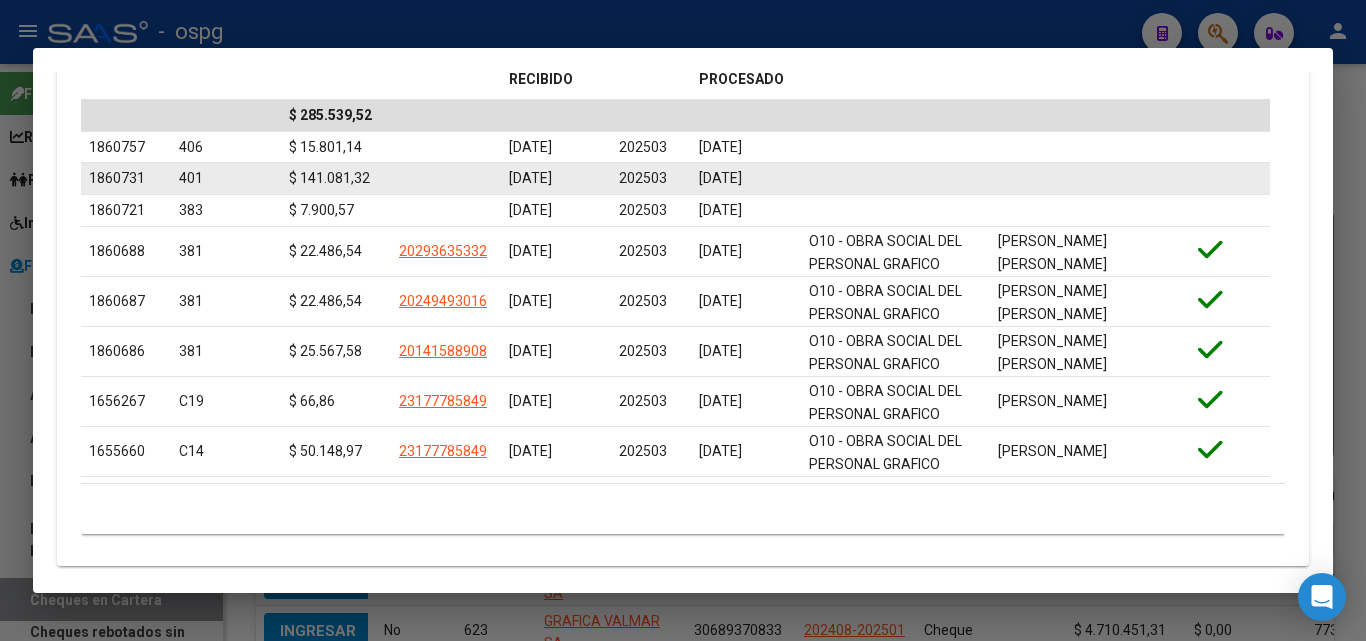scroll, scrollTop: 768, scrollLeft: 0, axis: vertical 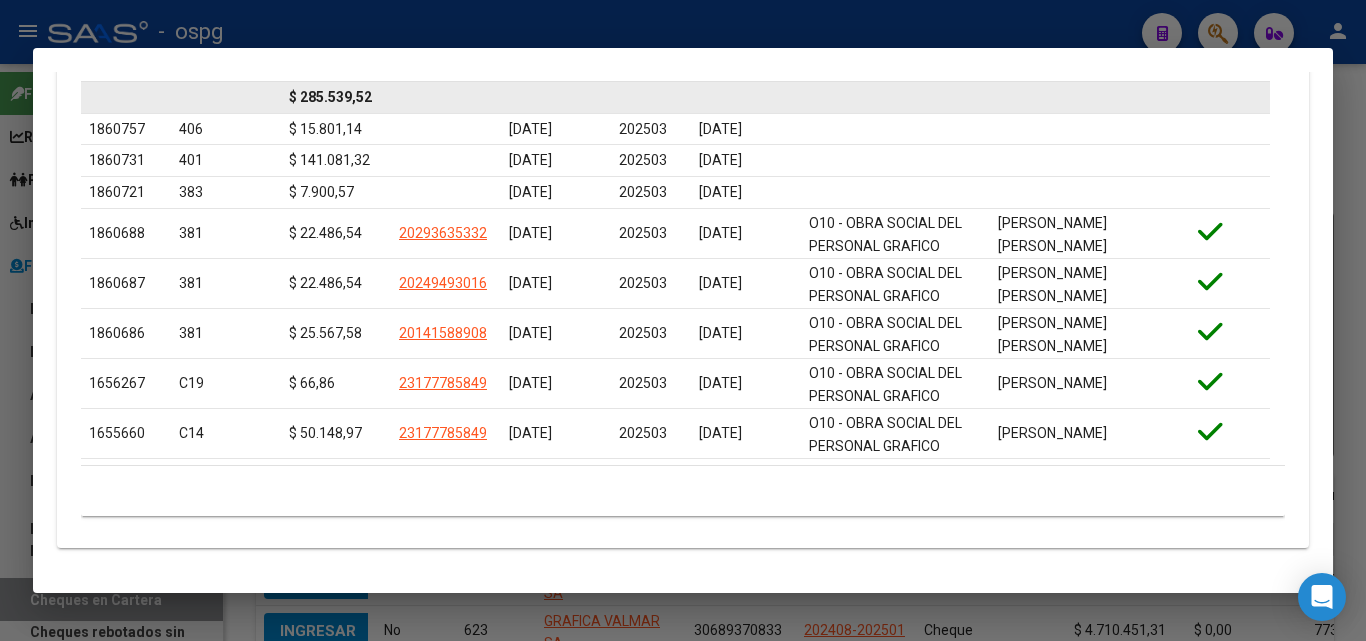 drag, startPoint x: 285, startPoint y: 94, endPoint x: 376, endPoint y: 96, distance: 91.02197 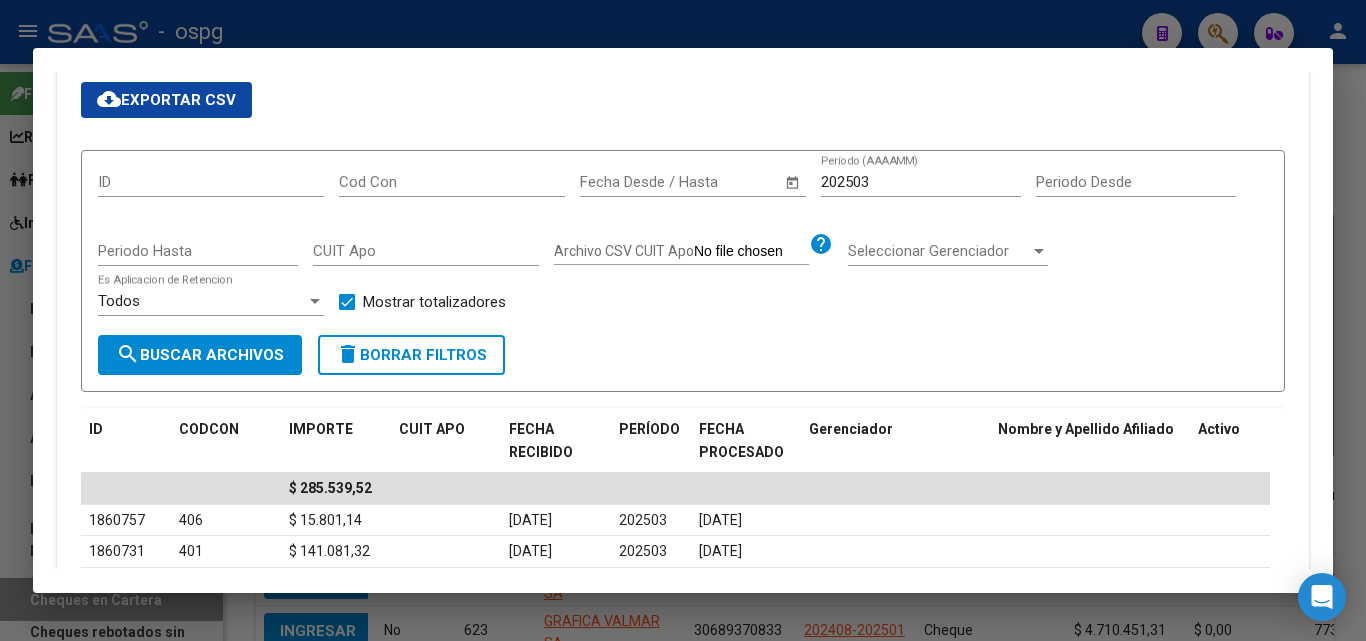 scroll, scrollTop: 268, scrollLeft: 0, axis: vertical 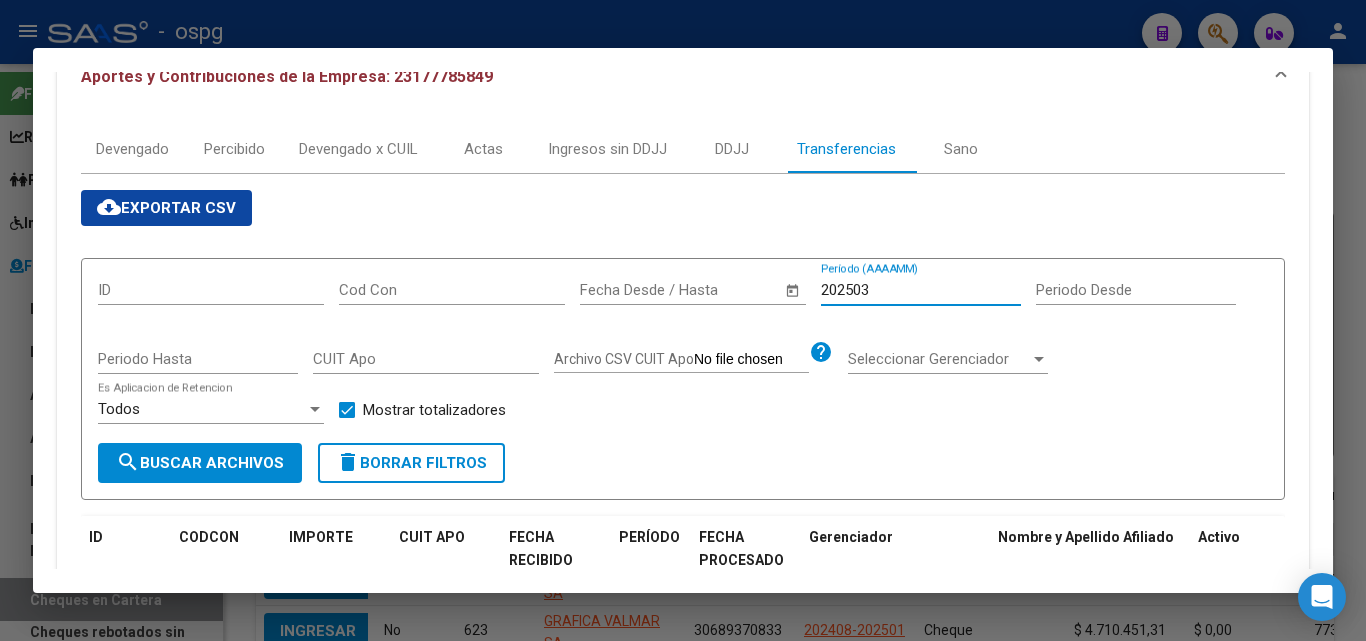 click on "202503" at bounding box center [921, 290] 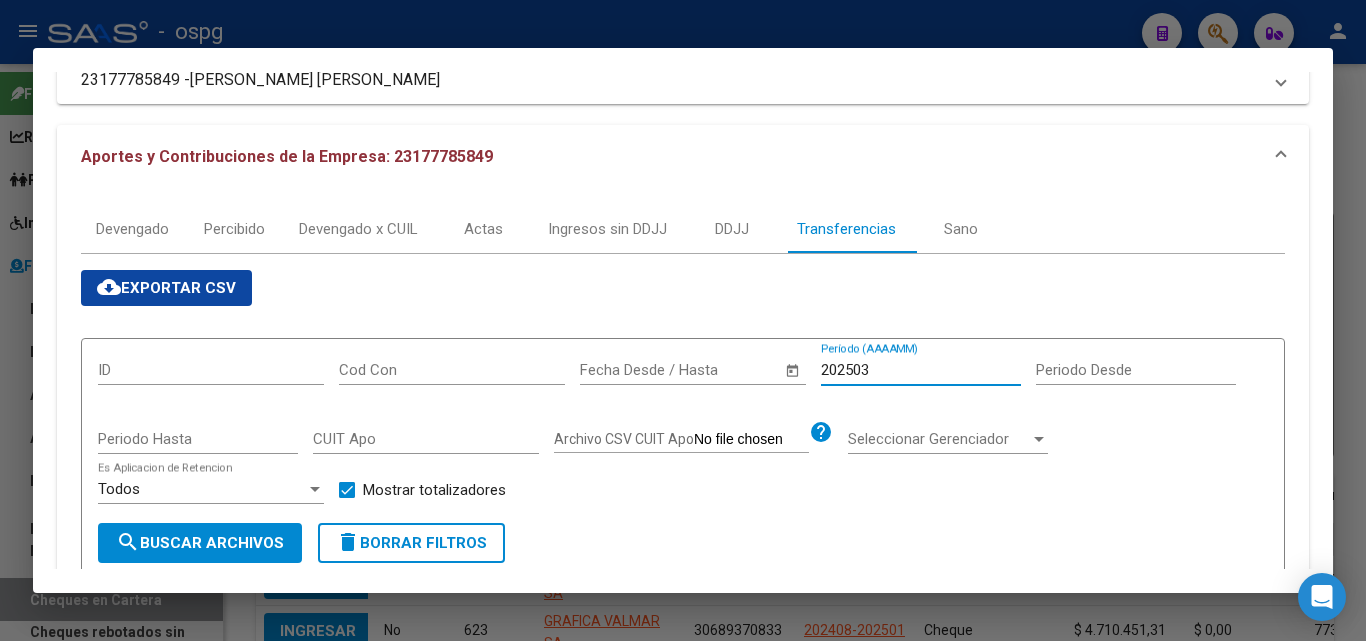 scroll, scrollTop: 168, scrollLeft: 0, axis: vertical 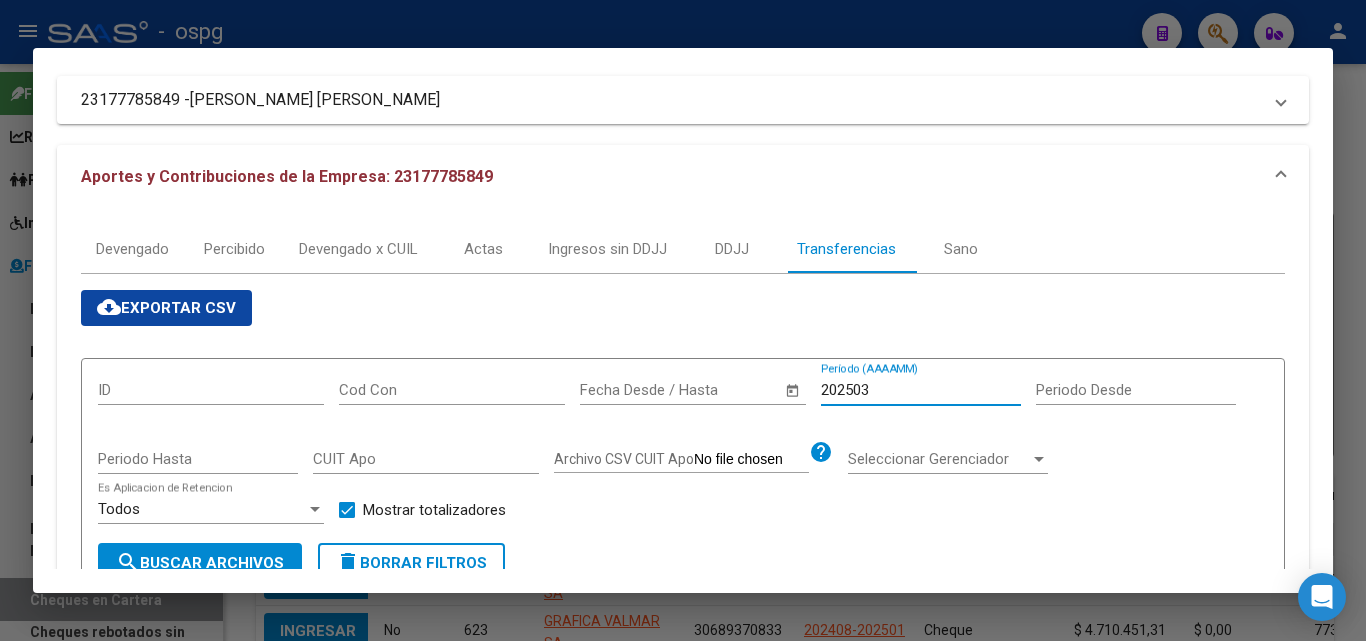 click on "202503" at bounding box center (921, 390) 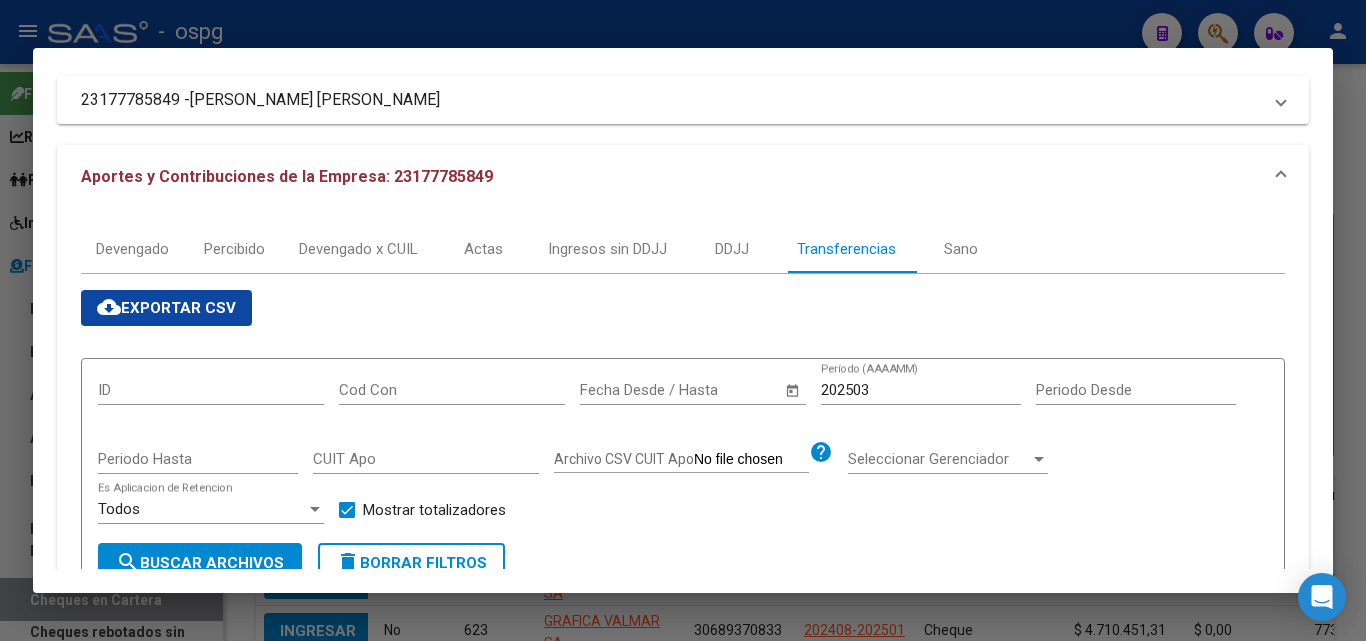 click at bounding box center [683, 320] 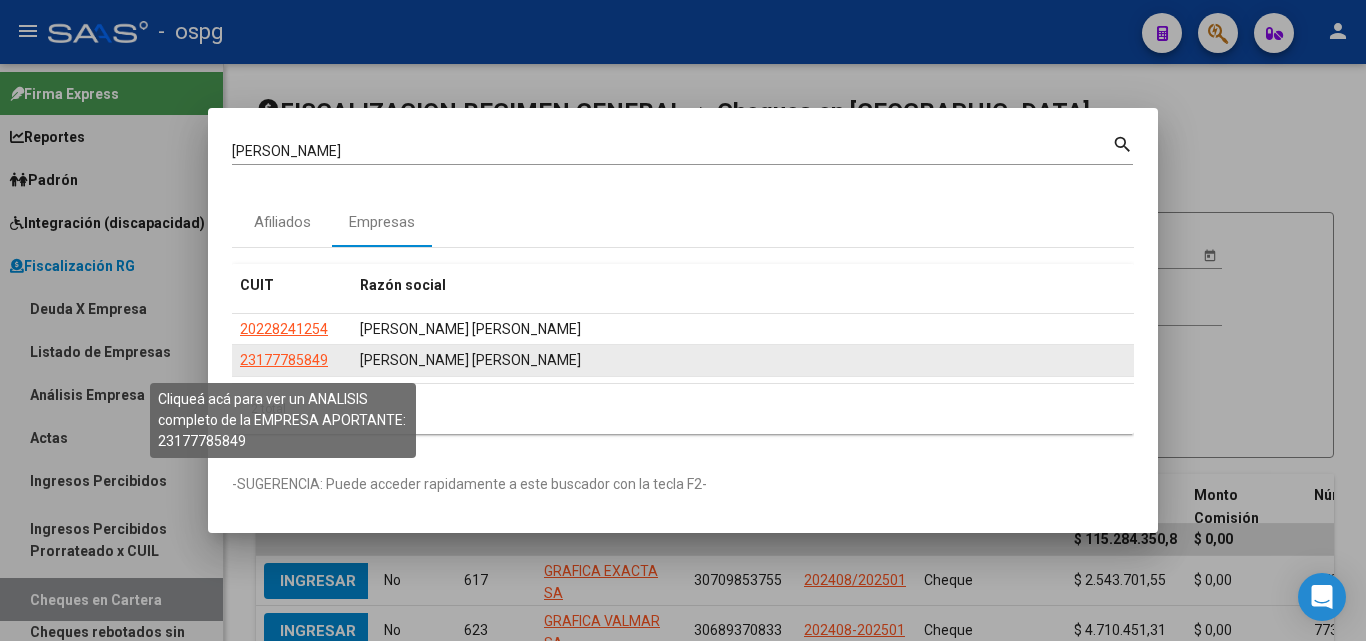 click on "23177785849" 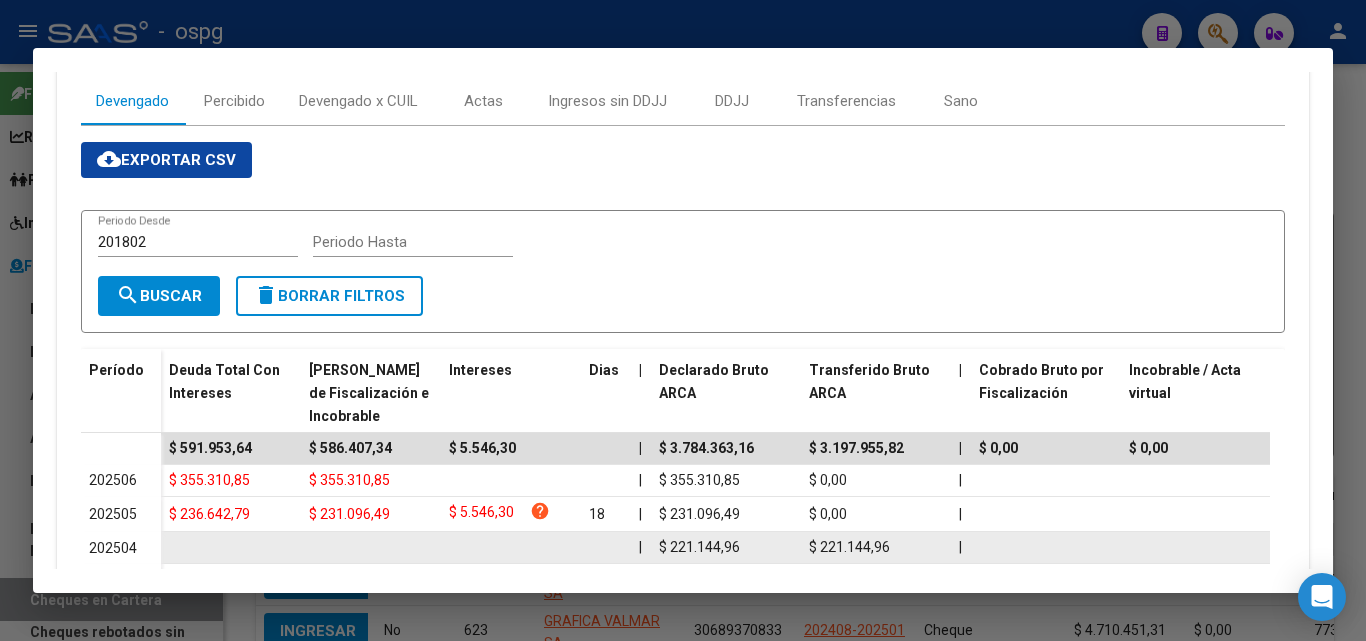 scroll, scrollTop: 300, scrollLeft: 0, axis: vertical 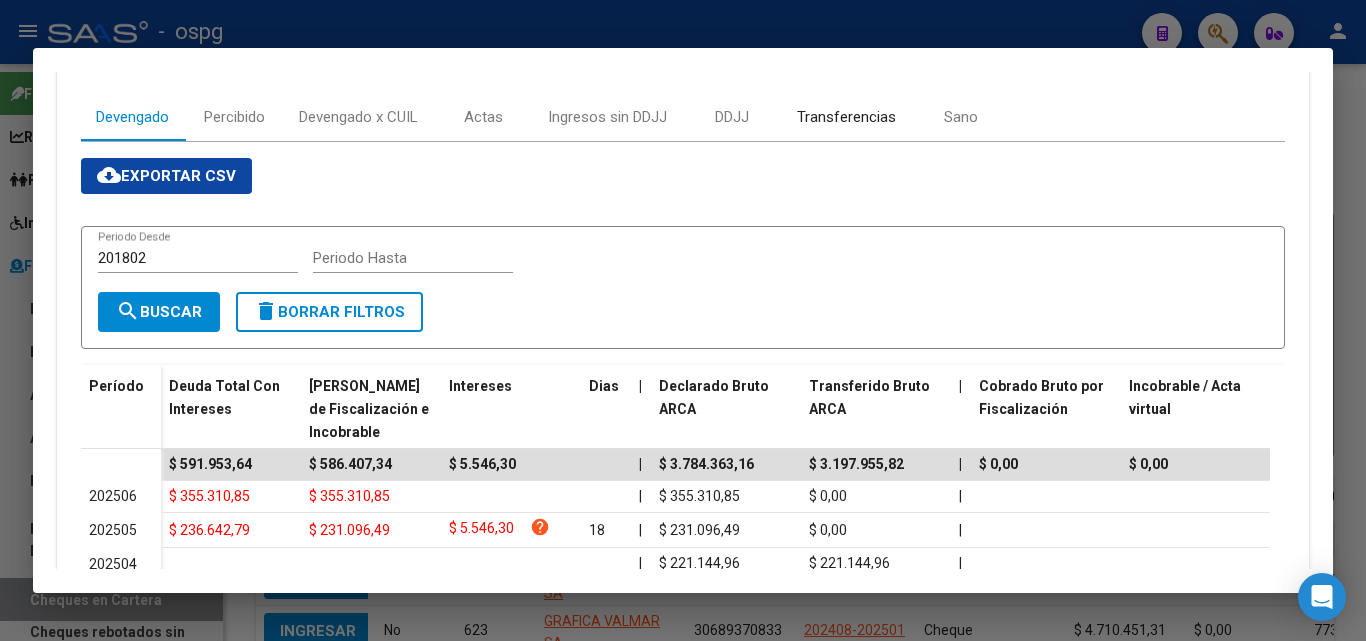 click on "Transferencias" at bounding box center [846, 117] 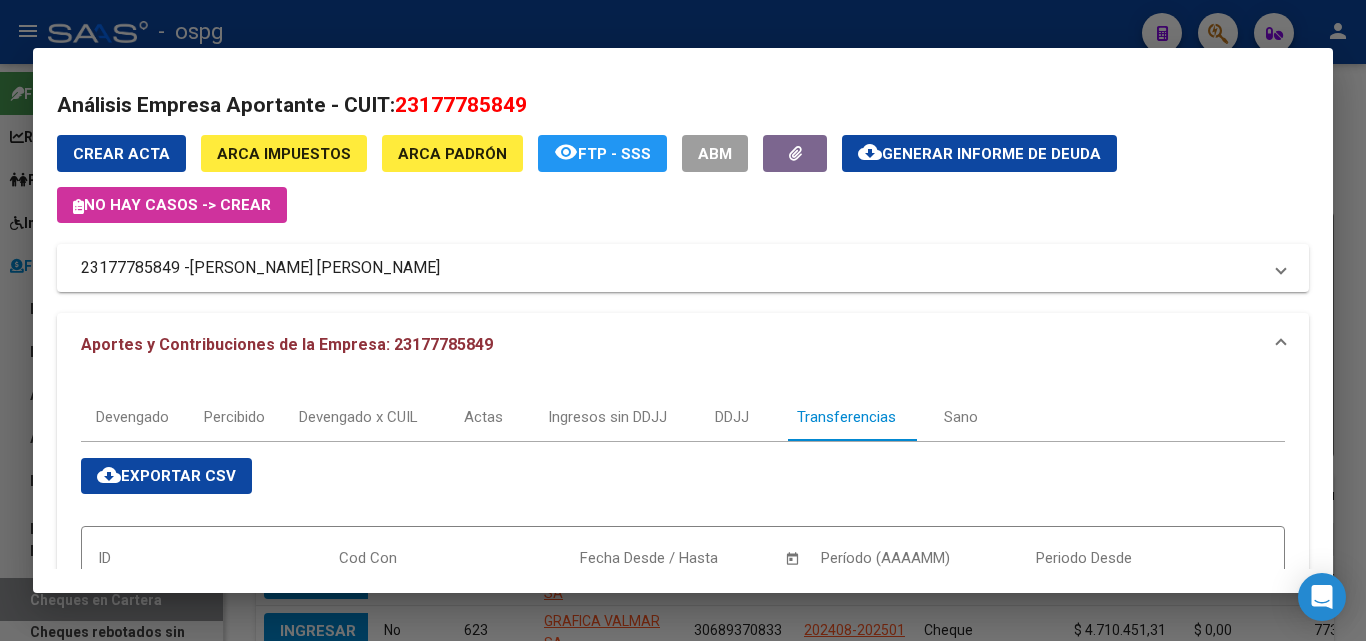 scroll, scrollTop: 200, scrollLeft: 0, axis: vertical 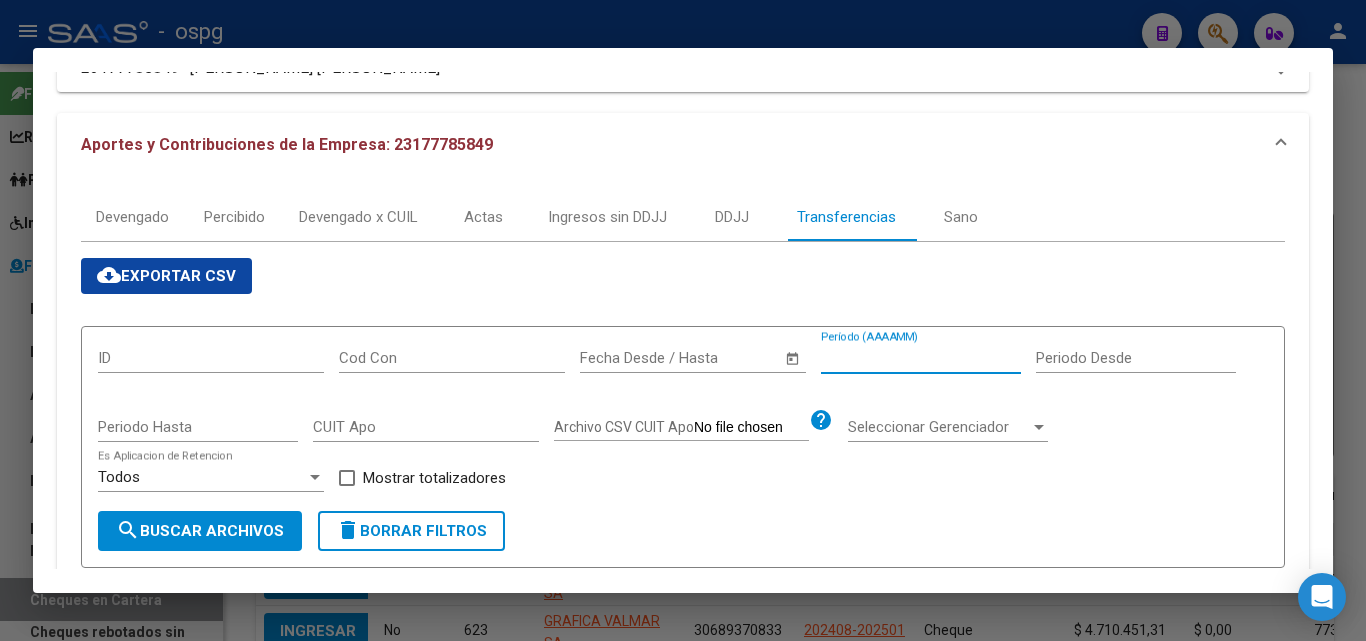 click on "Período (AAAAMM)" at bounding box center [921, 358] 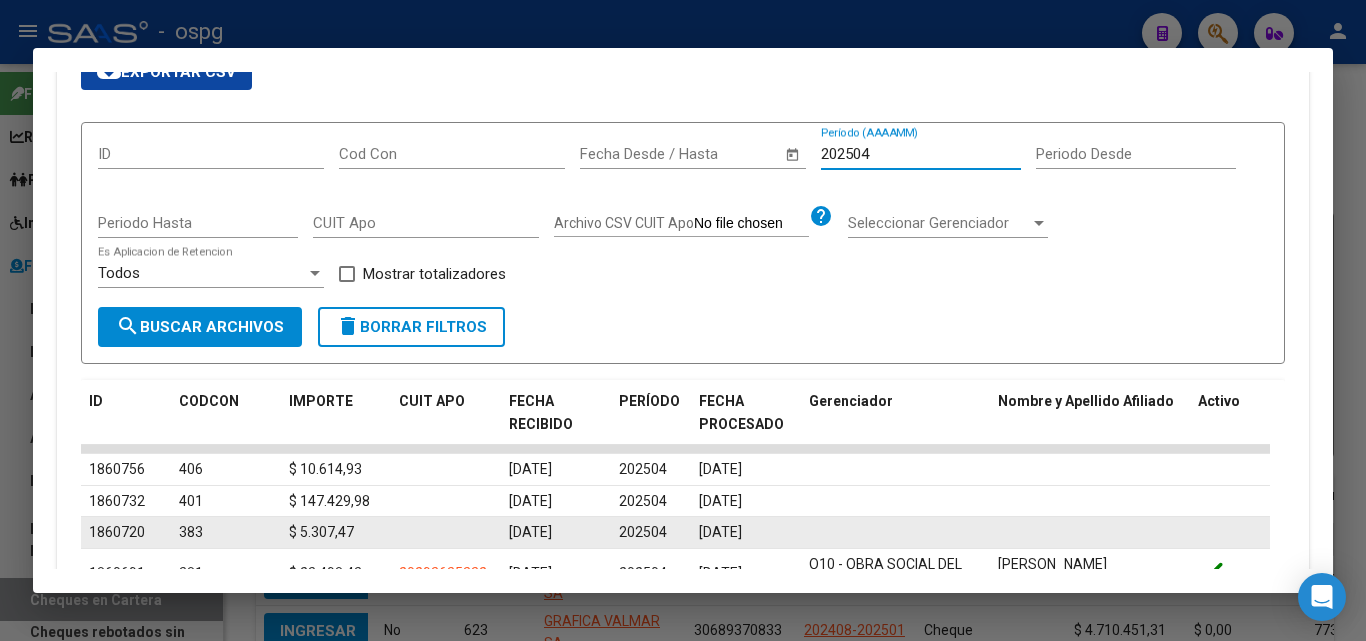 scroll, scrollTop: 400, scrollLeft: 0, axis: vertical 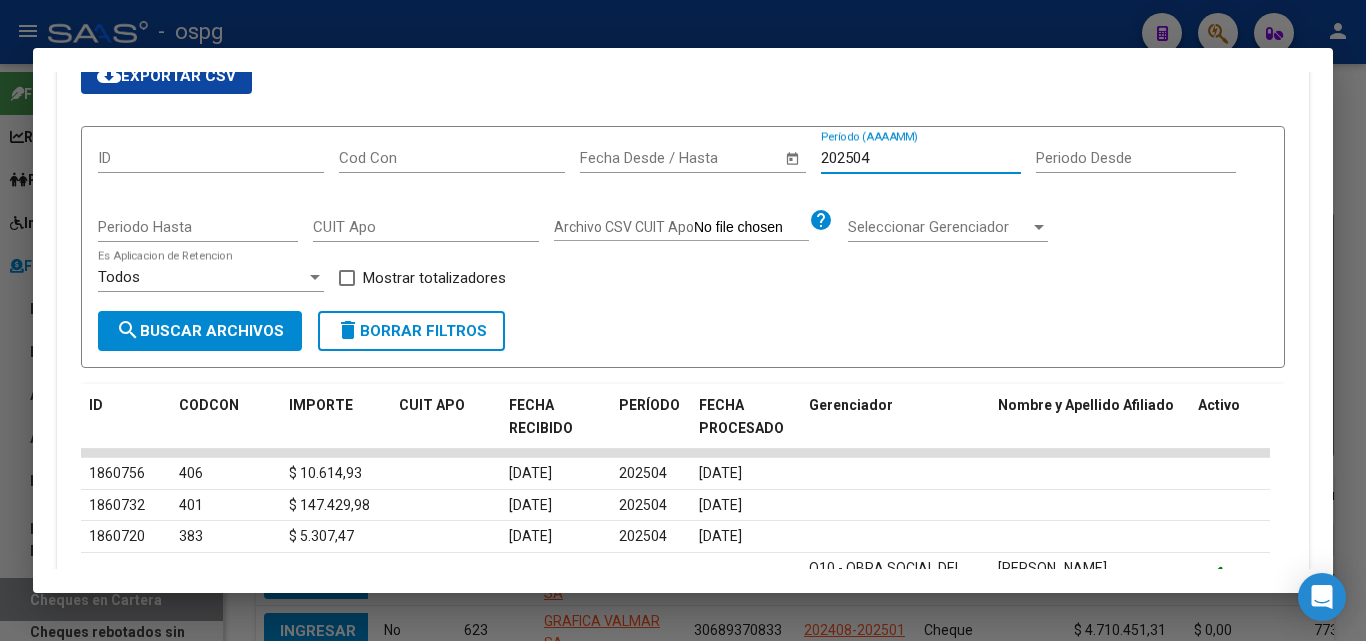 type on "202504" 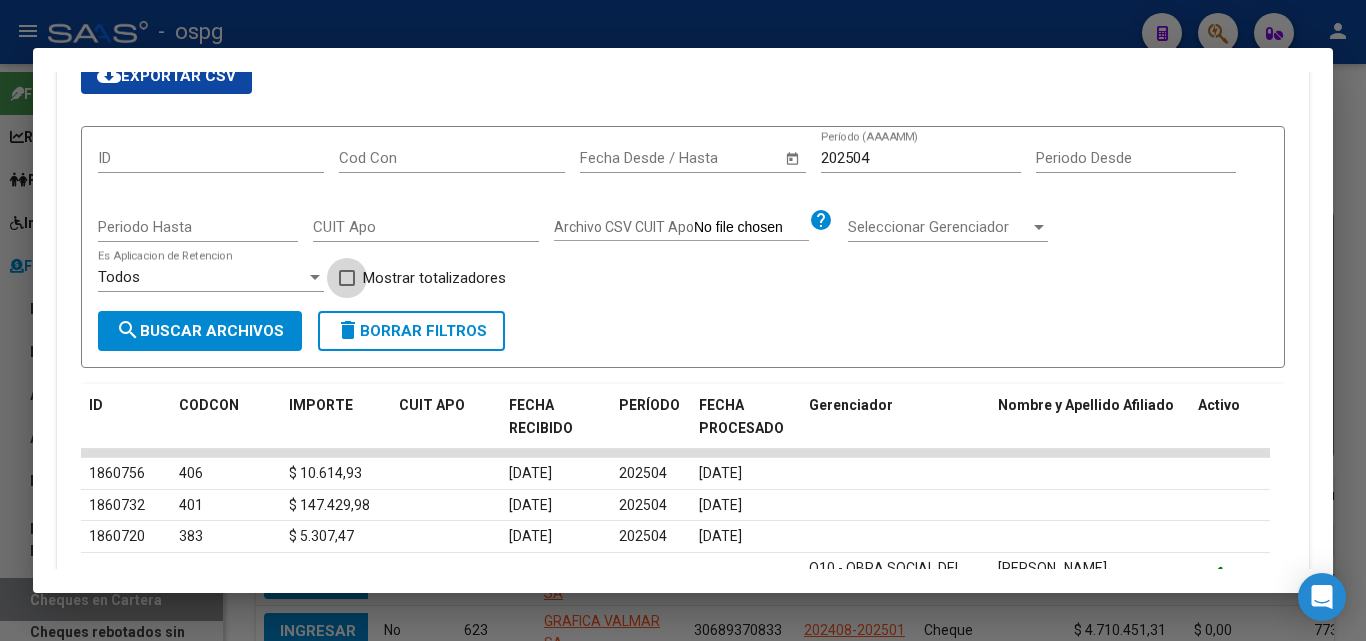 drag, startPoint x: 349, startPoint y: 279, endPoint x: 244, endPoint y: 336, distance: 119.47385 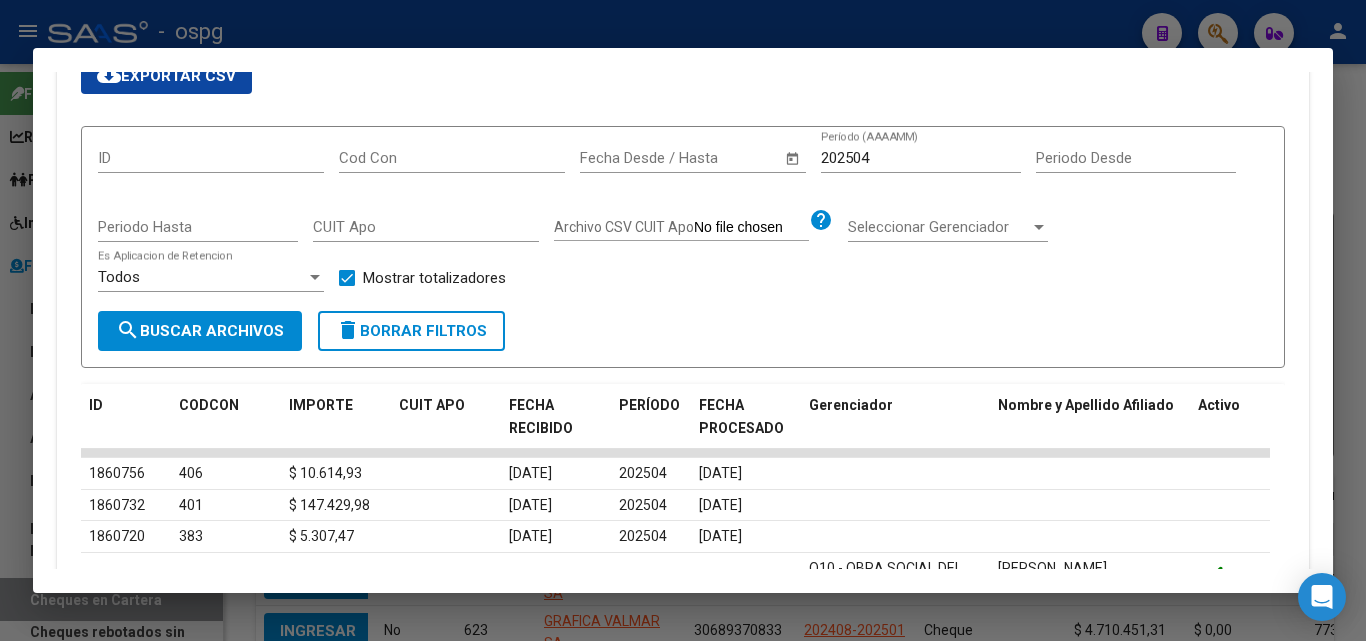 click on "search  Buscar Archivos" at bounding box center [200, 331] 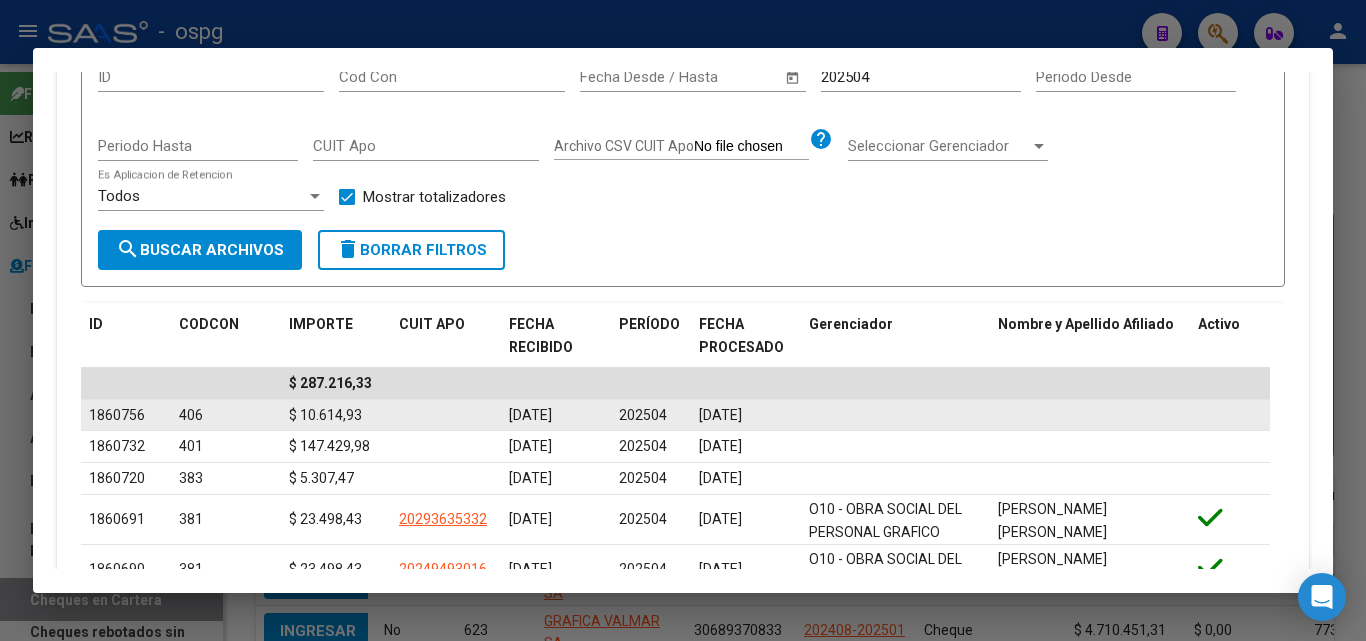 scroll, scrollTop: 318, scrollLeft: 0, axis: vertical 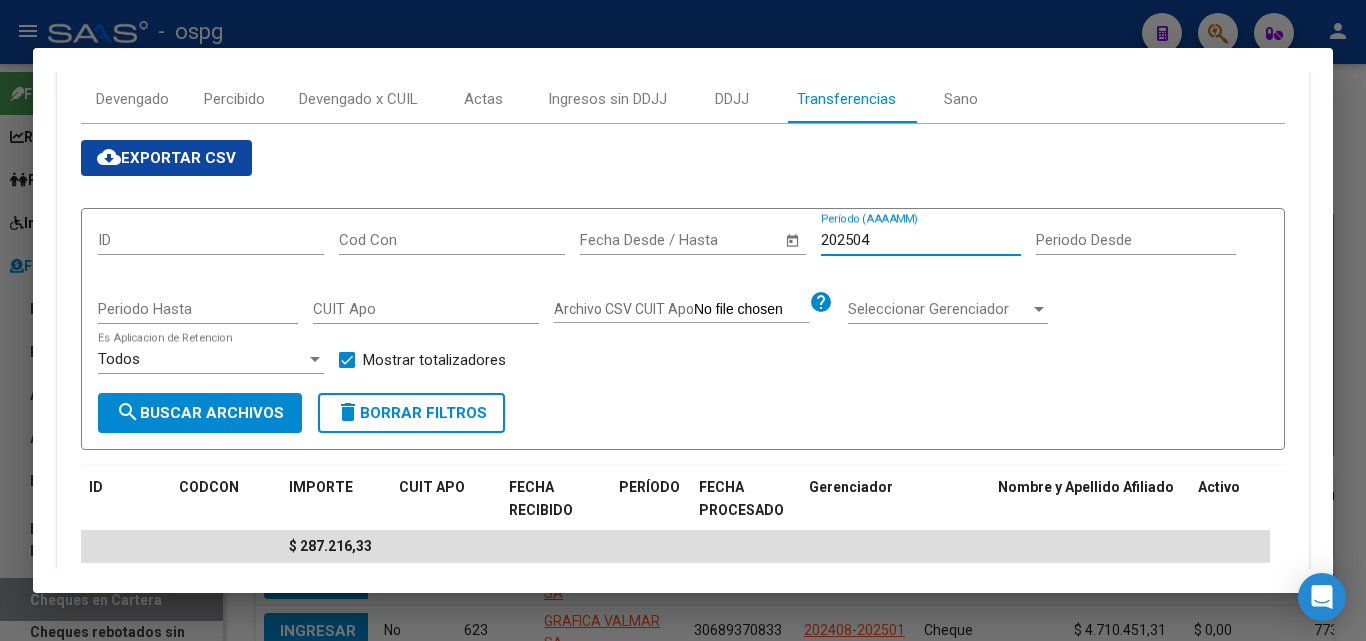 click on "202504" at bounding box center [921, 240] 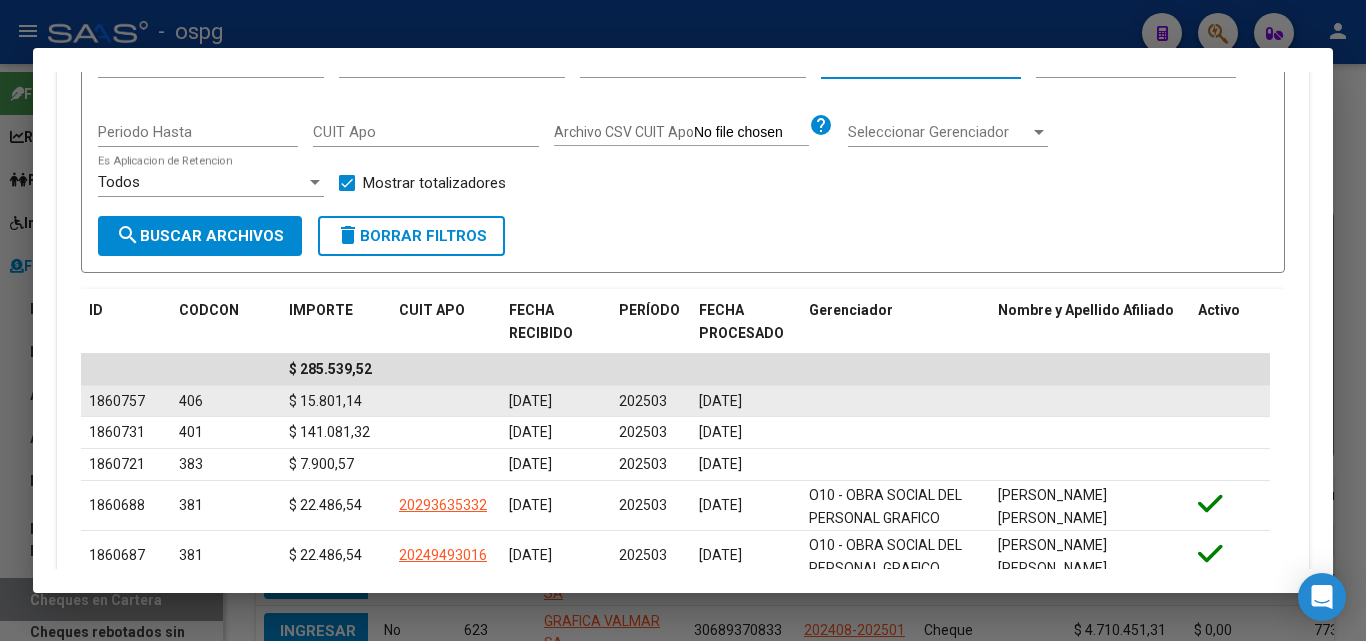 scroll, scrollTop: 618, scrollLeft: 0, axis: vertical 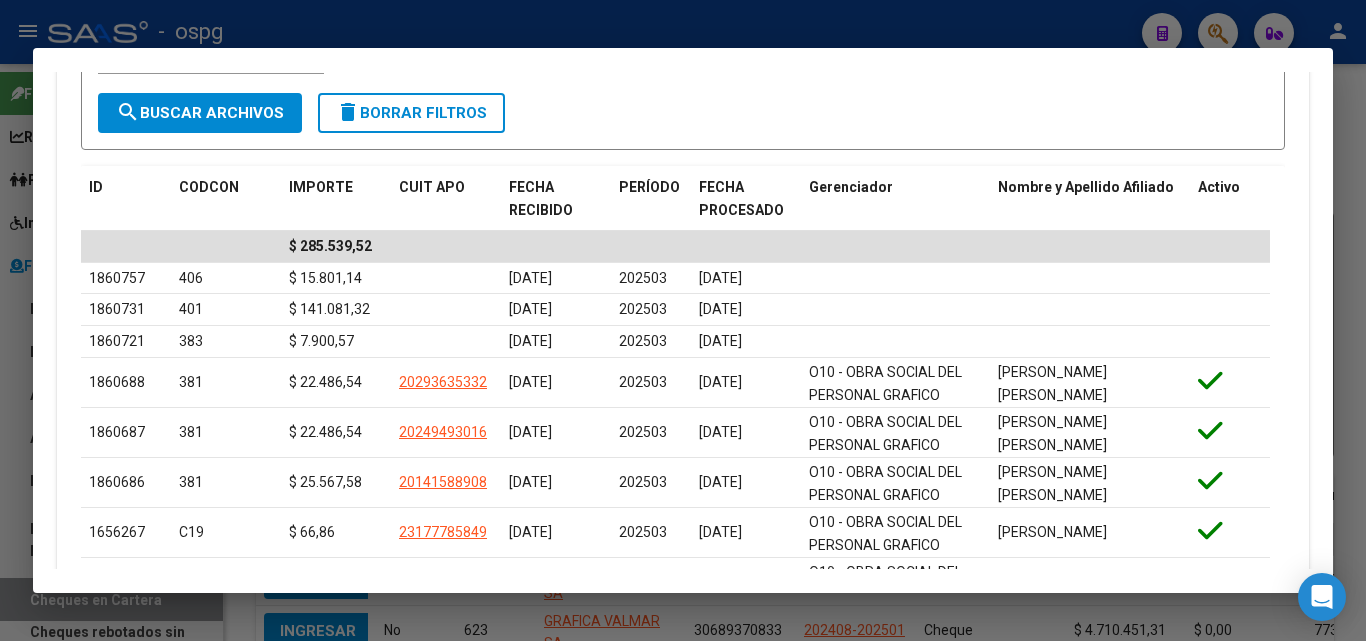 type on "202503" 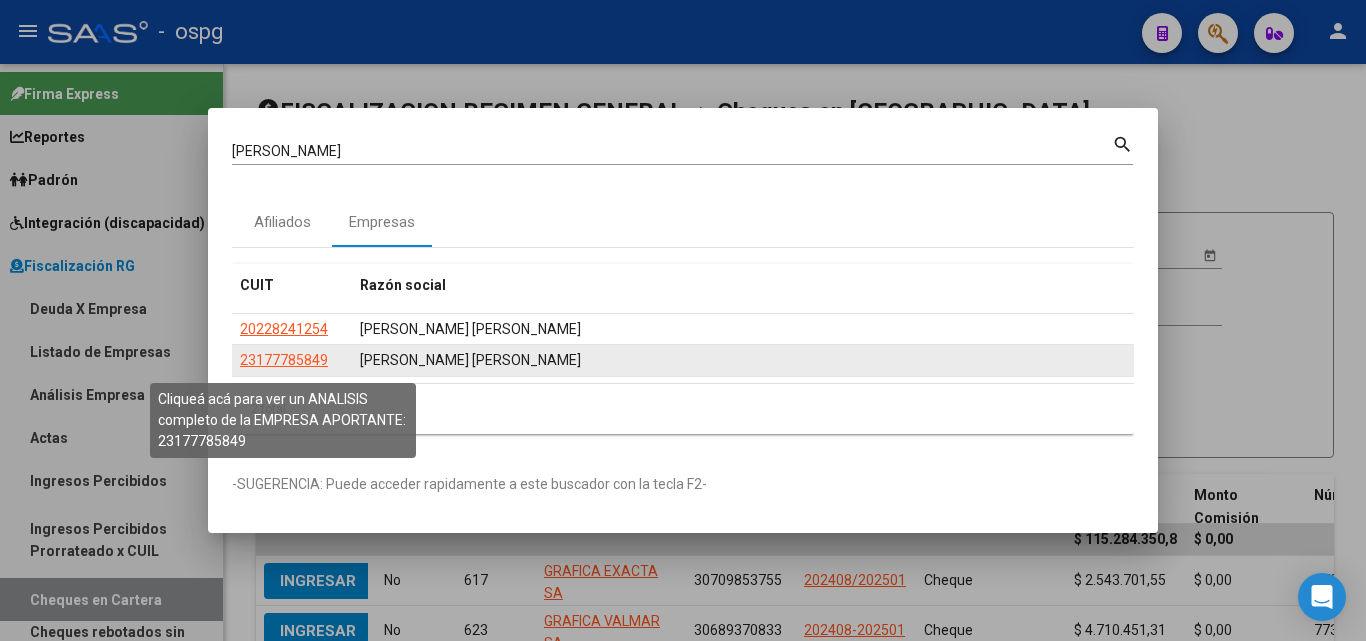 click on "23177785849" 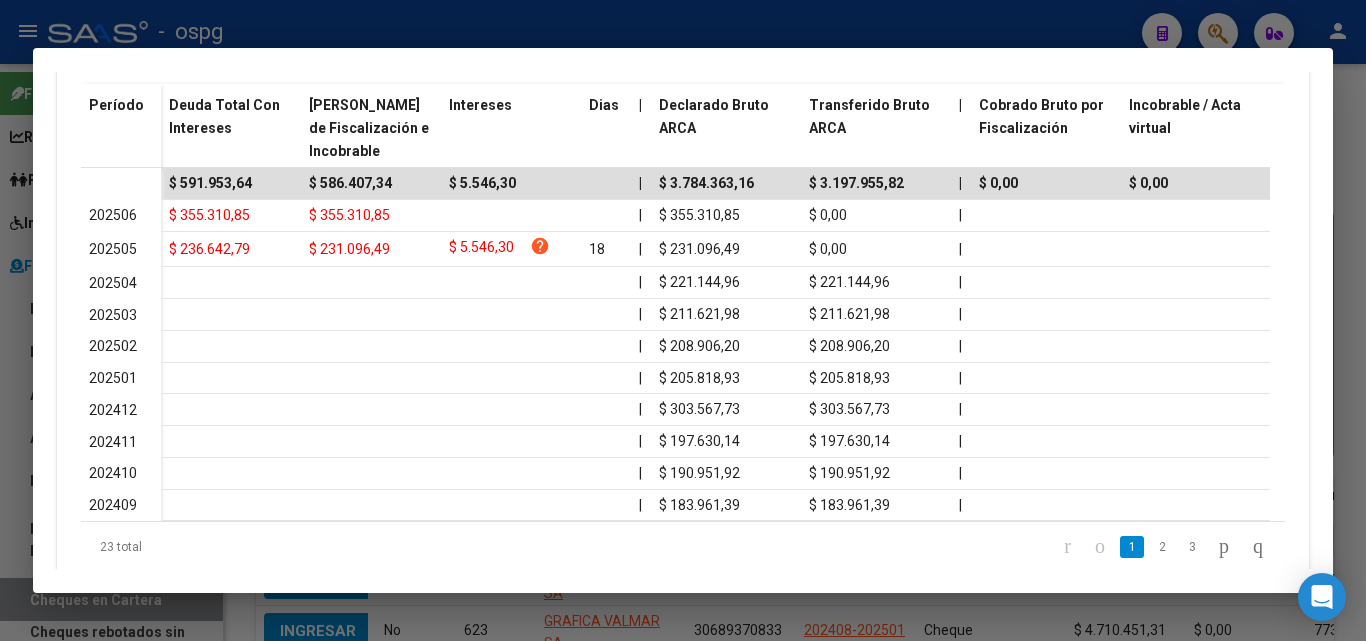 scroll, scrollTop: 600, scrollLeft: 0, axis: vertical 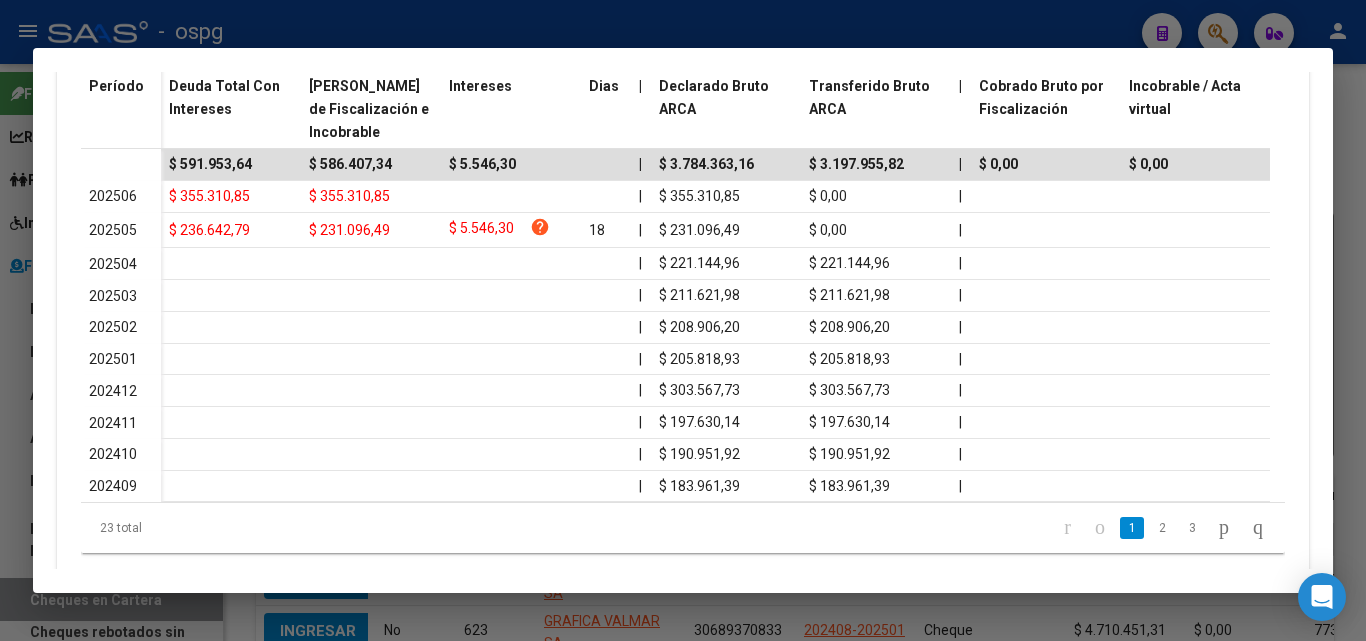 click at bounding box center [683, 320] 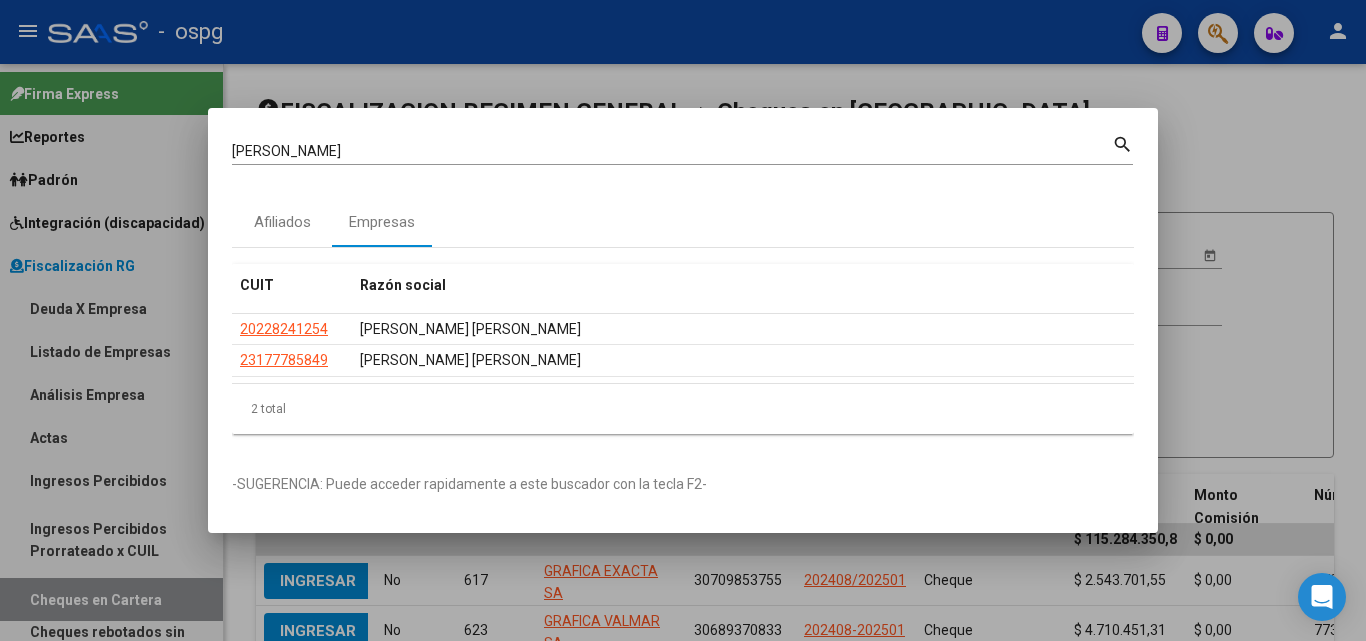 click at bounding box center [683, 320] 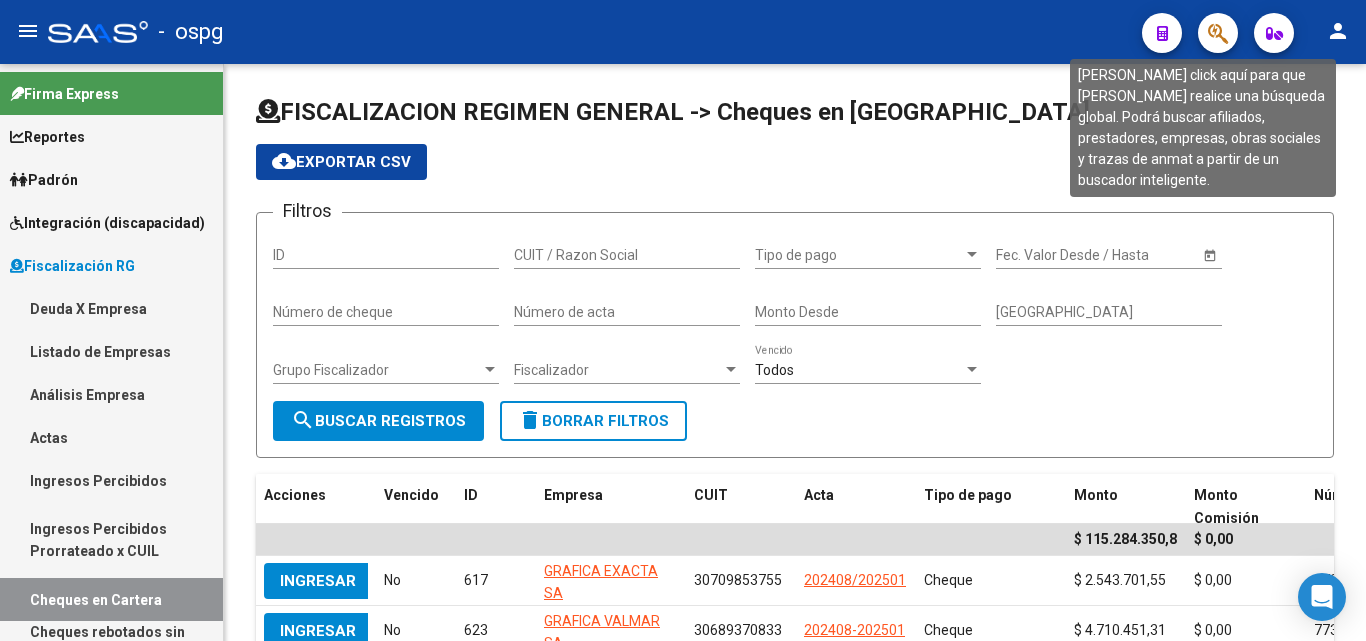 click 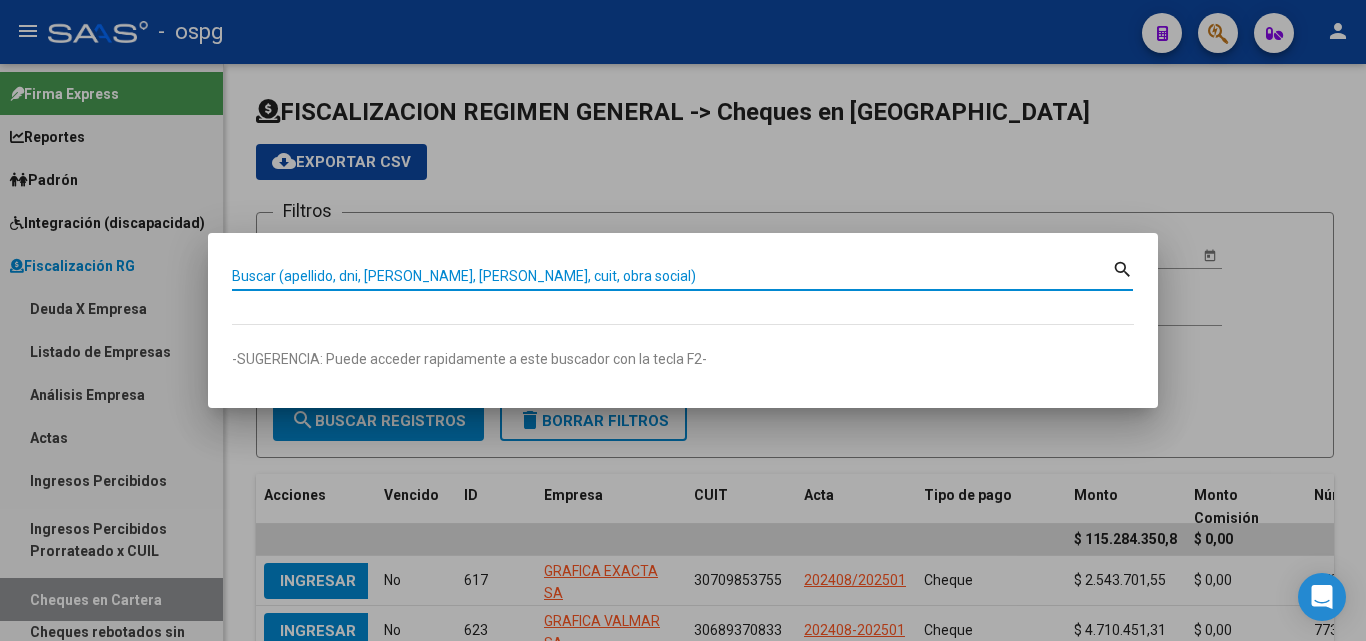 click on "Buscar (apellido, dni, [PERSON_NAME], [PERSON_NAME], cuit, obra social)" at bounding box center (672, 276) 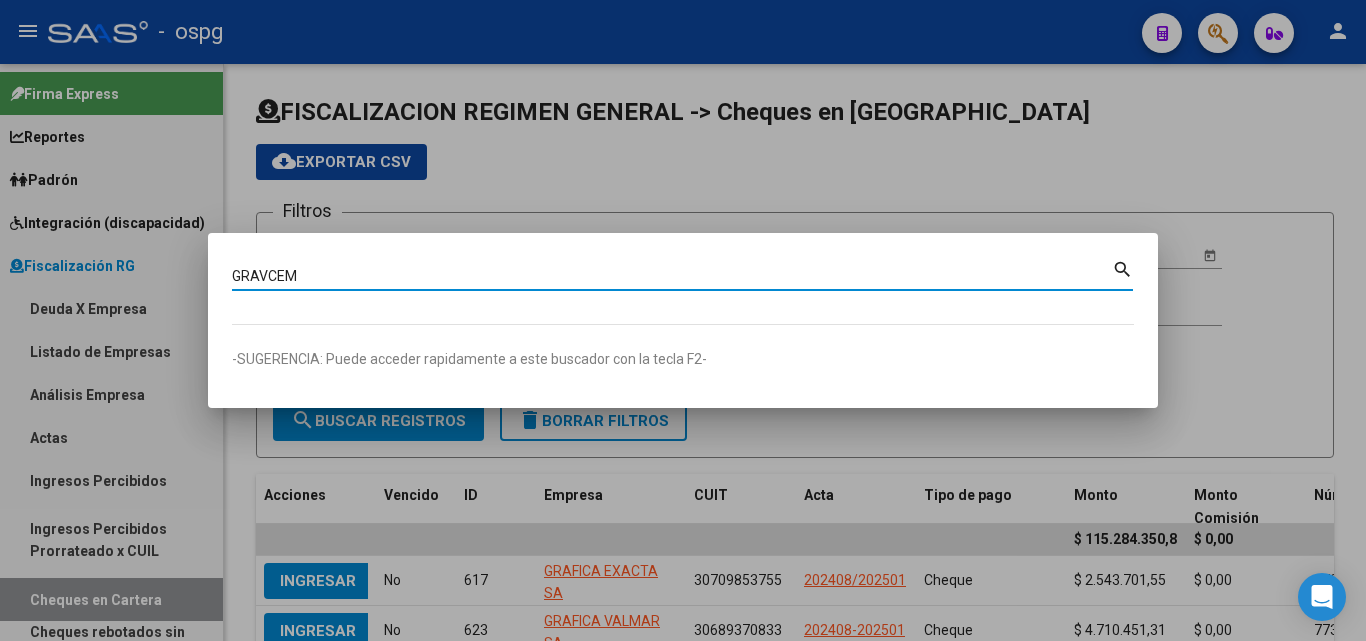 type on "GRAVCEM" 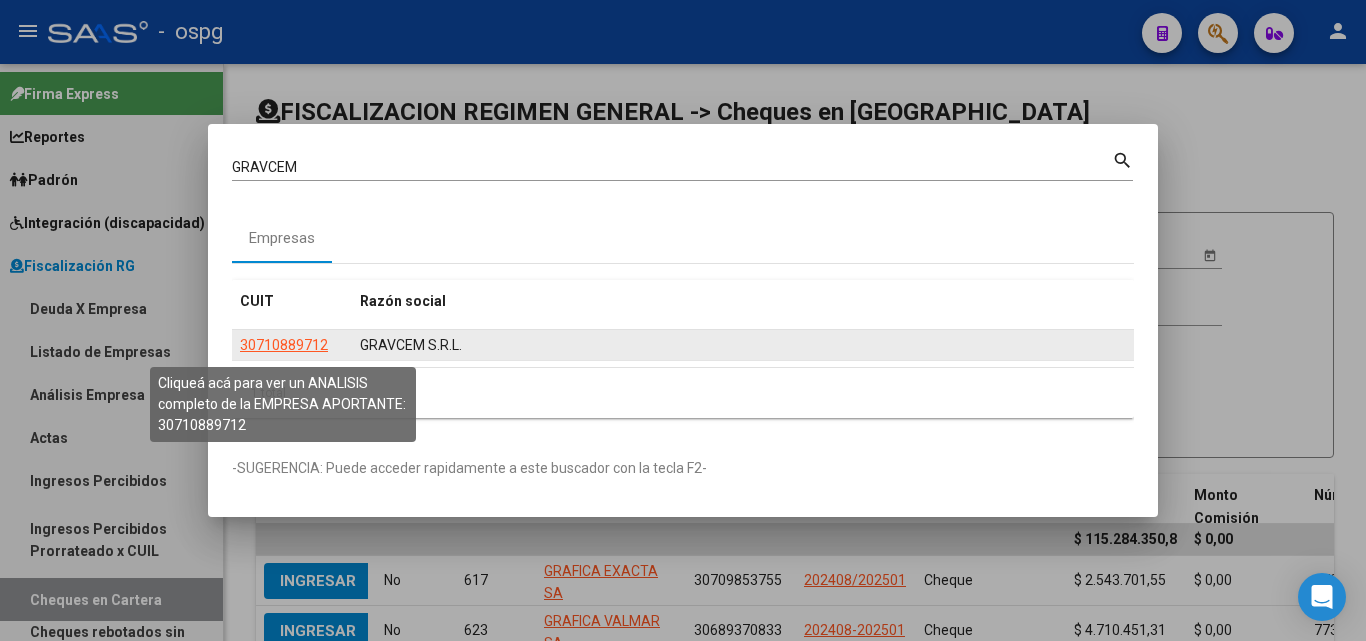 click on "30710889712" 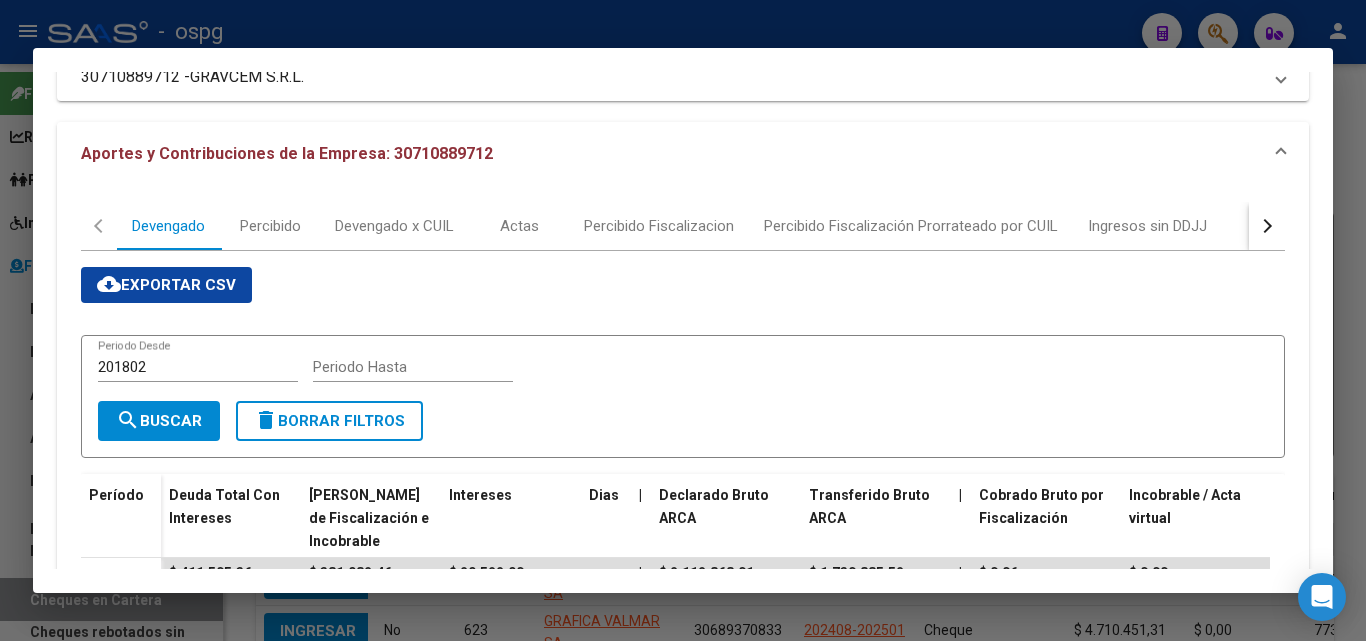 scroll, scrollTop: 500, scrollLeft: 0, axis: vertical 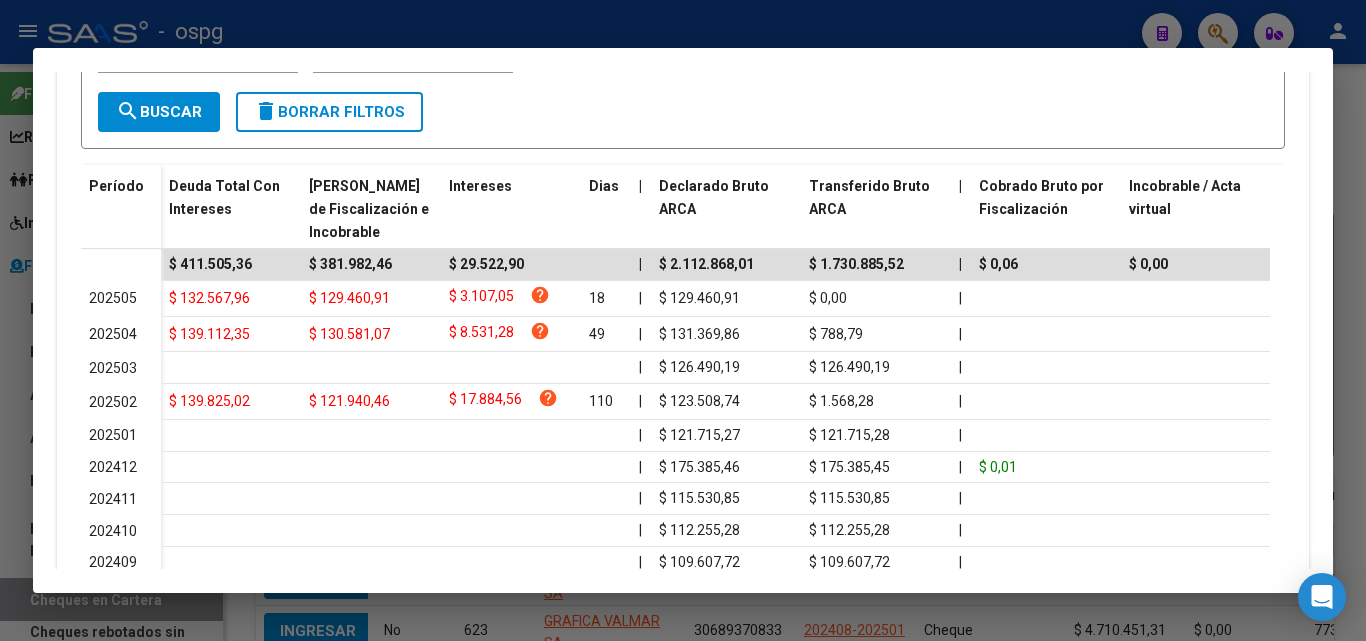 drag, startPoint x: 1365, startPoint y: 121, endPoint x: 1230, endPoint y: 42, distance: 156.4161 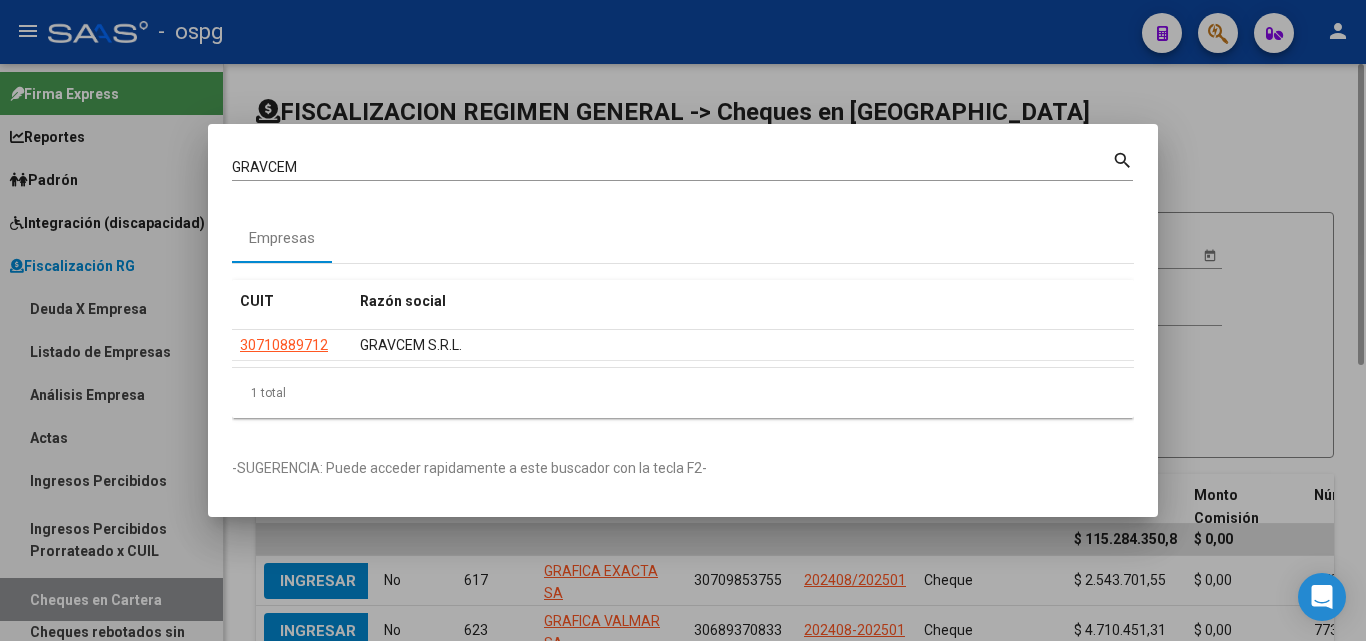 drag, startPoint x: 1222, startPoint y: 34, endPoint x: 1035, endPoint y: 65, distance: 189.55211 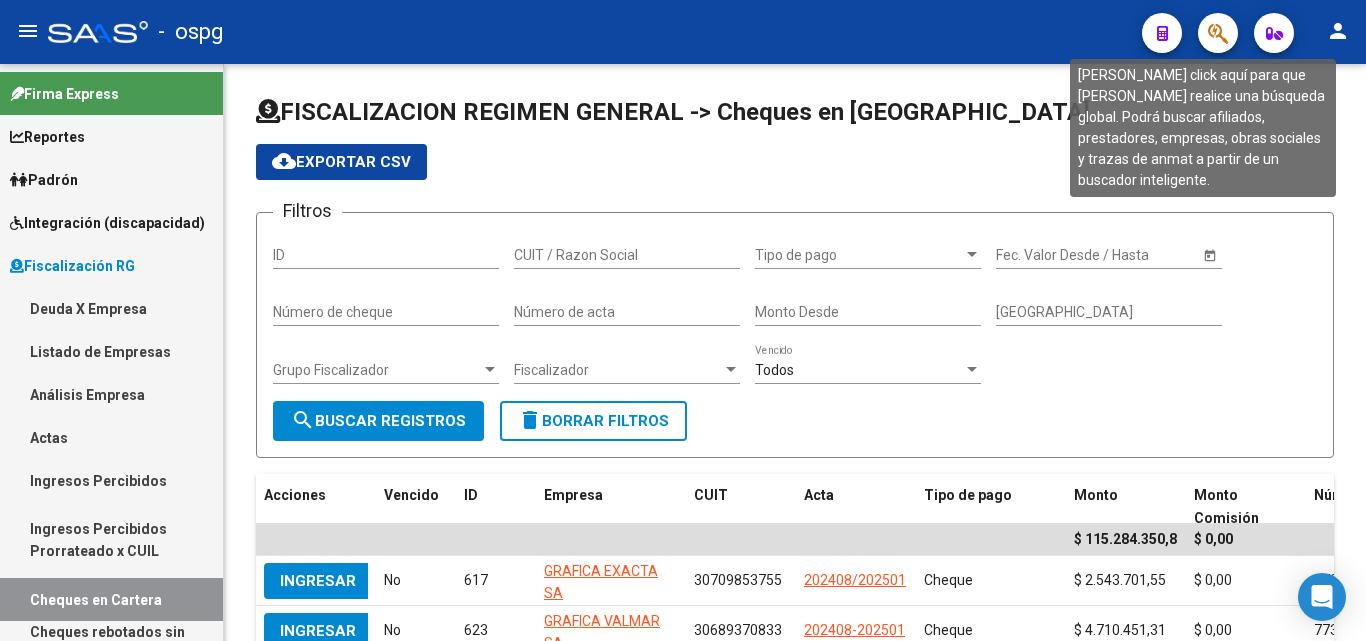 click 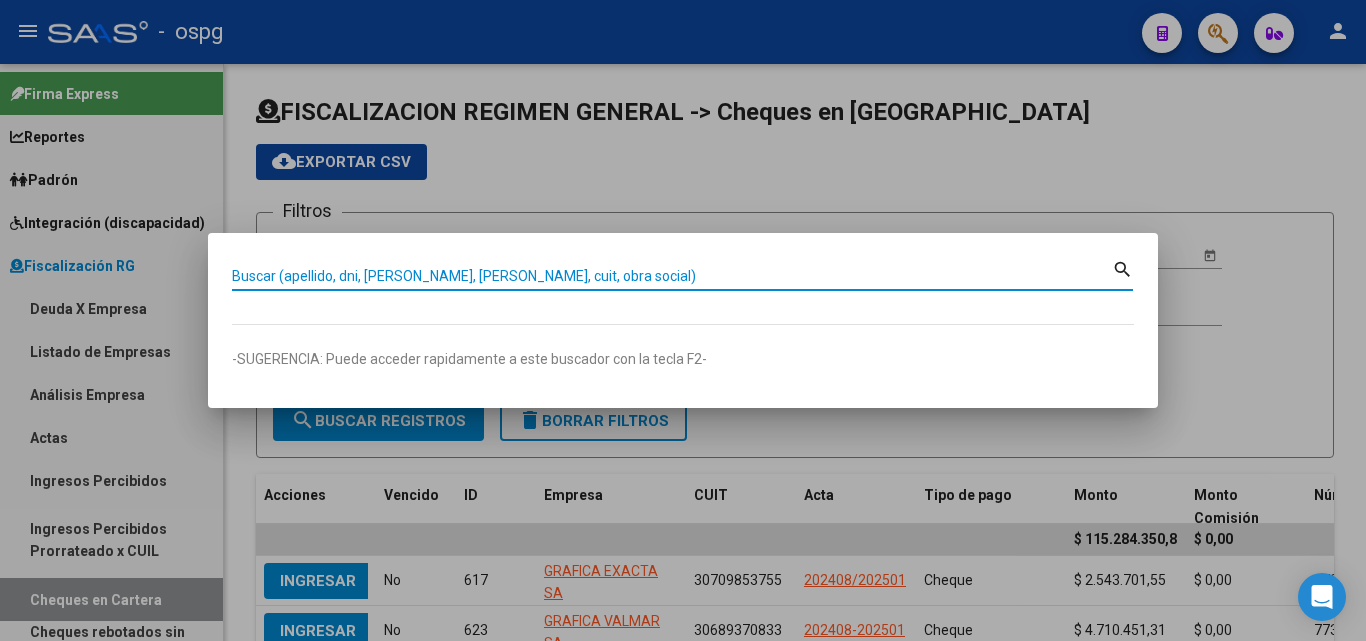 click on "Buscar (apellido, dni, [PERSON_NAME], [PERSON_NAME], cuit, obra social)" at bounding box center [672, 276] 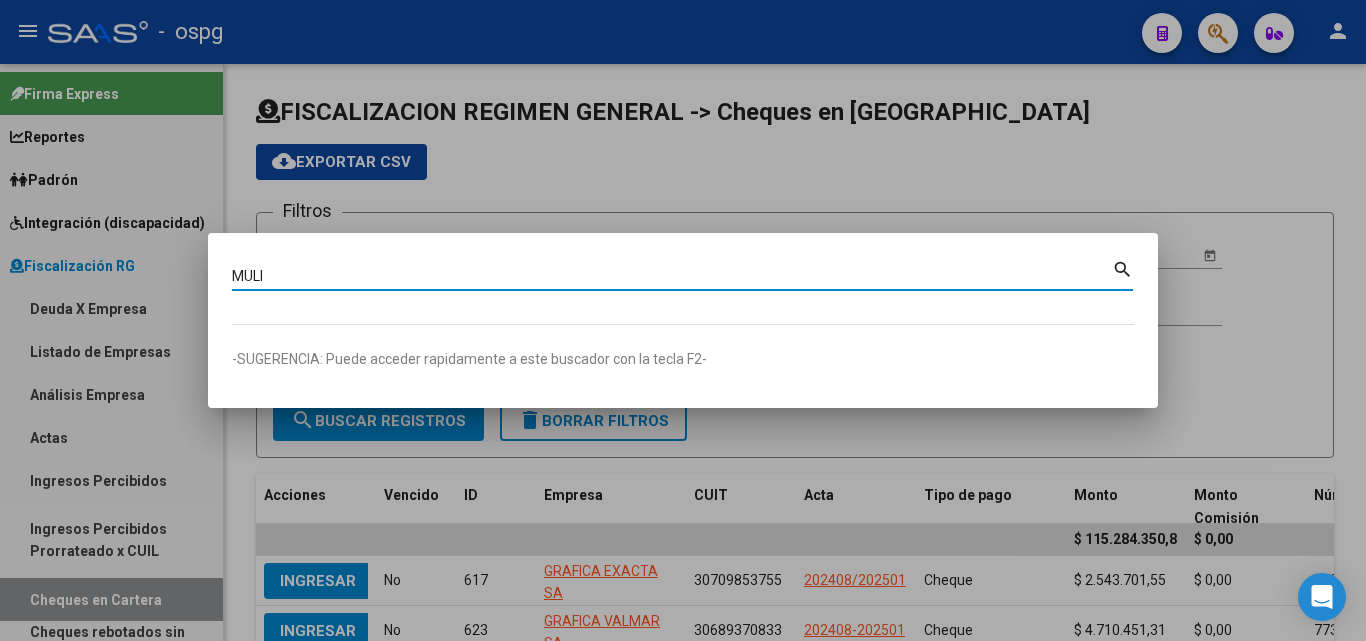 type on "MULI" 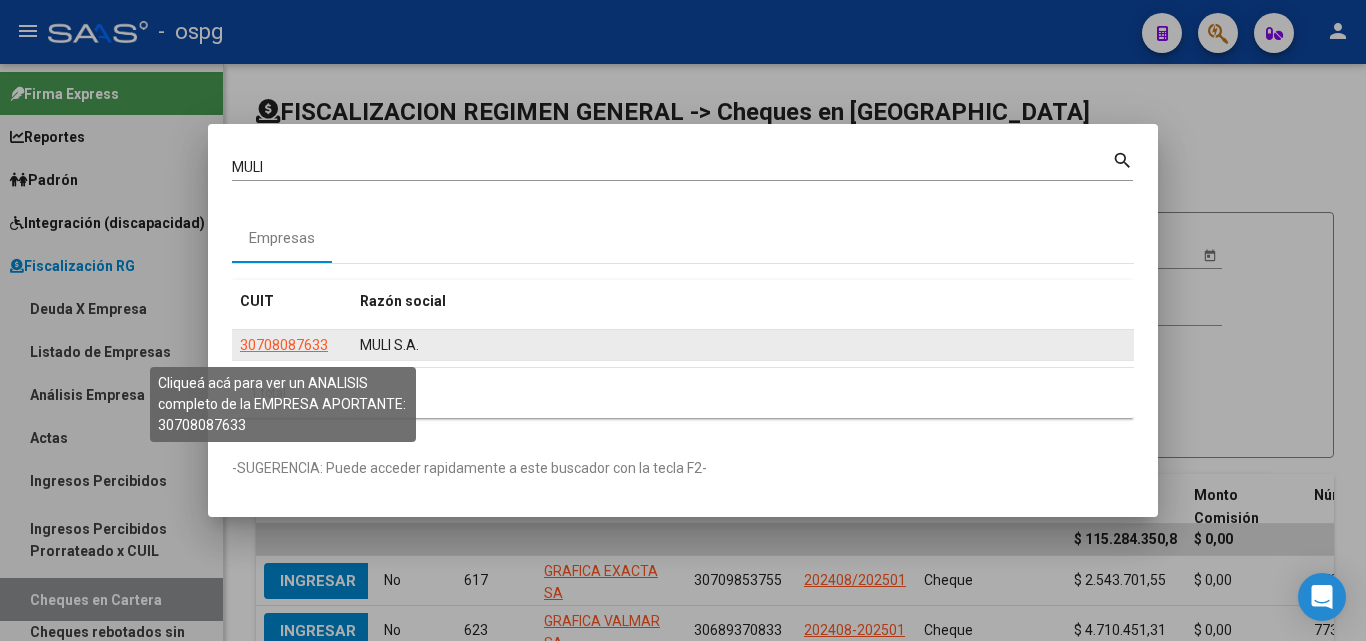 click on "30708087633" 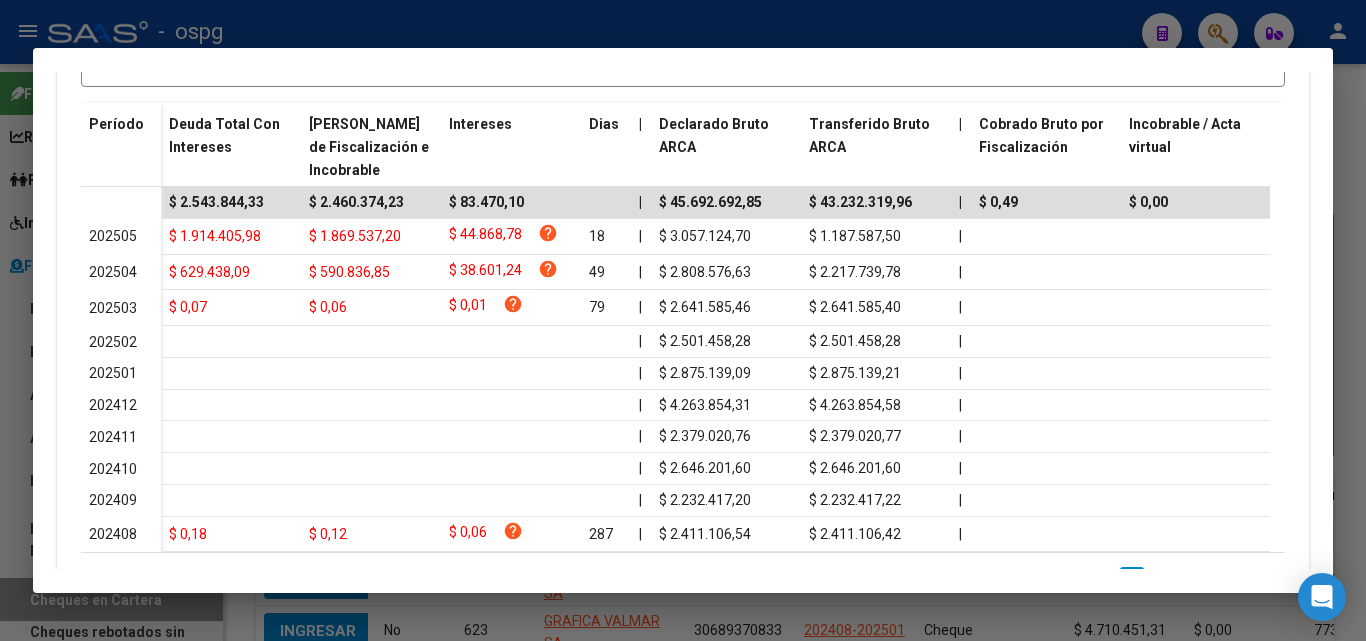 scroll, scrollTop: 609, scrollLeft: 0, axis: vertical 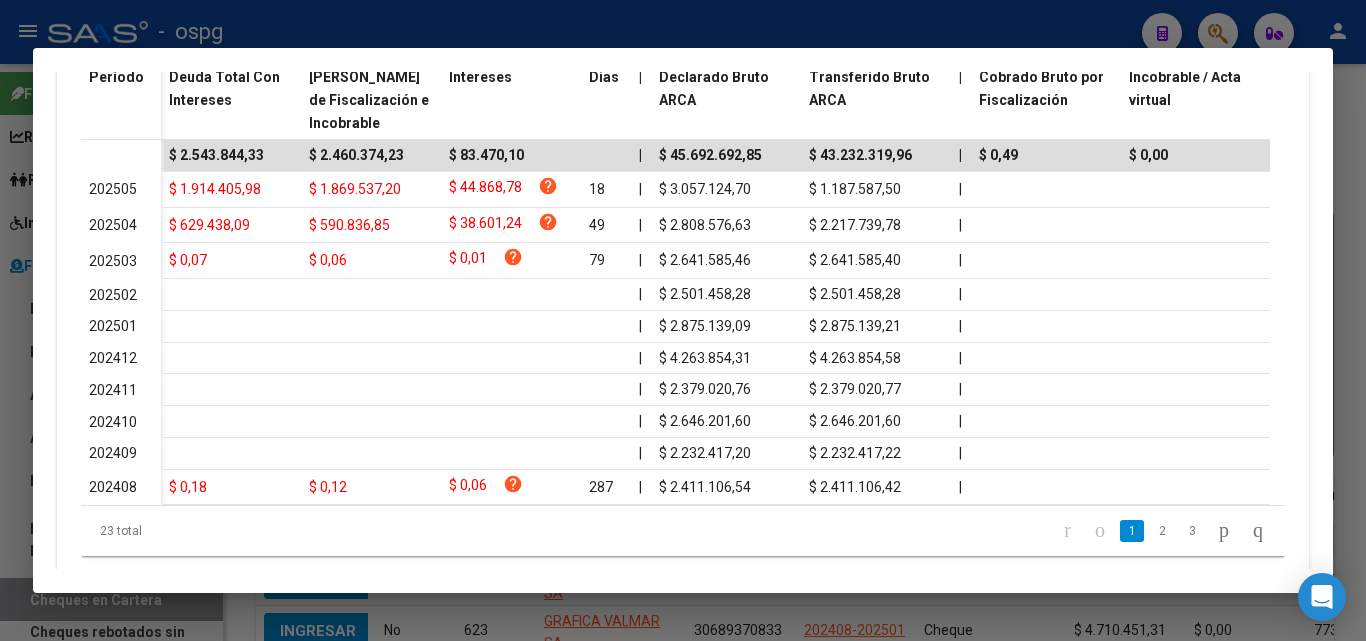 click at bounding box center [683, 320] 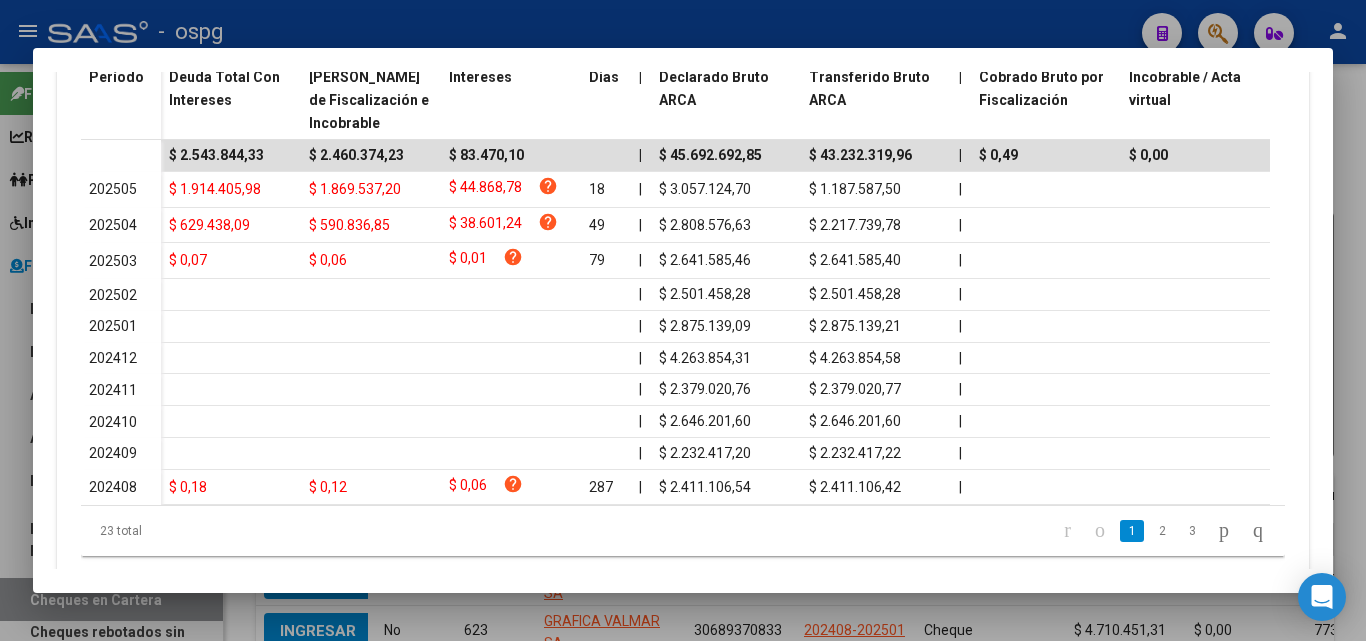 click at bounding box center (683, 320) 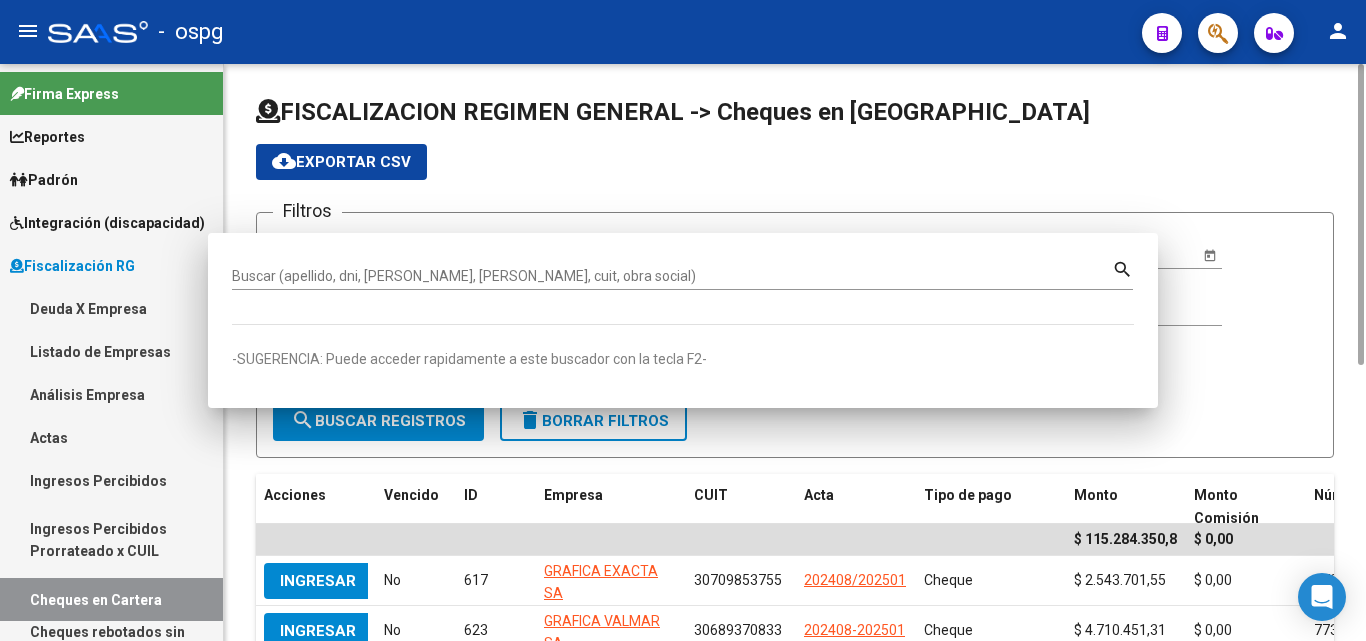 drag, startPoint x: 1362, startPoint y: 208, endPoint x: 1269, endPoint y: 139, distance: 115.80155 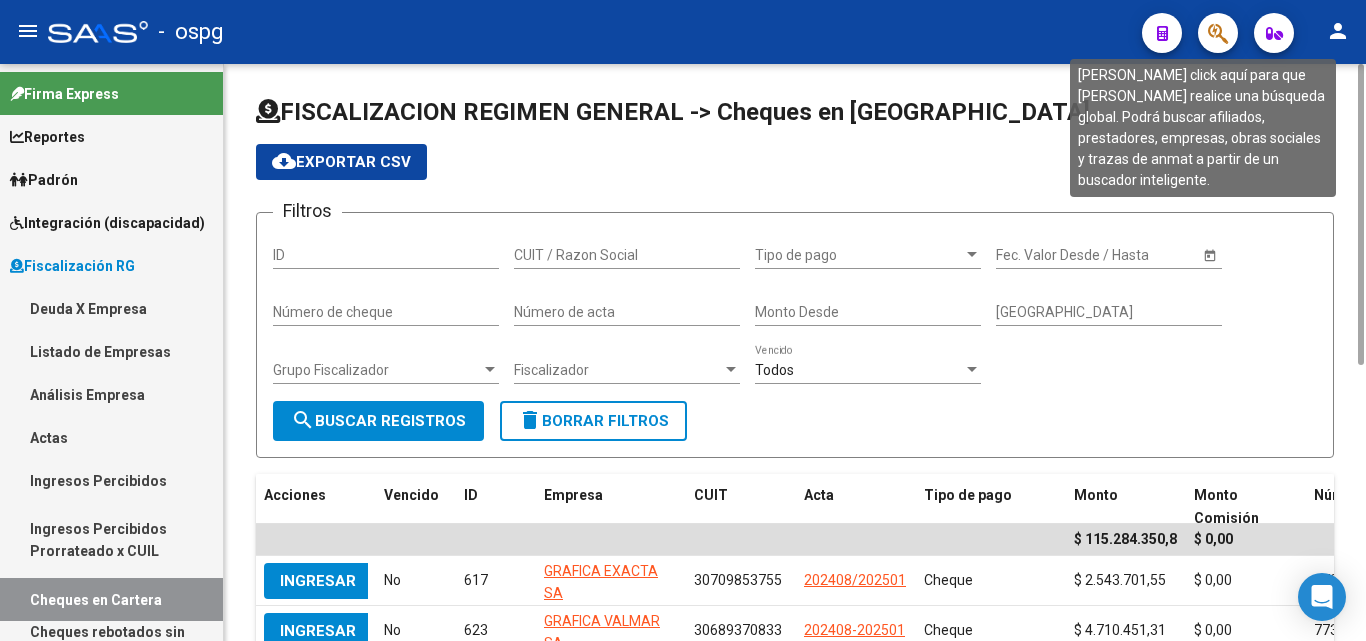 click 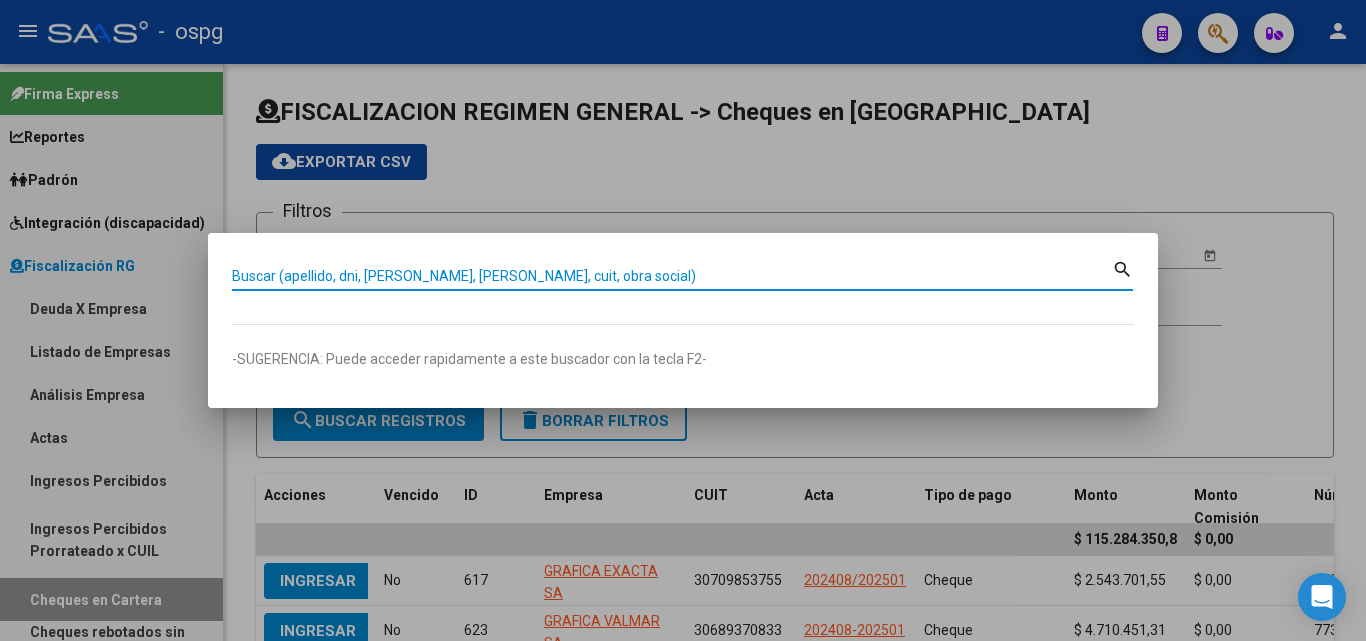 click on "Buscar (apellido, dni, [PERSON_NAME], [PERSON_NAME], cuit, obra social)" at bounding box center (672, 276) 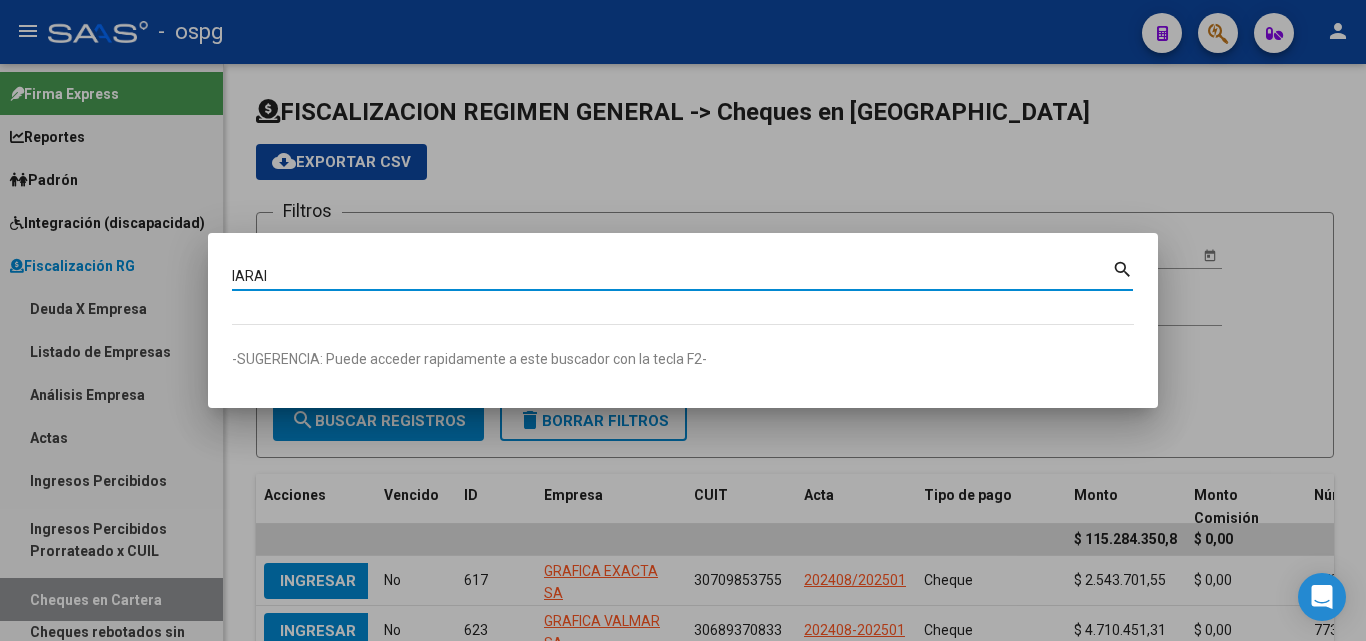 type on "IARAI" 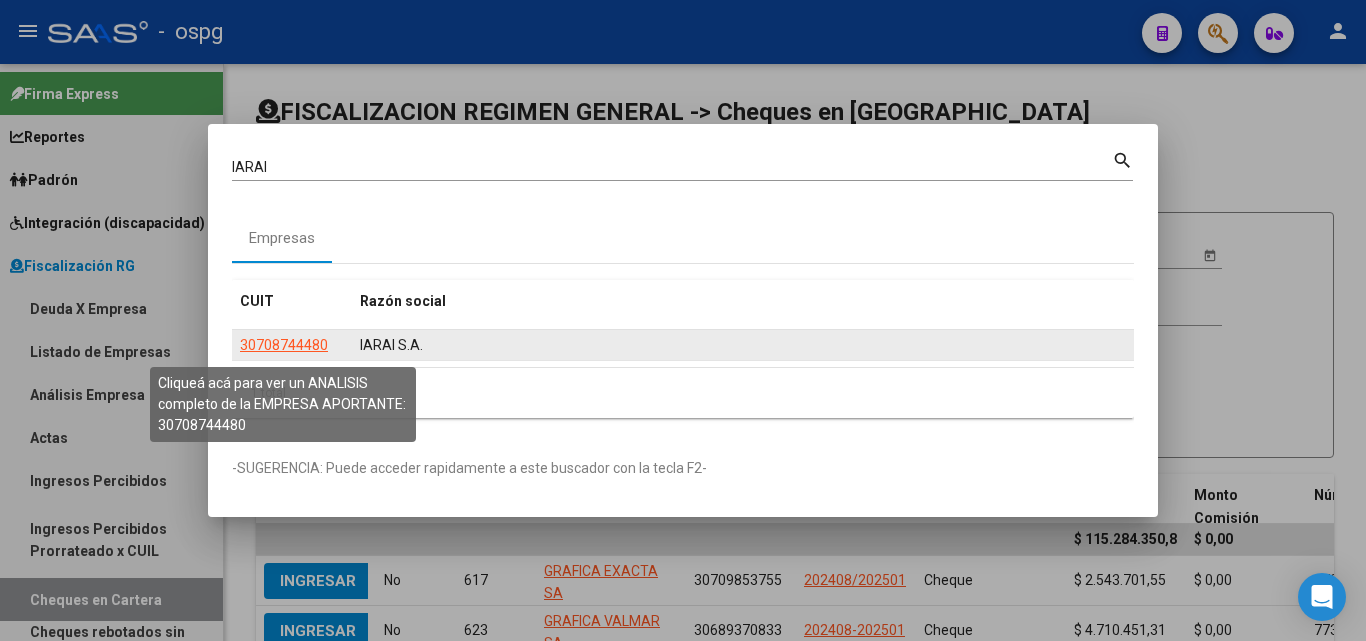 click on "30708744480" 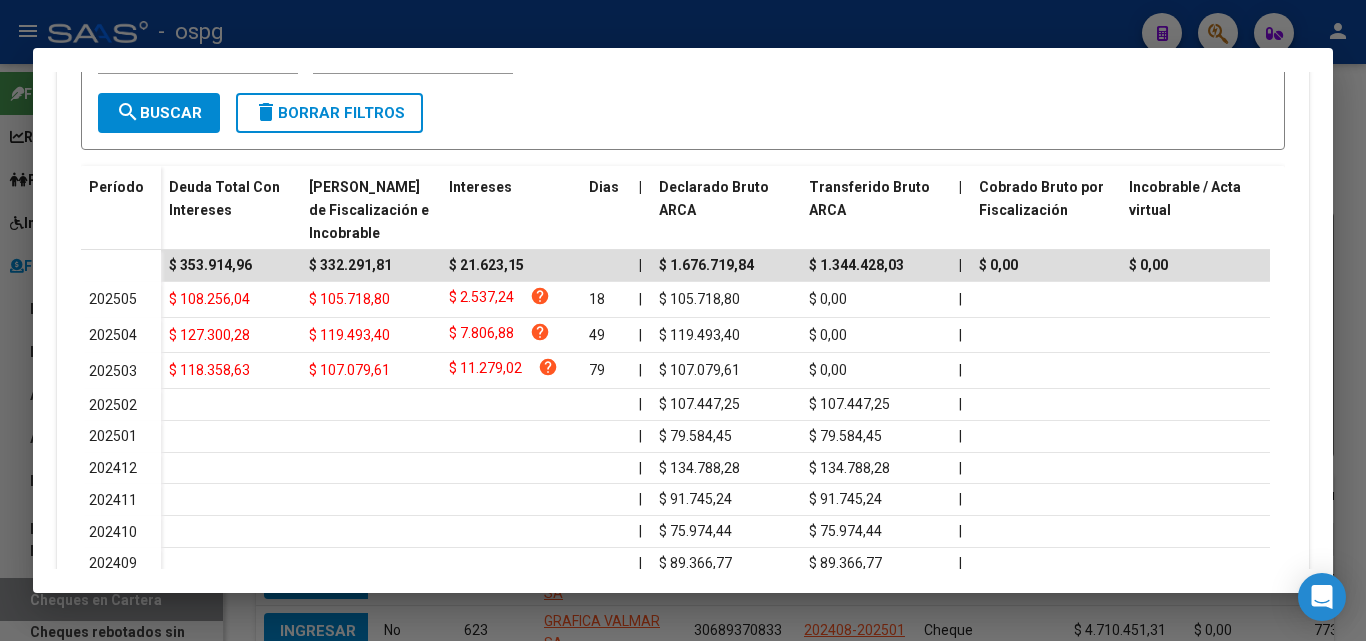 scroll, scrollTop: 500, scrollLeft: 0, axis: vertical 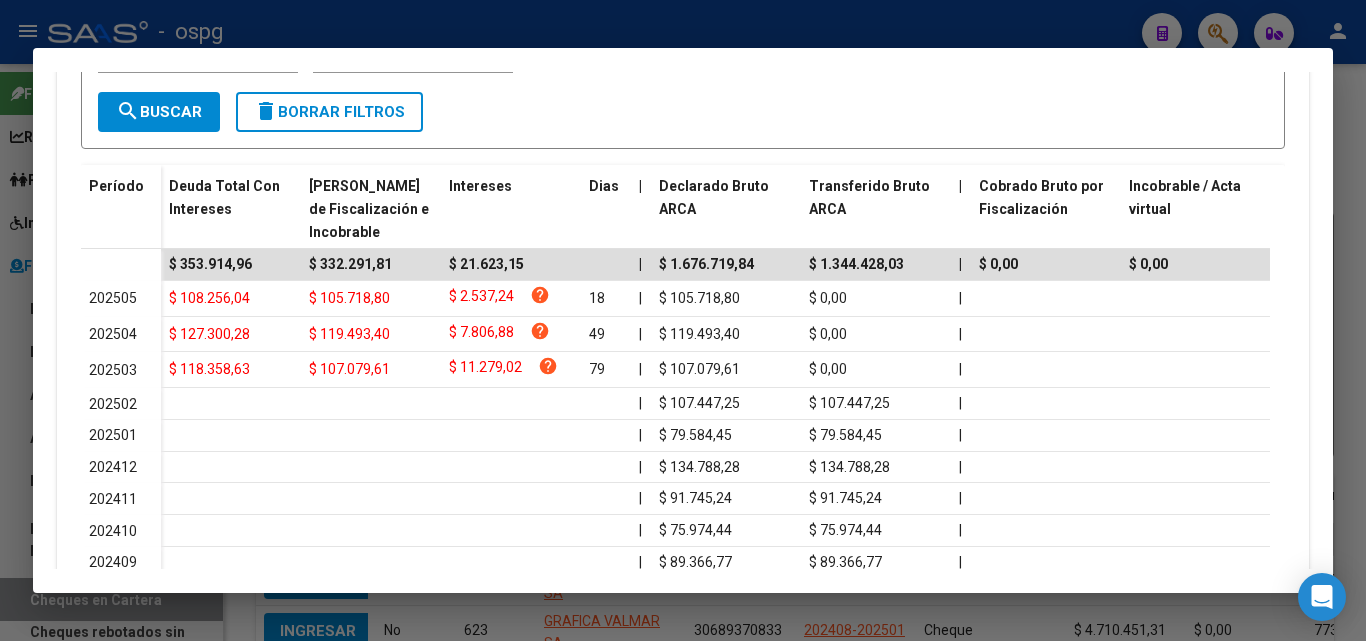 click at bounding box center [683, 320] 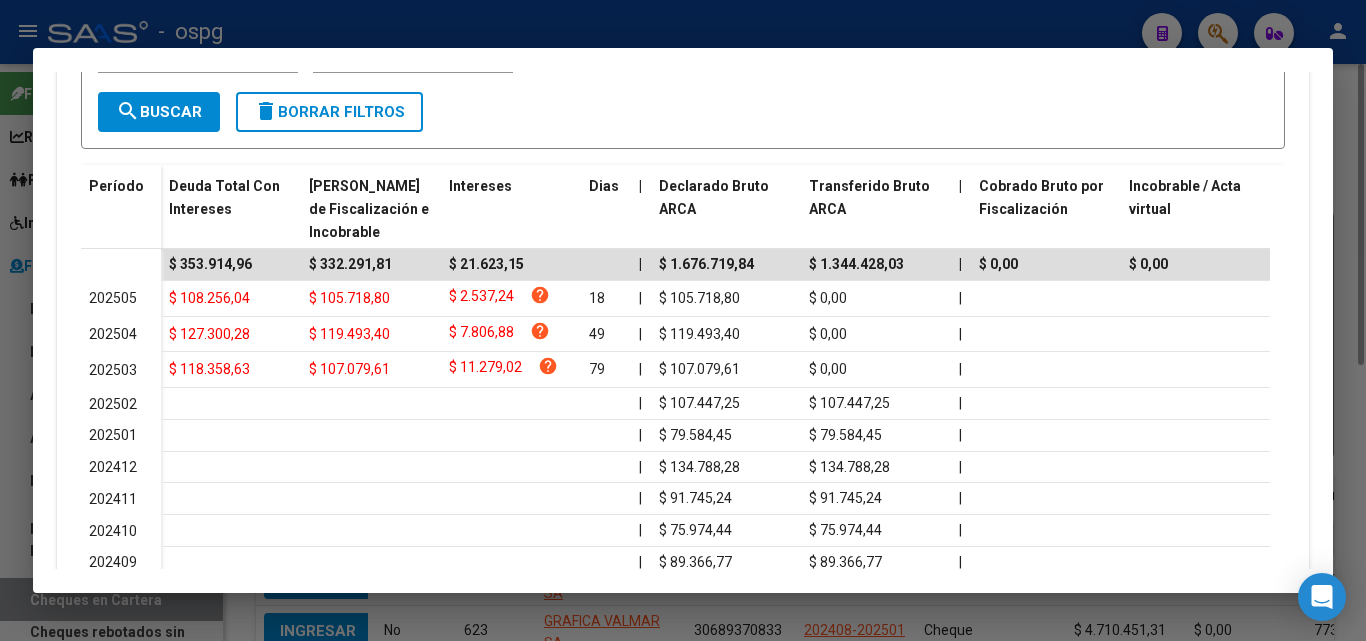 click at bounding box center [683, 320] 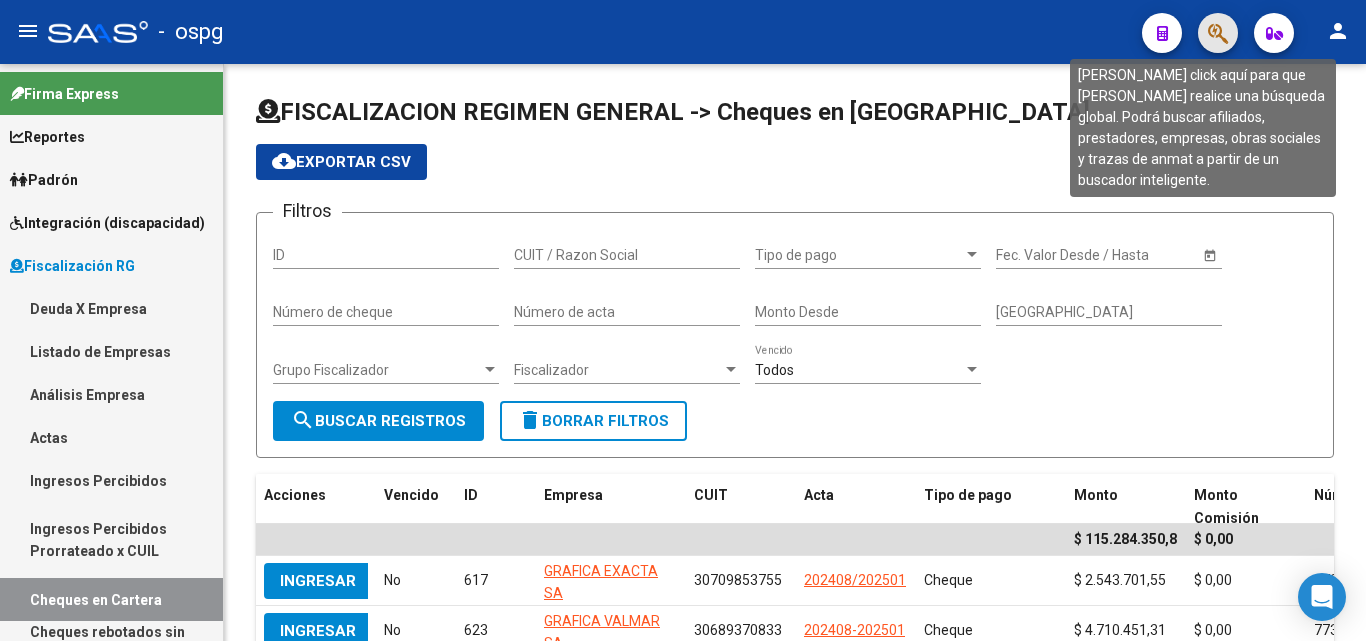 click 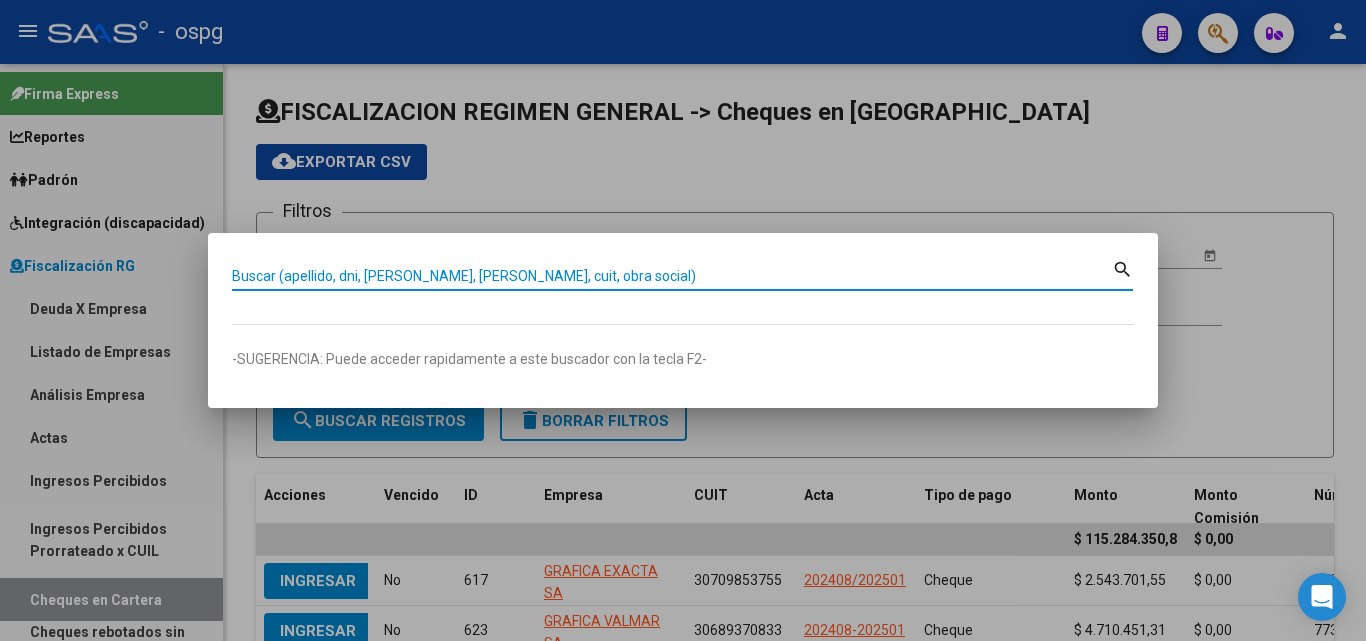 click on "Buscar (apellido, dni, [PERSON_NAME], [PERSON_NAME], cuit, obra social)" at bounding box center [672, 276] 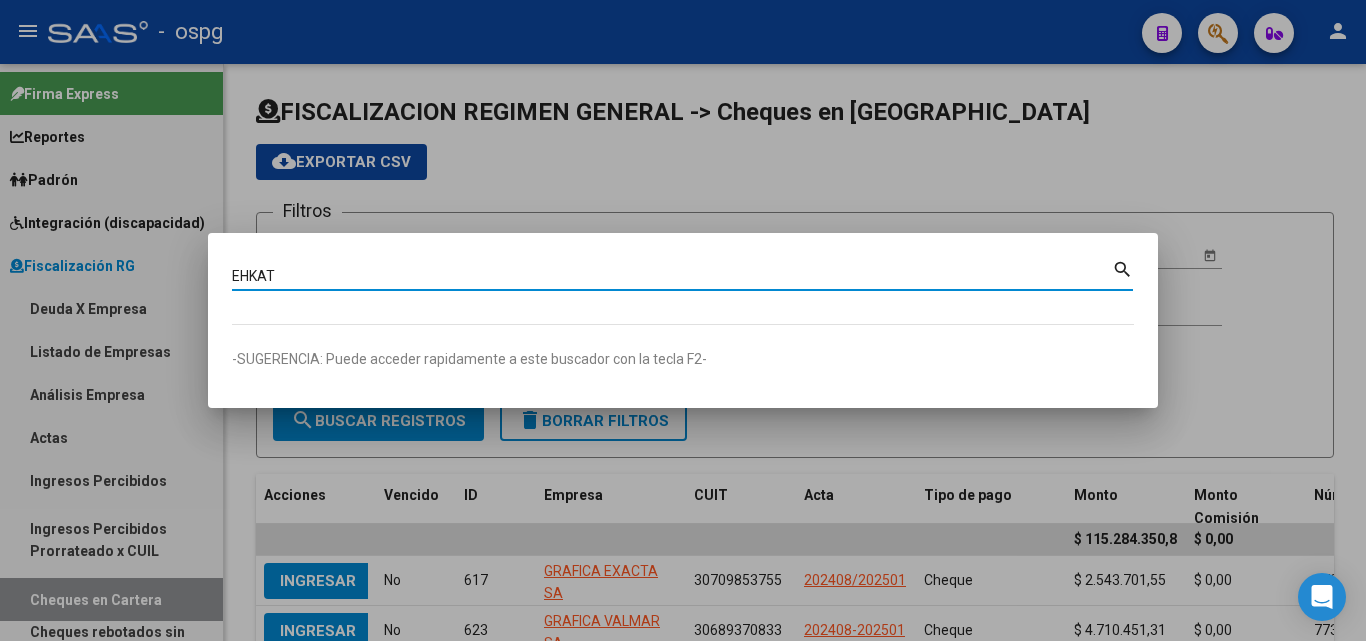 type on "EHKAT" 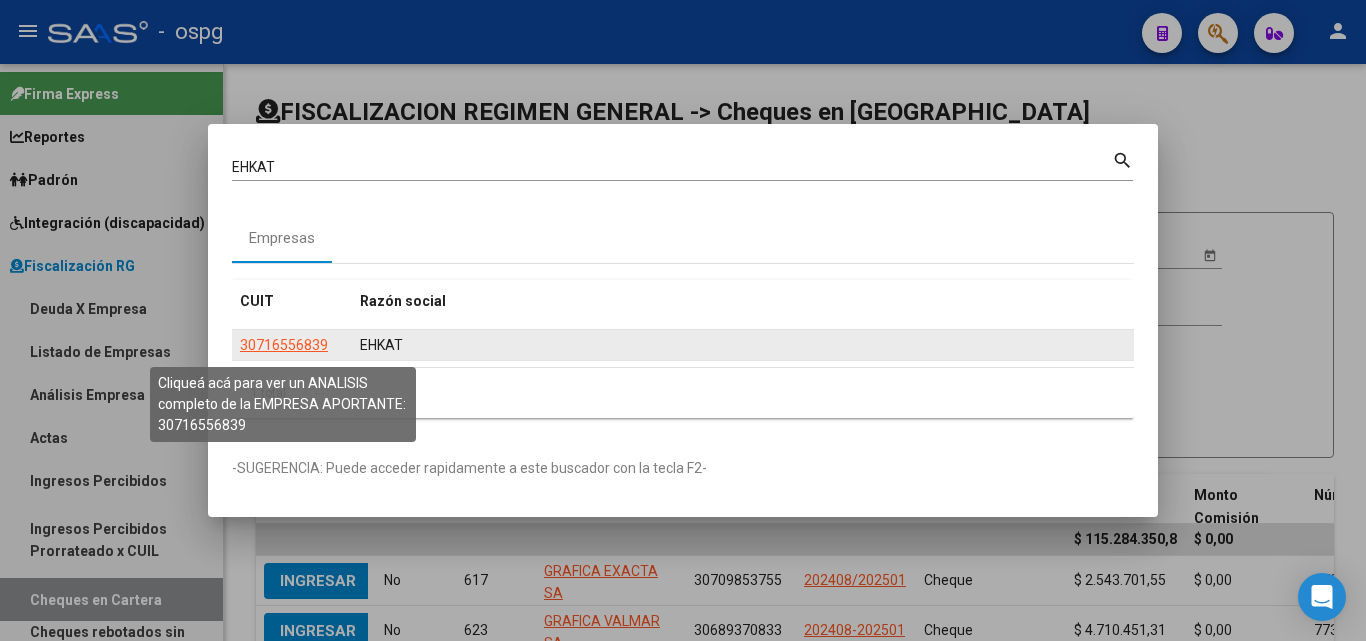 click on "30716556839" 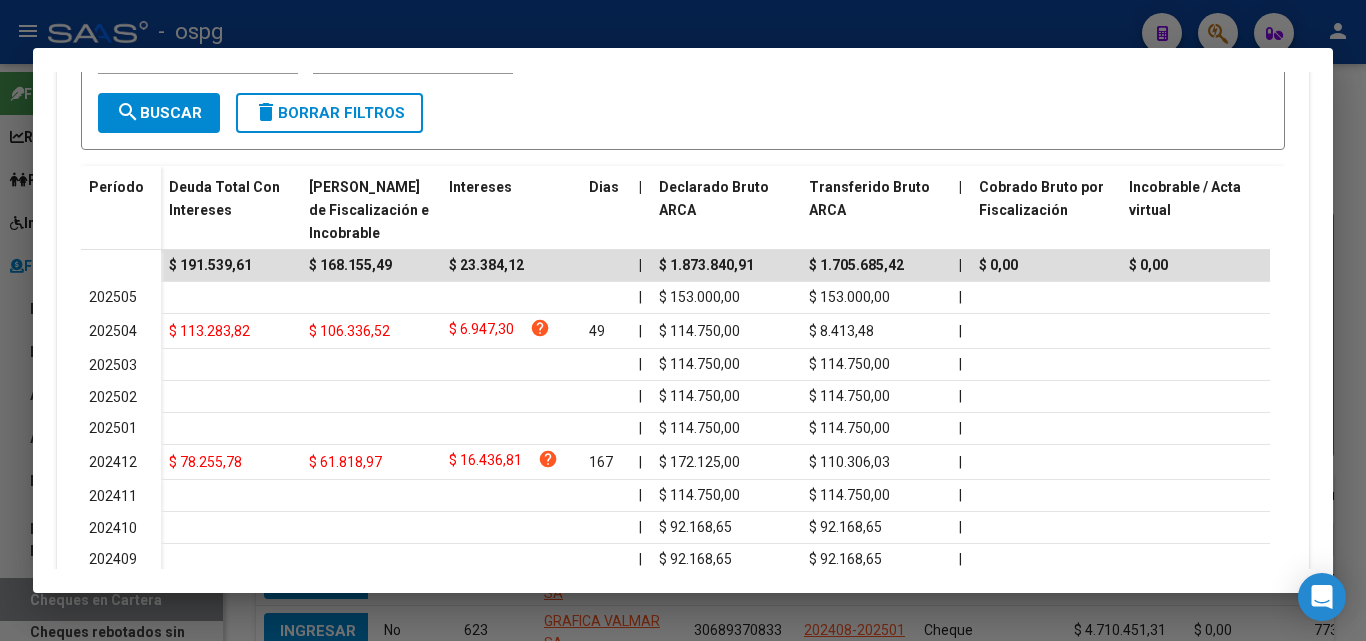 scroll, scrollTop: 500, scrollLeft: 0, axis: vertical 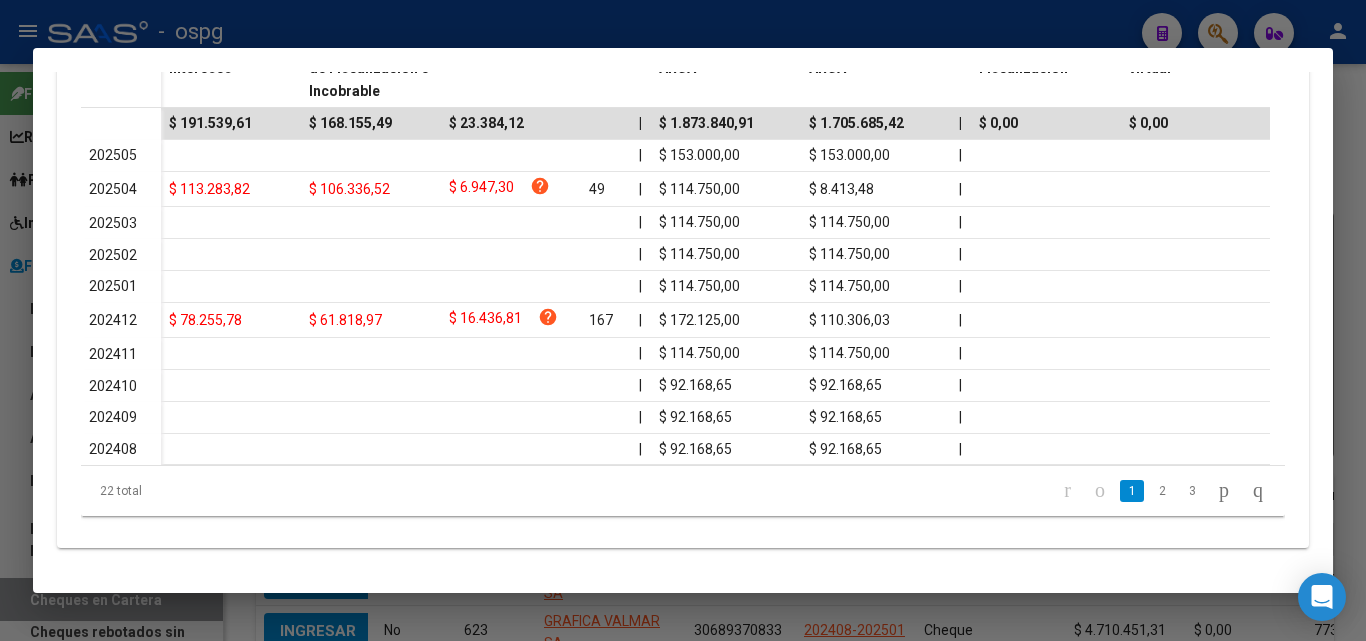 click at bounding box center [683, 320] 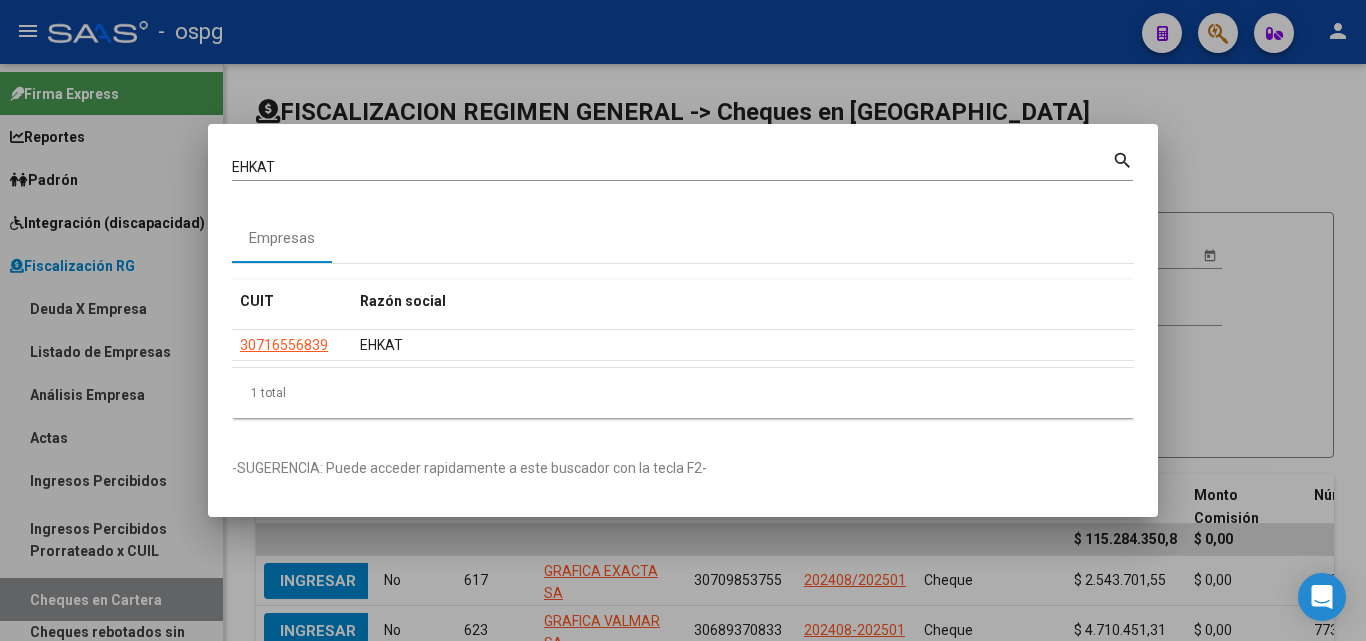 click at bounding box center [683, 320] 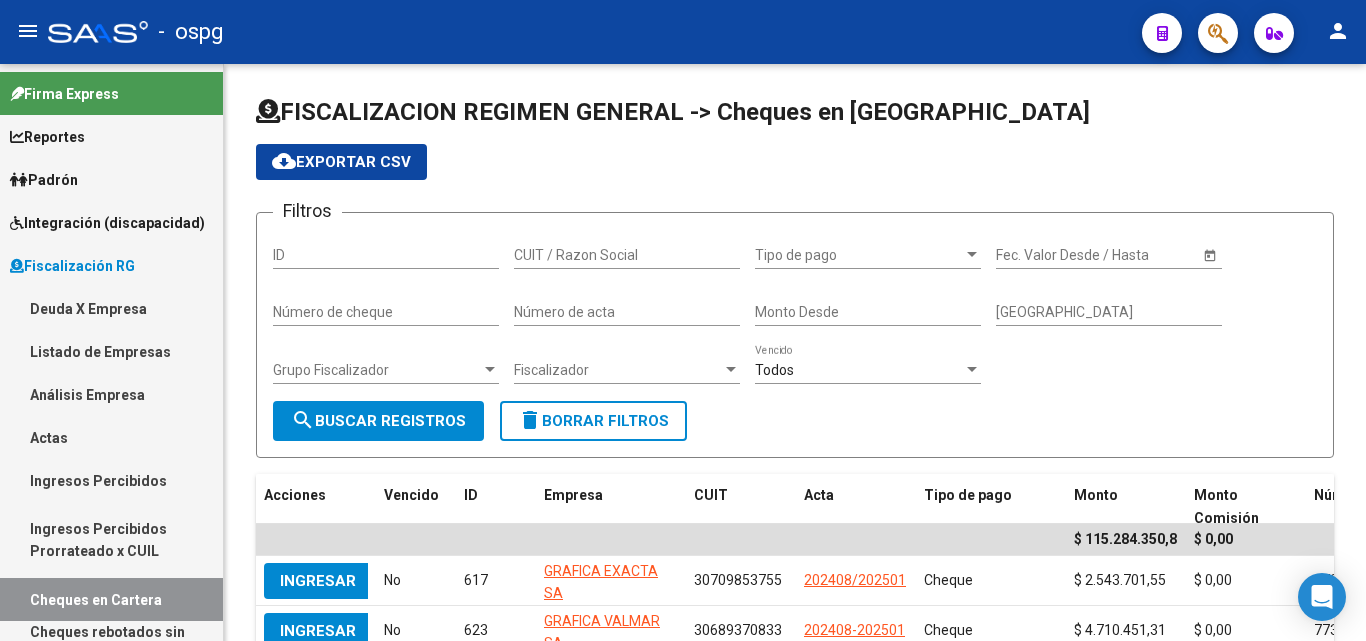 click 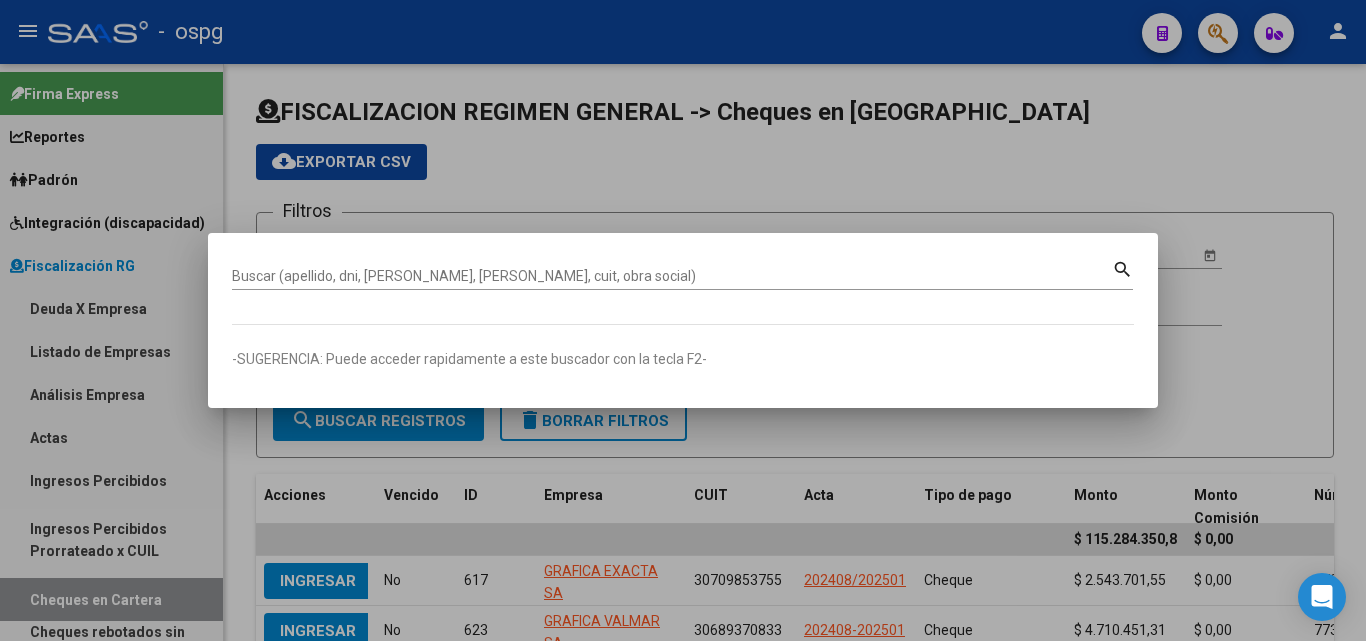 click on "Buscar (apellido, dni, [PERSON_NAME], [PERSON_NAME], cuit, obra social)" at bounding box center [672, 276] 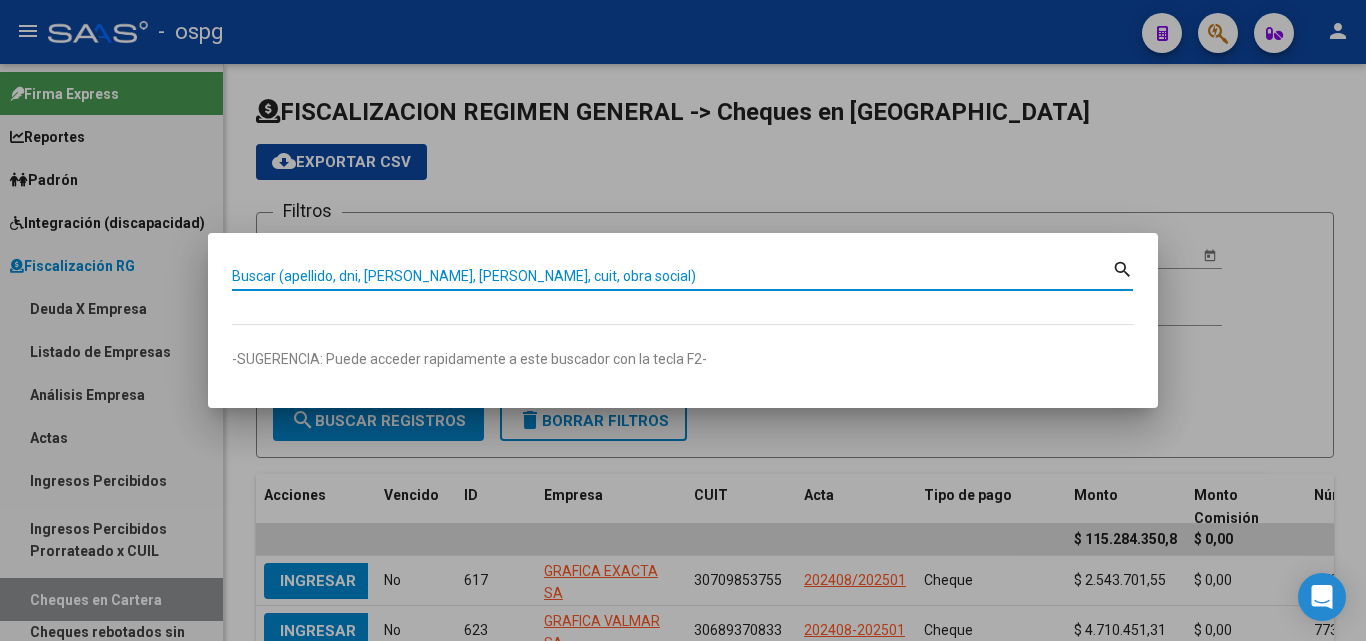 click on "Buscar (apellido, dni, [PERSON_NAME], [PERSON_NAME], cuit, obra social)" at bounding box center [672, 276] 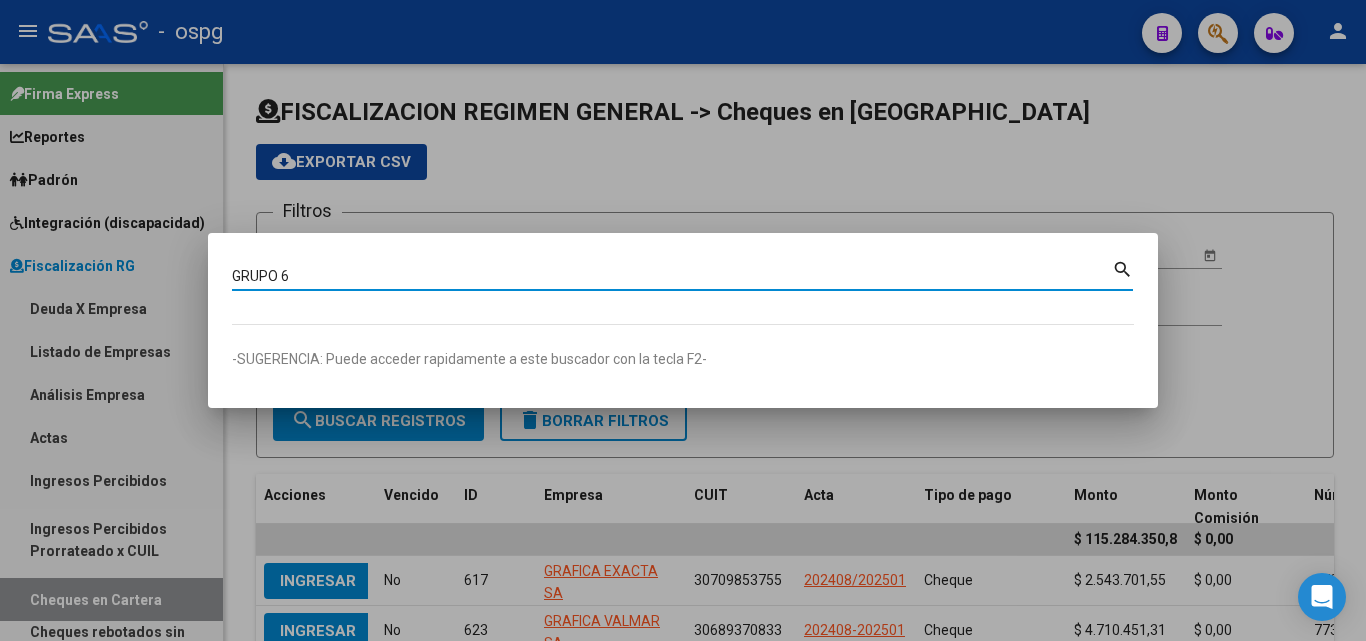 type on "GRUPO 6" 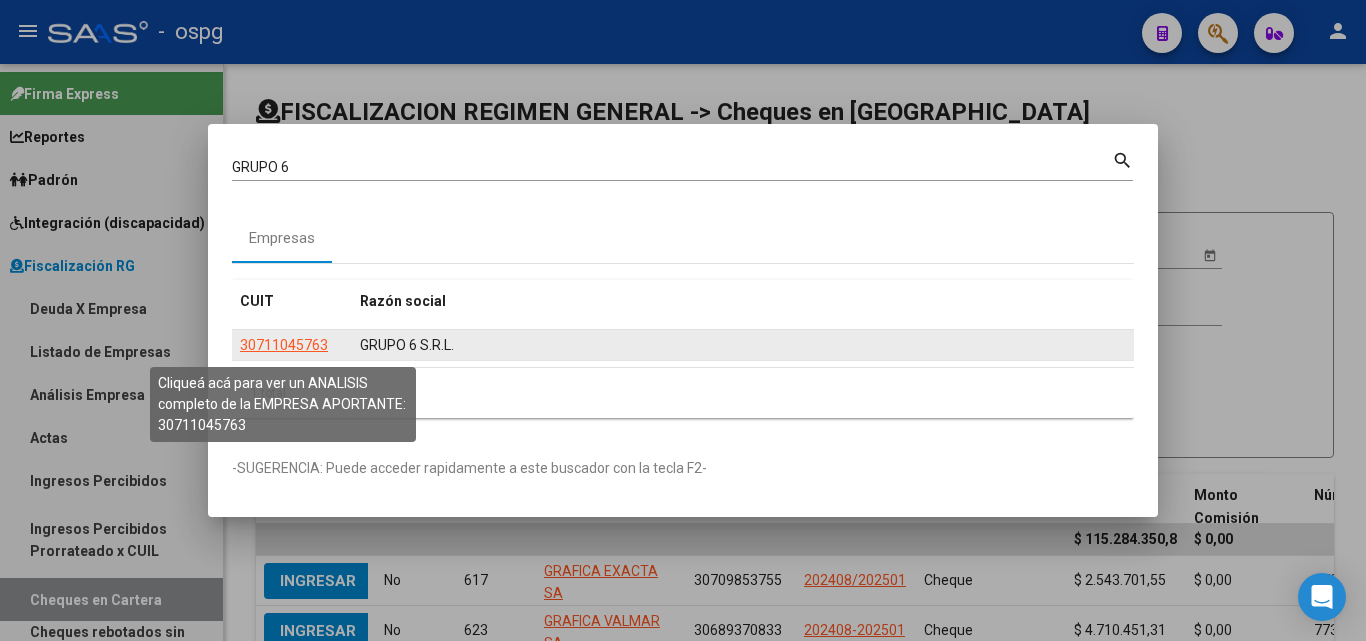 click on "30711045763" 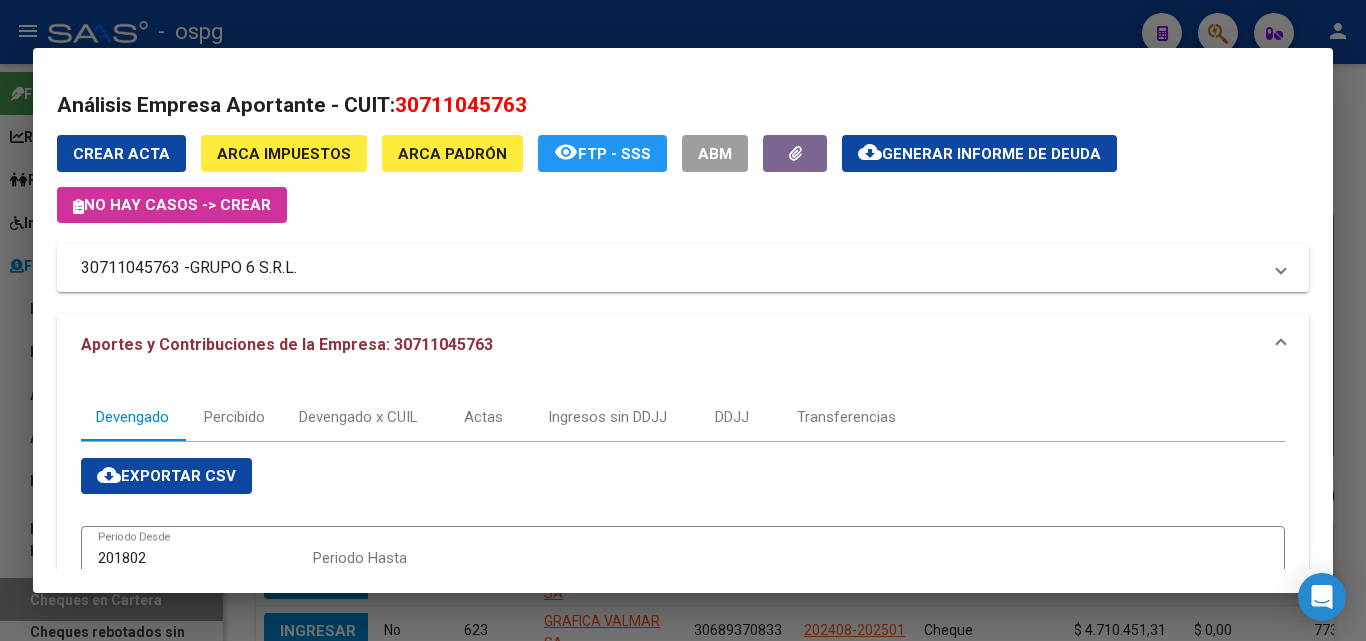 scroll, scrollTop: 400, scrollLeft: 0, axis: vertical 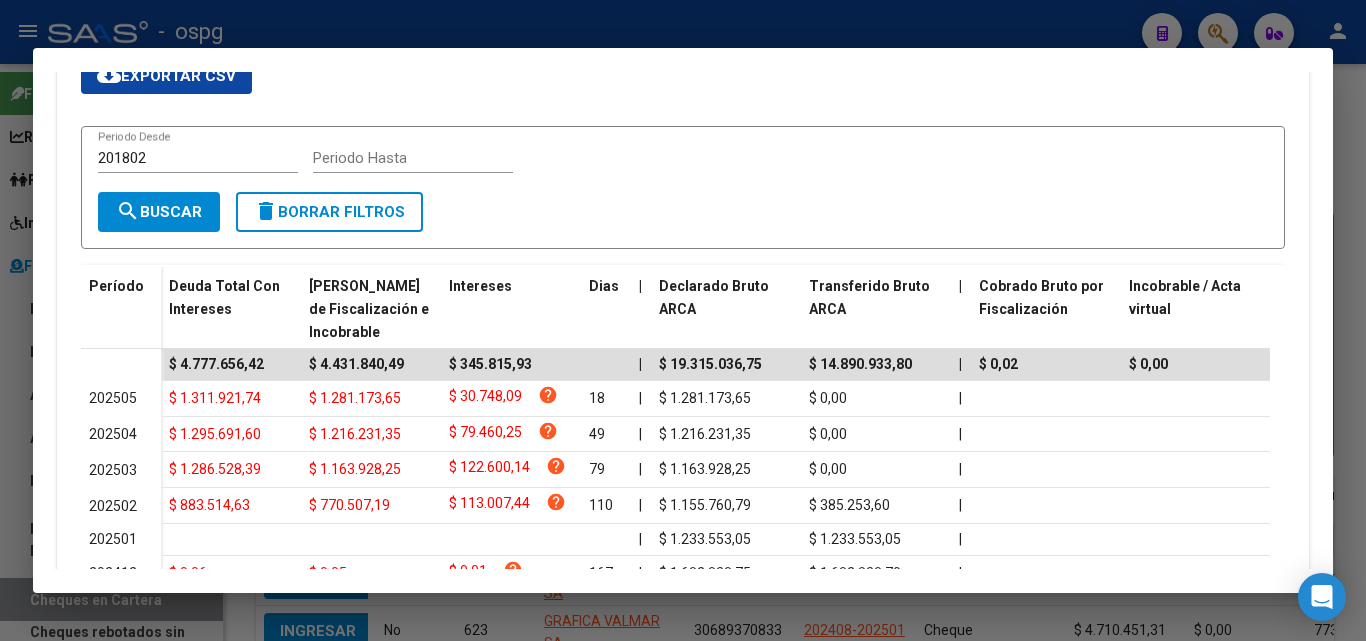 click at bounding box center [683, 320] 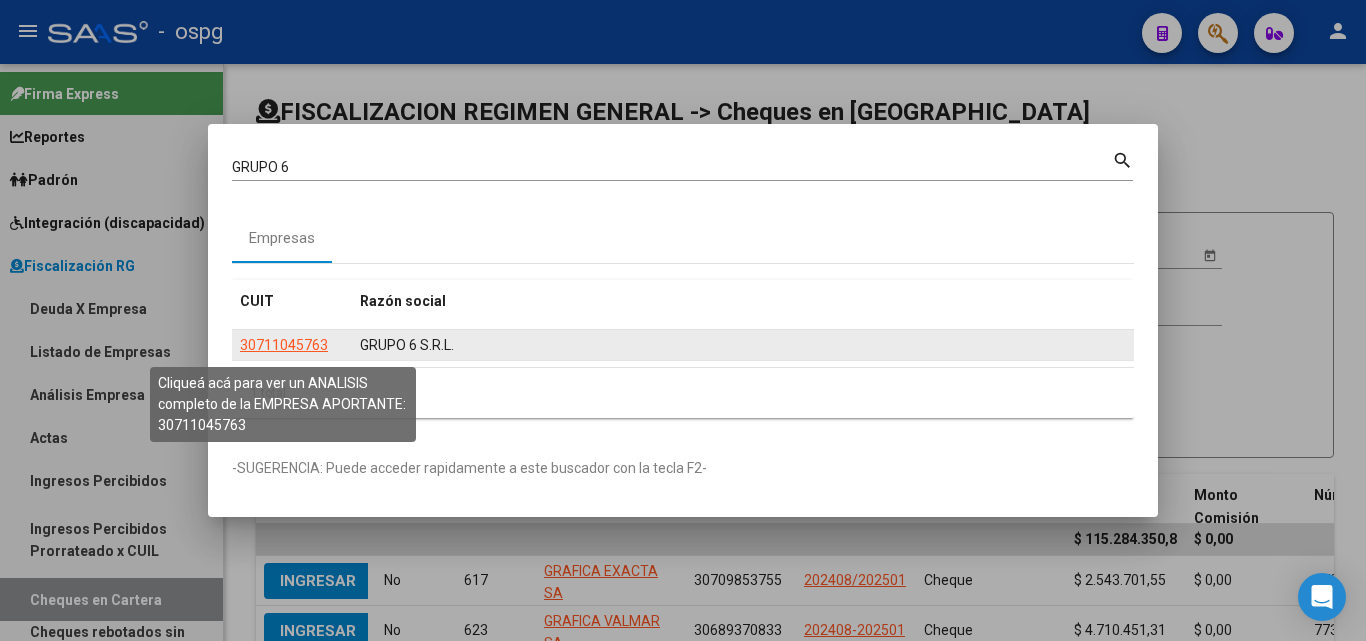 click on "30711045763" 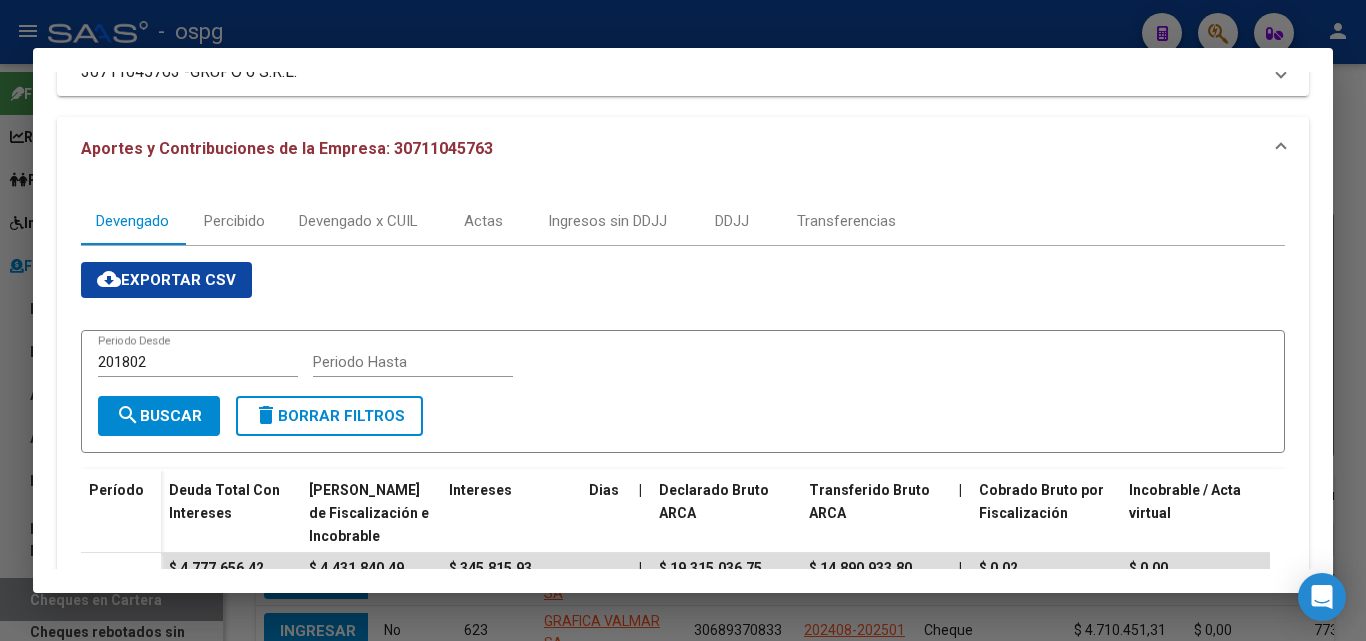 scroll, scrollTop: 509, scrollLeft: 0, axis: vertical 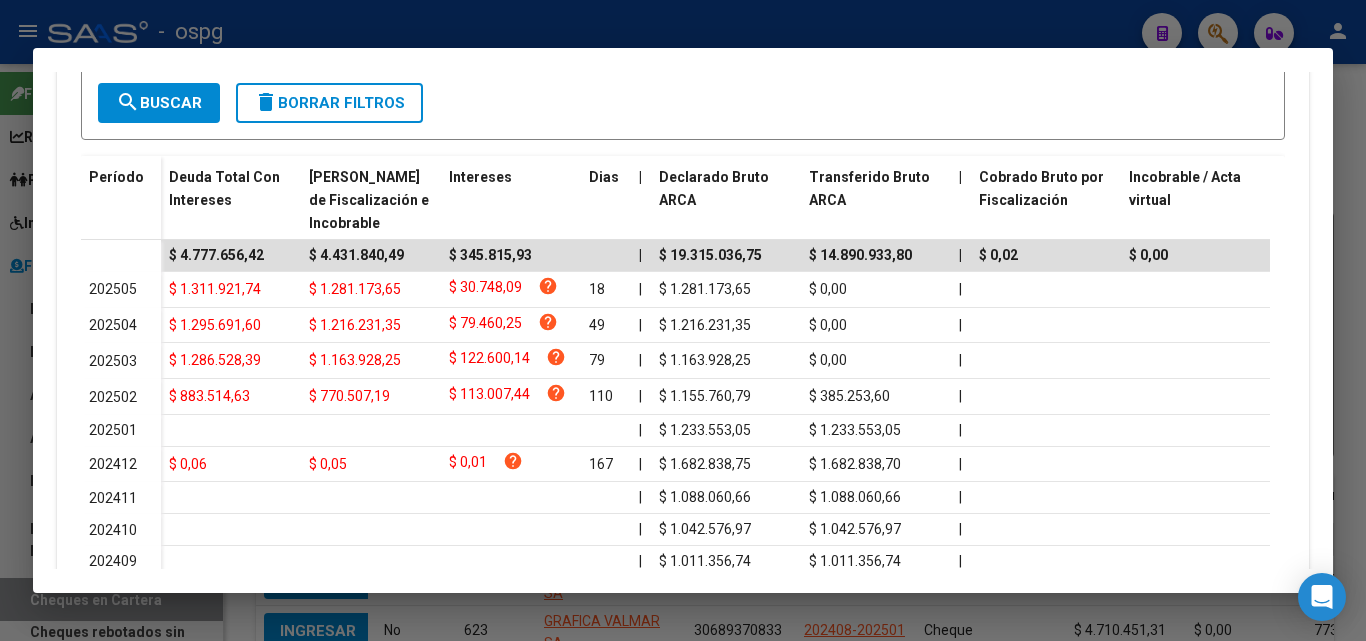 click at bounding box center (683, 320) 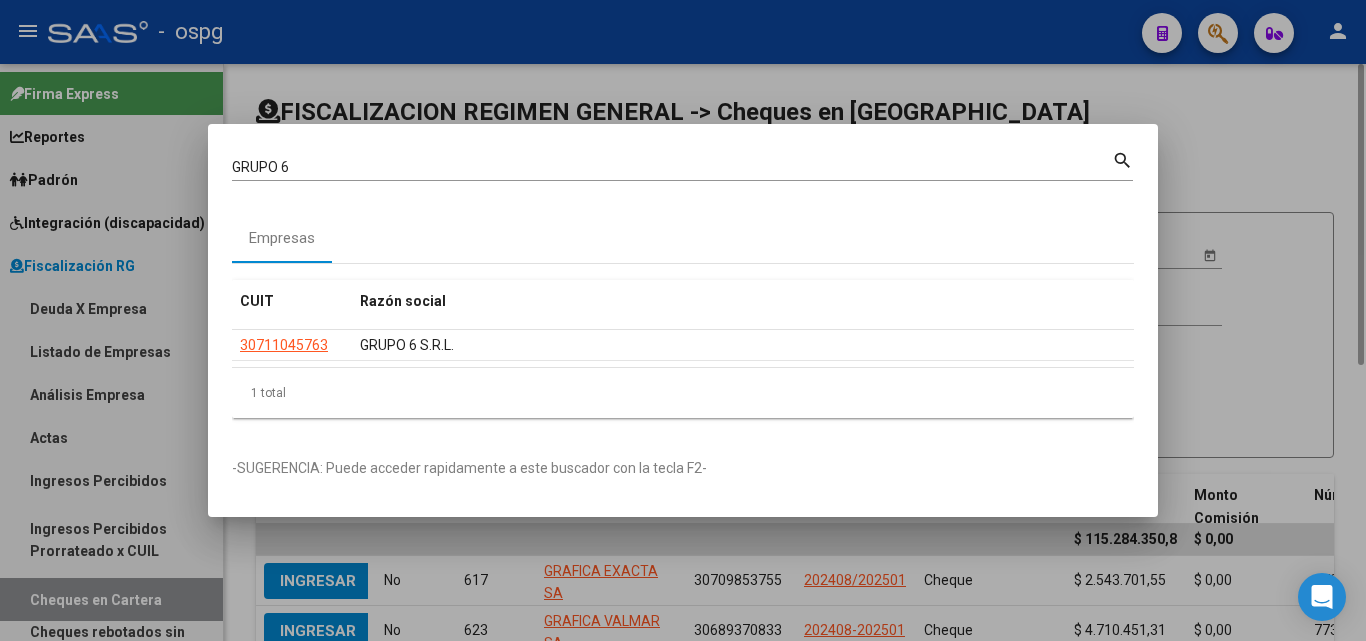 click at bounding box center (683, 320) 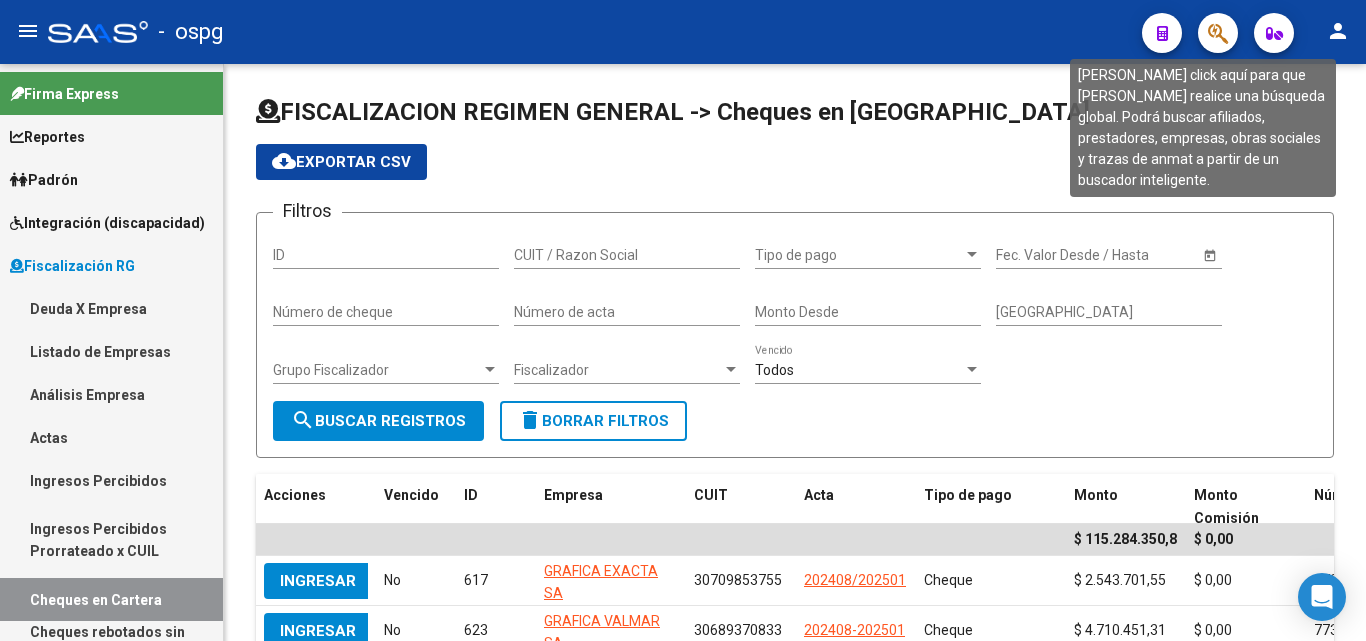 click 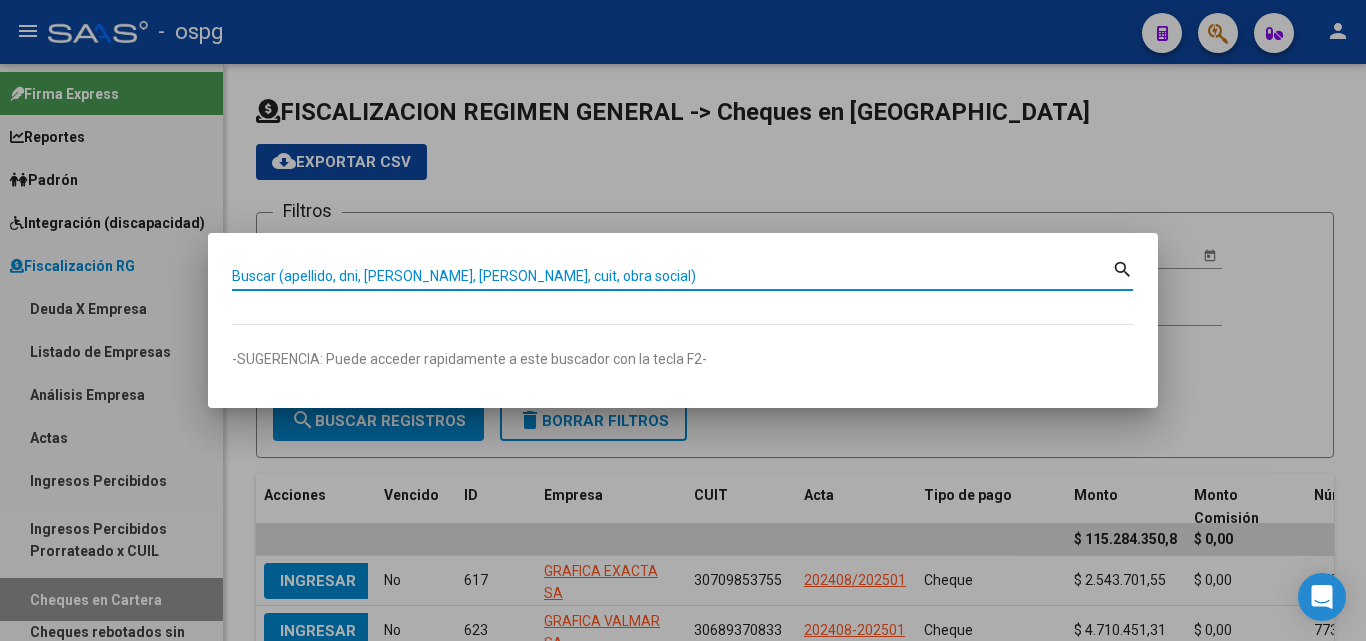 click on "Buscar (apellido, dni, [PERSON_NAME], [PERSON_NAME], cuit, obra social)" at bounding box center [672, 276] 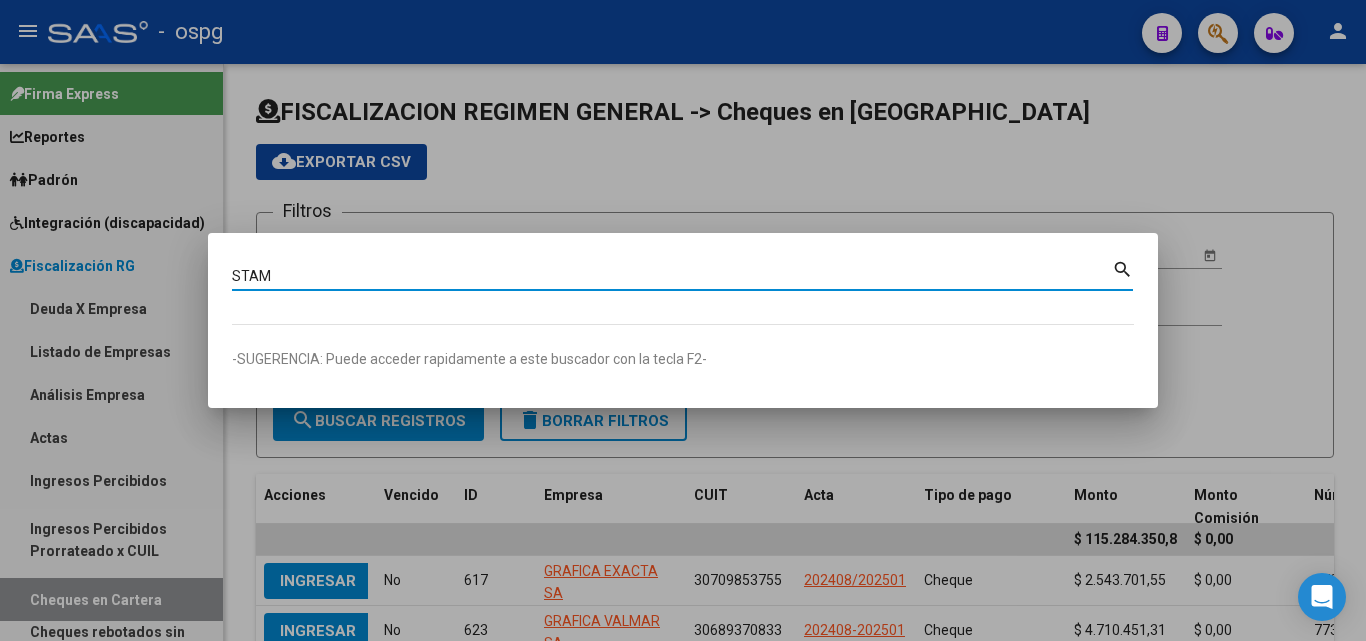 click on "STAM" at bounding box center [672, 276] 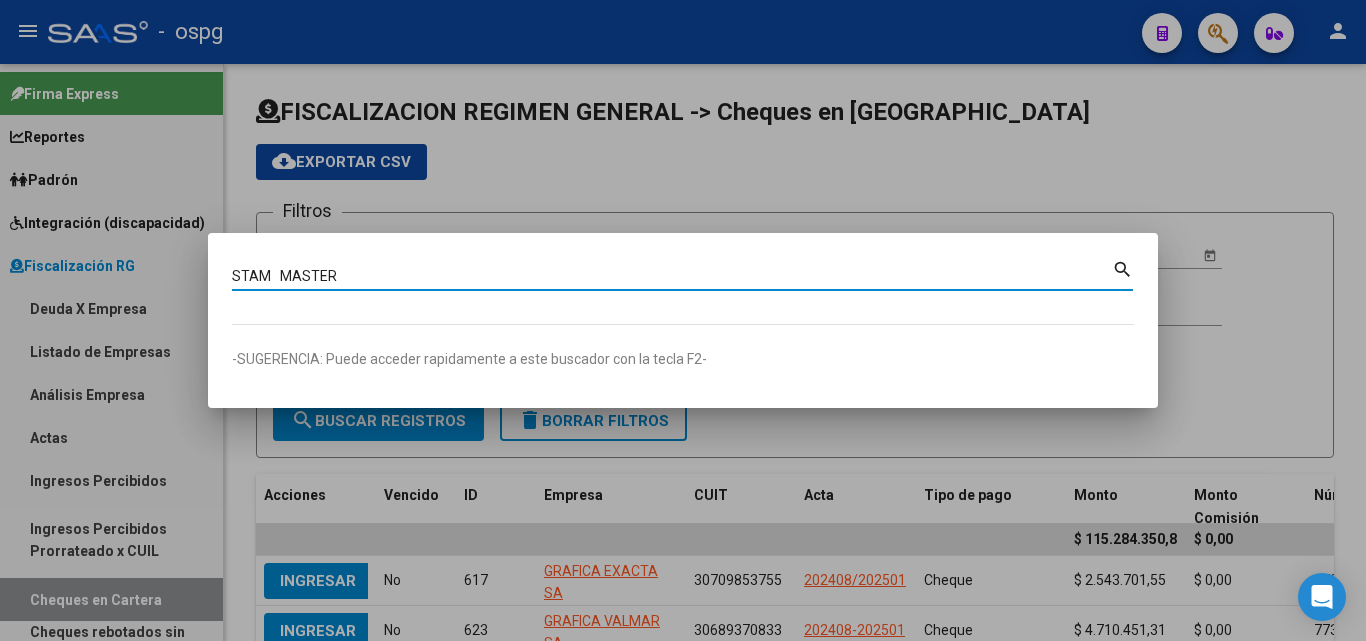 type on "STAM   MASTER" 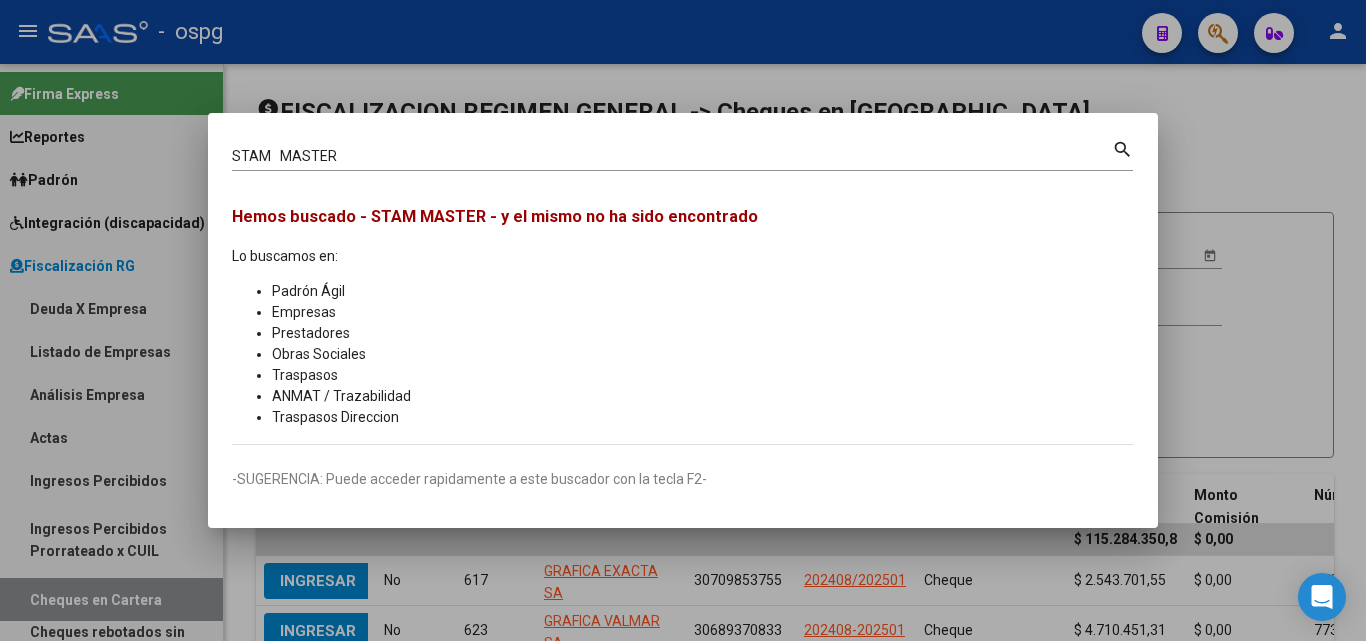 click at bounding box center (683, 320) 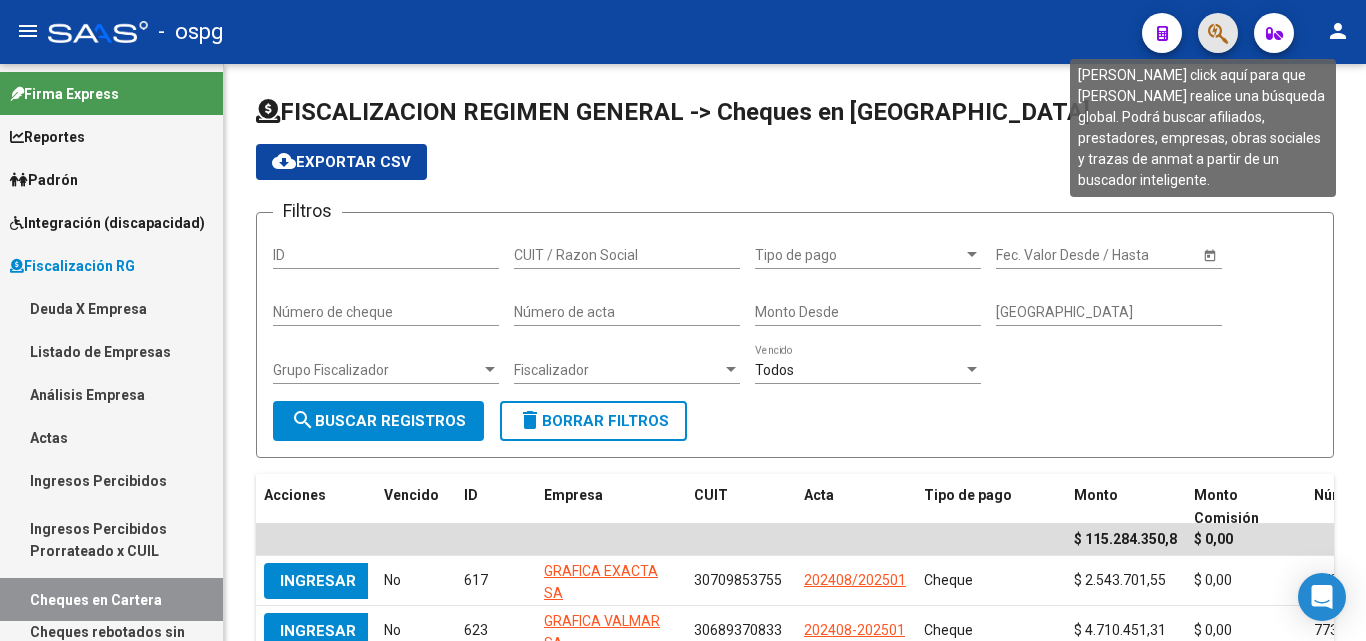 click 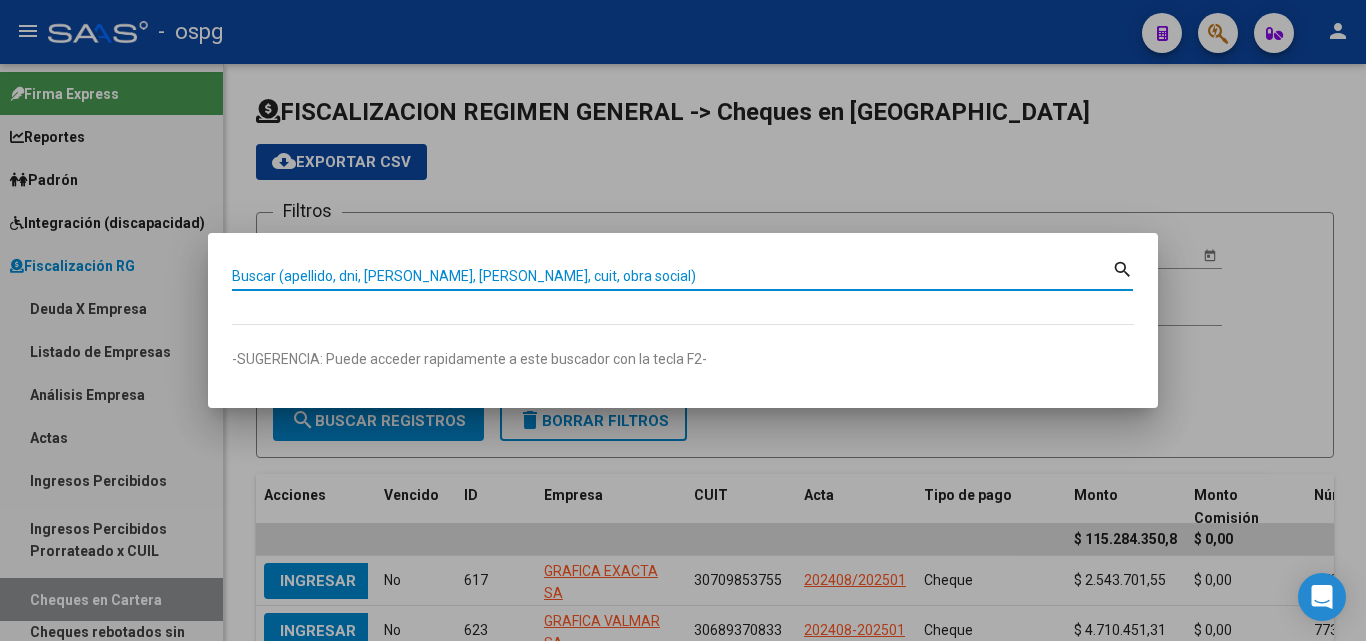 click on "Buscar (apellido, dni, [PERSON_NAME], [PERSON_NAME], cuit, obra social)" at bounding box center (672, 276) 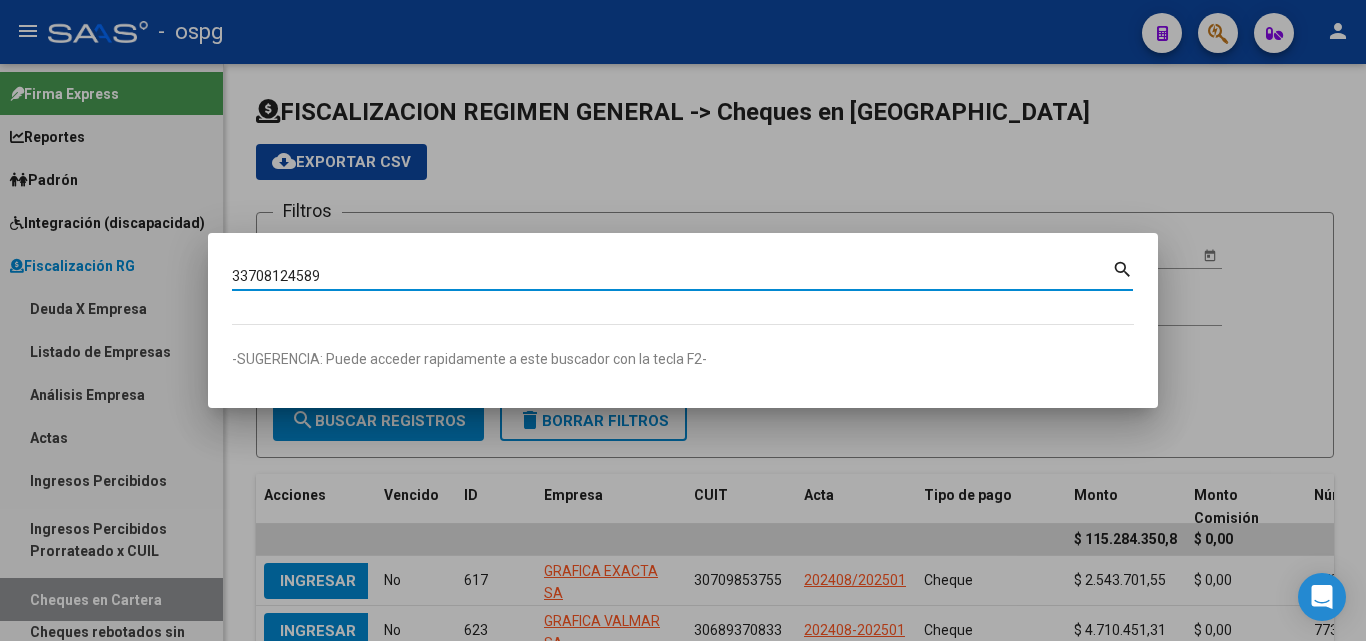 type on "33708124589" 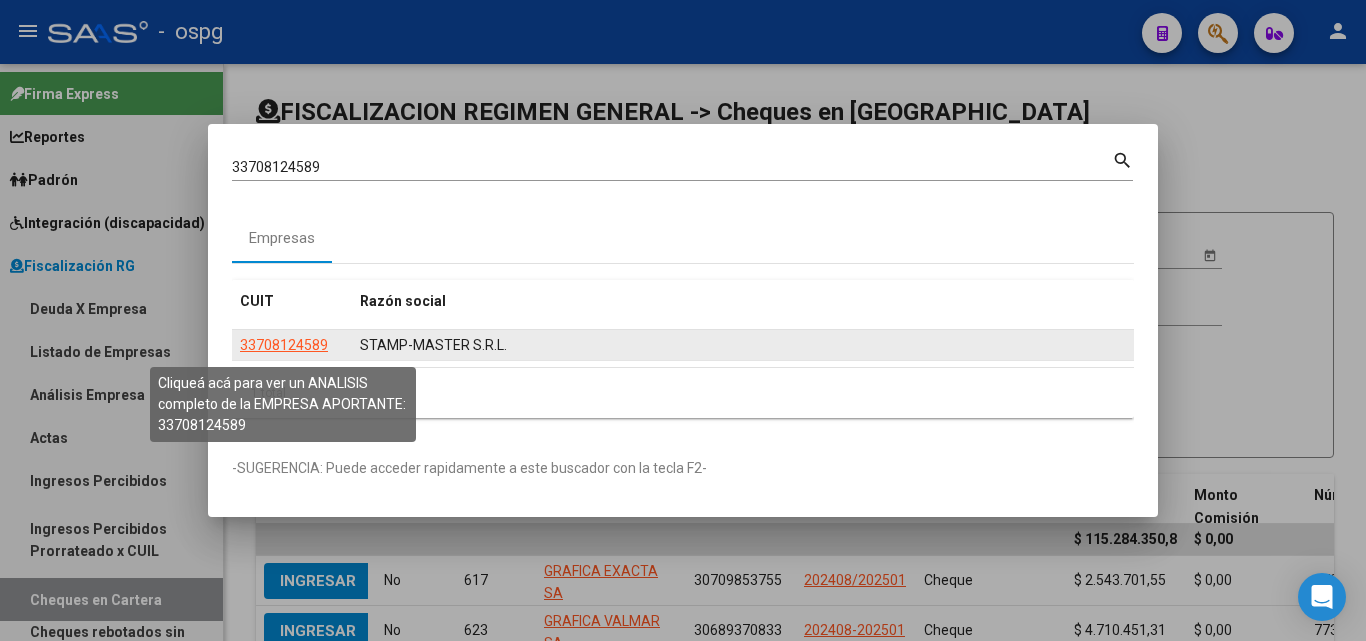 click on "33708124589" 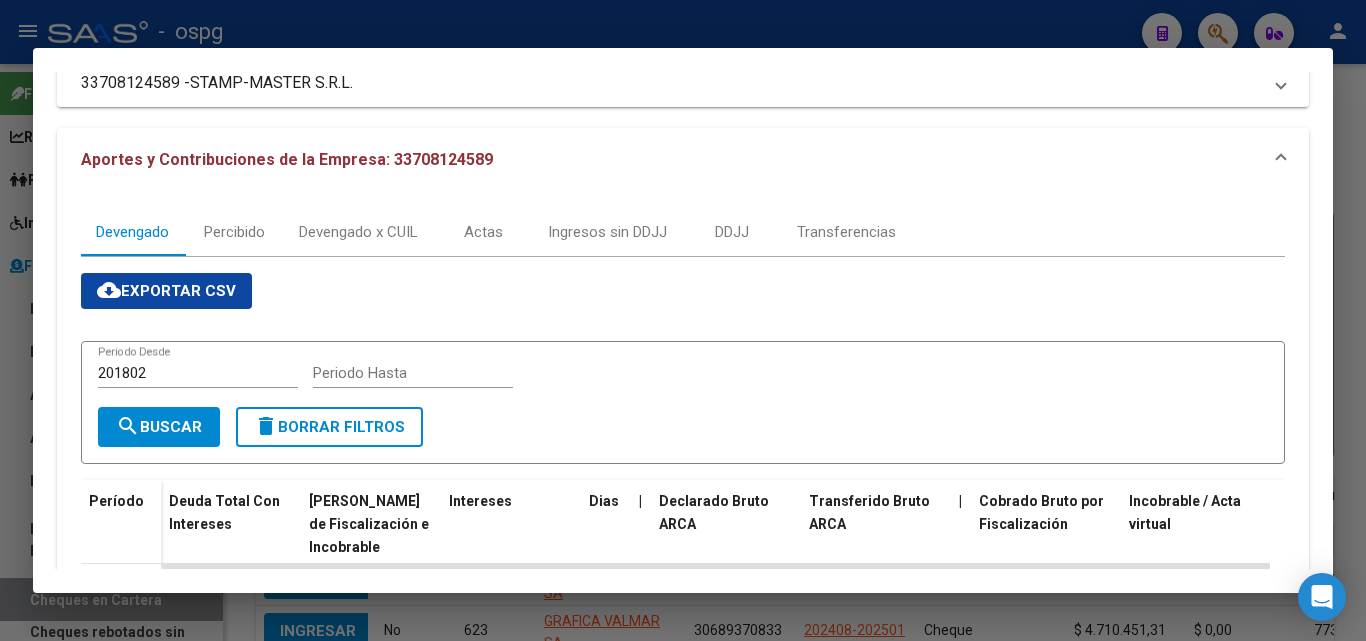 scroll, scrollTop: 500, scrollLeft: 0, axis: vertical 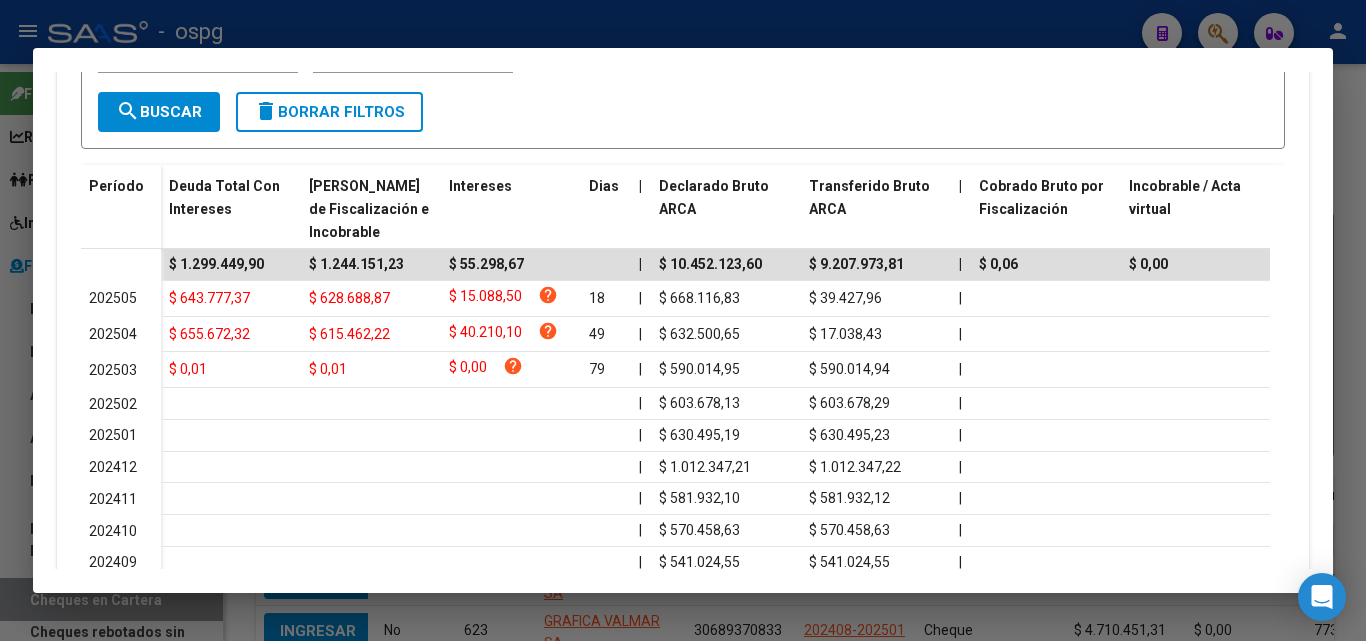 click at bounding box center [683, 320] 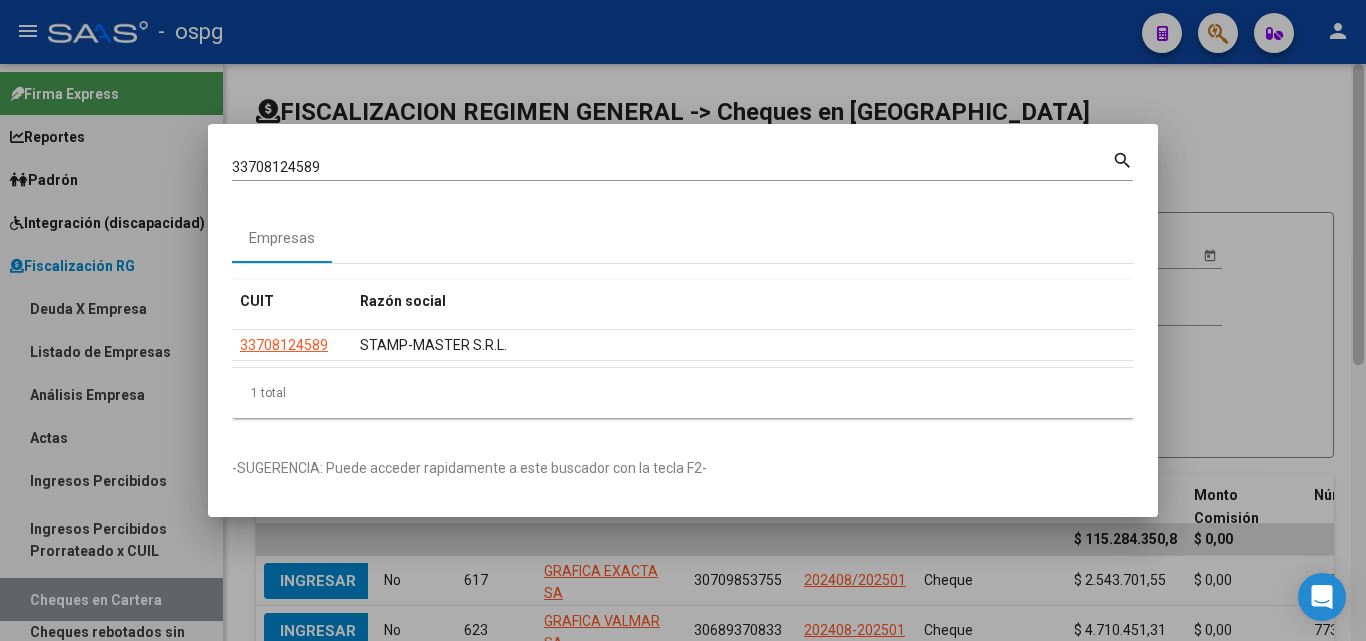 click at bounding box center [683, 320] 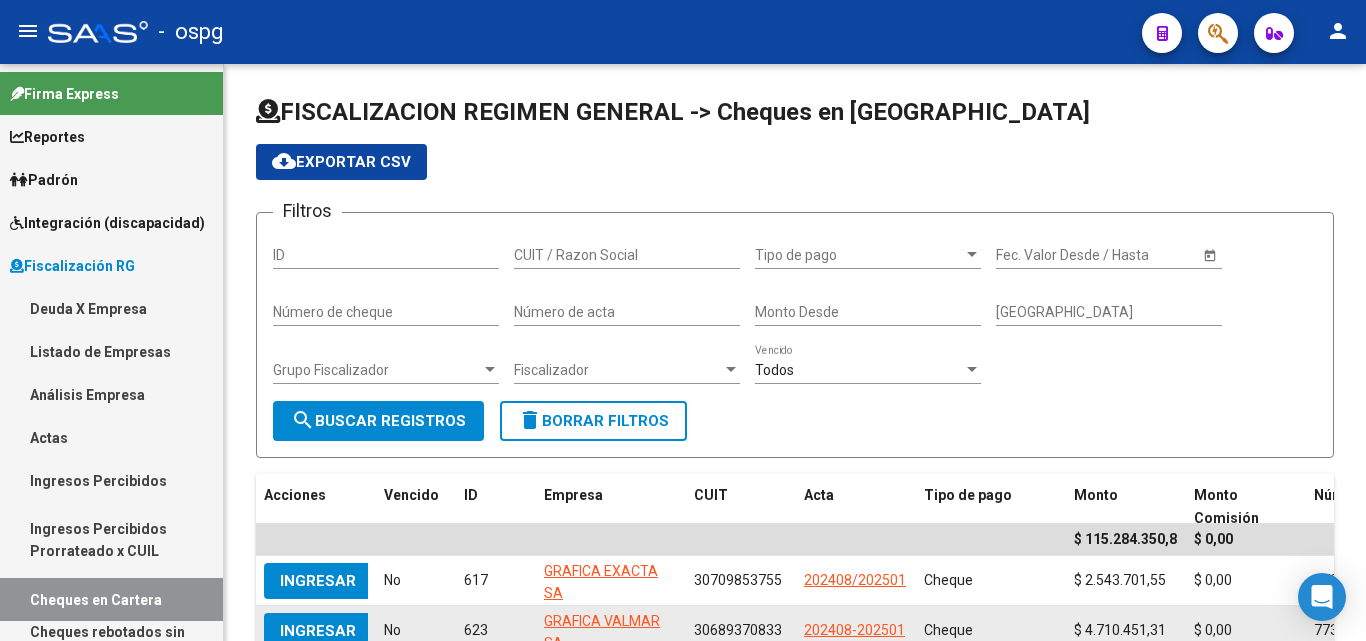 drag, startPoint x: 1352, startPoint y: 151, endPoint x: 1265, endPoint y: 93, distance: 104.56099 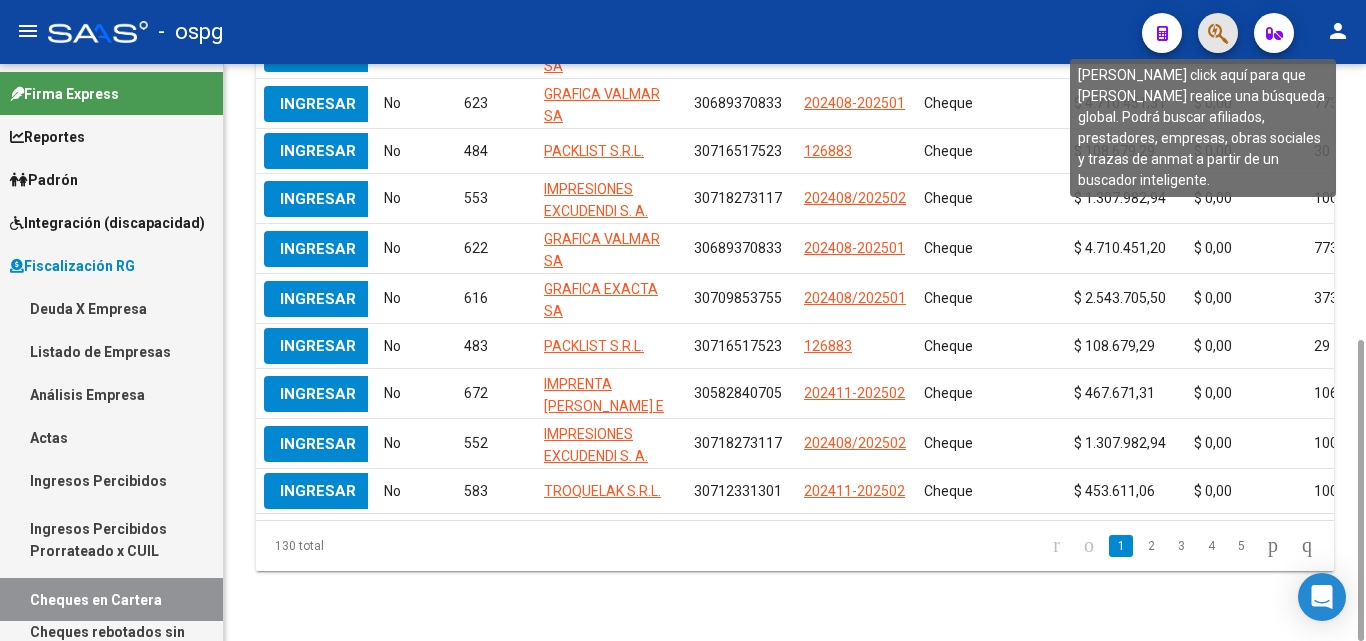 click 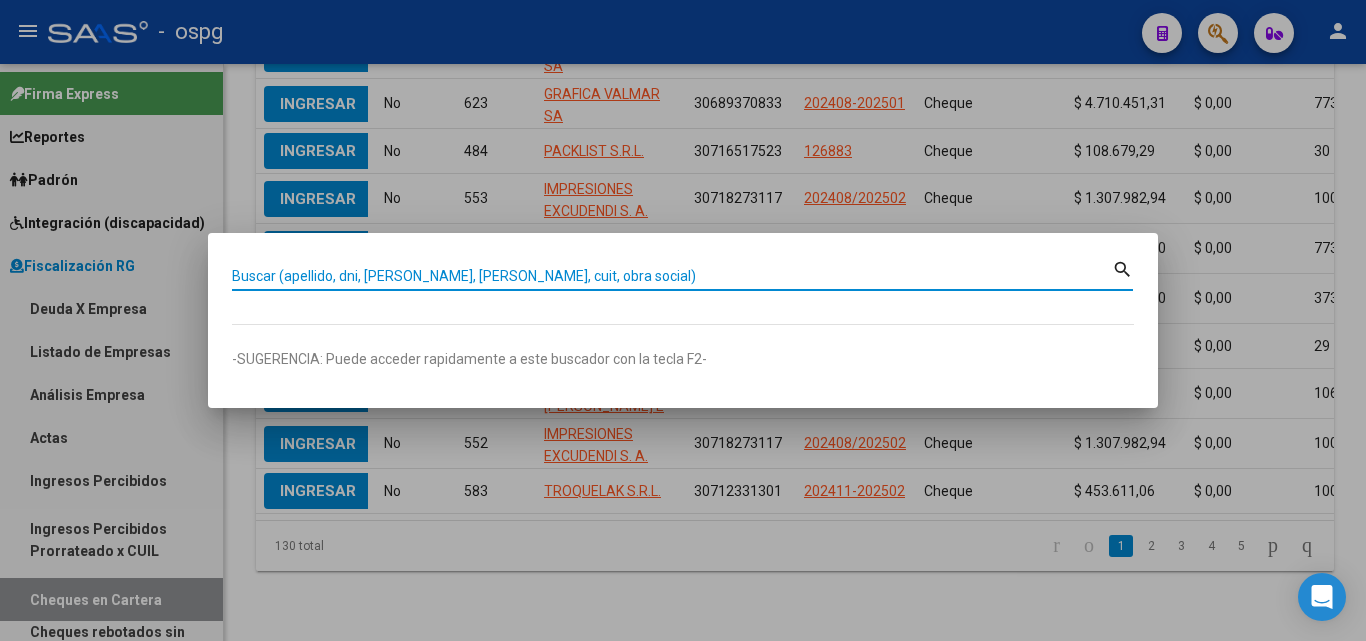 click on "Buscar (apellido, dni, [PERSON_NAME], [PERSON_NAME], cuit, obra social)" at bounding box center [672, 276] 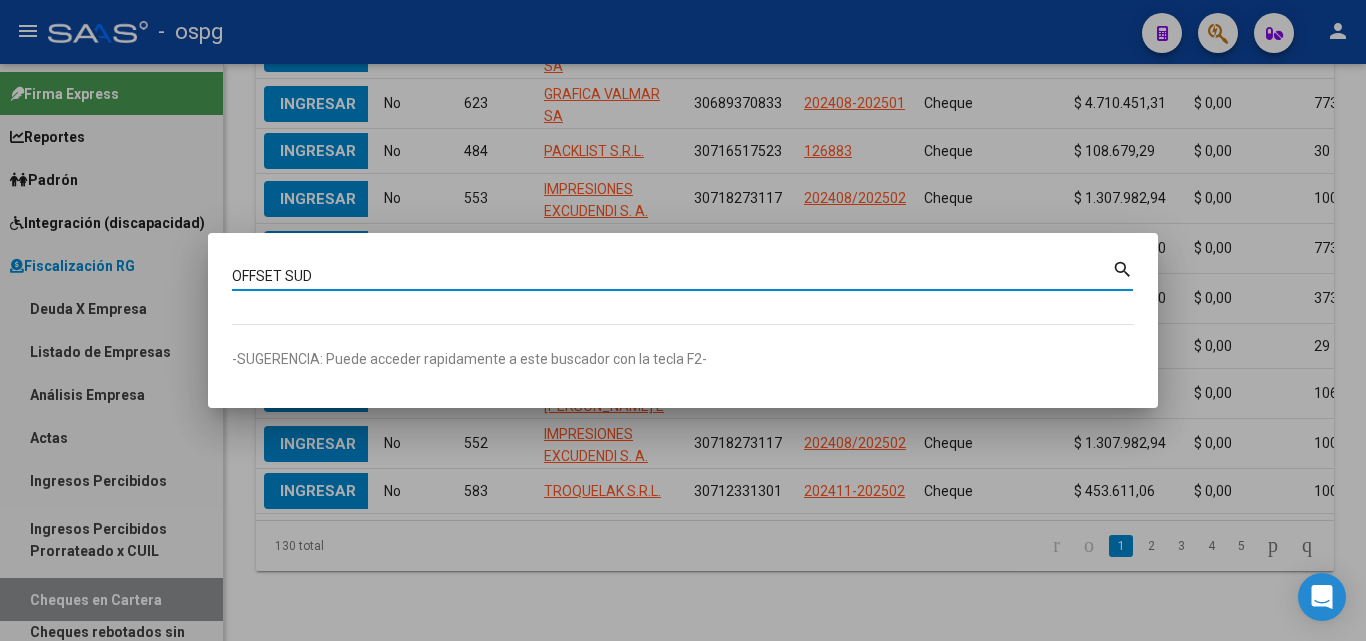 type on "OFFSET SUD" 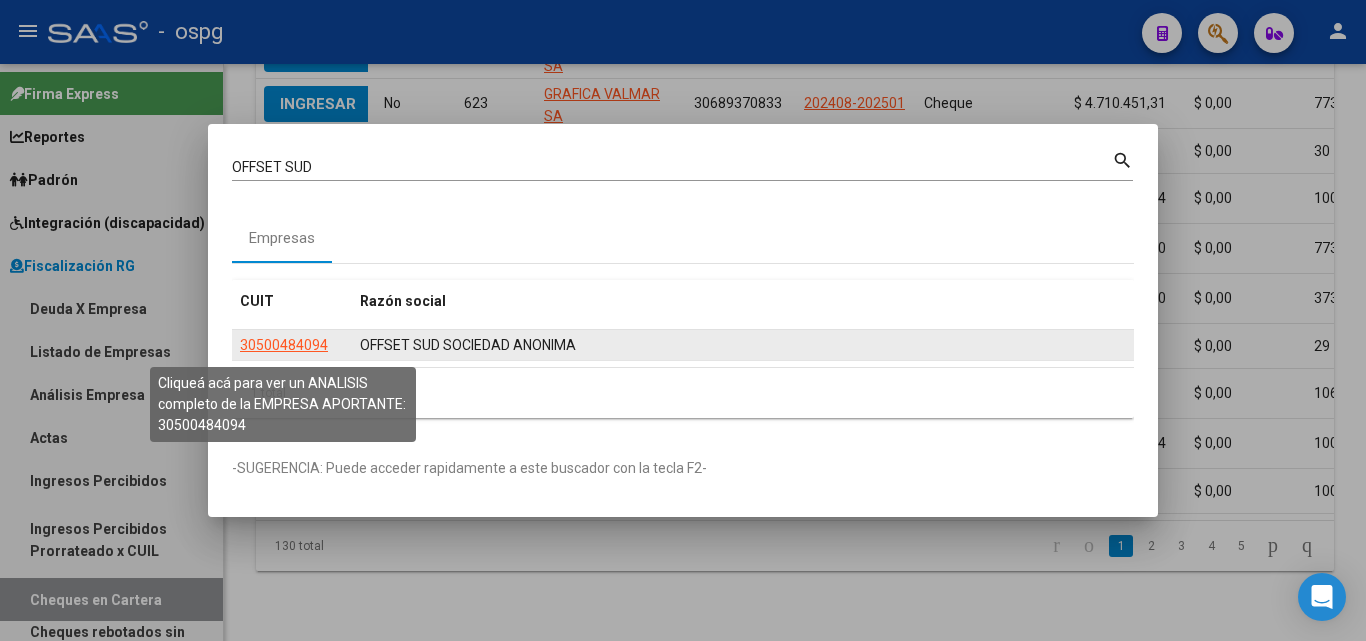 click on "30500484094" 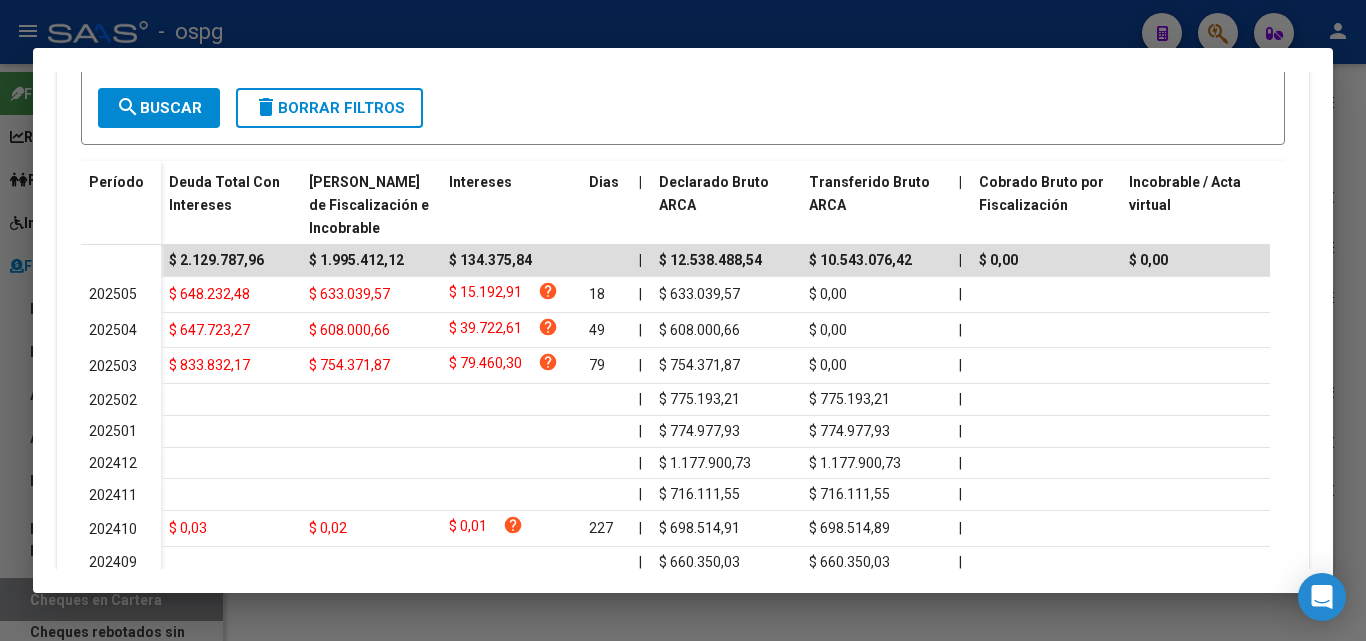scroll, scrollTop: 509, scrollLeft: 0, axis: vertical 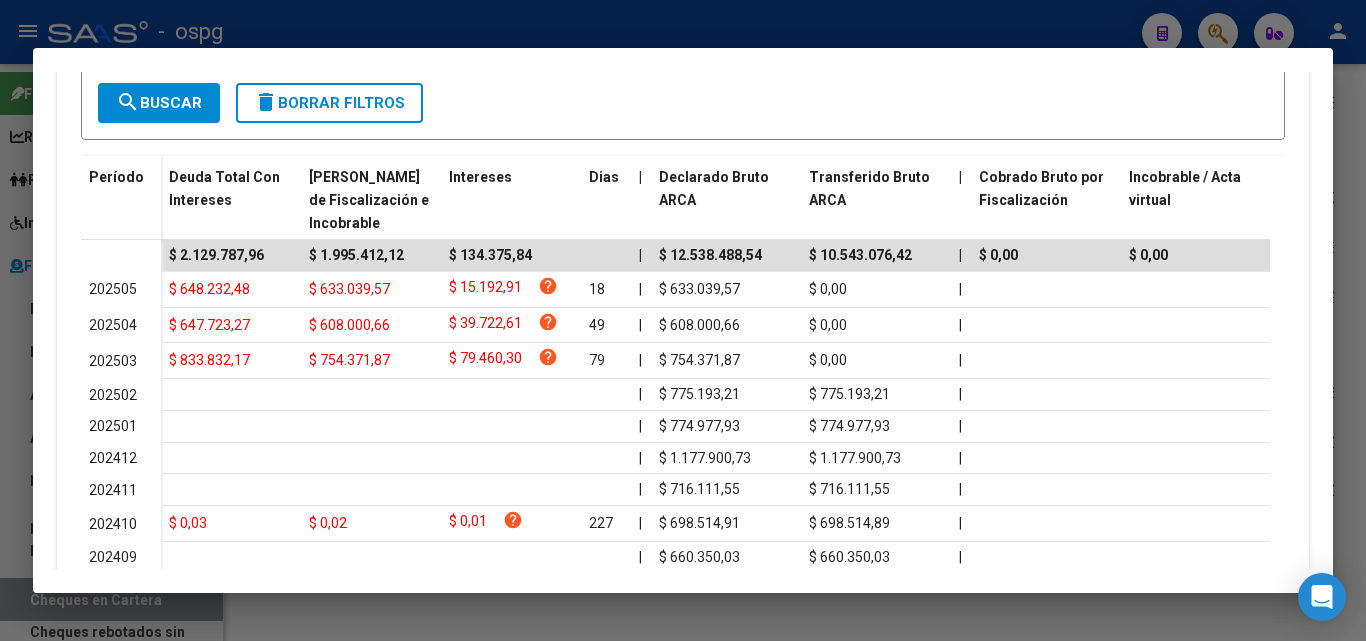 drag, startPoint x: 1349, startPoint y: 131, endPoint x: 1330, endPoint y: 112, distance: 26.870058 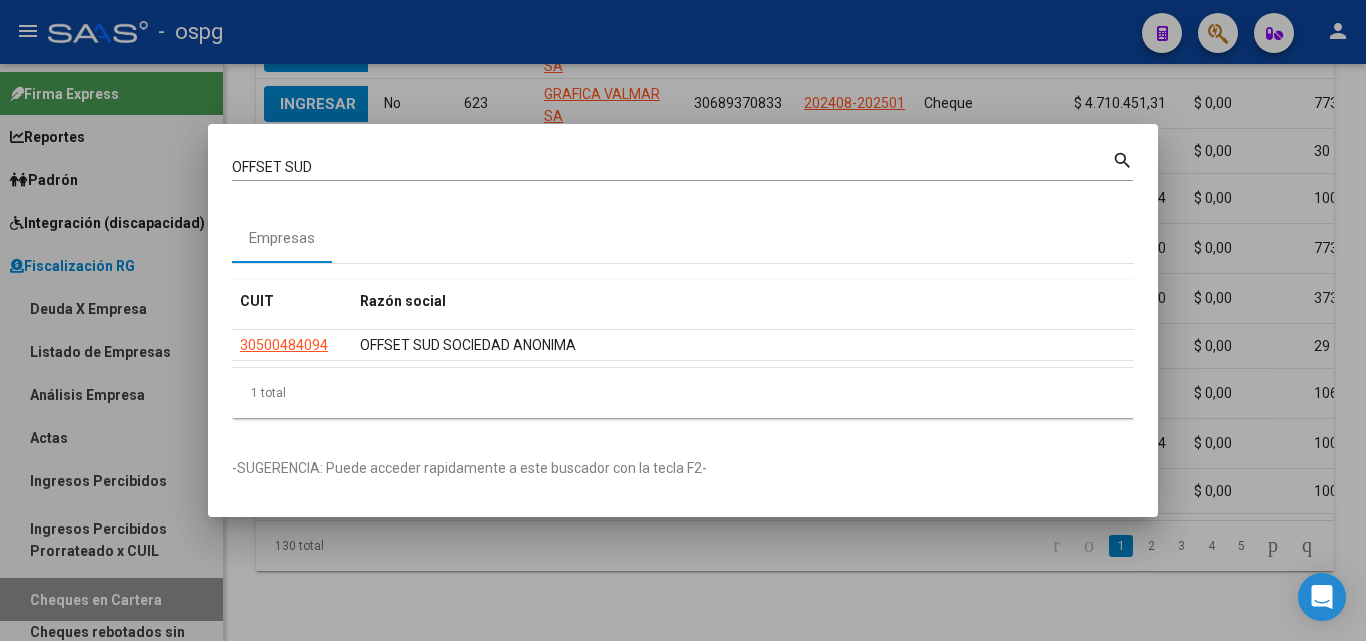 click at bounding box center (683, 320) 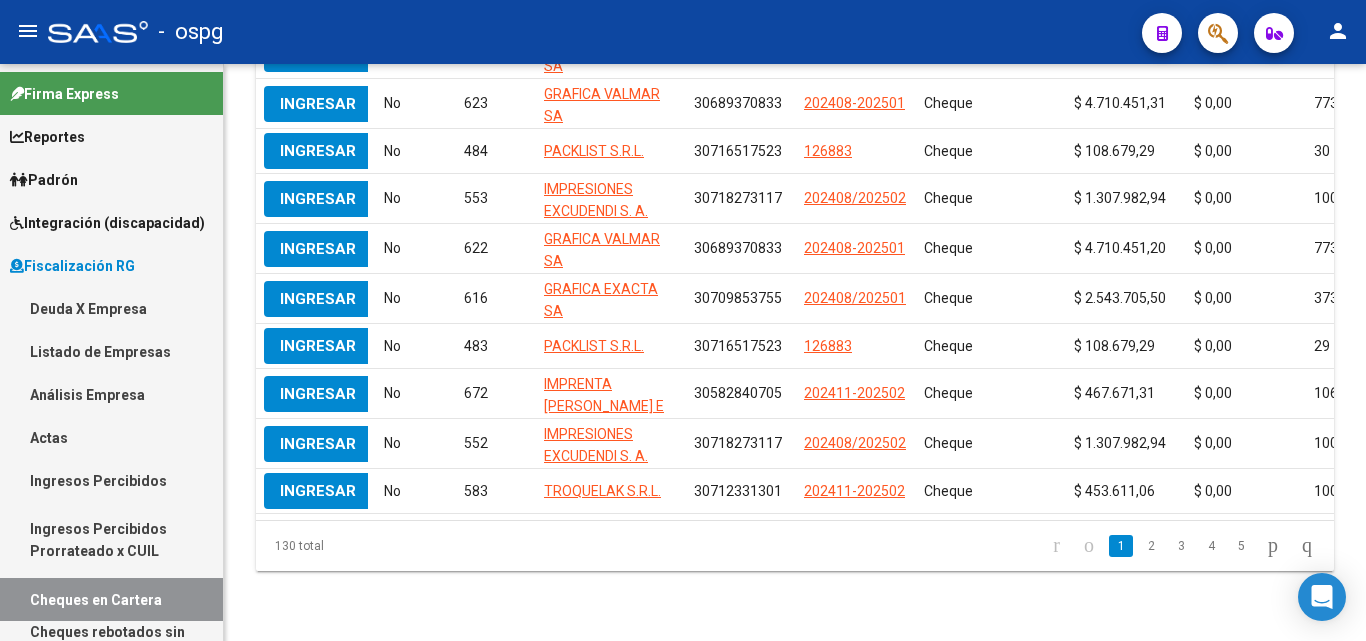 click 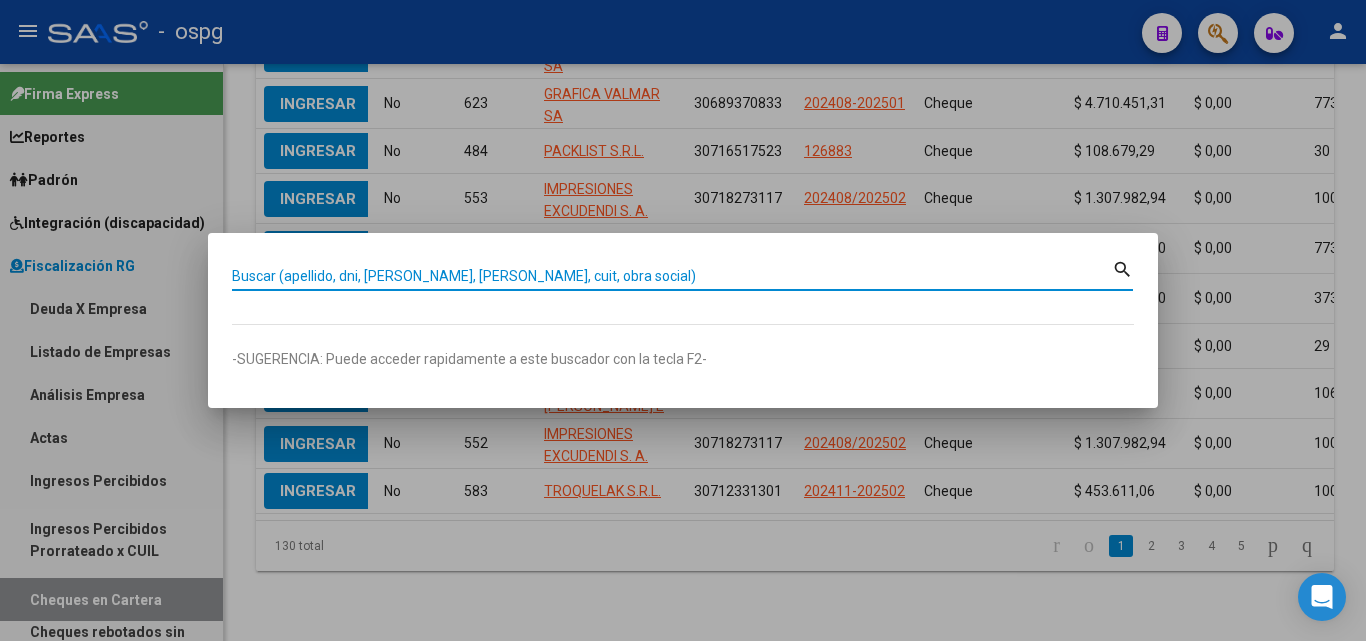 click on "Buscar (apellido, dni, [PERSON_NAME], [PERSON_NAME], cuit, obra social)" at bounding box center (672, 276) 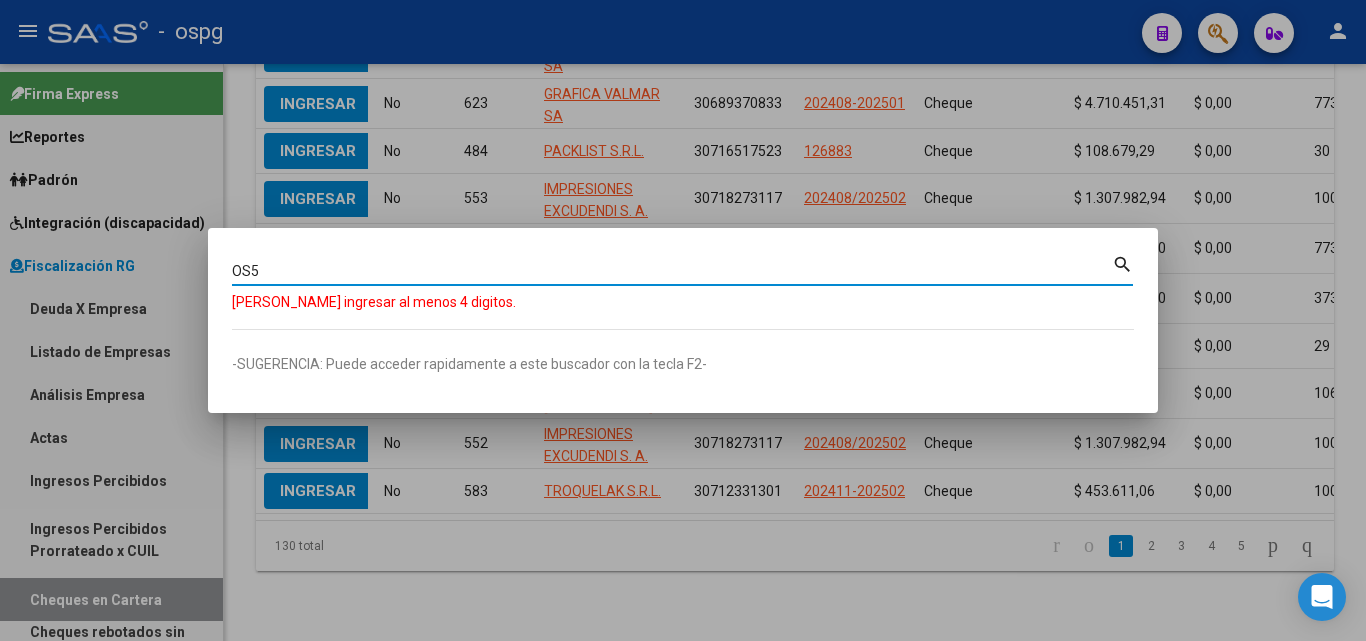 click on "OS5" at bounding box center [672, 271] 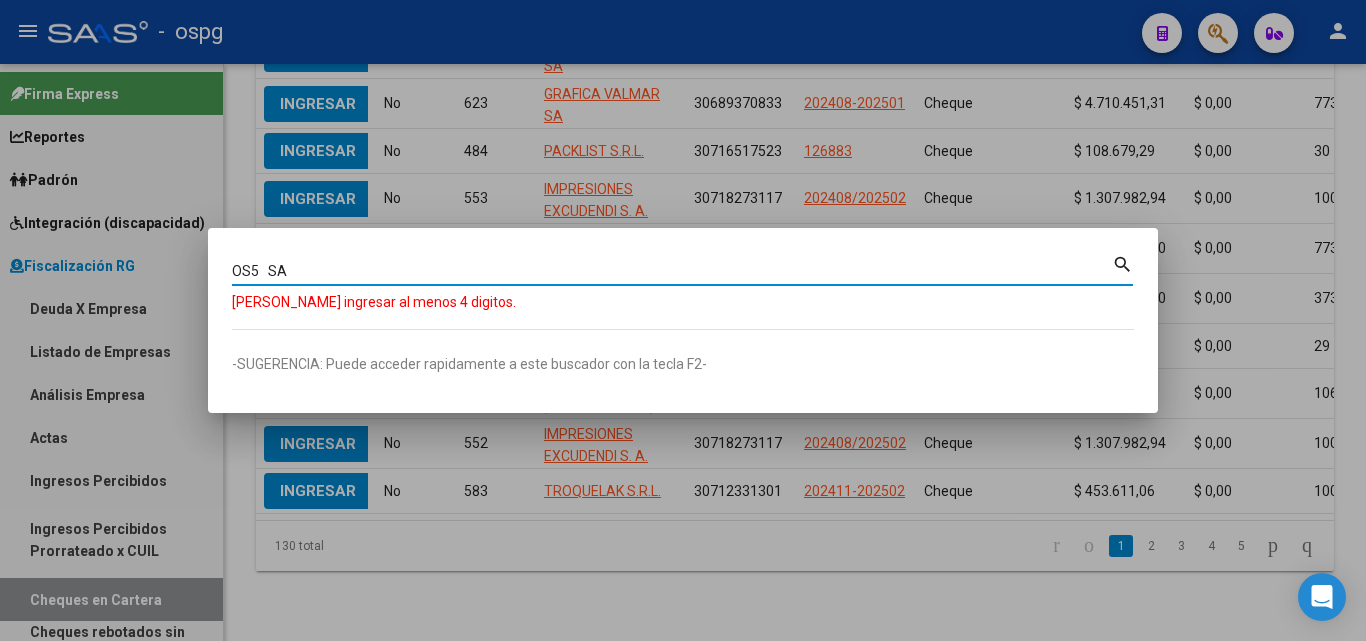 type on "OS5   SA" 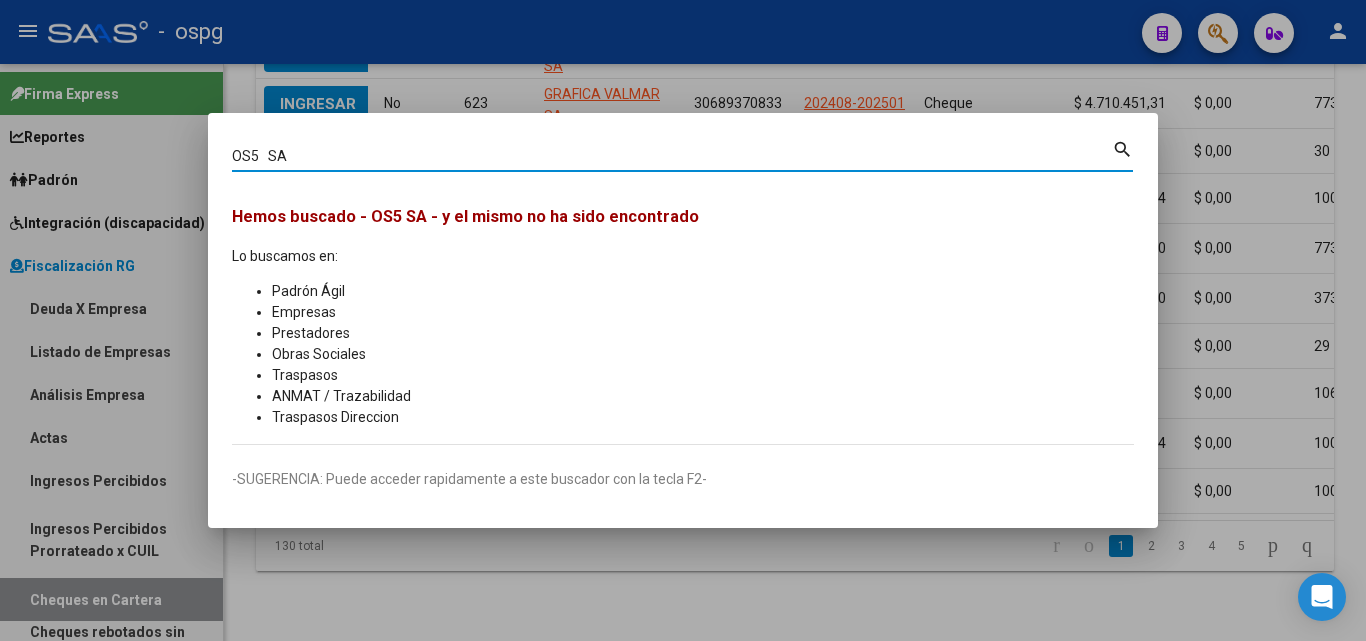 click at bounding box center [683, 320] 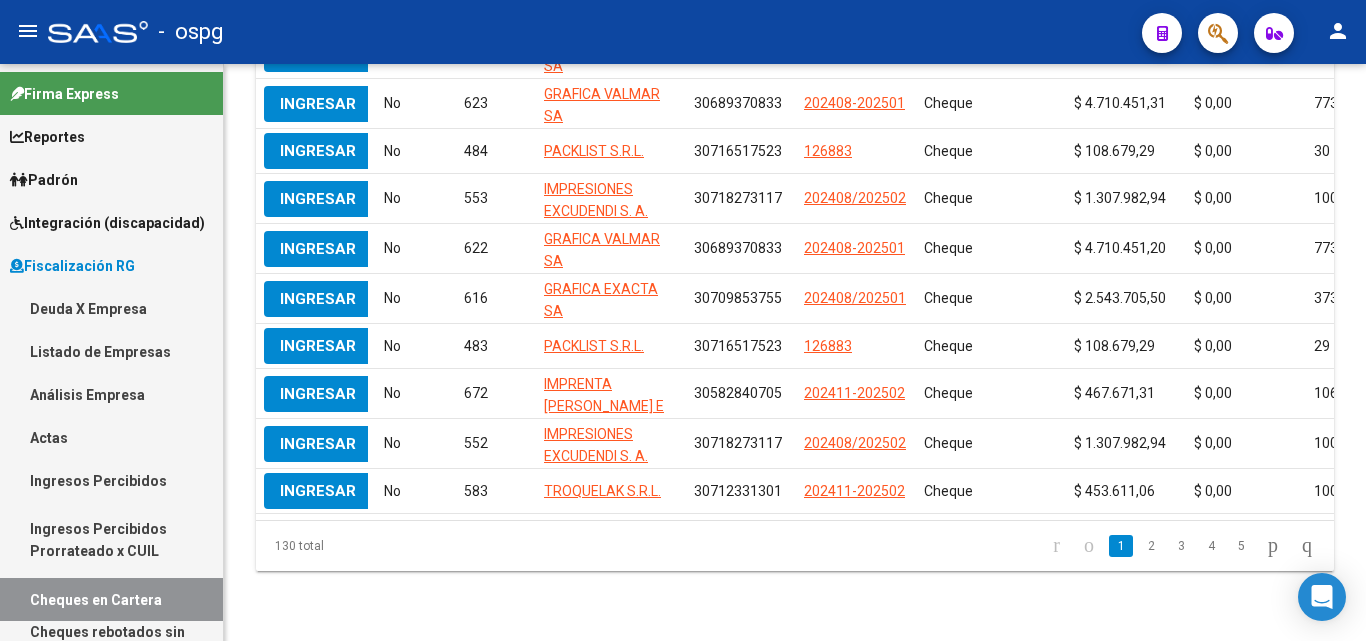 click on "$ 0,00" 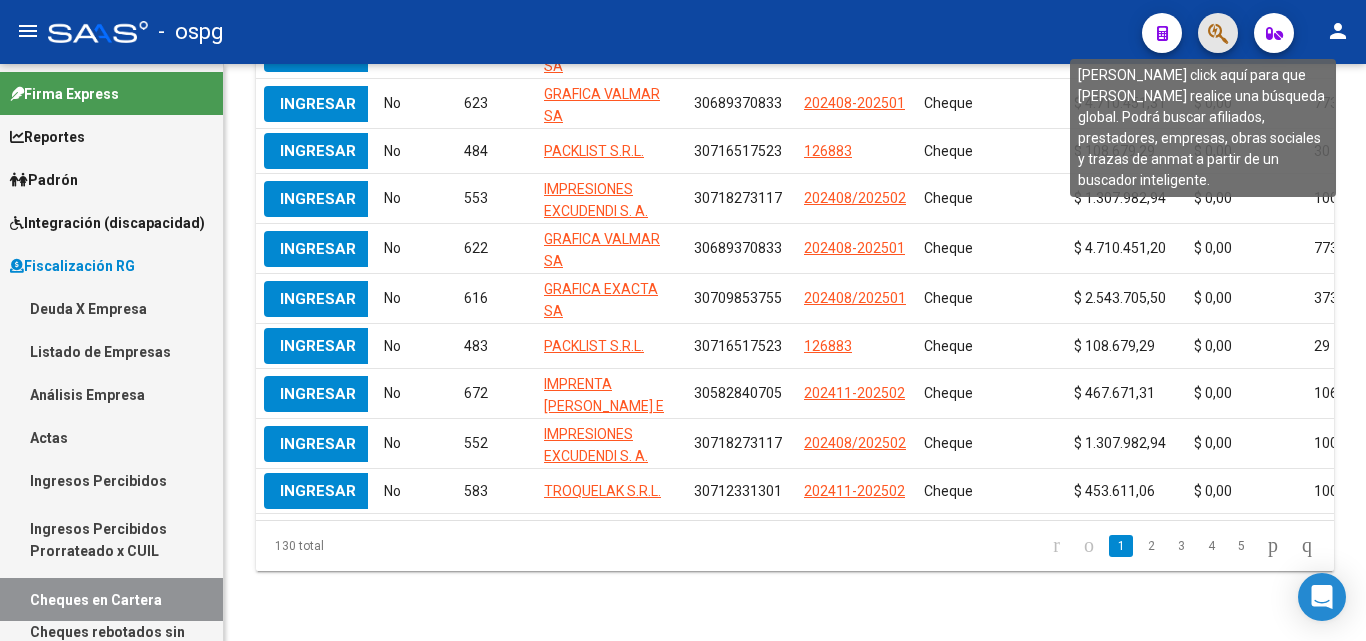 click 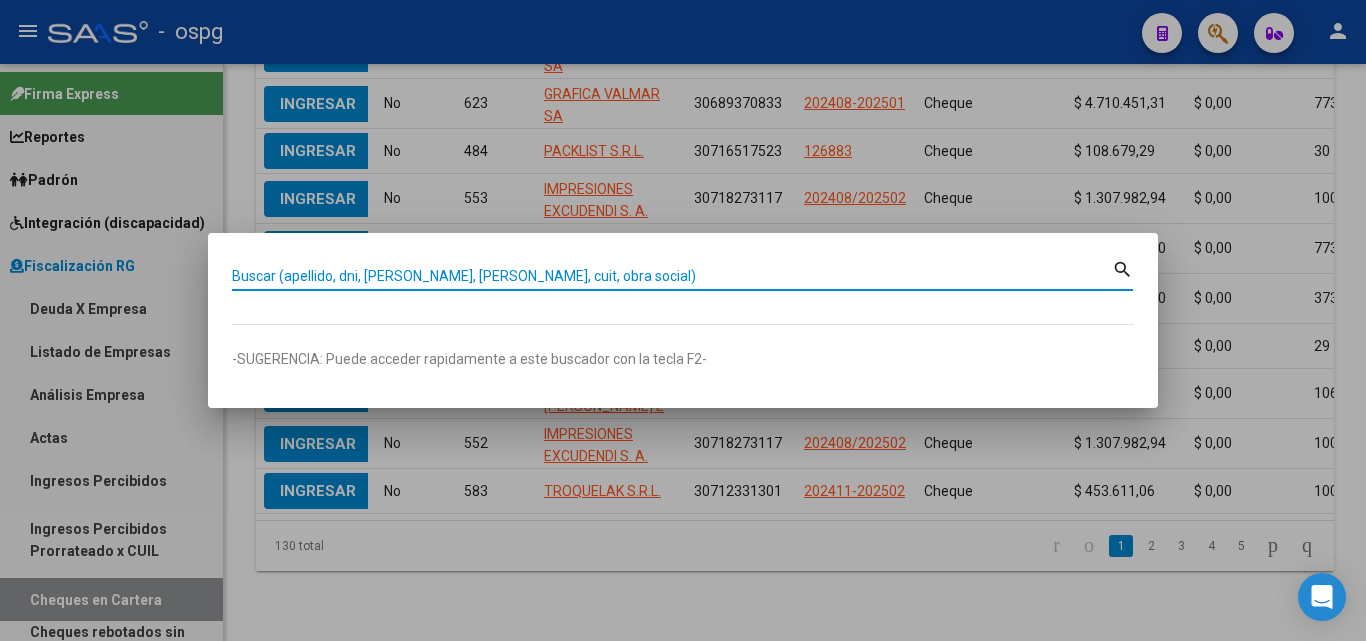 click on "Buscar (apellido, dni, [PERSON_NAME], [PERSON_NAME], cuit, obra social)" at bounding box center [672, 276] 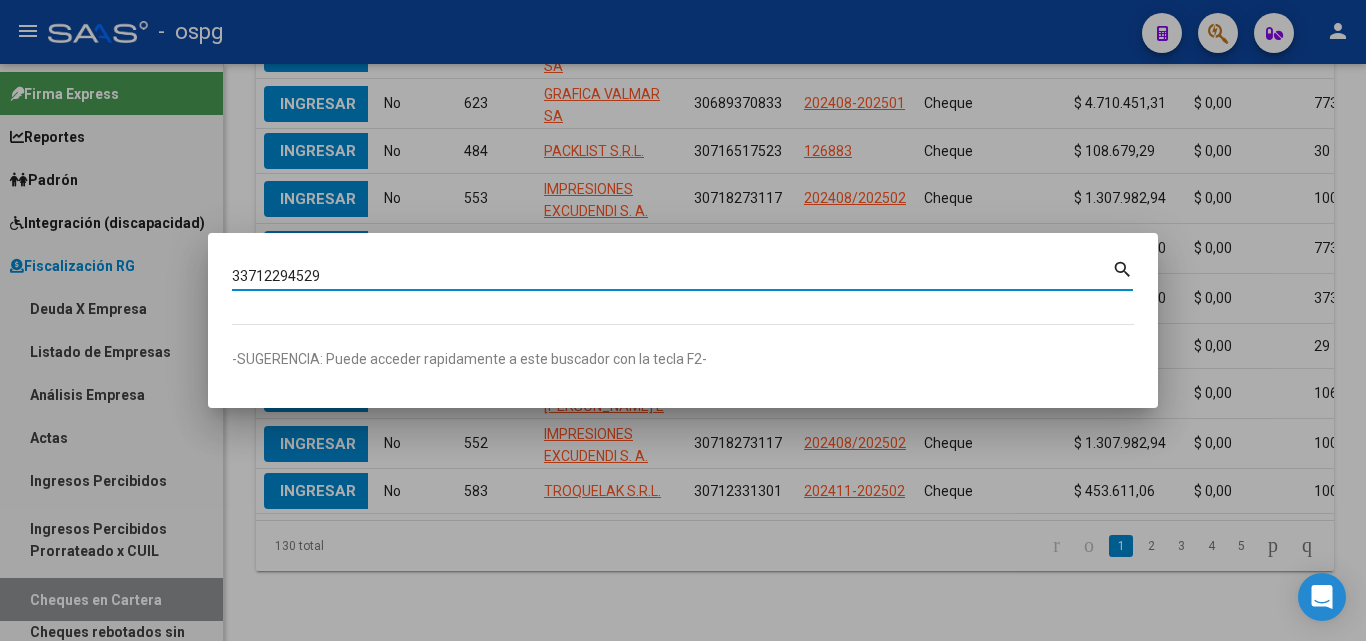 type on "33712294529" 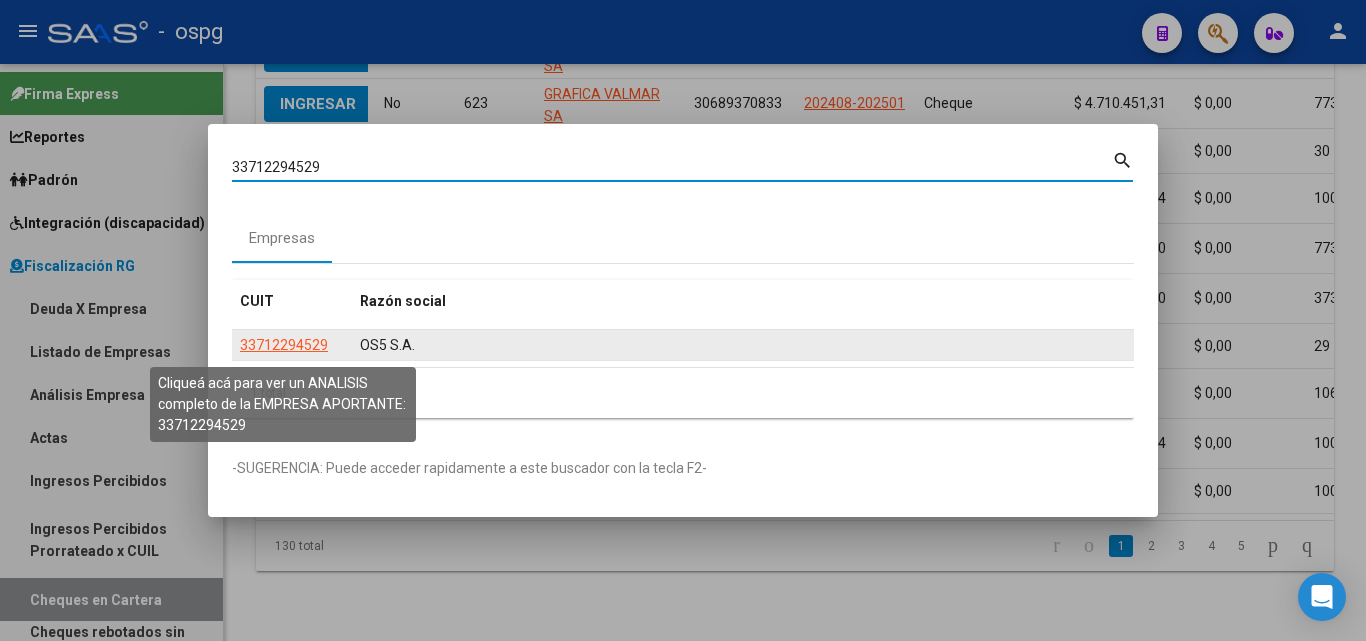 click on "33712294529" 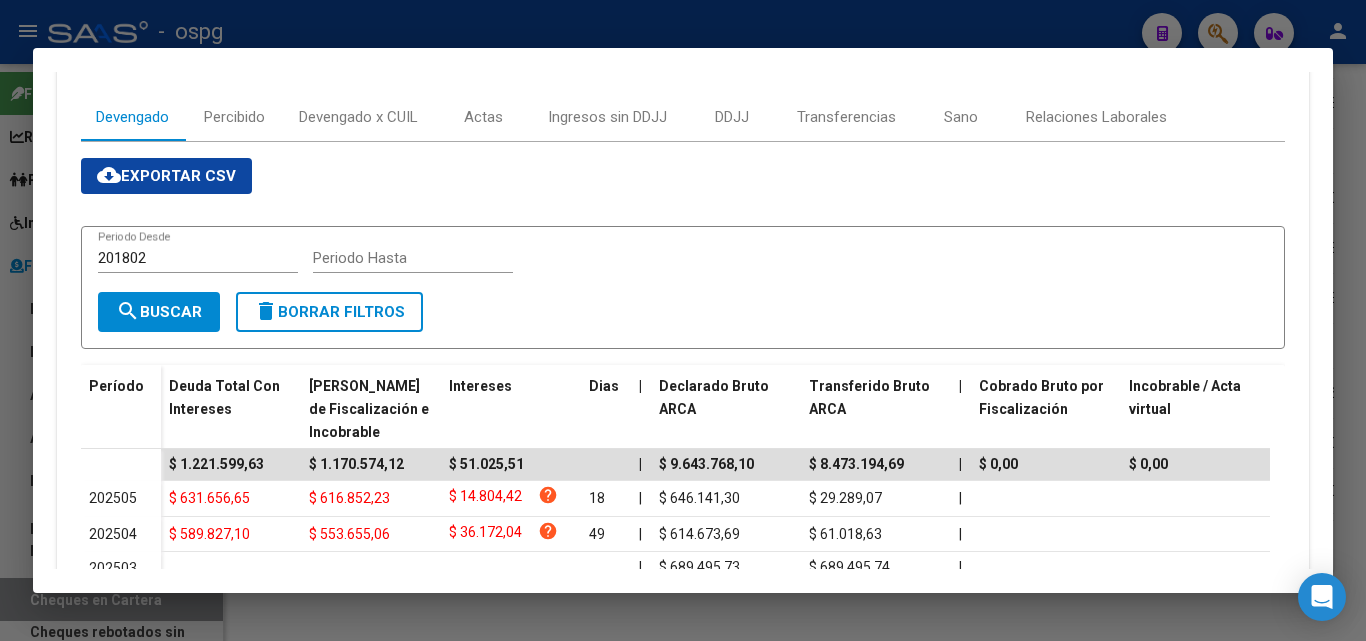 scroll, scrollTop: 500, scrollLeft: 0, axis: vertical 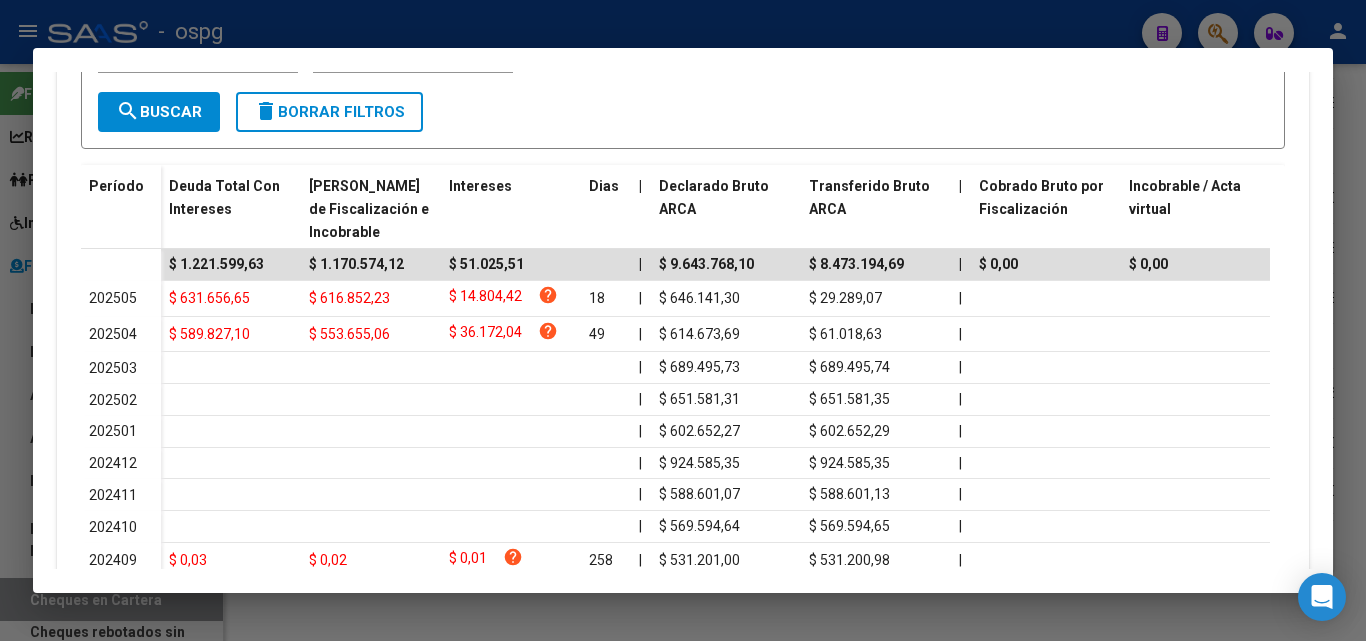 click at bounding box center (683, 320) 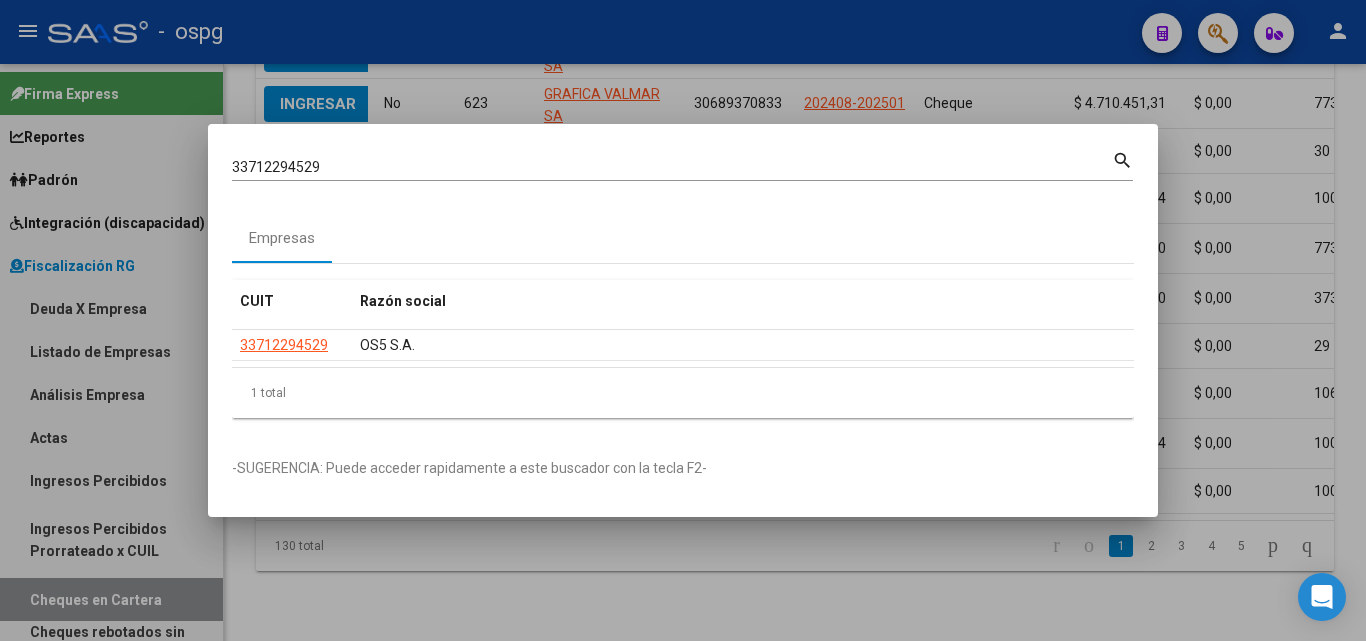 click at bounding box center [683, 320] 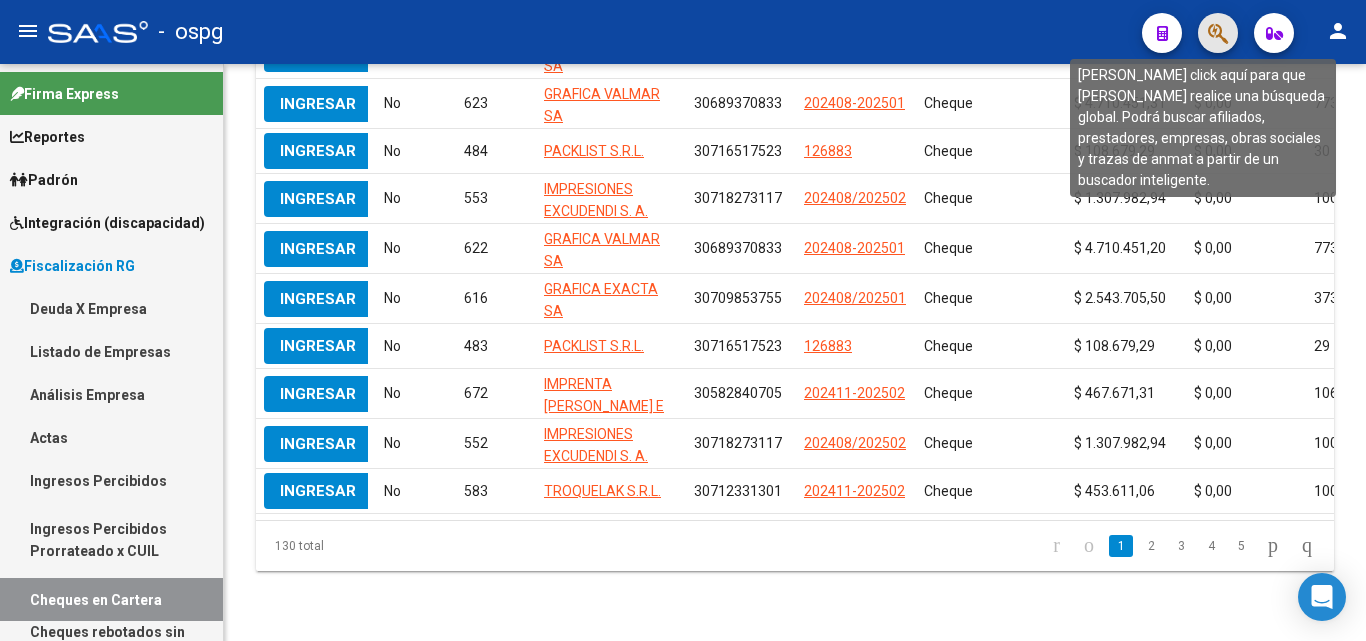 click 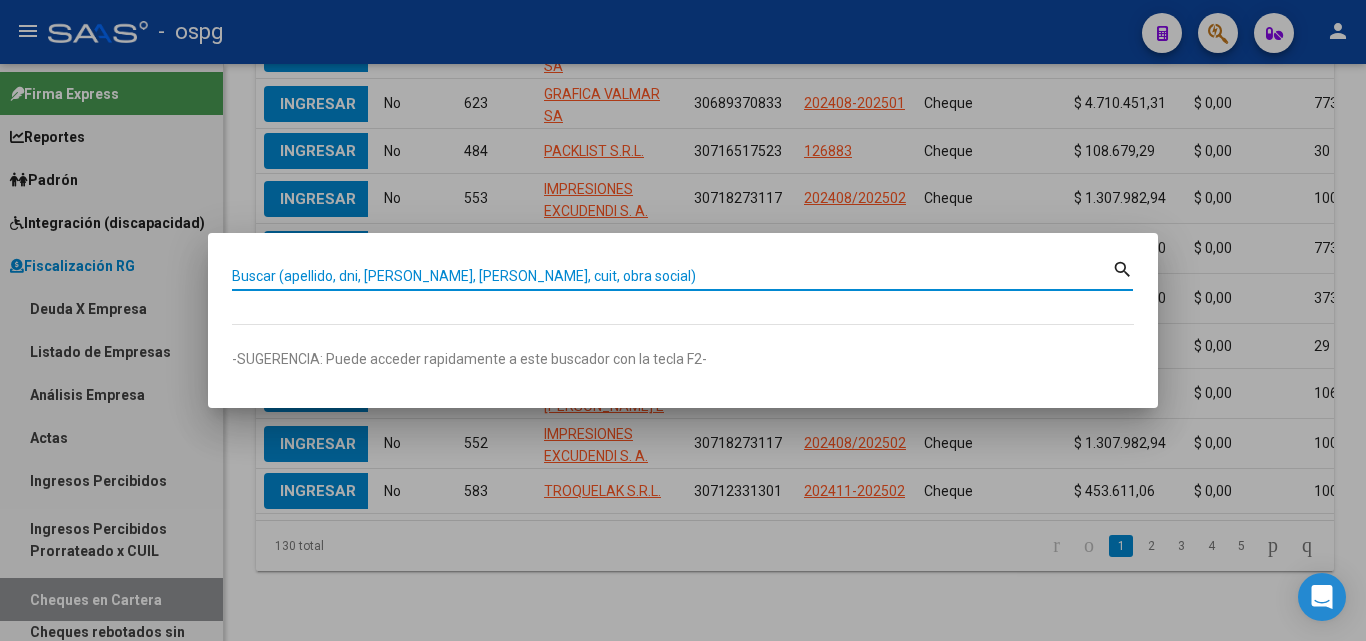 click on "Buscar (apellido, dni, [PERSON_NAME], [PERSON_NAME], cuit, obra social)" at bounding box center (672, 276) 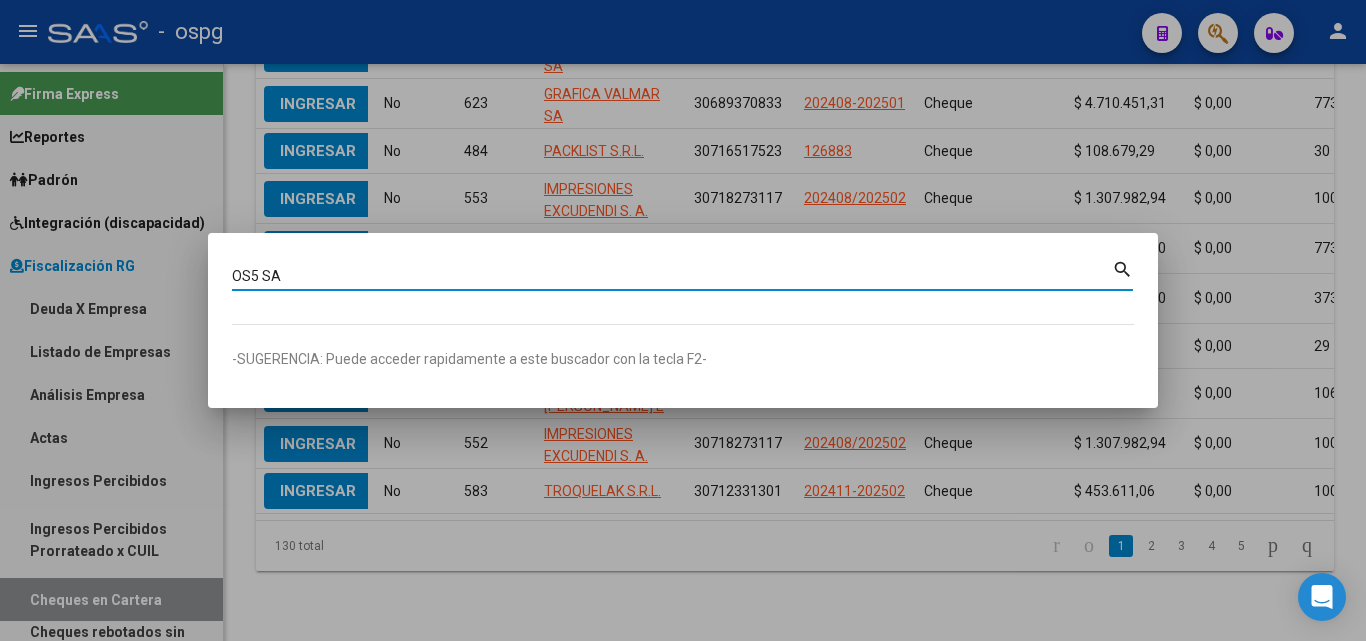 type on "OS5 SA" 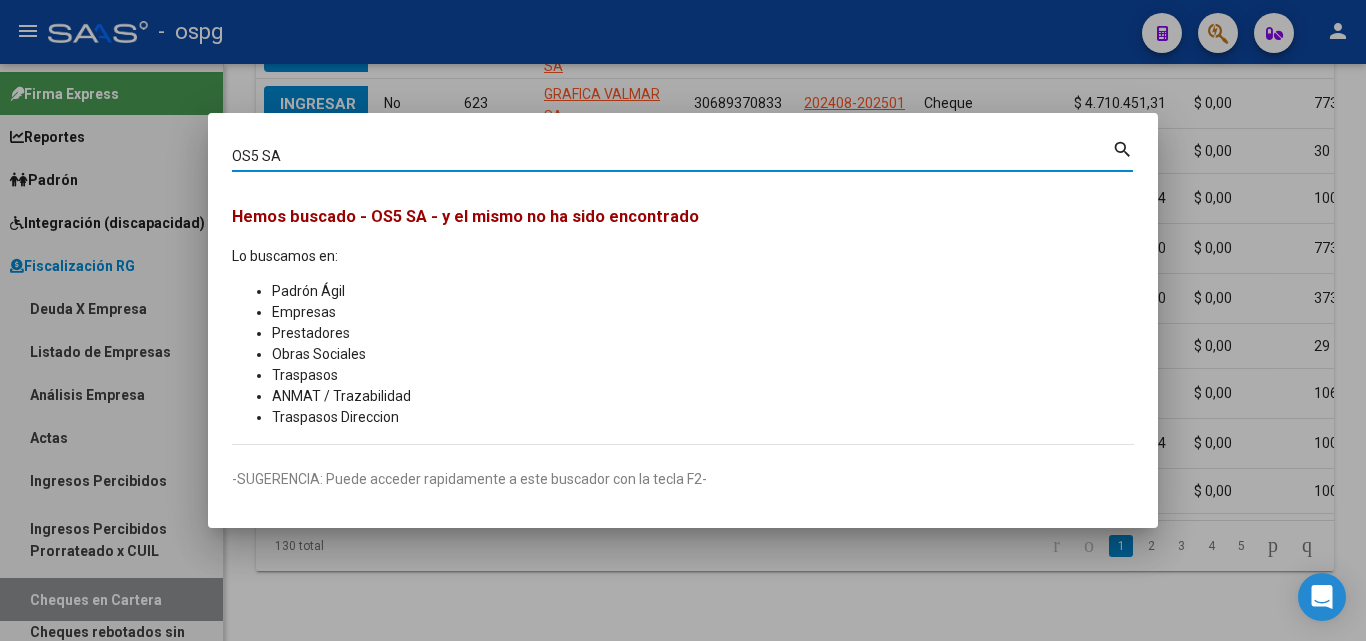 click at bounding box center (683, 320) 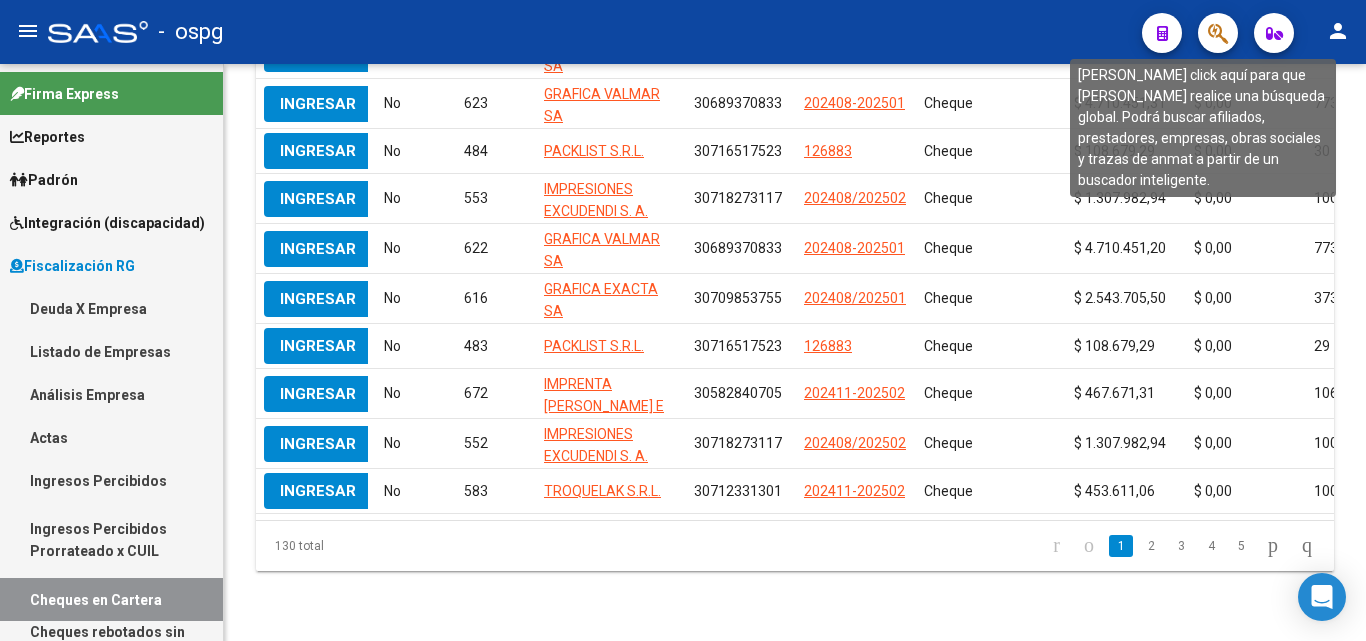 click 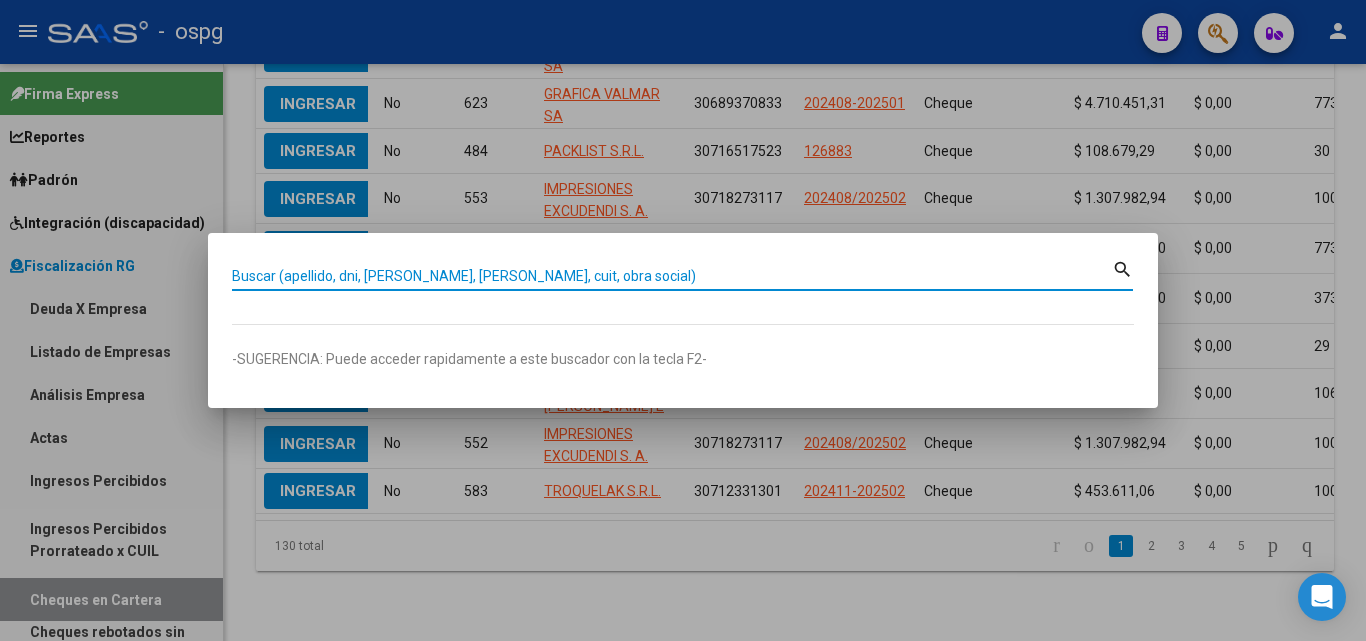 click on "Buscar (apellido, dni, [PERSON_NAME], [PERSON_NAME], cuit, obra social)" at bounding box center [672, 276] 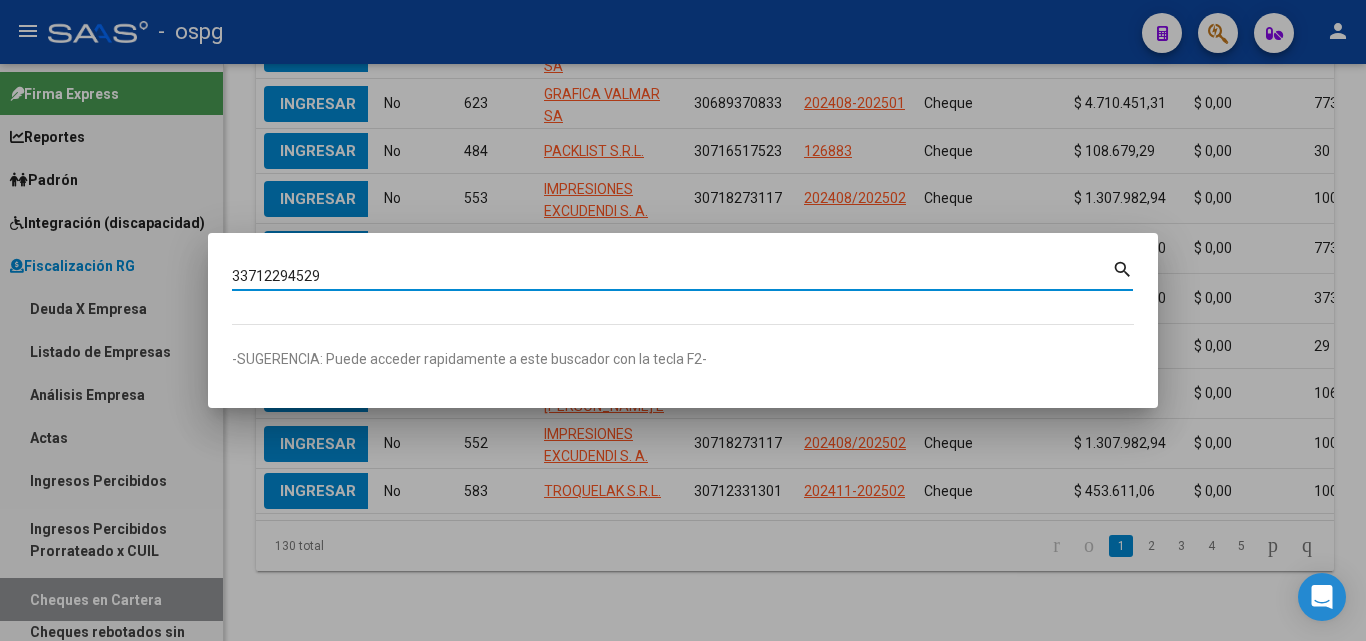 type on "33712294529" 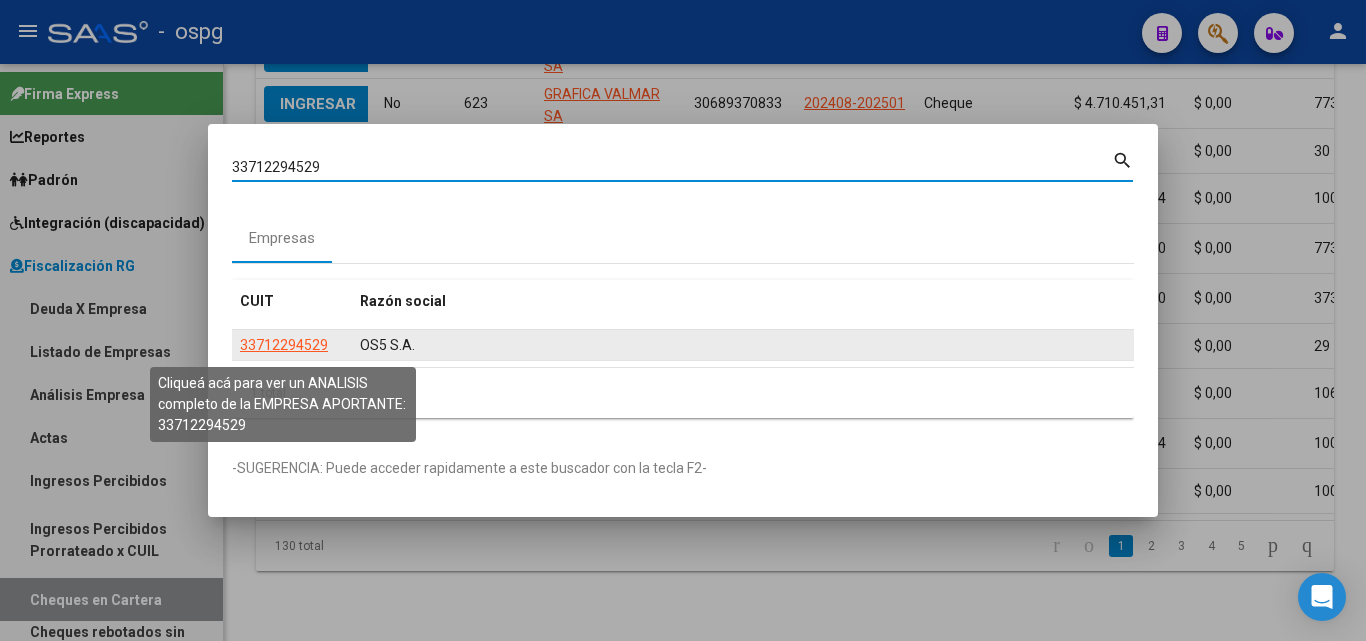 click on "33712294529" 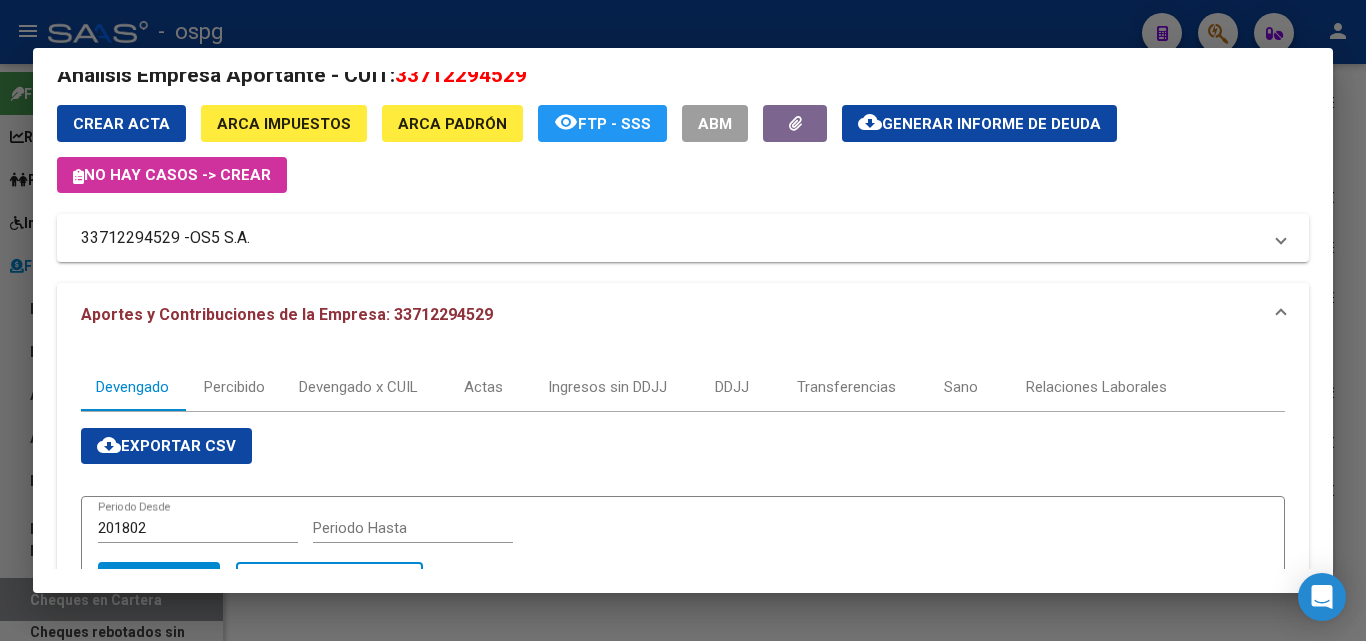 scroll, scrollTop: 0, scrollLeft: 0, axis: both 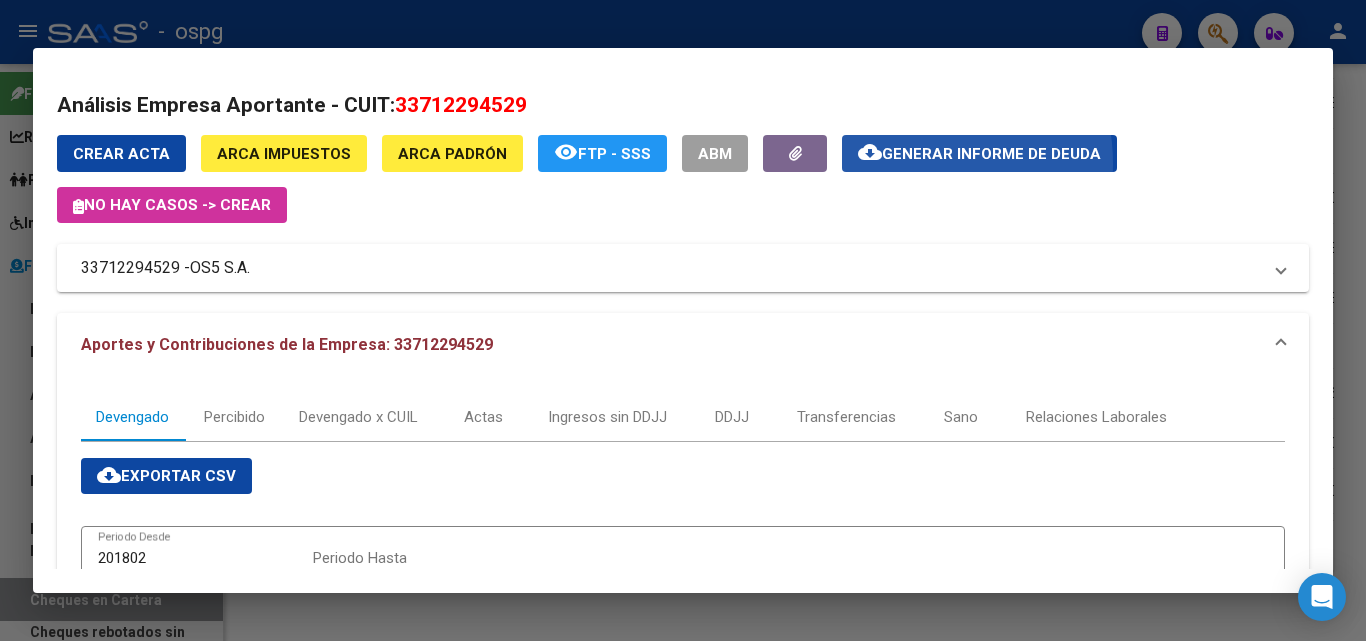 click on "cloud_download  Generar informe de deuda" 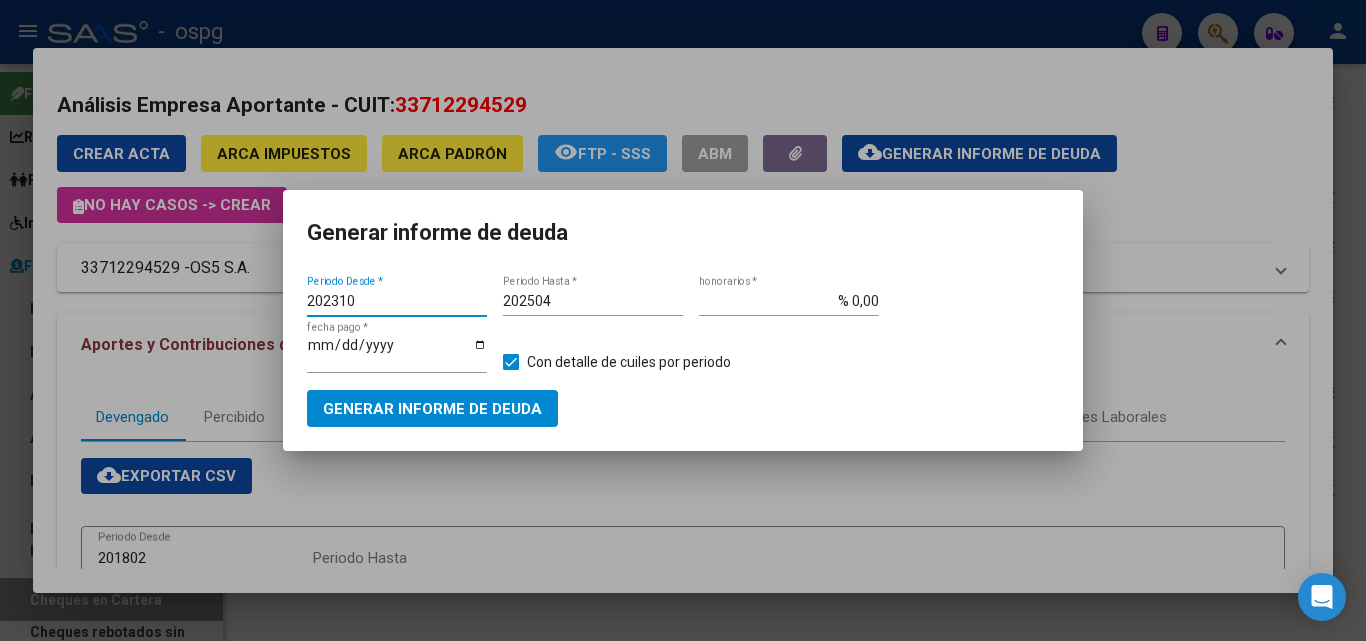 drag, startPoint x: 420, startPoint y: 302, endPoint x: 102, endPoint y: 281, distance: 318.69263 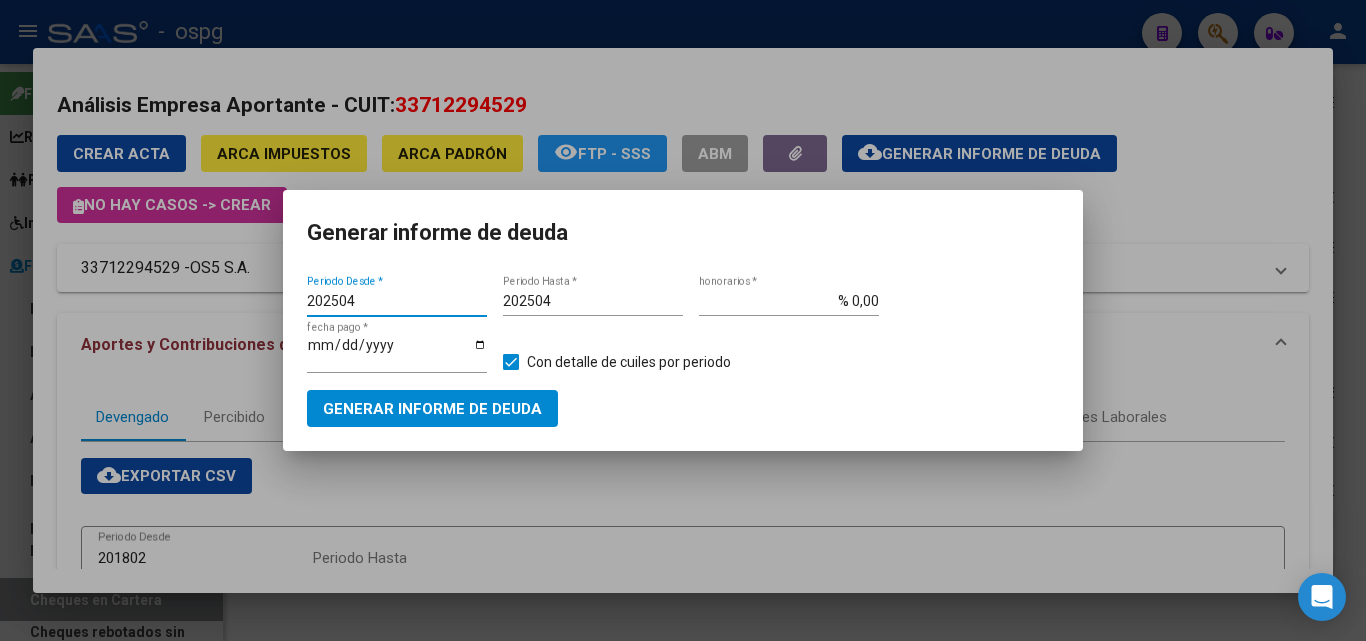type on "202504" 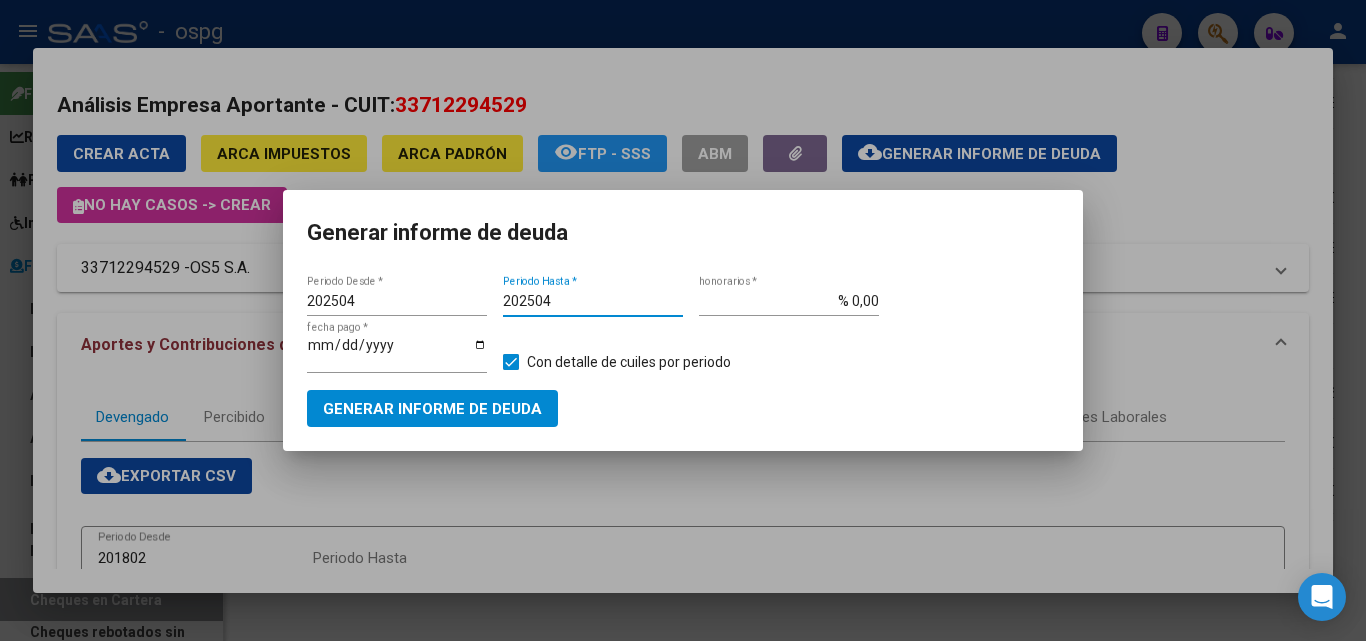 click on "202504" at bounding box center (593, 301) 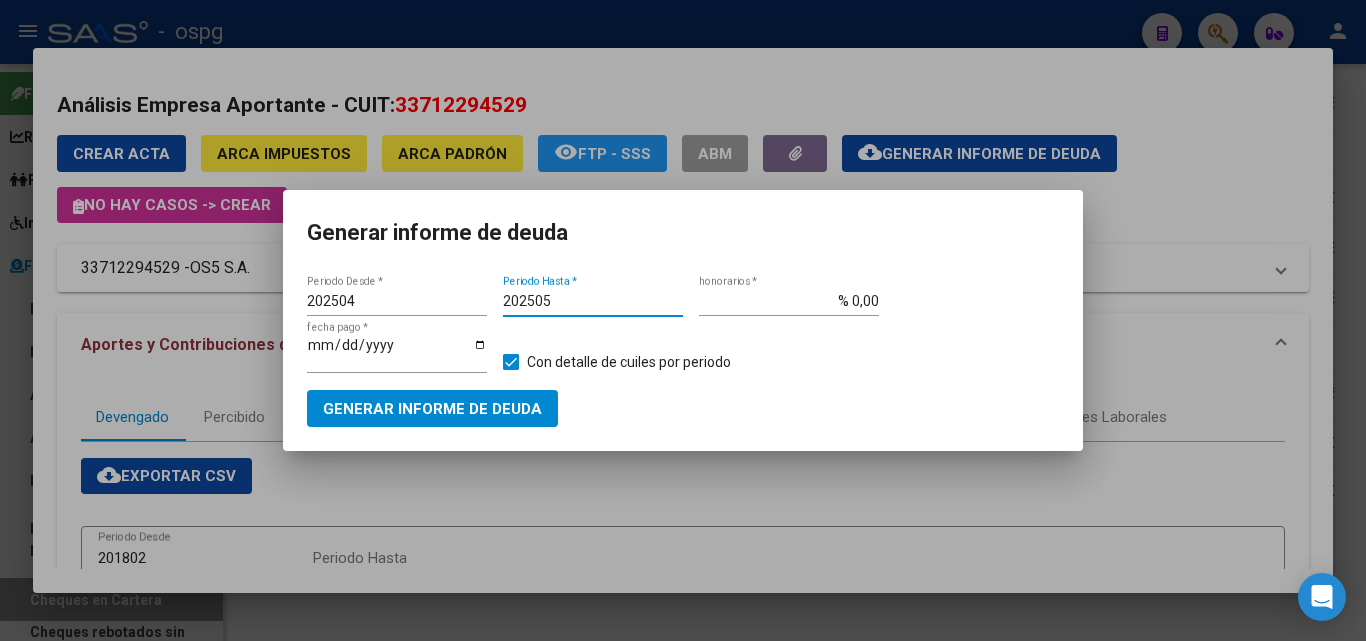 type on "202505" 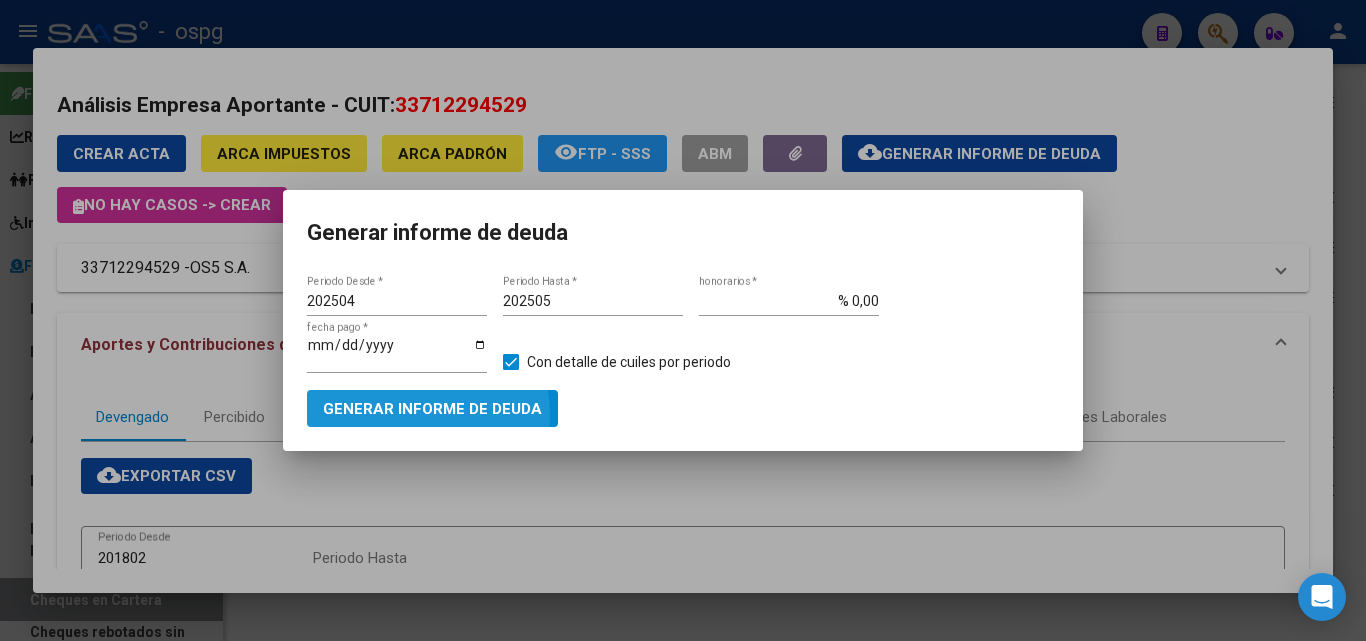 click on "Generar informe de deuda" at bounding box center (432, 409) 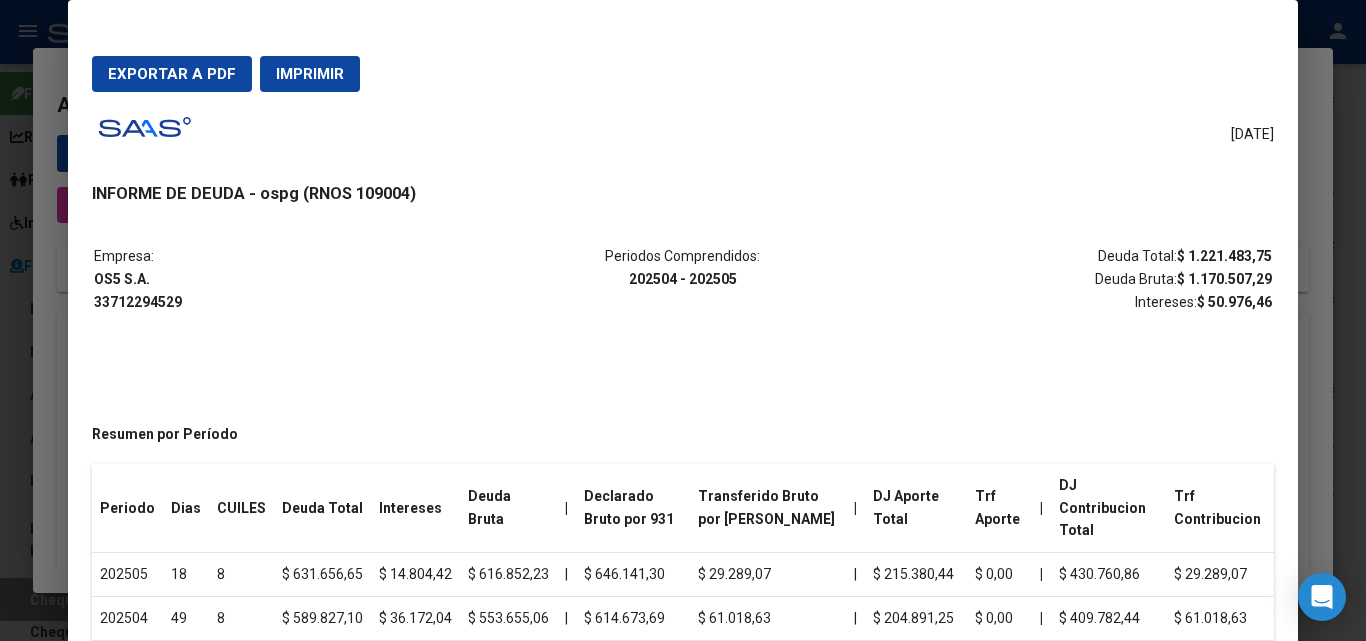 click on "Exportar a PDF" at bounding box center [172, 74] 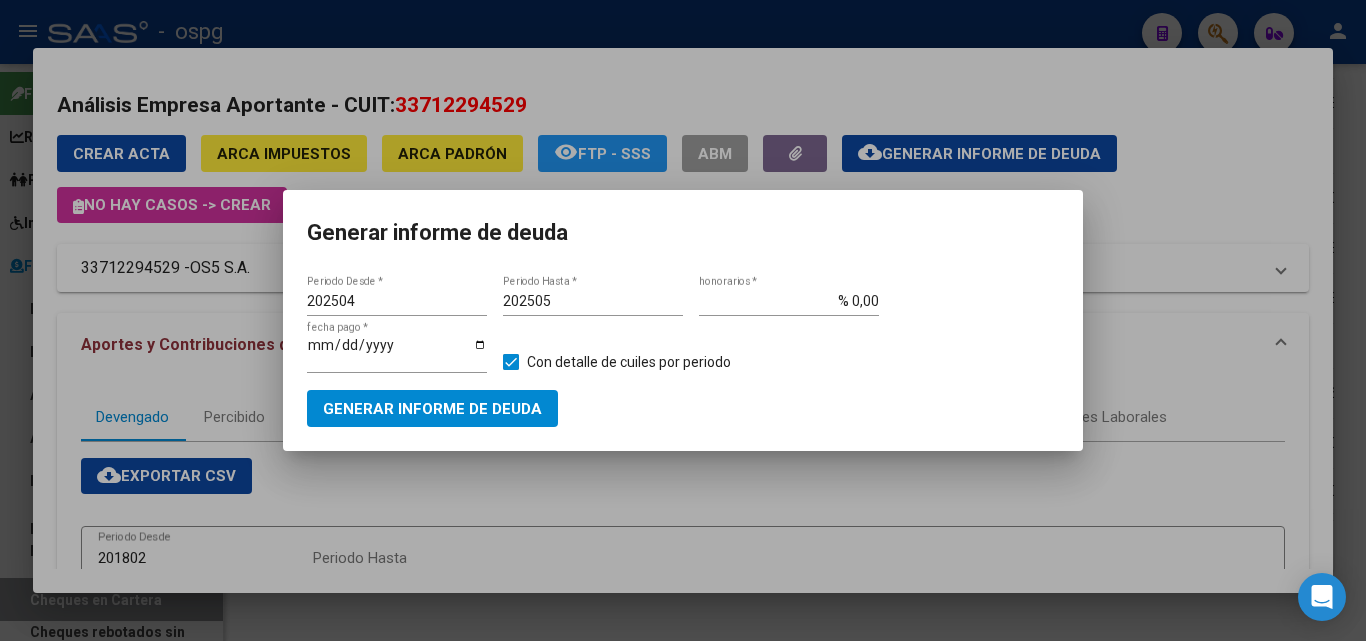 click at bounding box center [683, 320] 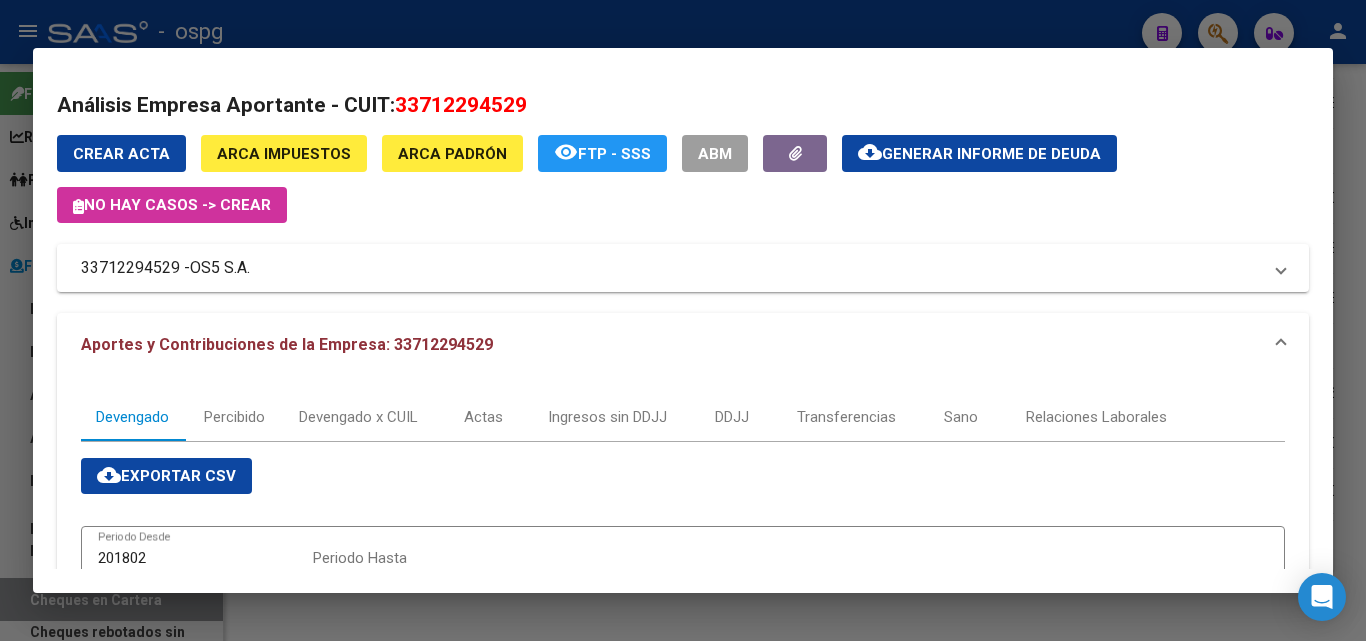 click at bounding box center [683, 320] 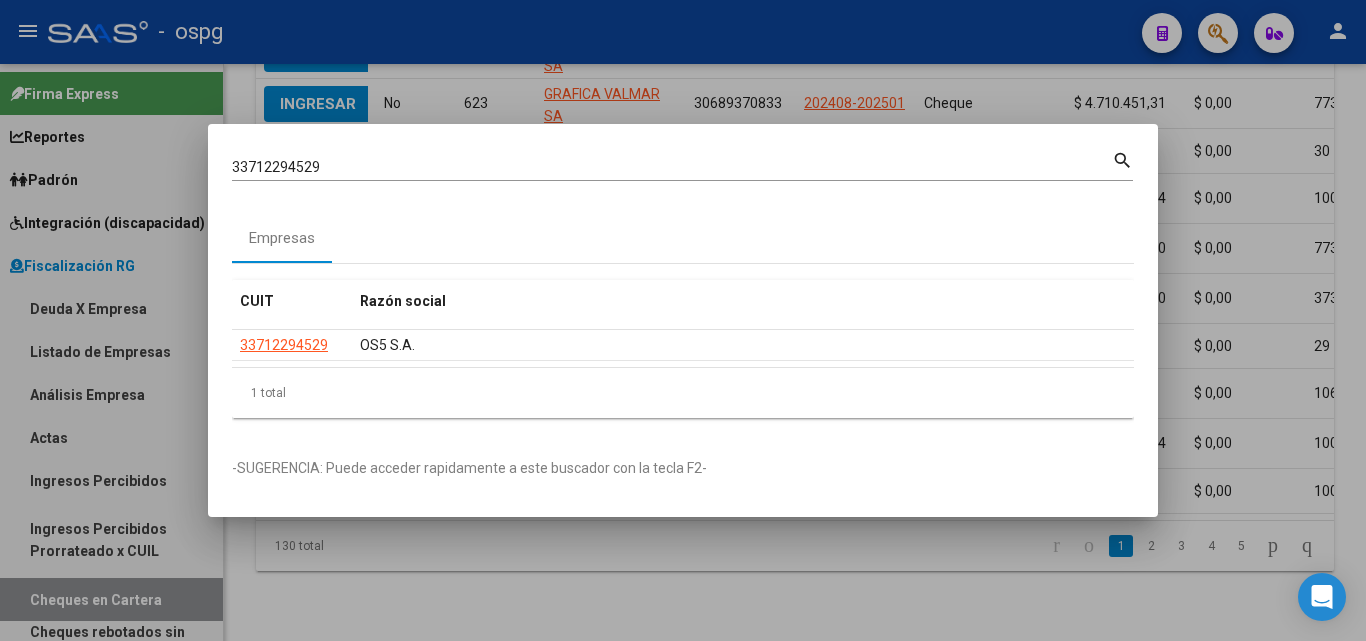 click at bounding box center (683, 320) 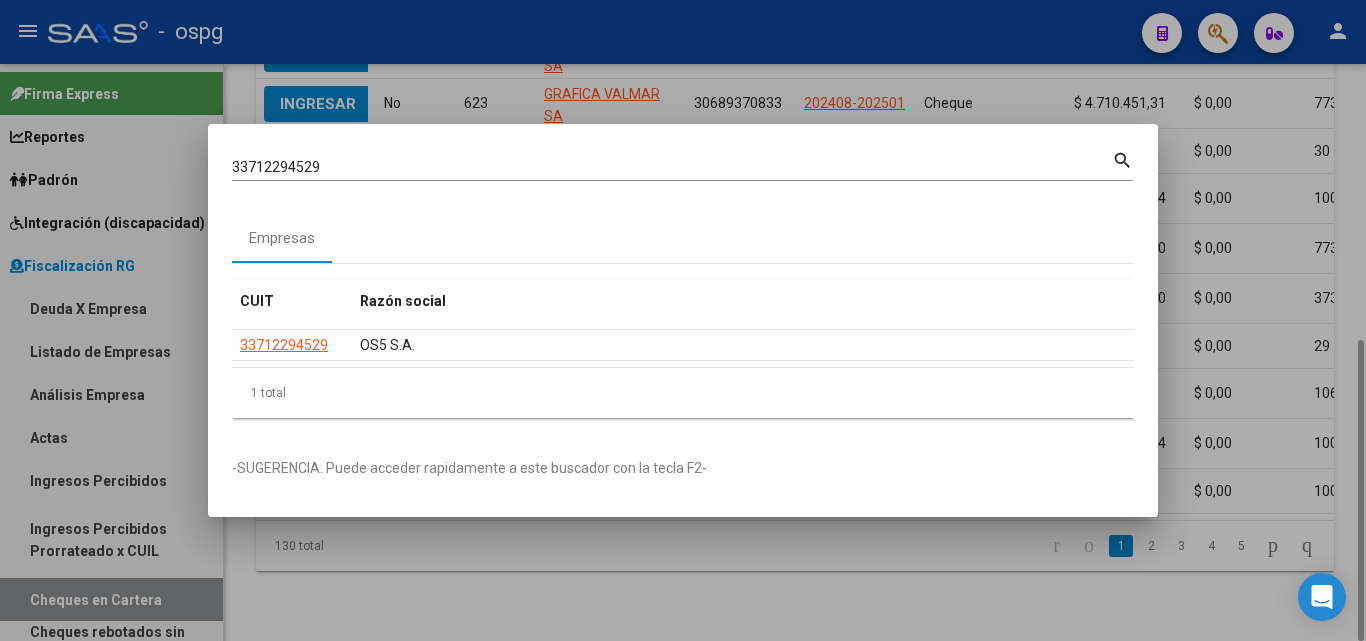 type 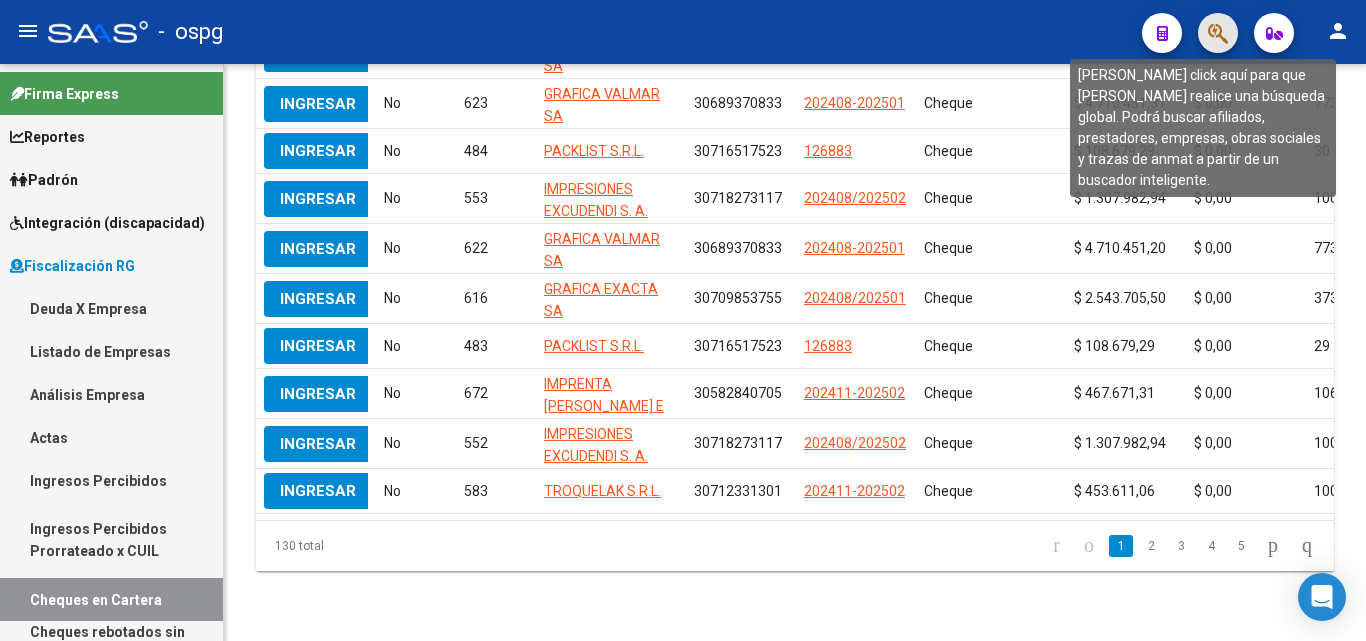 click 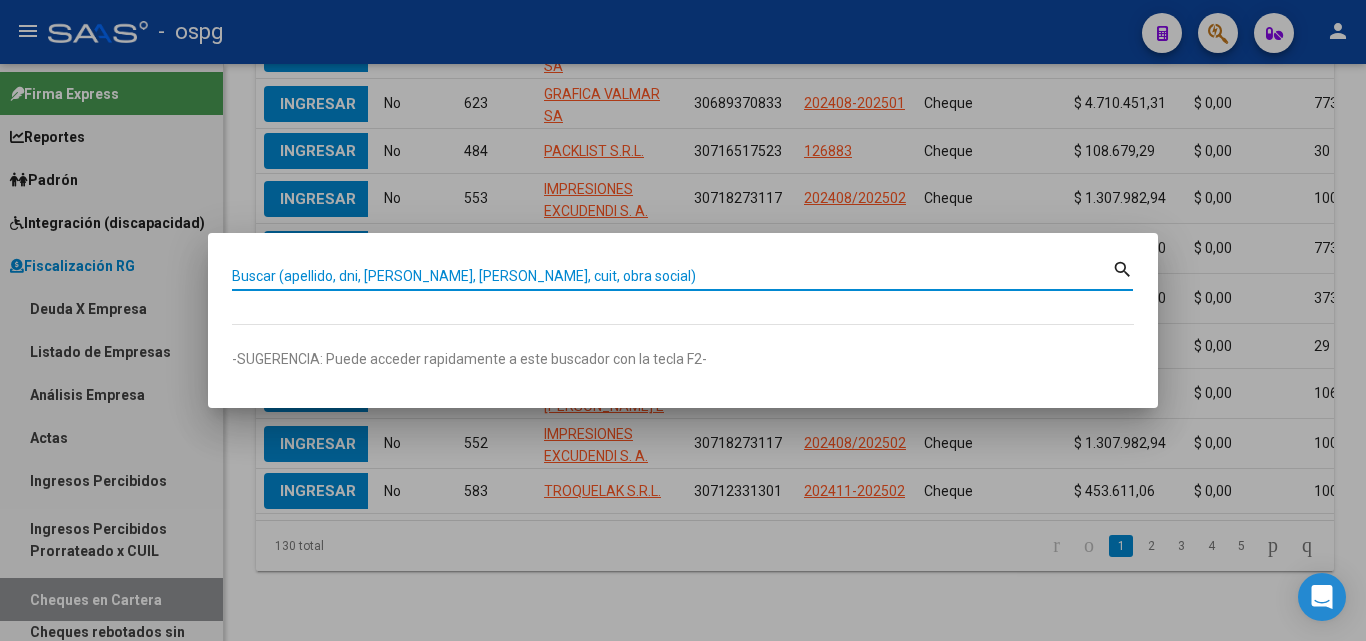 click on "Buscar (apellido, dni, [PERSON_NAME], [PERSON_NAME], cuit, obra social)" at bounding box center [672, 276] 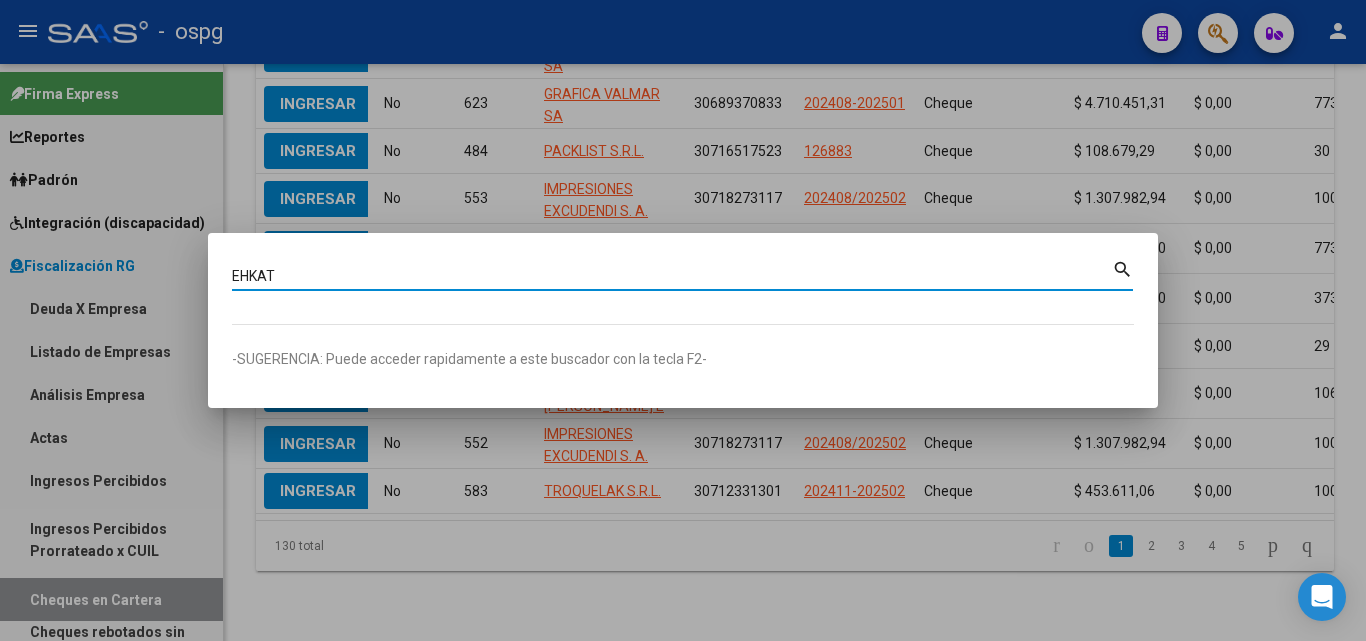 type on "EHKAT" 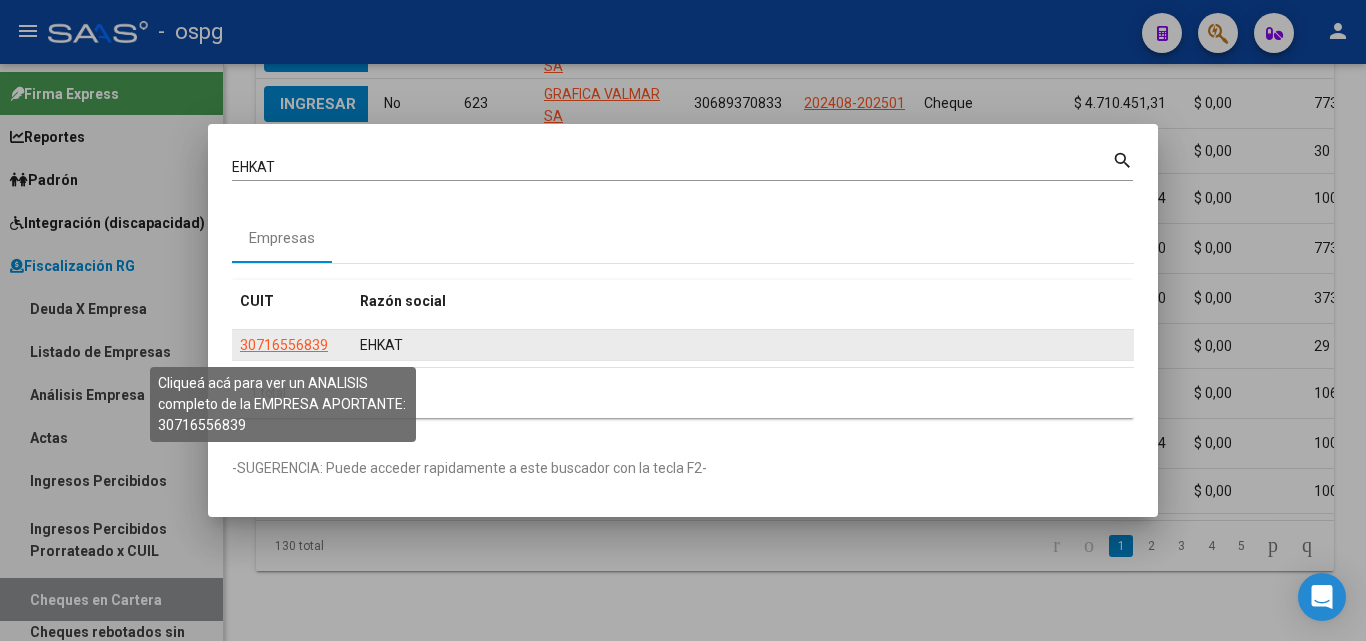 click on "30716556839" 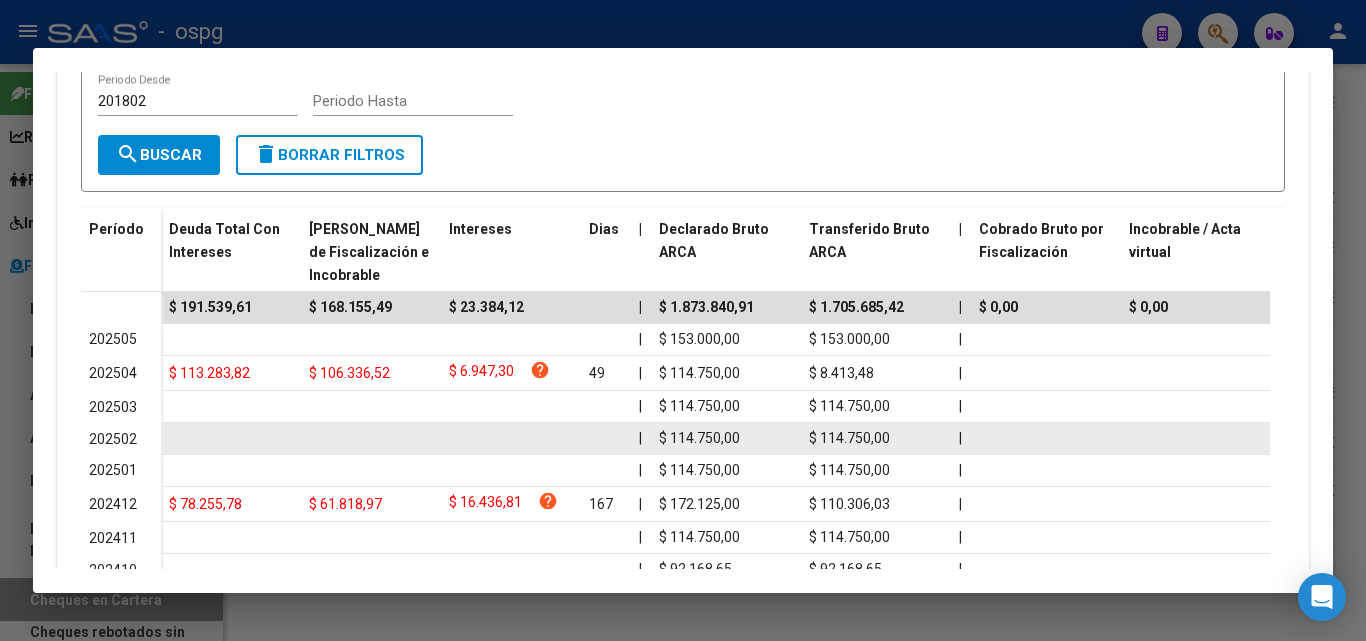 scroll, scrollTop: 300, scrollLeft: 0, axis: vertical 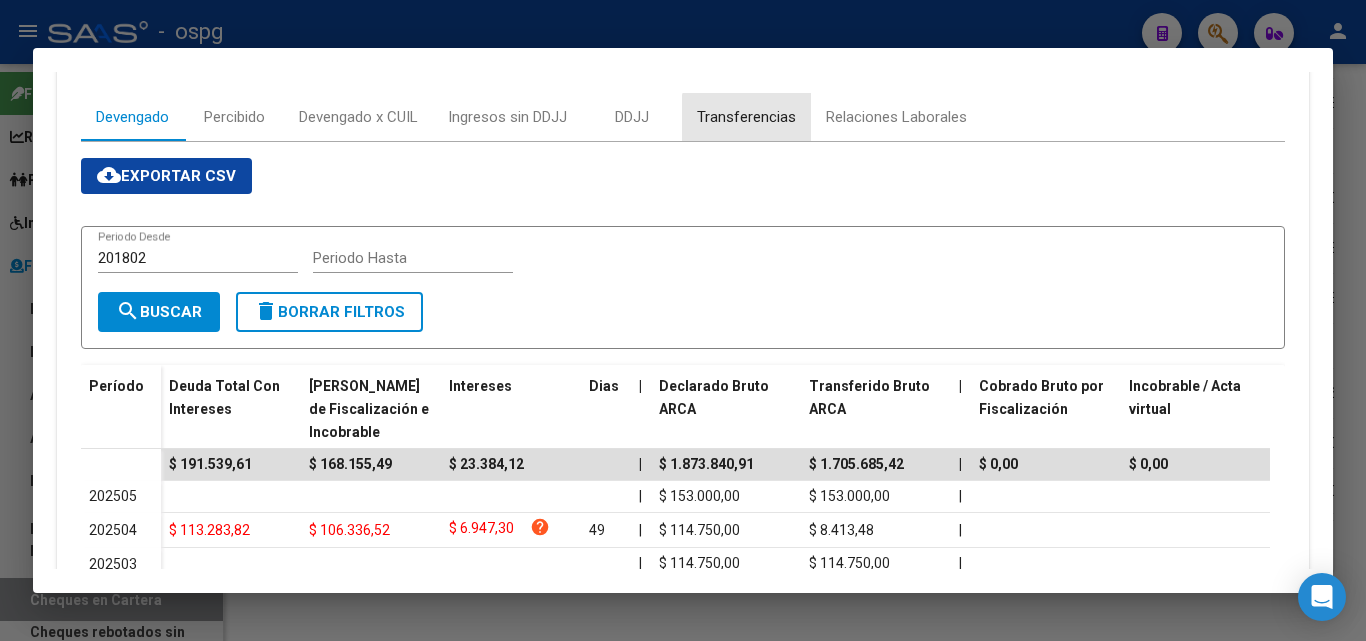 click on "Transferencias" at bounding box center (746, 117) 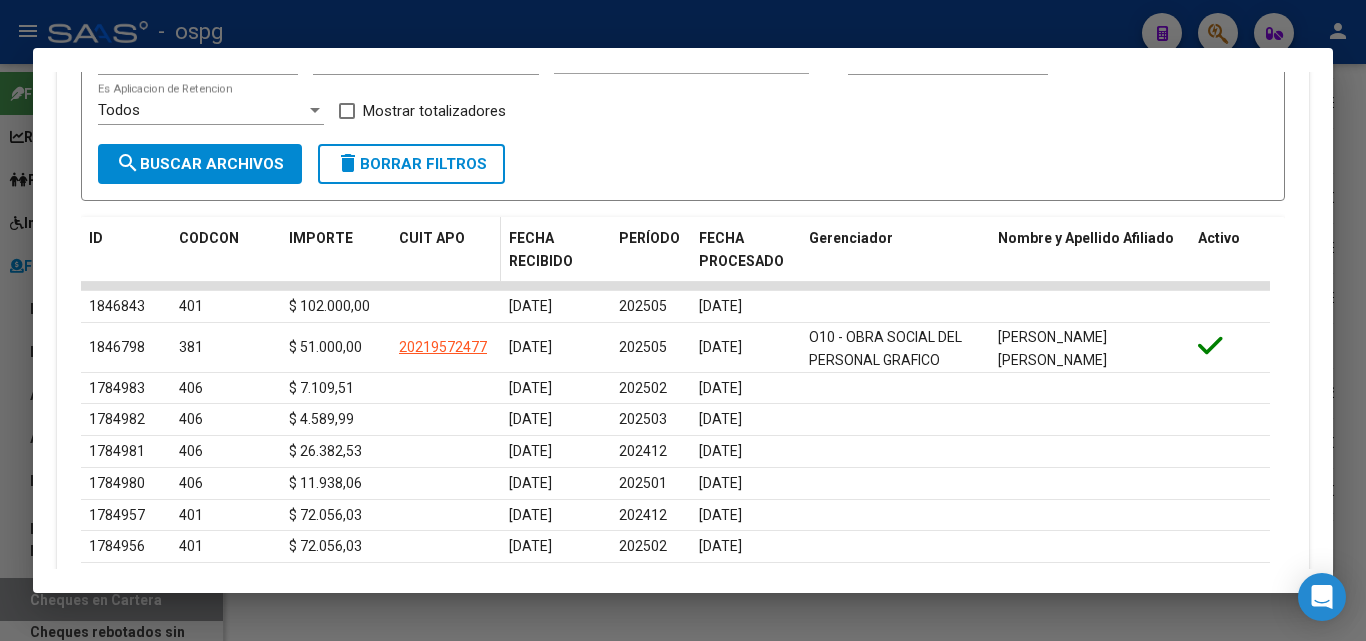 scroll, scrollTop: 600, scrollLeft: 0, axis: vertical 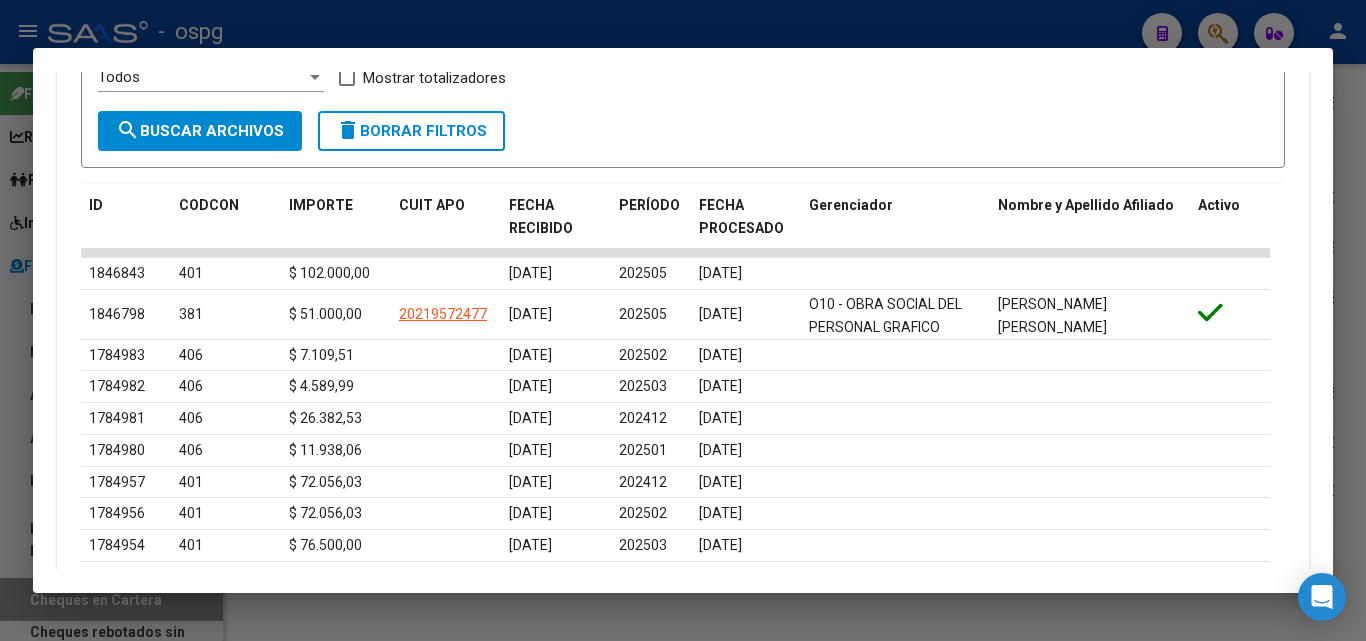 click at bounding box center (683, 320) 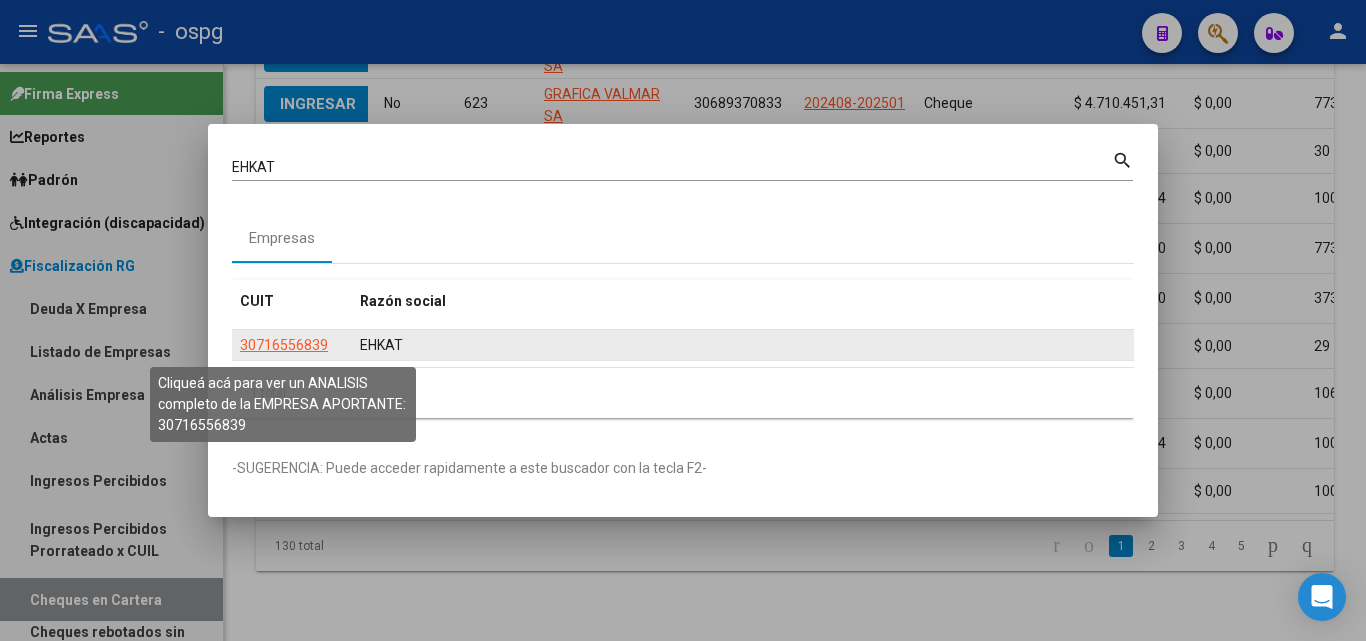 click on "30716556839" 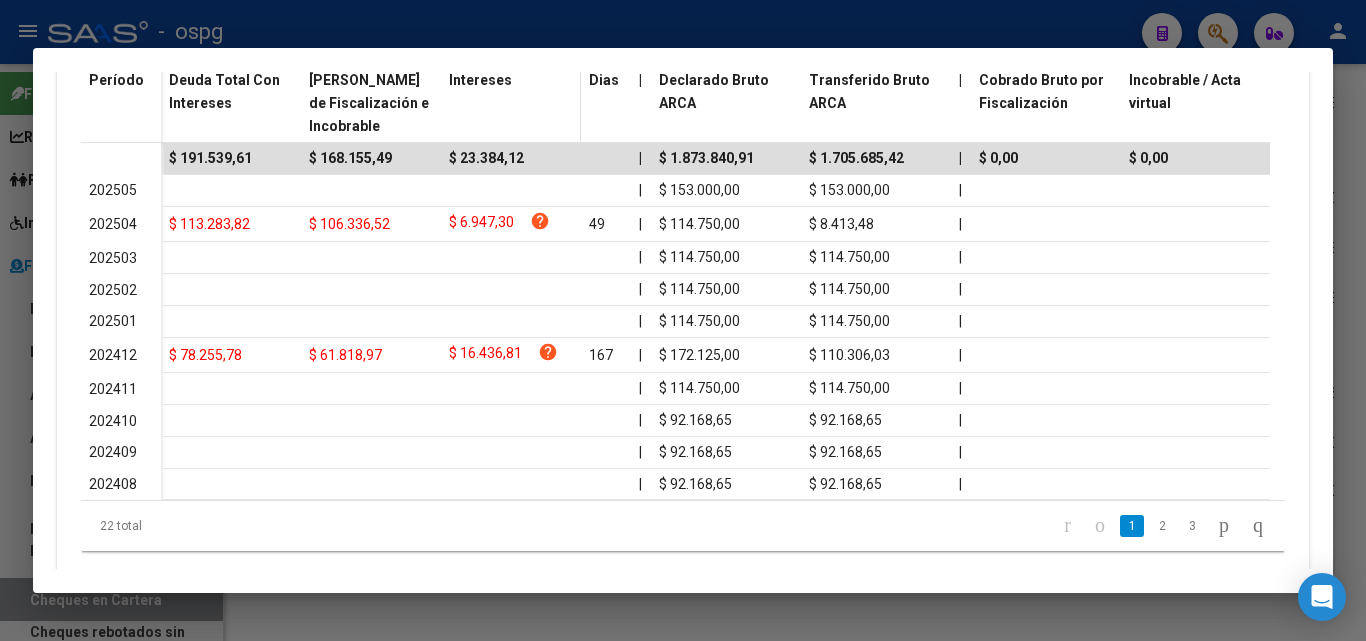 scroll, scrollTop: 609, scrollLeft: 0, axis: vertical 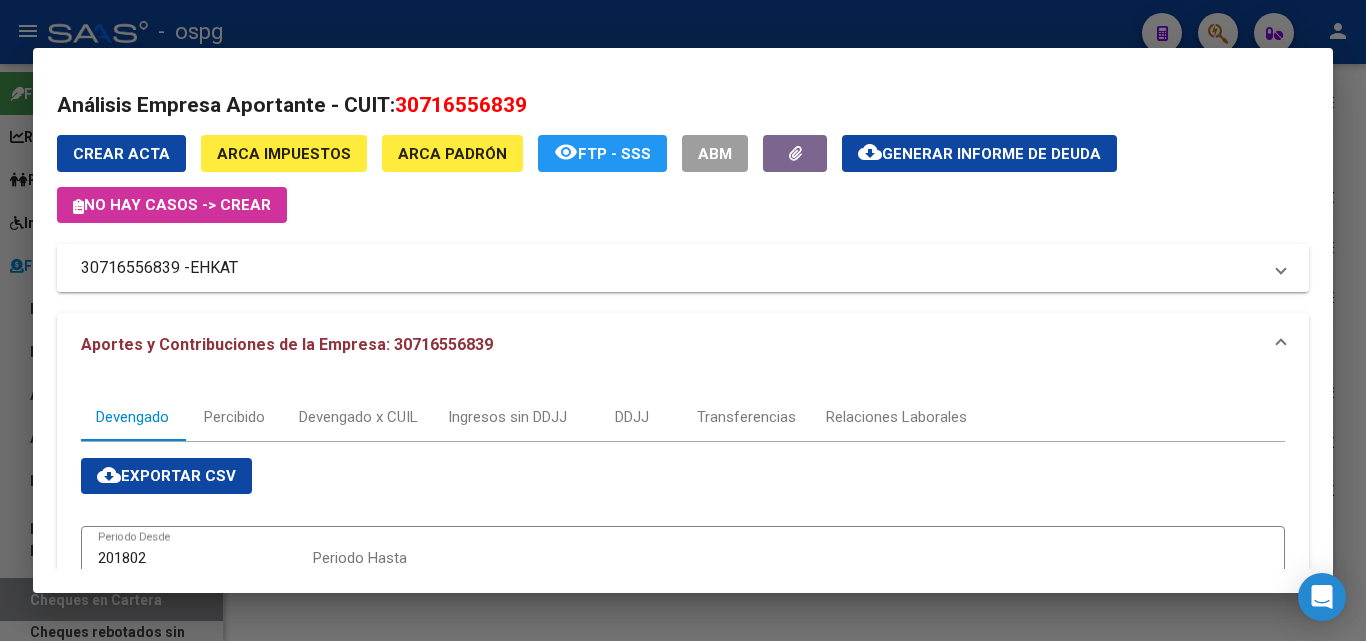 click at bounding box center [683, 320] 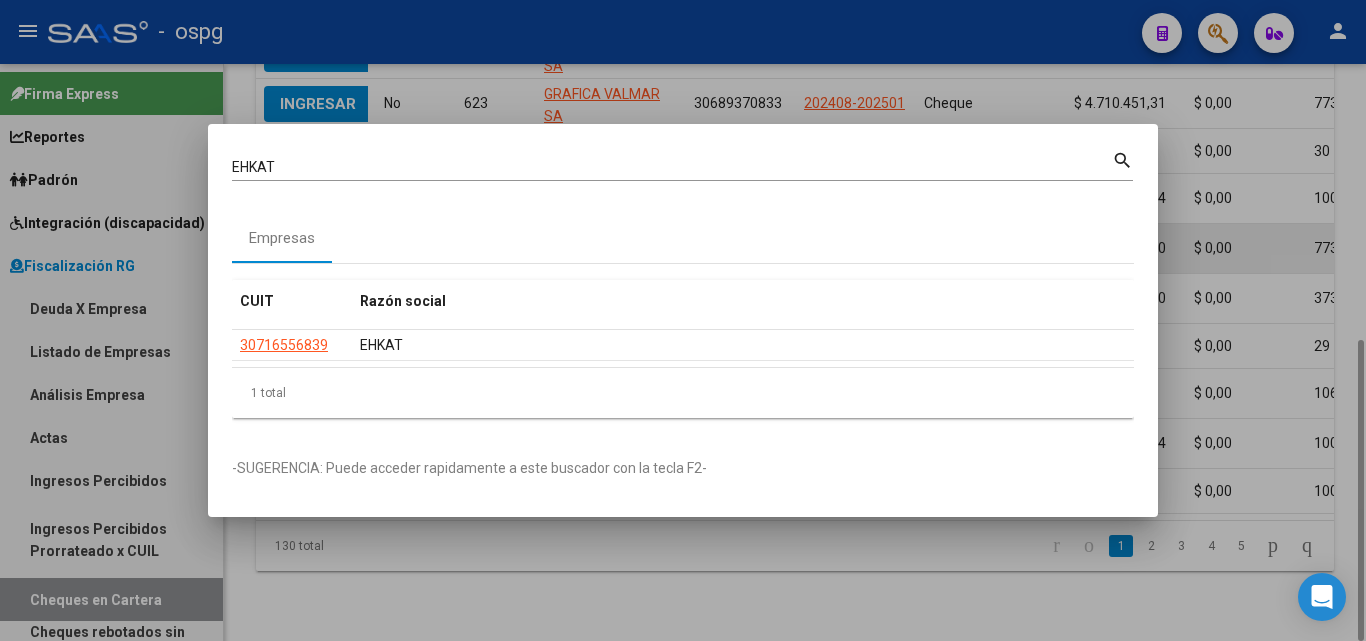 click at bounding box center (683, 320) 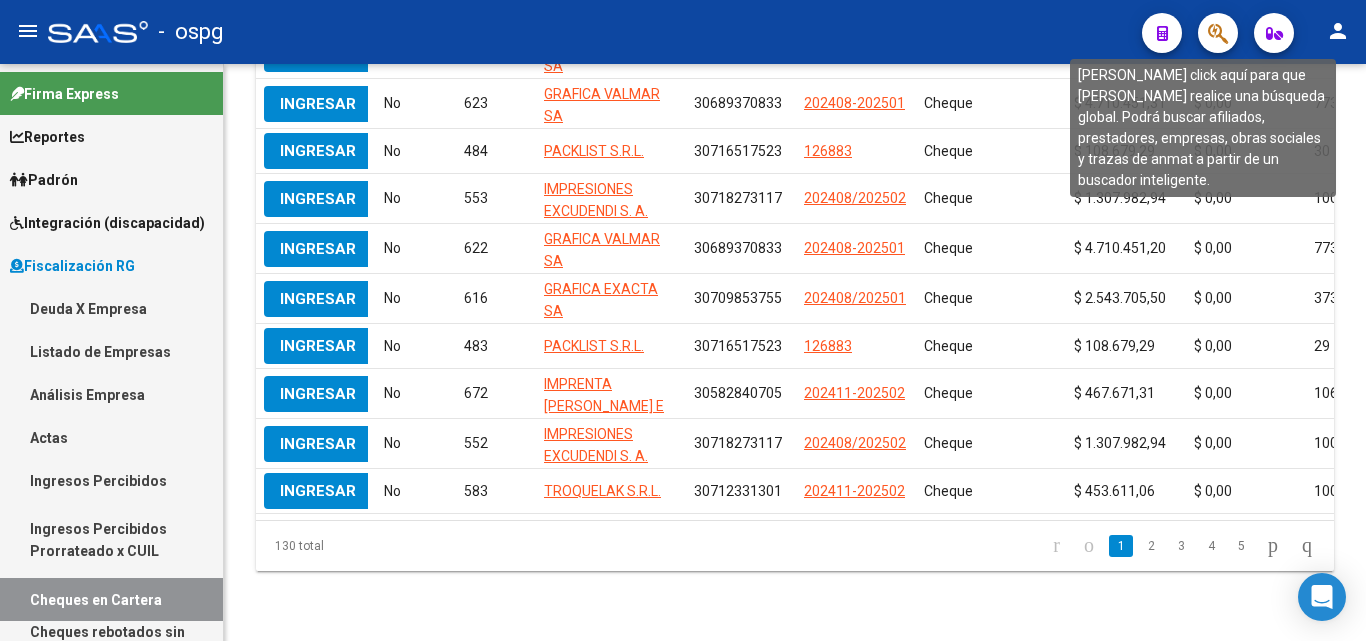 click 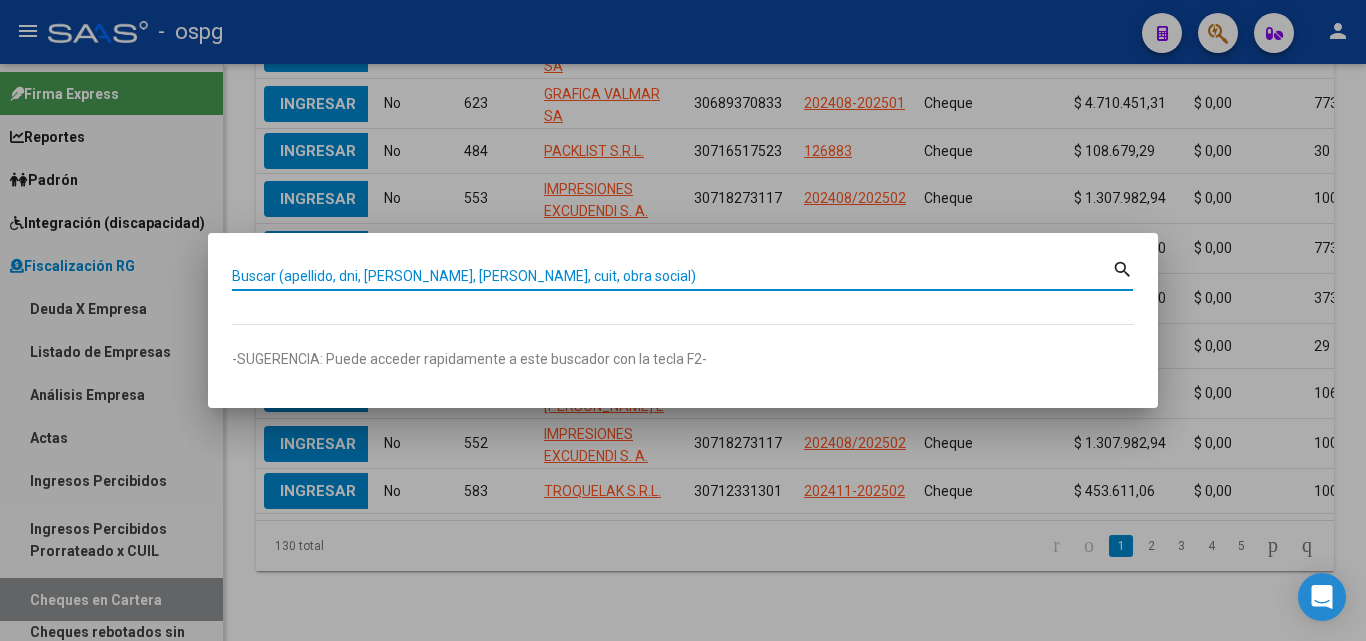 paste on "AD GRAPHIS" 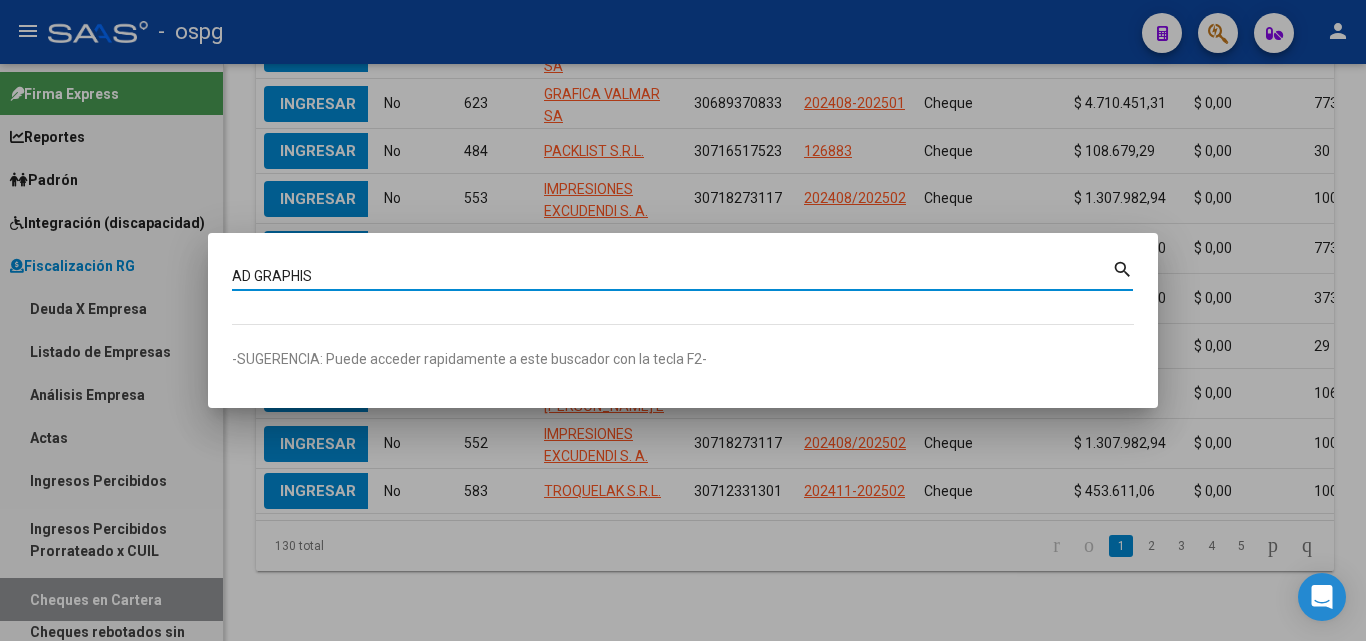 type on "AD GRAPHIS" 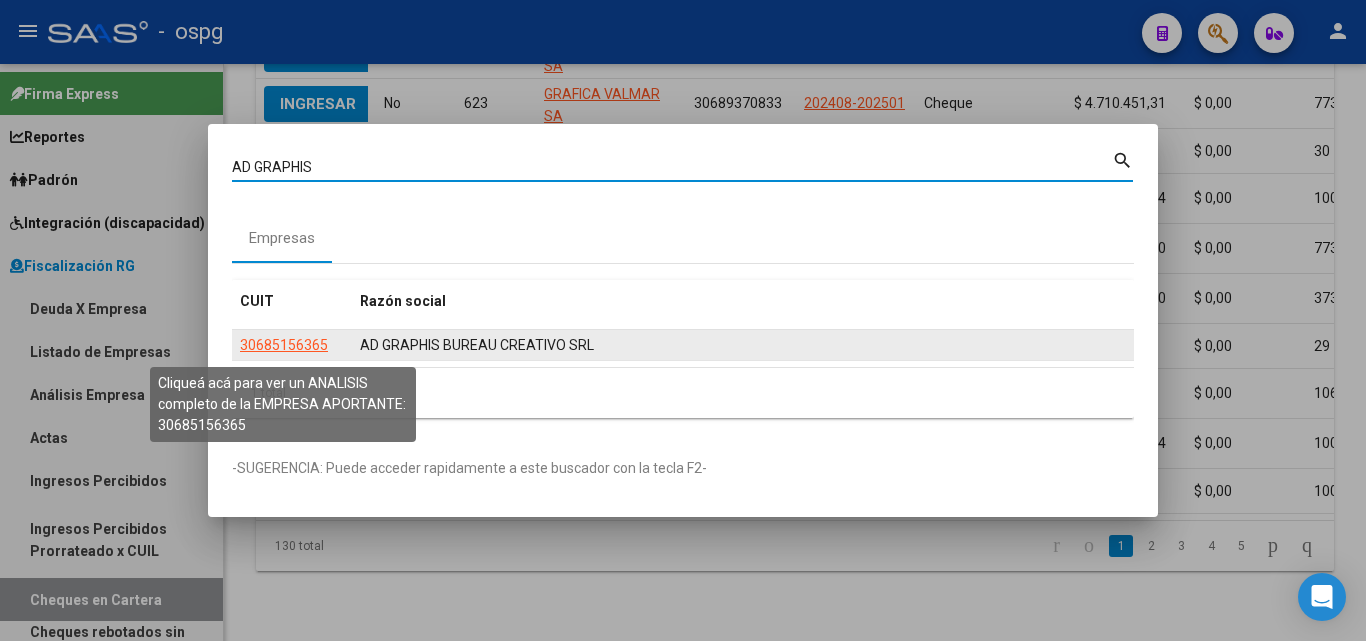 click on "30685156365" 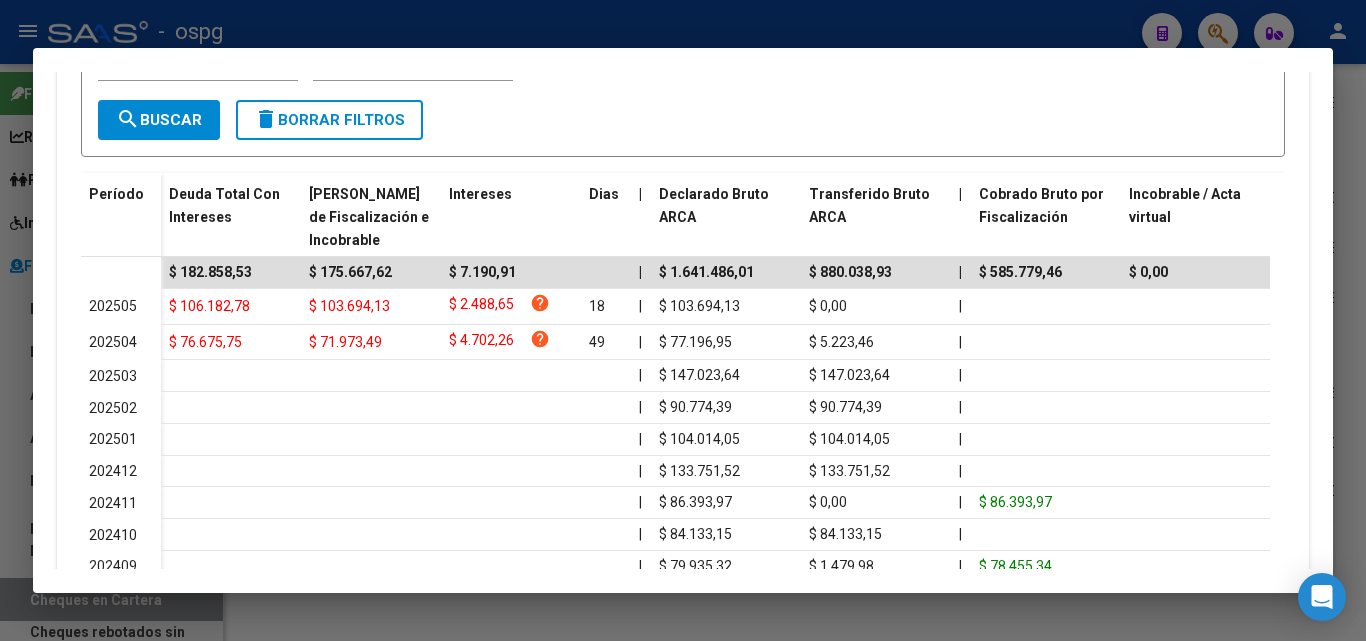 scroll, scrollTop: 600, scrollLeft: 0, axis: vertical 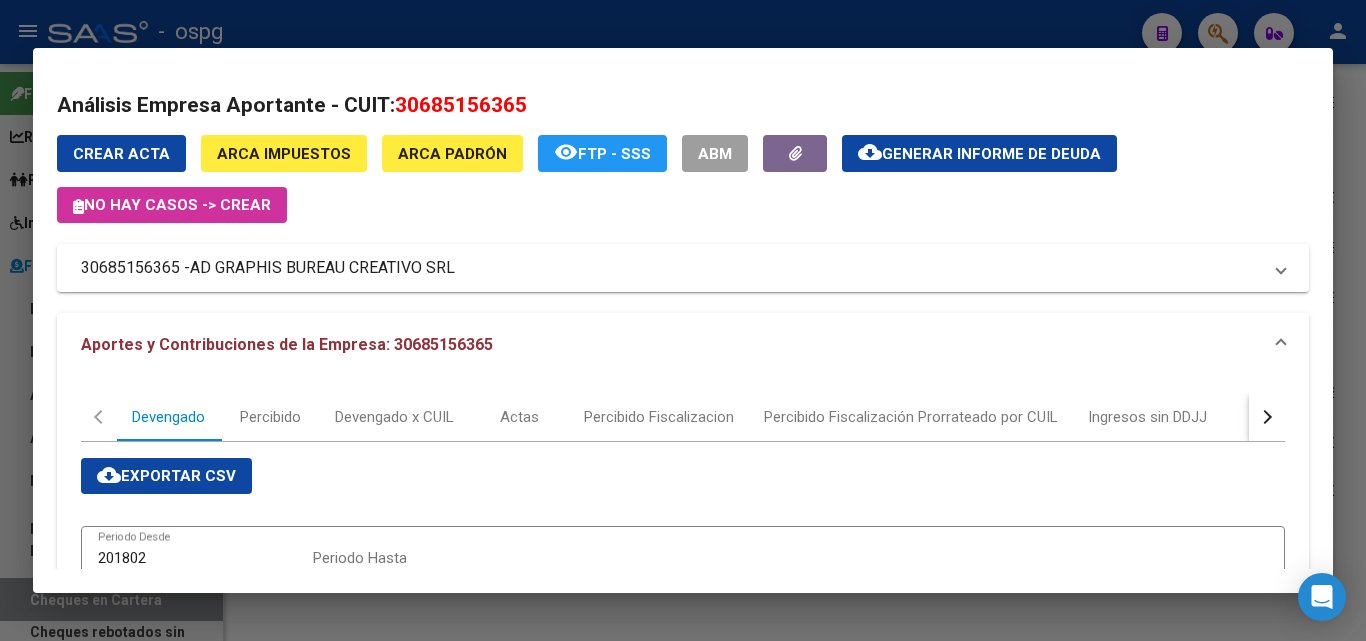 click on "Generar informe de deuda" 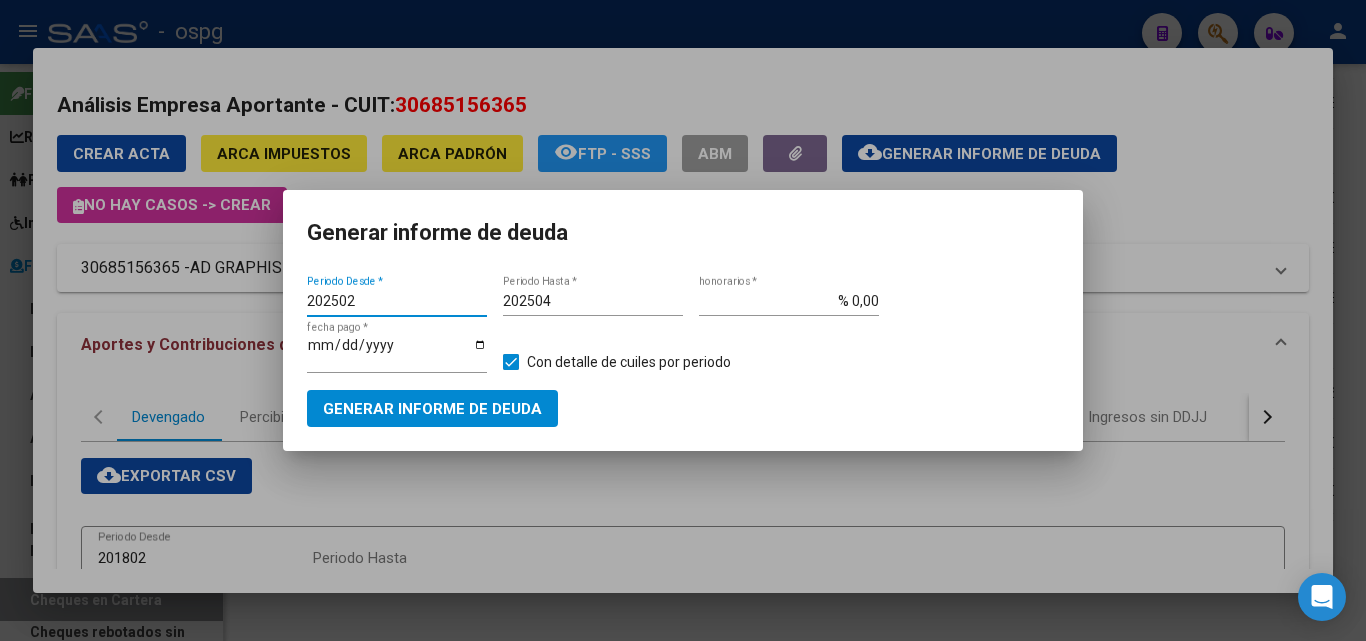 click on "202502" at bounding box center [397, 301] 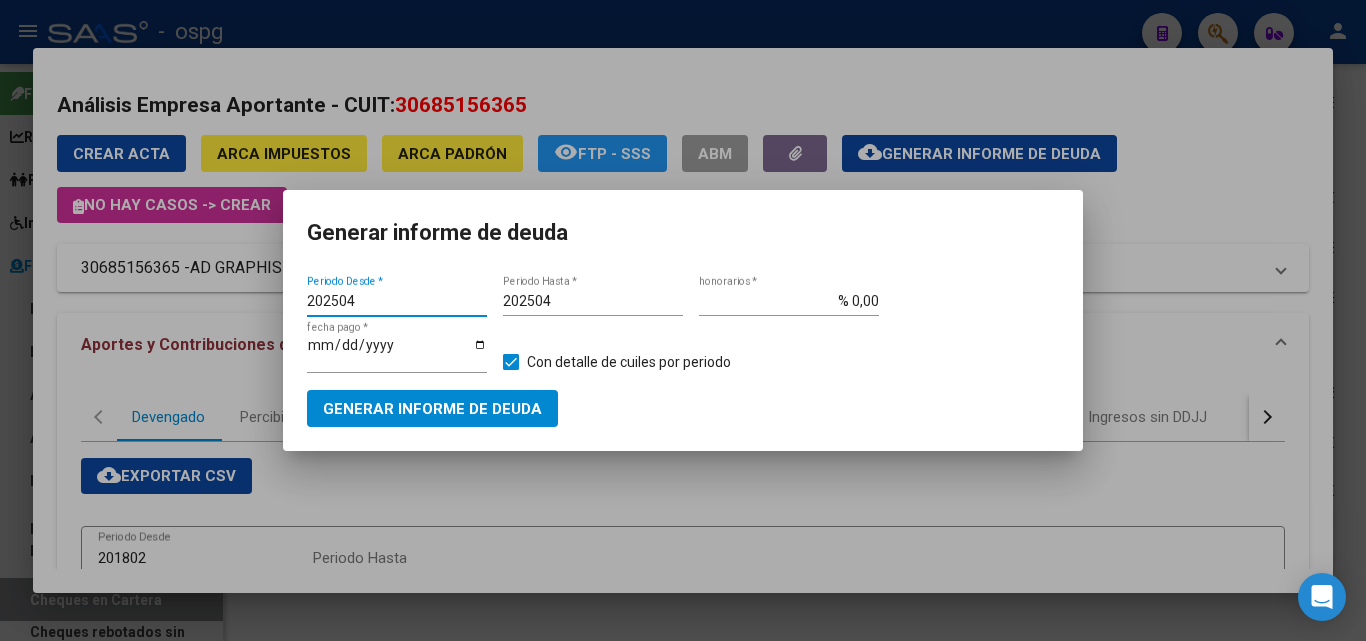 type on "202504" 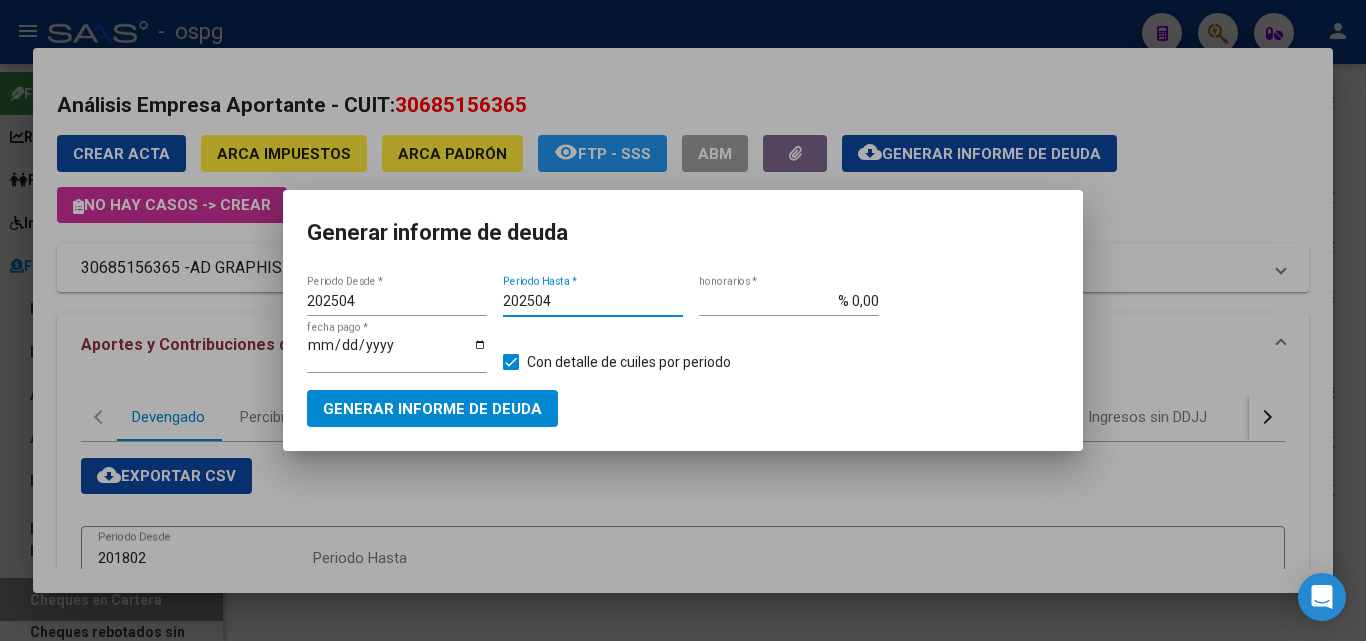 click on "202504" at bounding box center (593, 301) 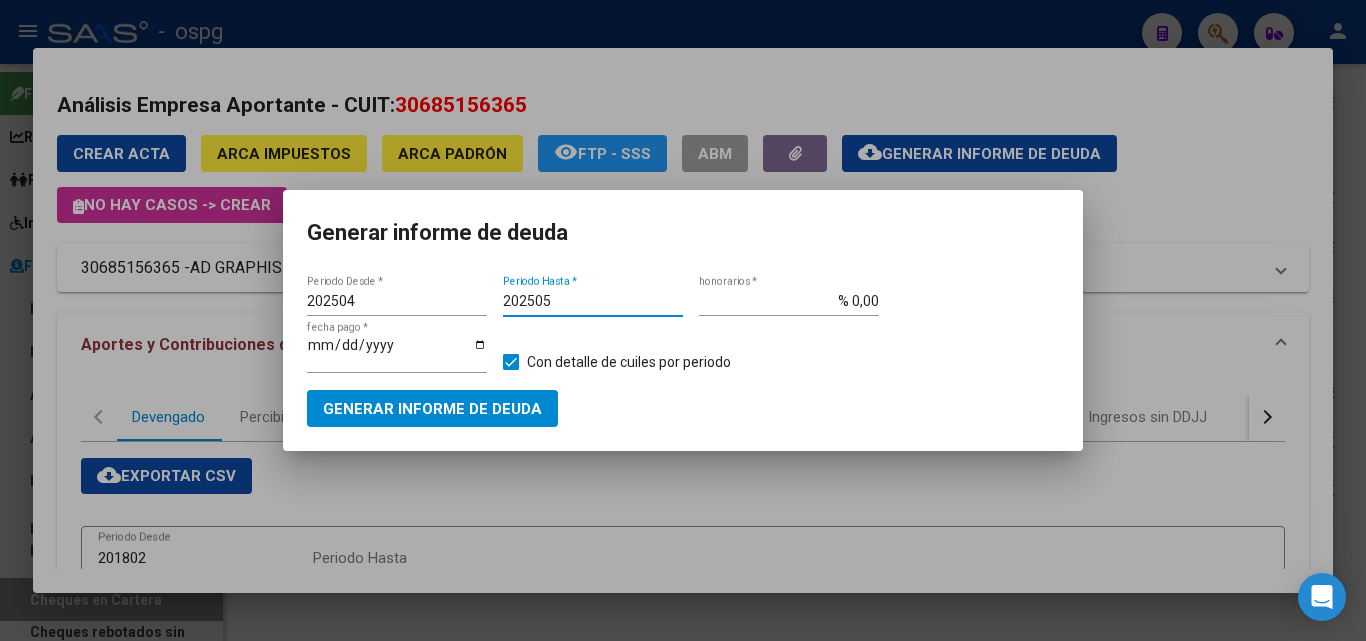 type on "202505" 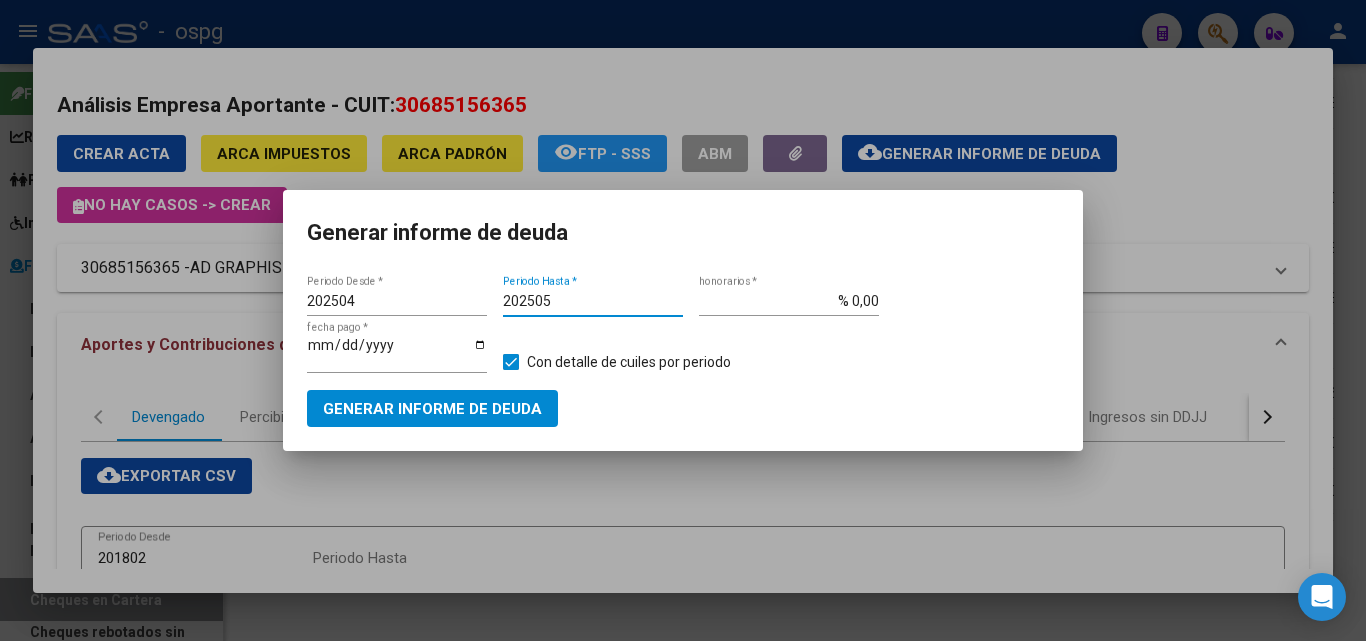 click on "Generar informe de deuda" at bounding box center (432, 409) 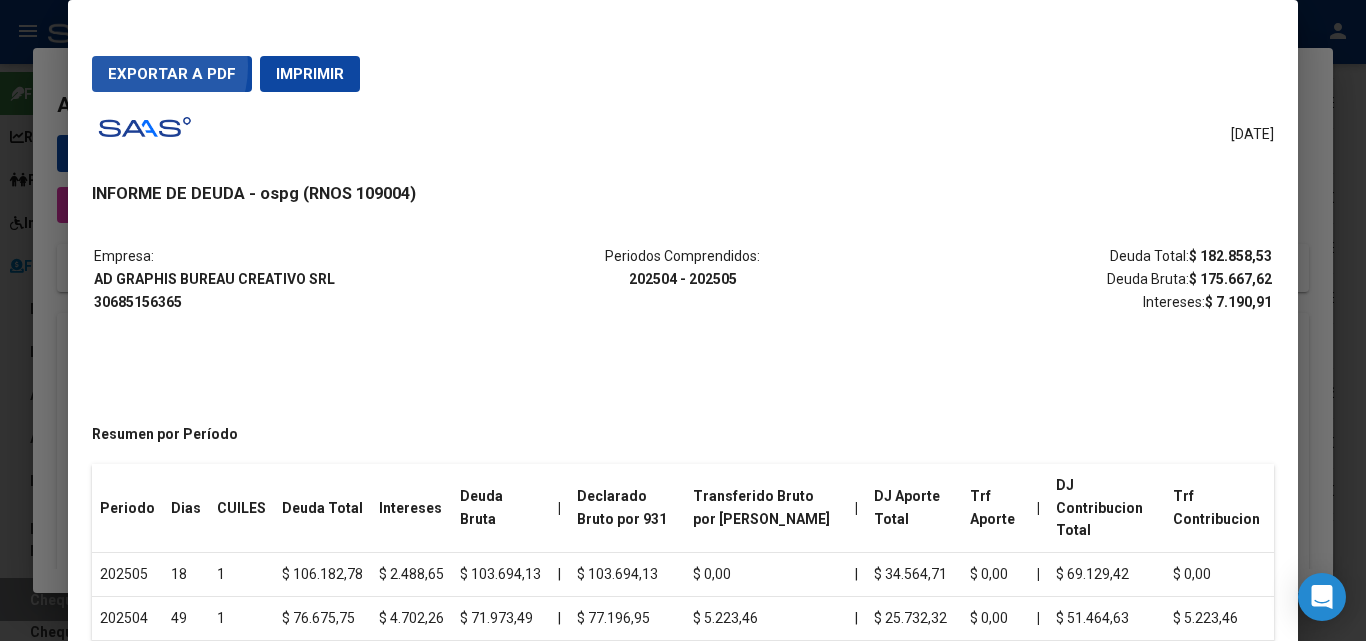 click on "Exportar a PDF" at bounding box center [172, 74] 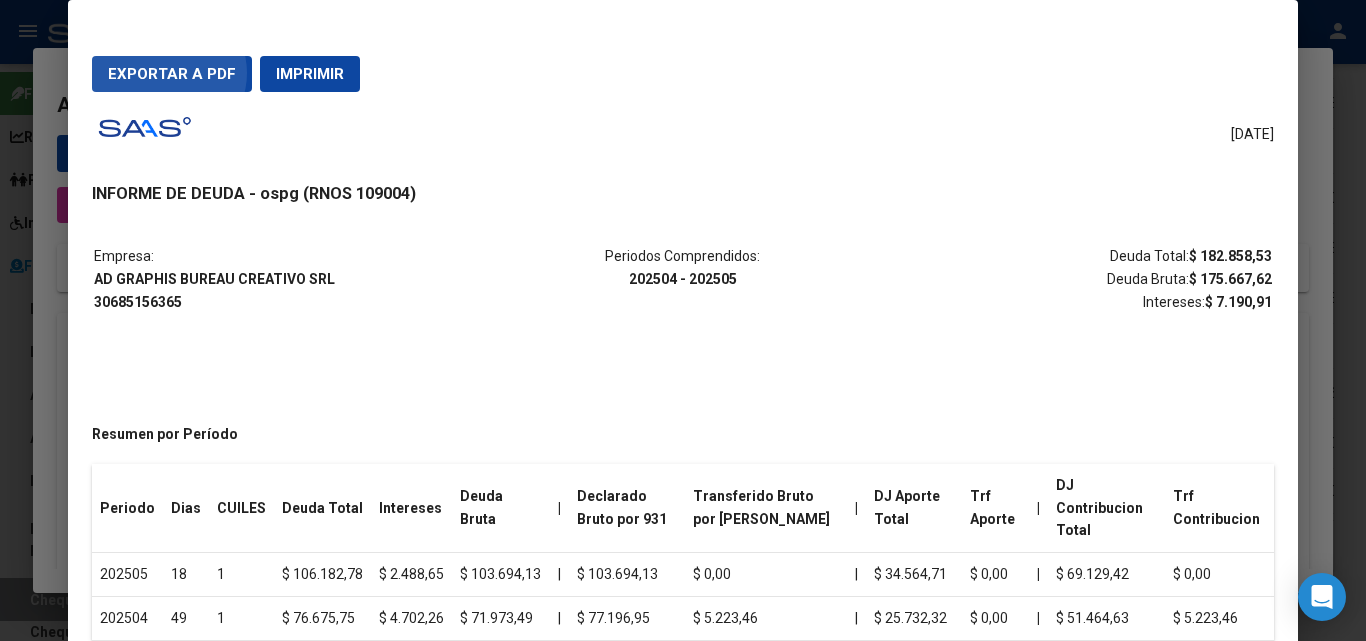 click on "Exportar a PDF" at bounding box center (172, 74) 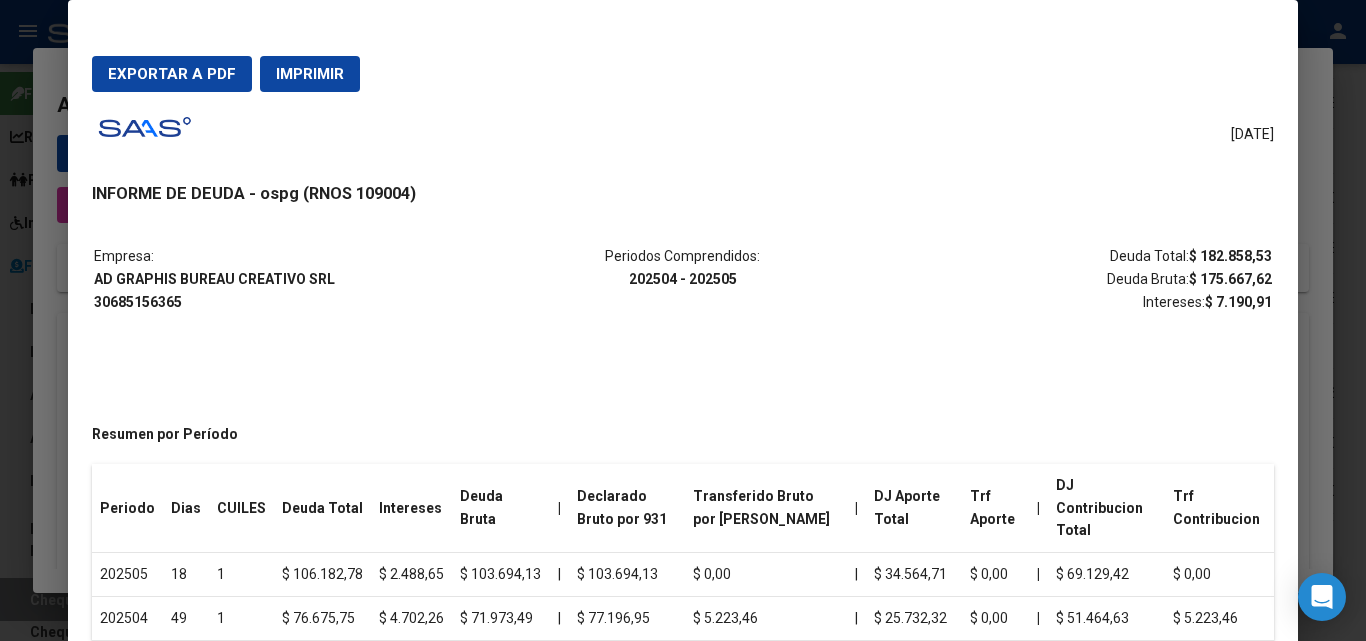 click at bounding box center (683, 320) 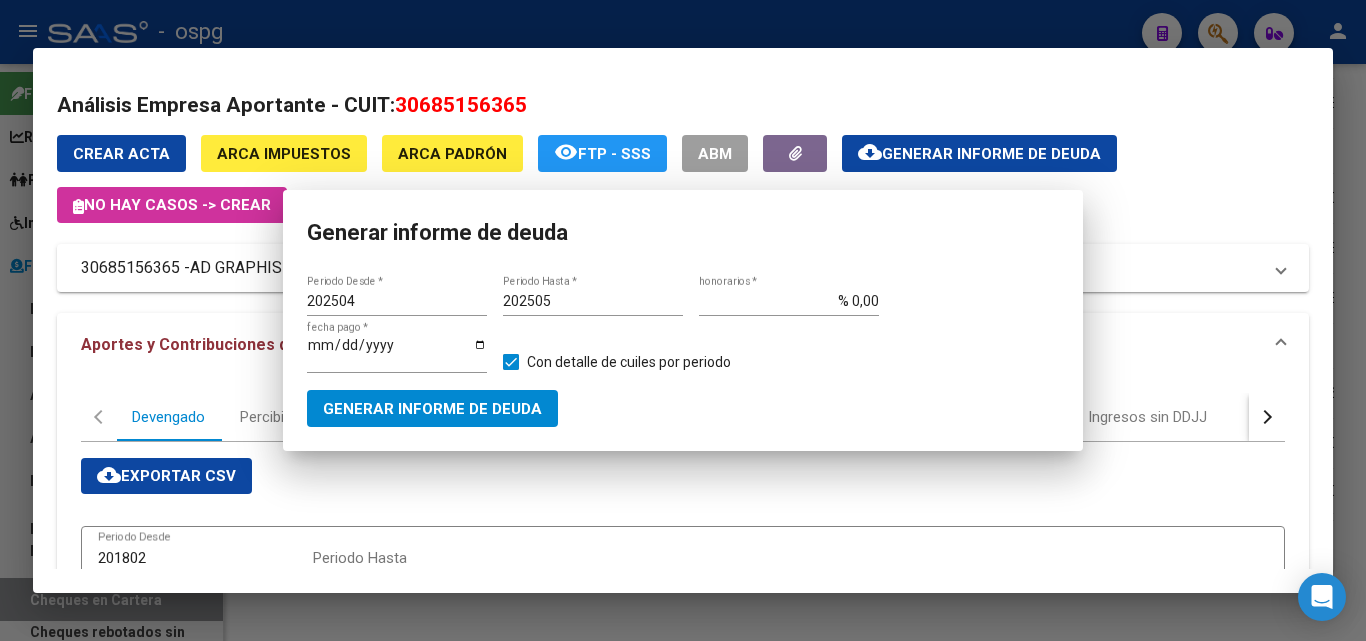 click at bounding box center (683, 320) 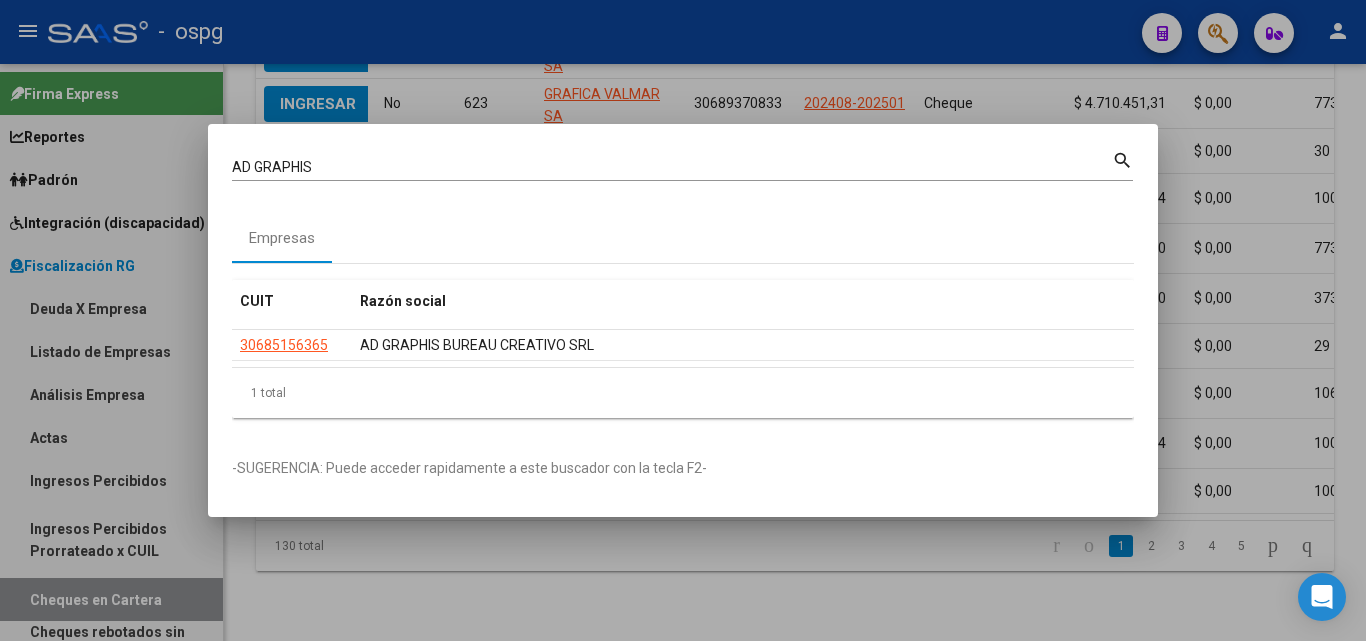 click at bounding box center (683, 320) 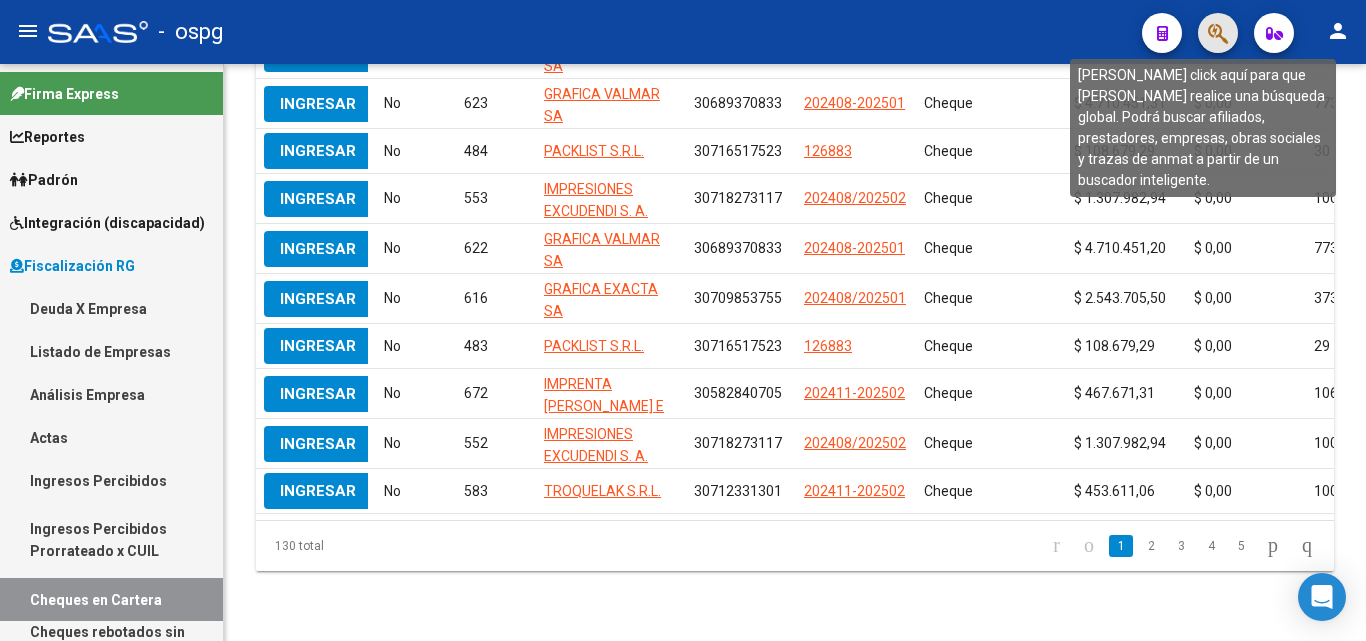 click 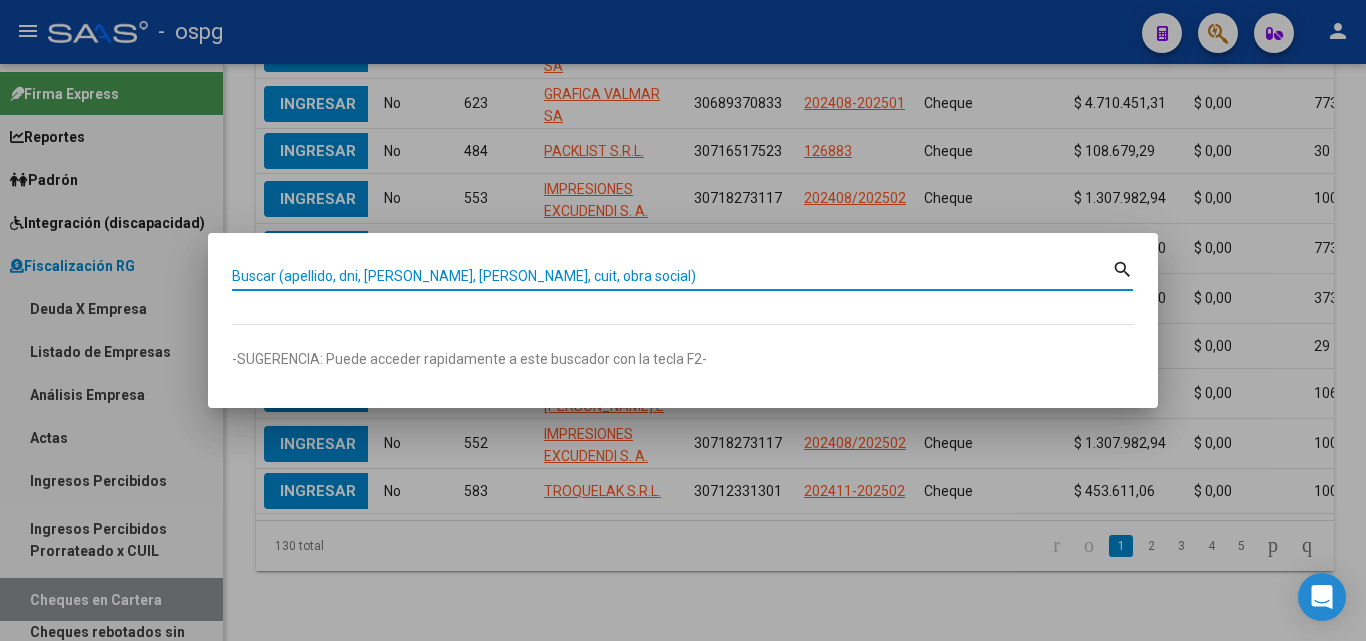 click on "Buscar (apellido, dni, [PERSON_NAME], [PERSON_NAME], cuit, obra social)" at bounding box center (672, 276) 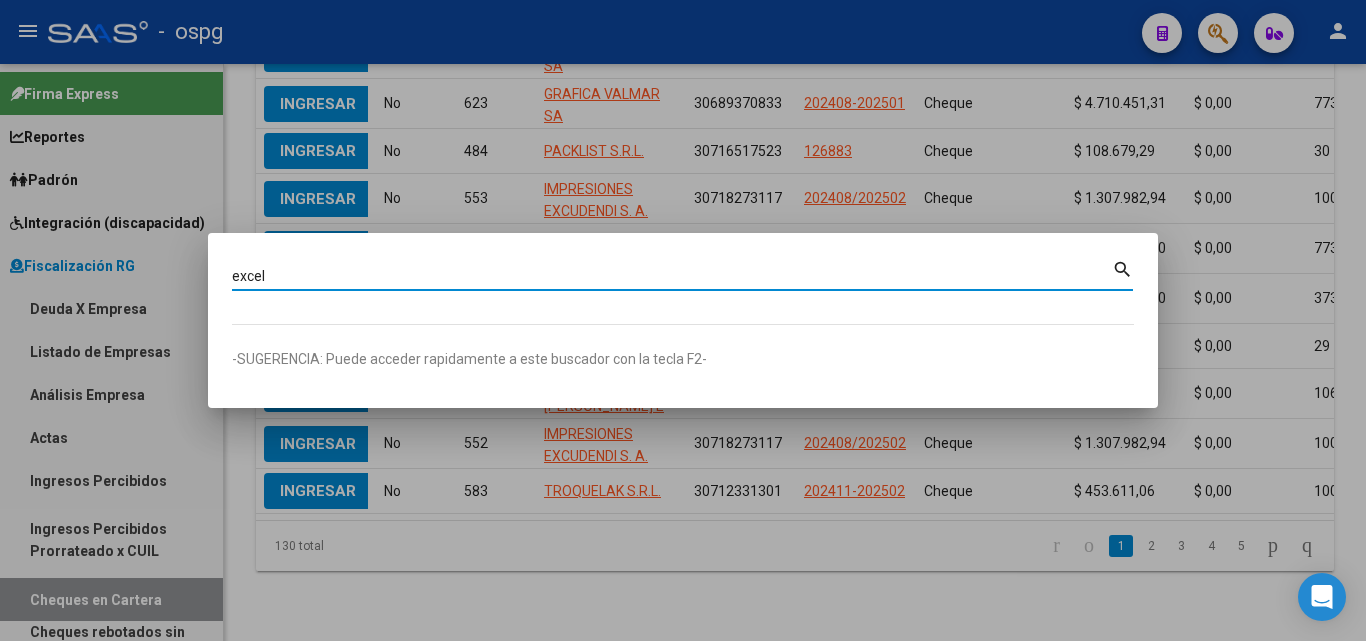 type on "excel" 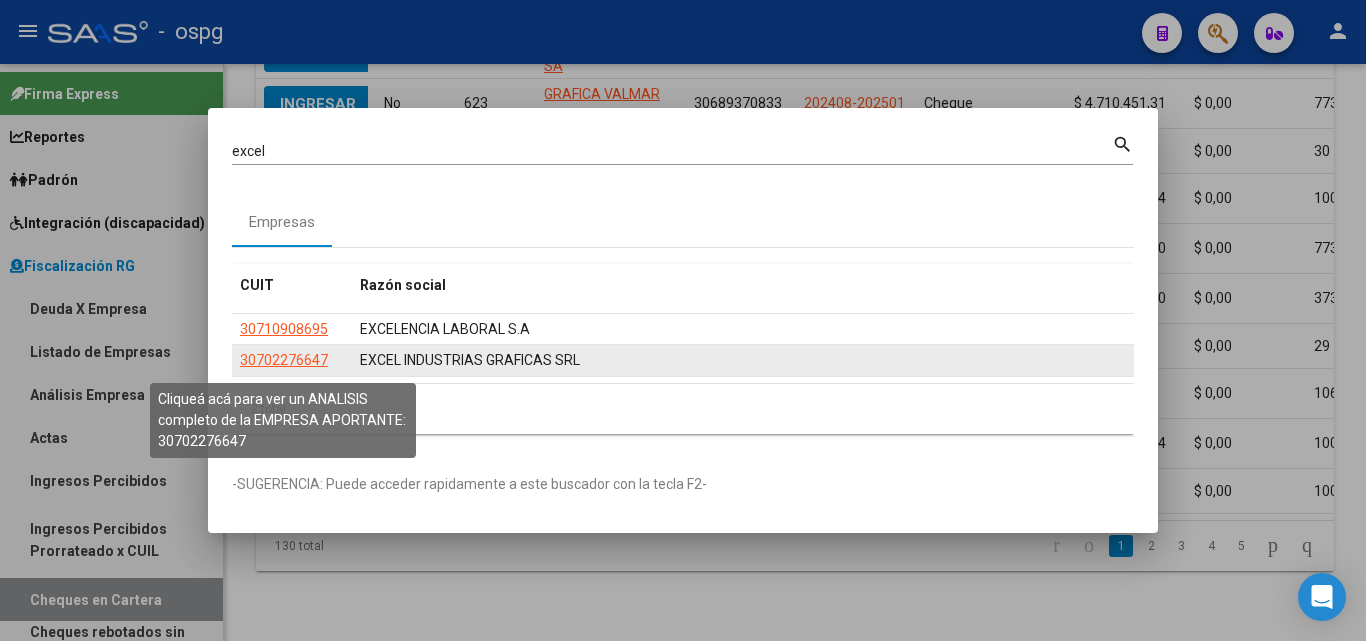 click on "30702276647" 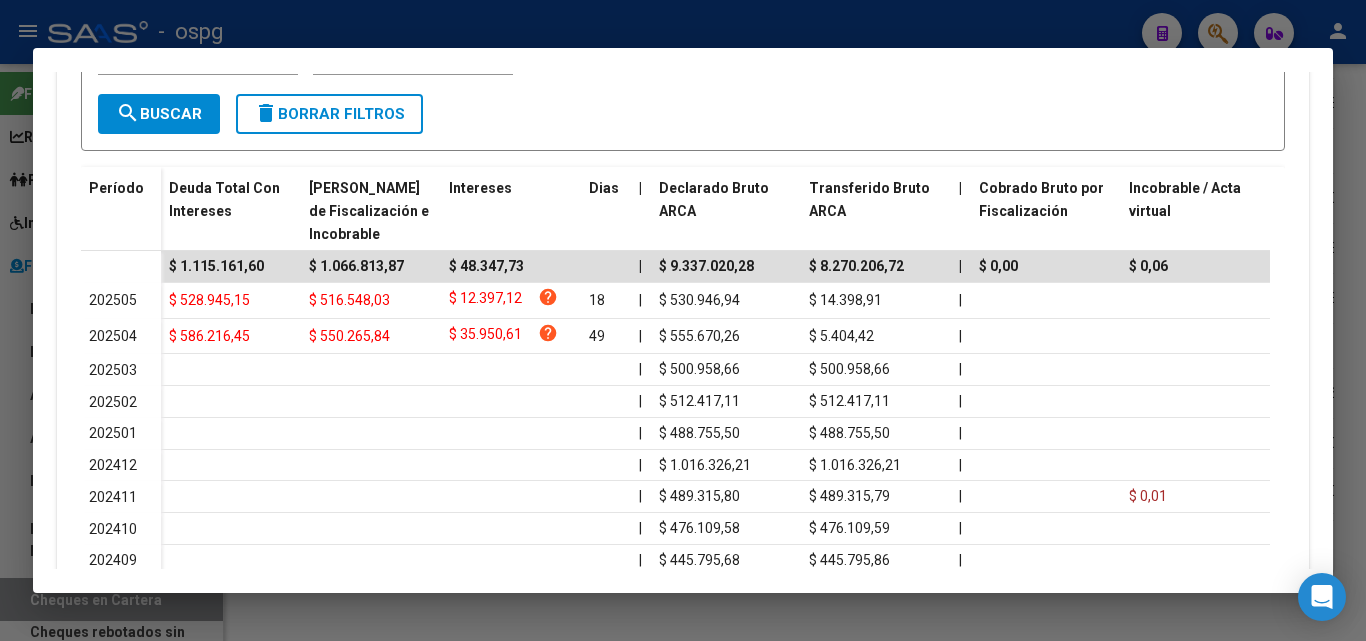 scroll, scrollTop: 500, scrollLeft: 0, axis: vertical 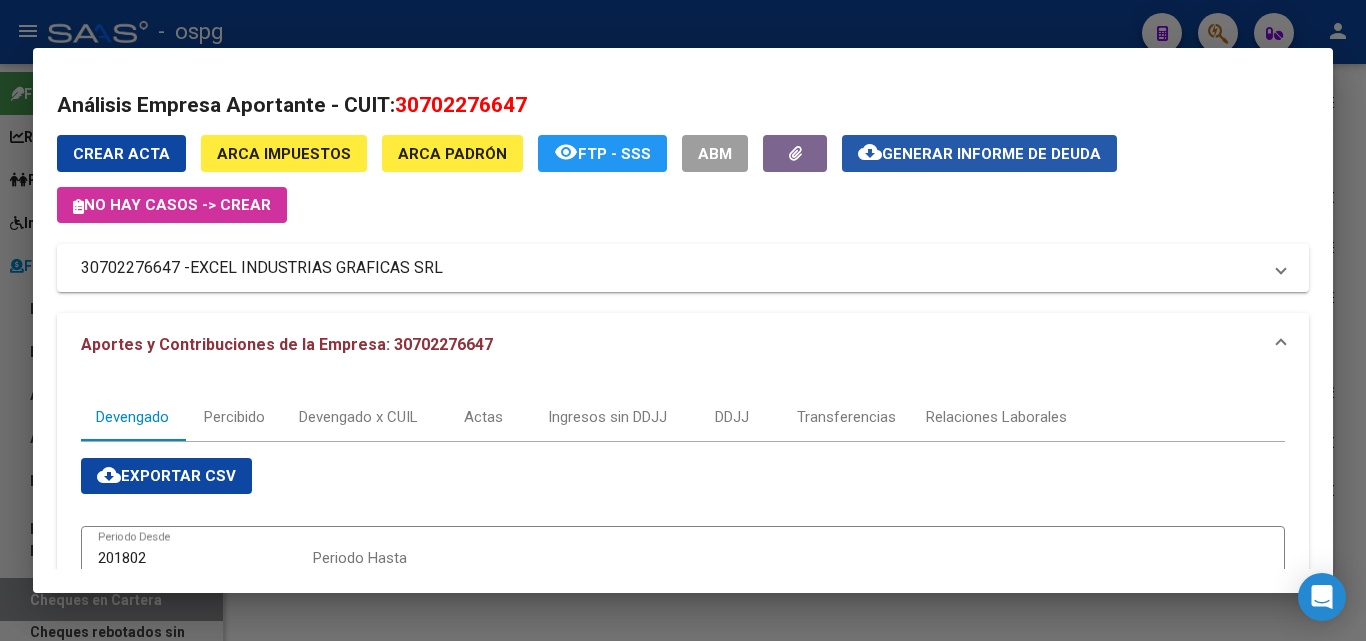 click on "Generar informe de deuda" 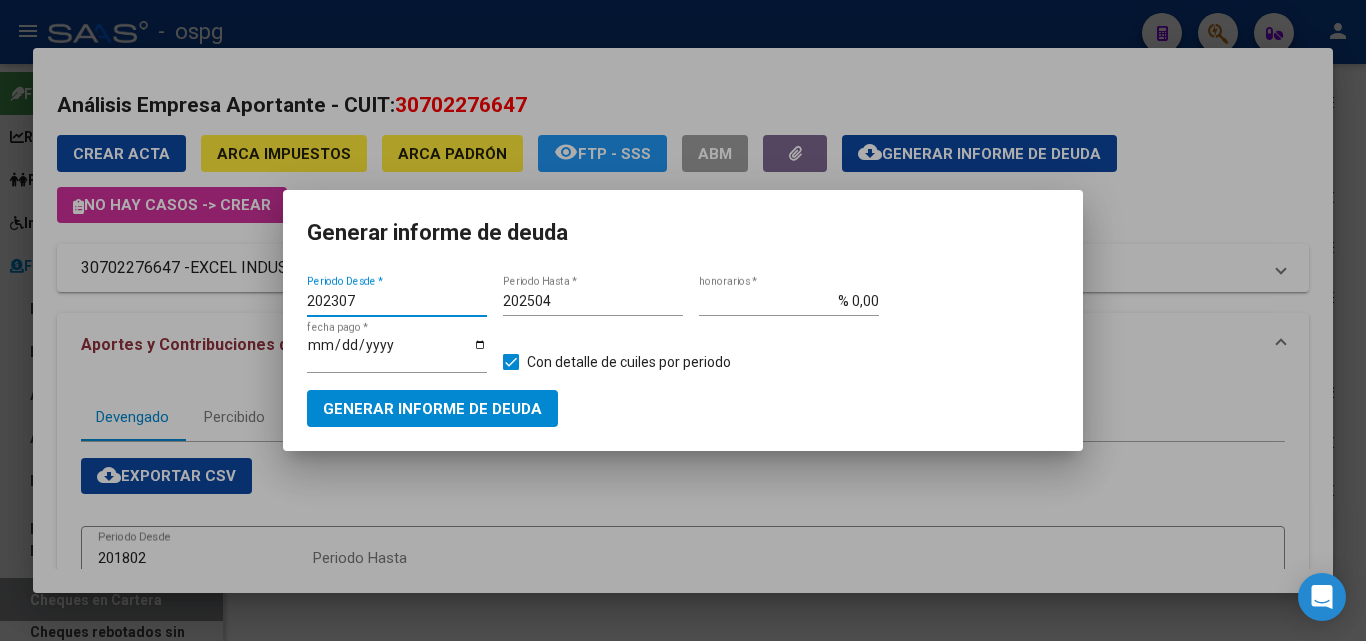 drag, startPoint x: 408, startPoint y: 298, endPoint x: 134, endPoint y: 259, distance: 276.76163 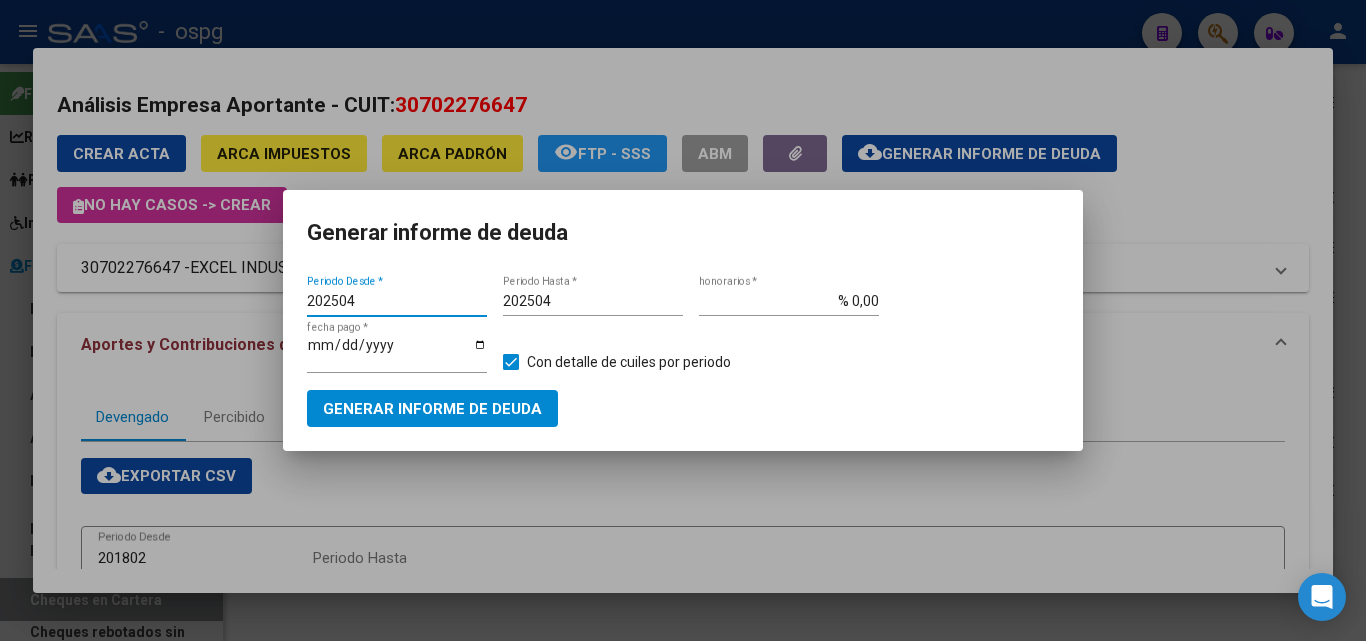 type on "202504" 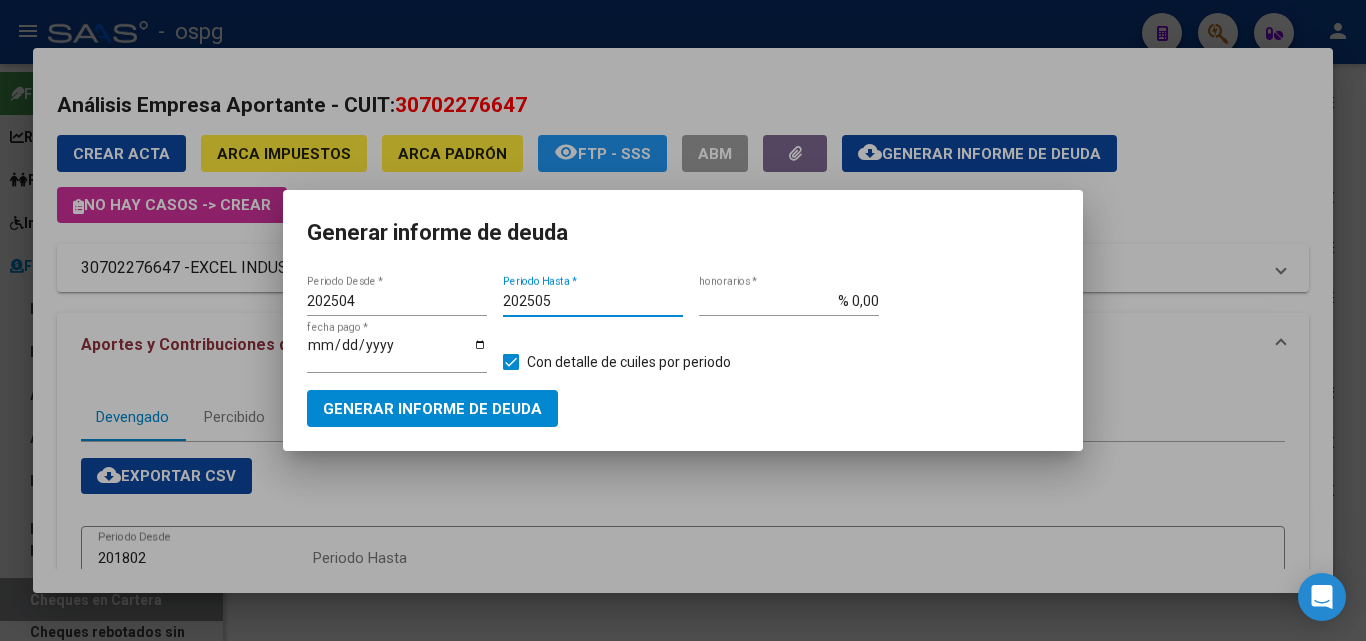 type on "202505" 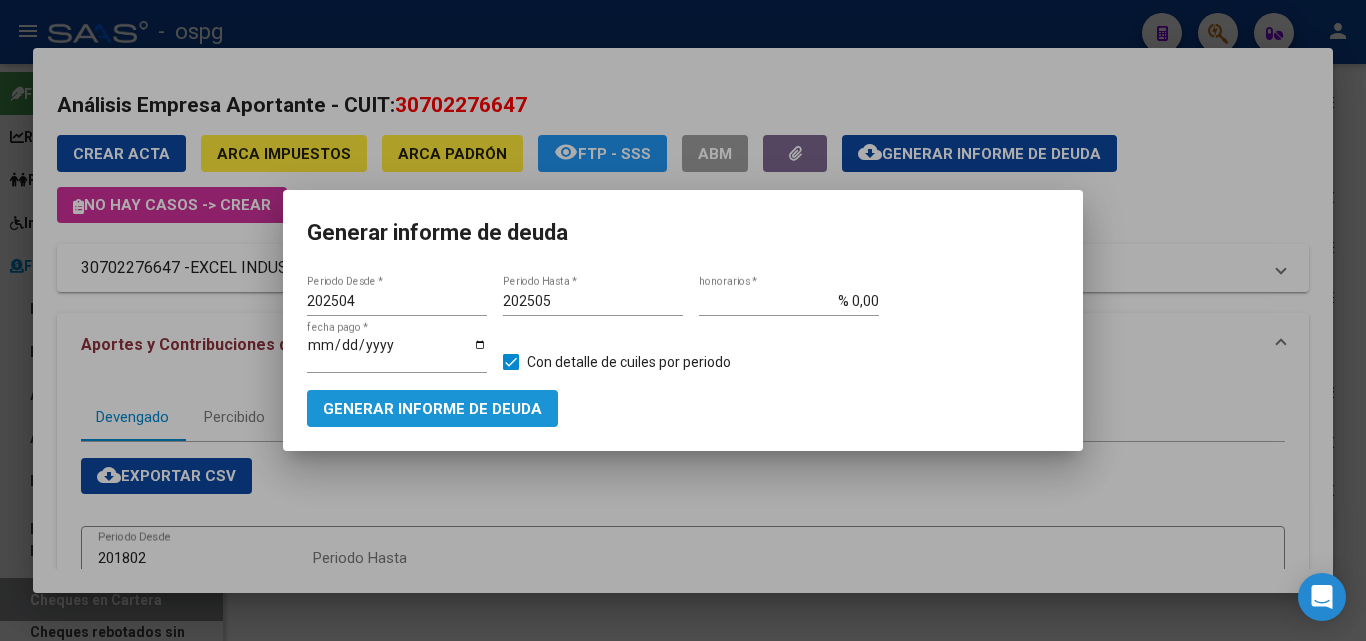 click on "Generar informe de deuda" at bounding box center (432, 408) 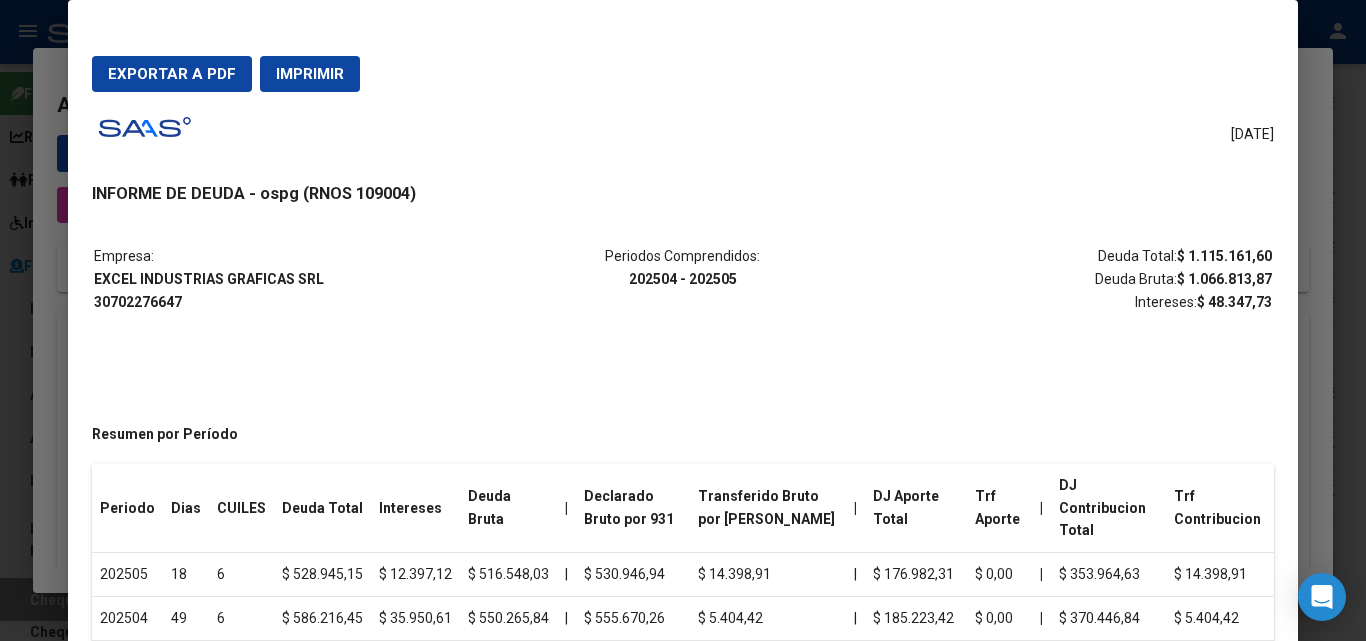 click on "Exportar a PDF" at bounding box center [172, 74] 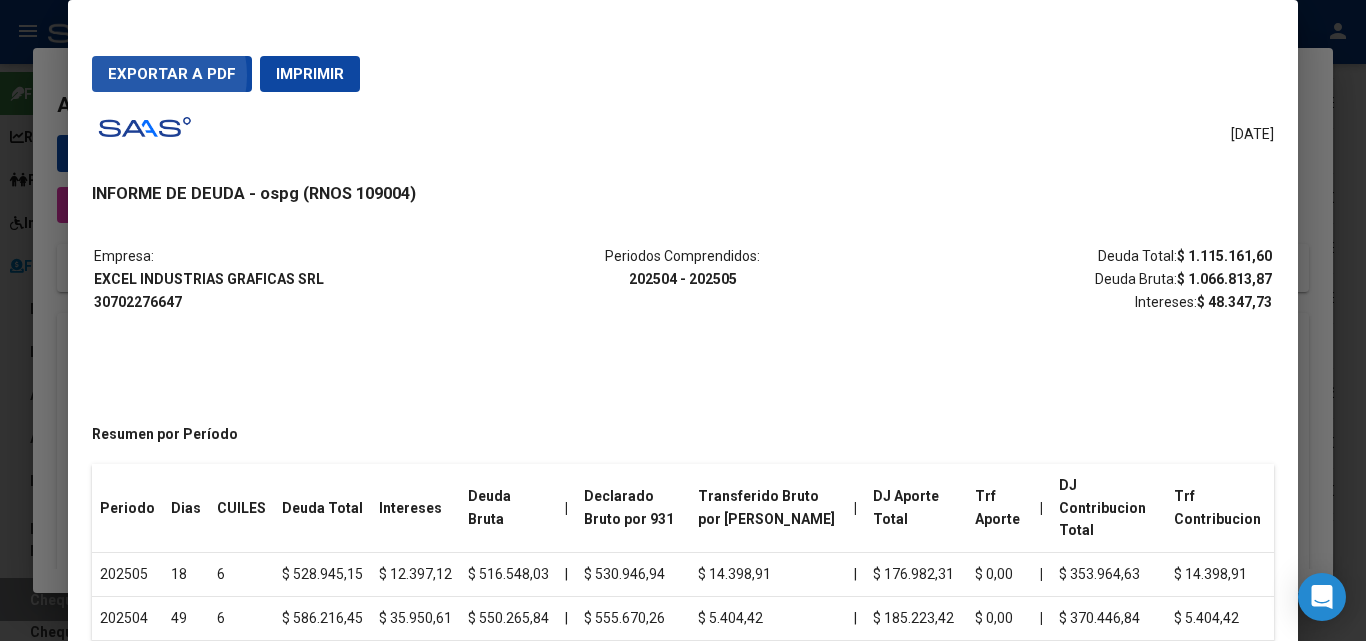 click on "Exportar a PDF" at bounding box center [172, 74] 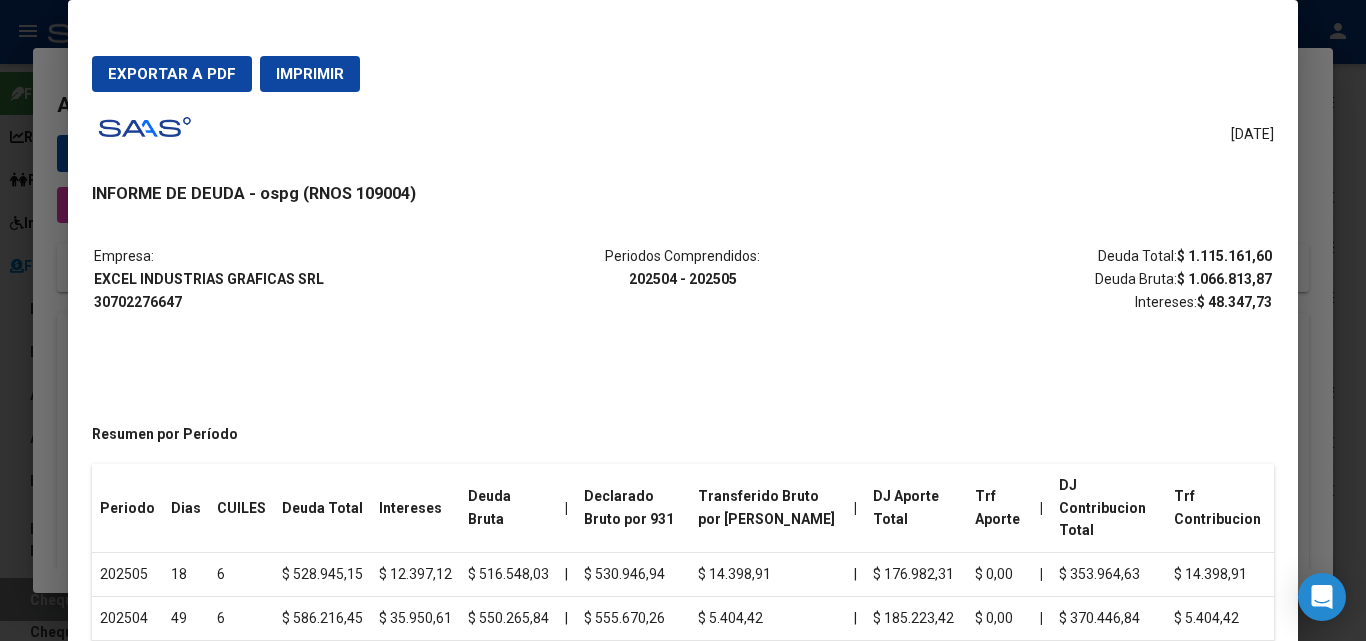click at bounding box center [683, 320] 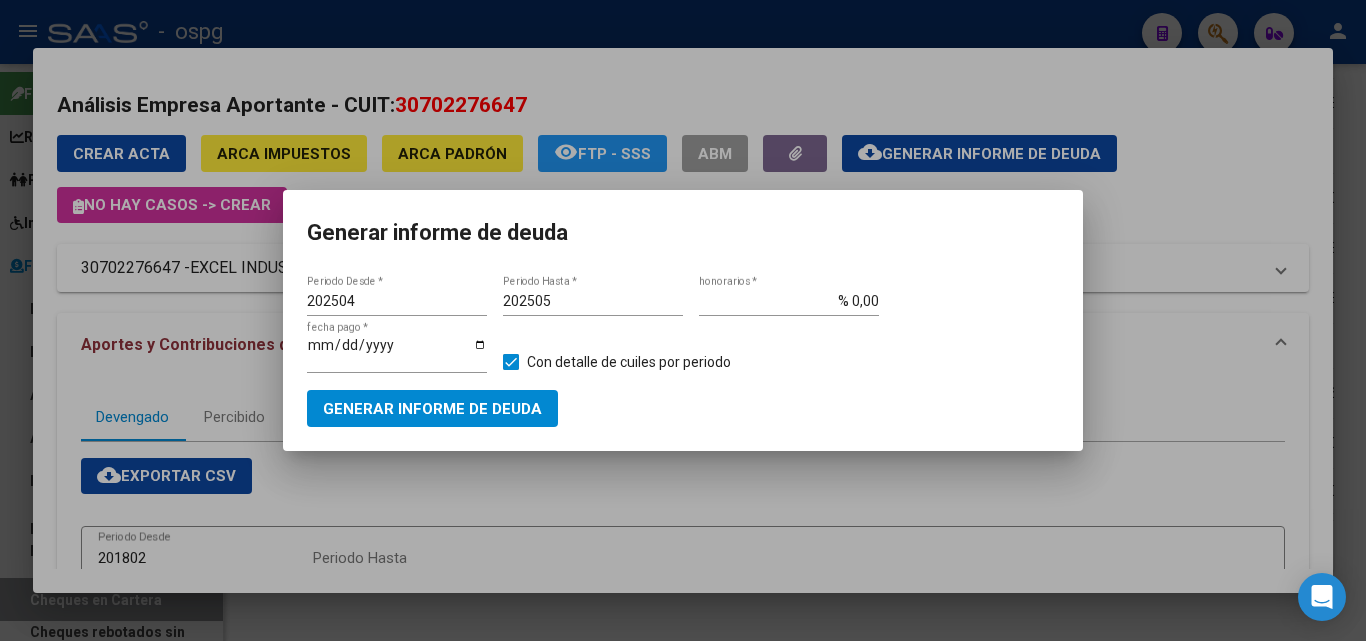click at bounding box center (683, 320) 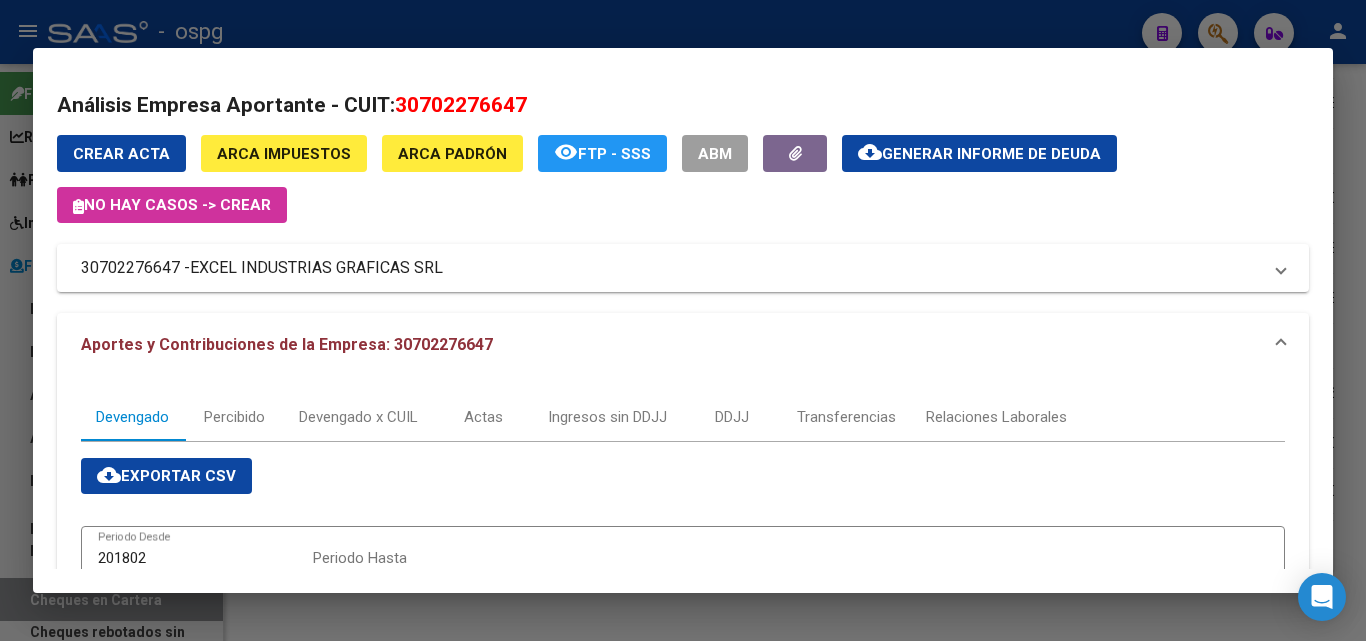 click at bounding box center (683, 320) 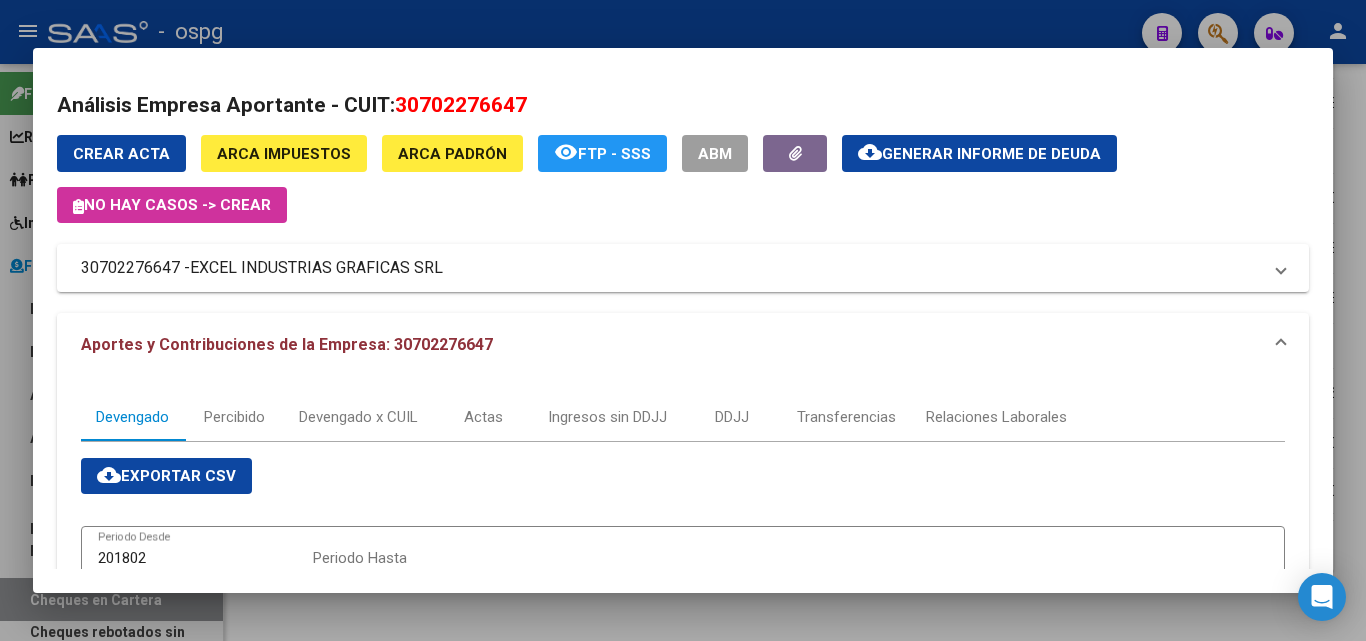 click at bounding box center (683, 320) 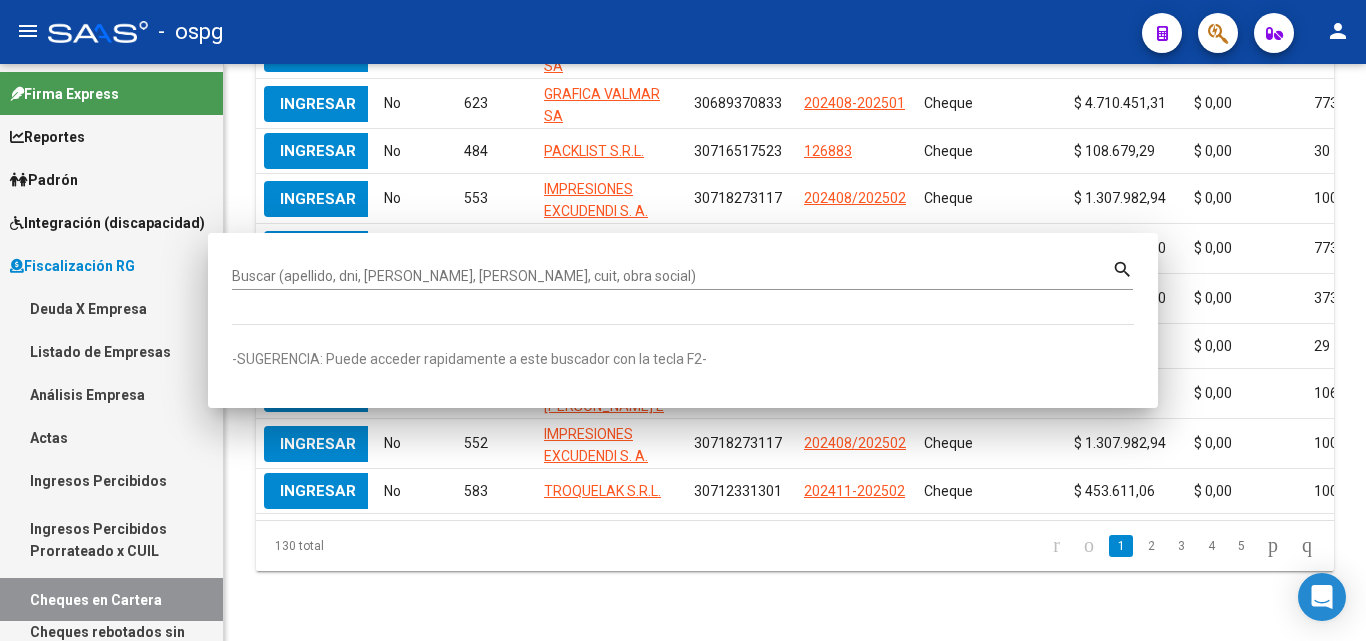 click on "FISCALIZACION REGIMEN GENERAL -> Cheques en Cartera cloud_download  Exportar CSV  Filtros ID CUIT / Razon Social Tipo de pago Tipo de pago Start date – Fec. Valor Desde / Hasta Número de cheque Número de acta Monto Desde Monto Hasta Grupo Fiscalizador Grupo Fiscalizador Fiscalizador Fiscalizador Todos  Vencido search  Buscar Registros  delete  Borrar Filtros  Acciones Vencido ID Empresa CUIT Acta Tipo de pago [PERSON_NAME] Comisión Número de cheque Cheque de Empresa Fecha valor Fiscalizador Grupo Fiscalizador Comision $ 115.284.350,87 $ 0,00  Ingresar  No 617 GRAFICA EXACTA SA 30709853755 202408/202501 Cheque $ 2.543.701,55 $ 0,00 37389038 [DATE] [PERSON_NAME] [PERSON_NAME] % 0  Ingresar  No 623 GRAFICA VALMAR SA 30689370833 202408-202501 Cheque $ 4.710.451,31 $ 0,00 77389510 [DATE] [PERSON_NAME] [PERSON_NAME] % 0  Ingresar  No 484 PACKLIST S.R.L. 30716517523 126883 Cheque $ 108.679,29 $ 0,00 30 [DATE] [PERSON_NAME][GEOGRAPHIC_DATA][PERSON_NAME] % 0  Ingresar  No 553 IMPRESIONES EXCUDENDI [PERSON_NAME]" 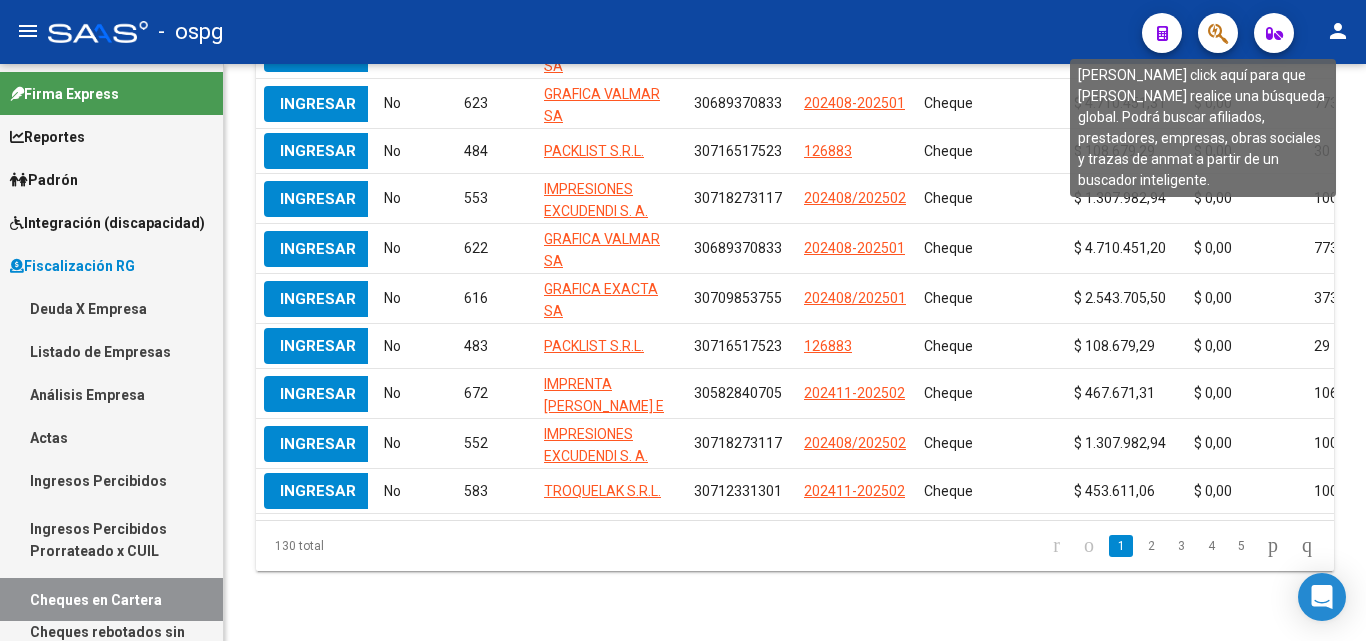 click 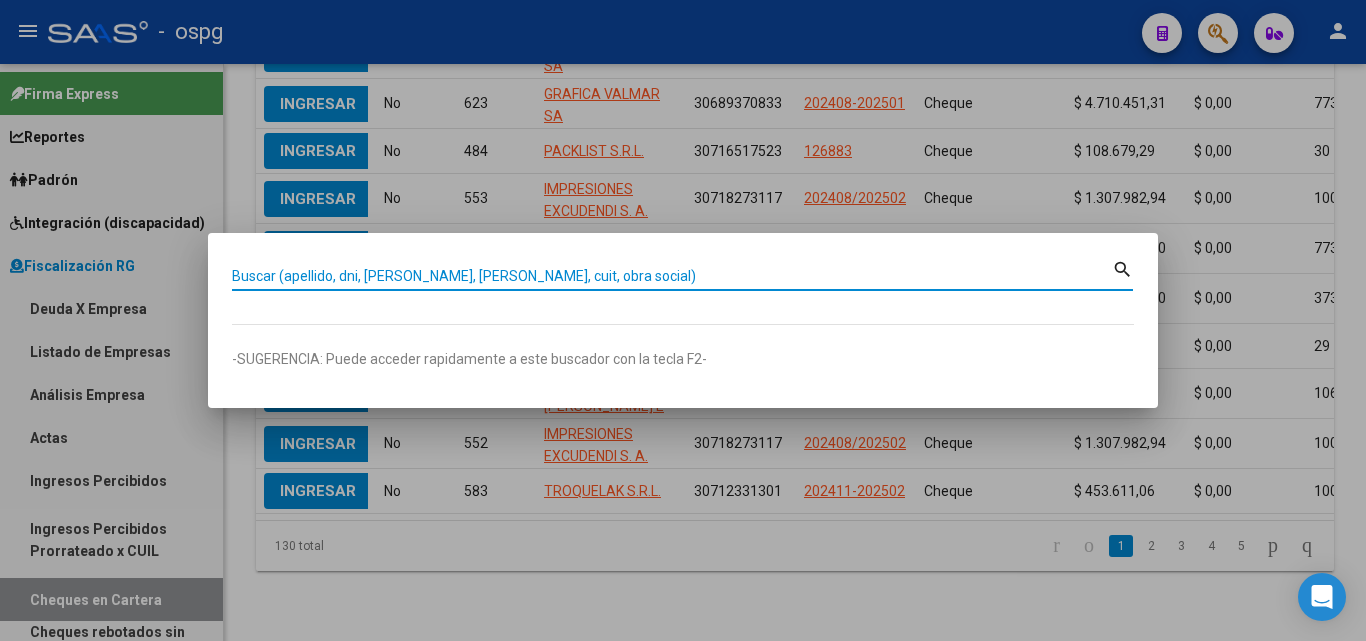 click on "Buscar (apellido, dni, [PERSON_NAME], [PERSON_NAME], cuit, obra social)" at bounding box center [672, 276] 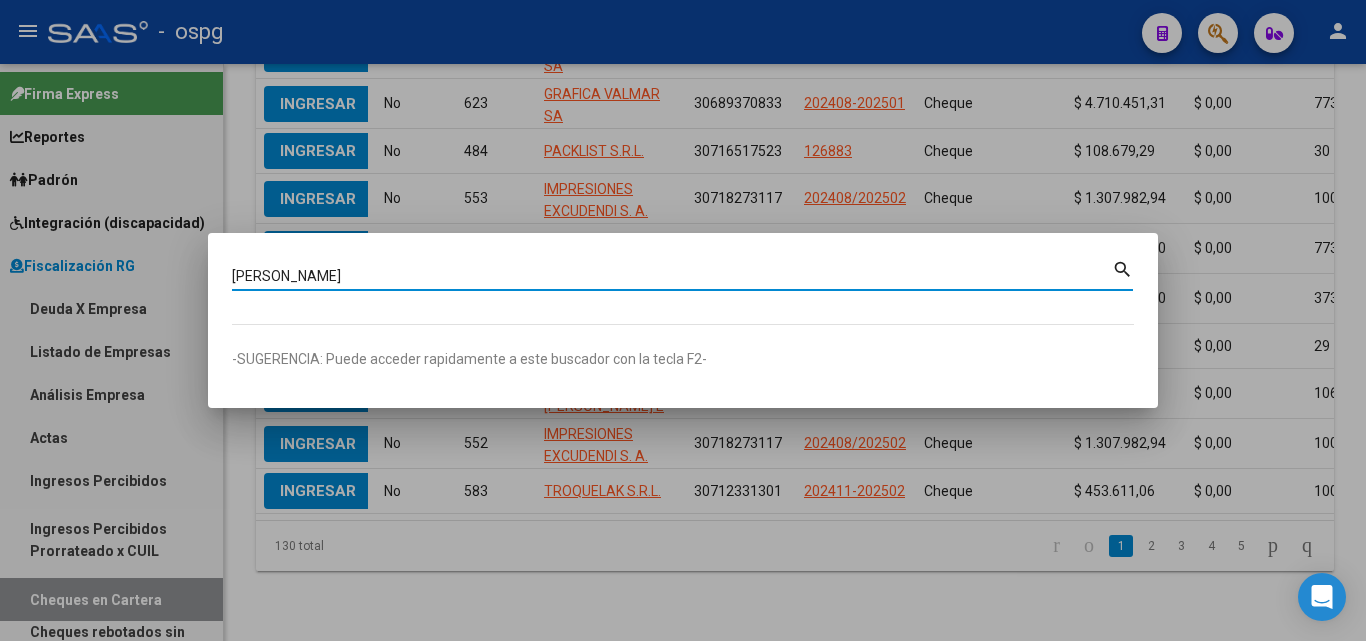 type on "[PERSON_NAME]" 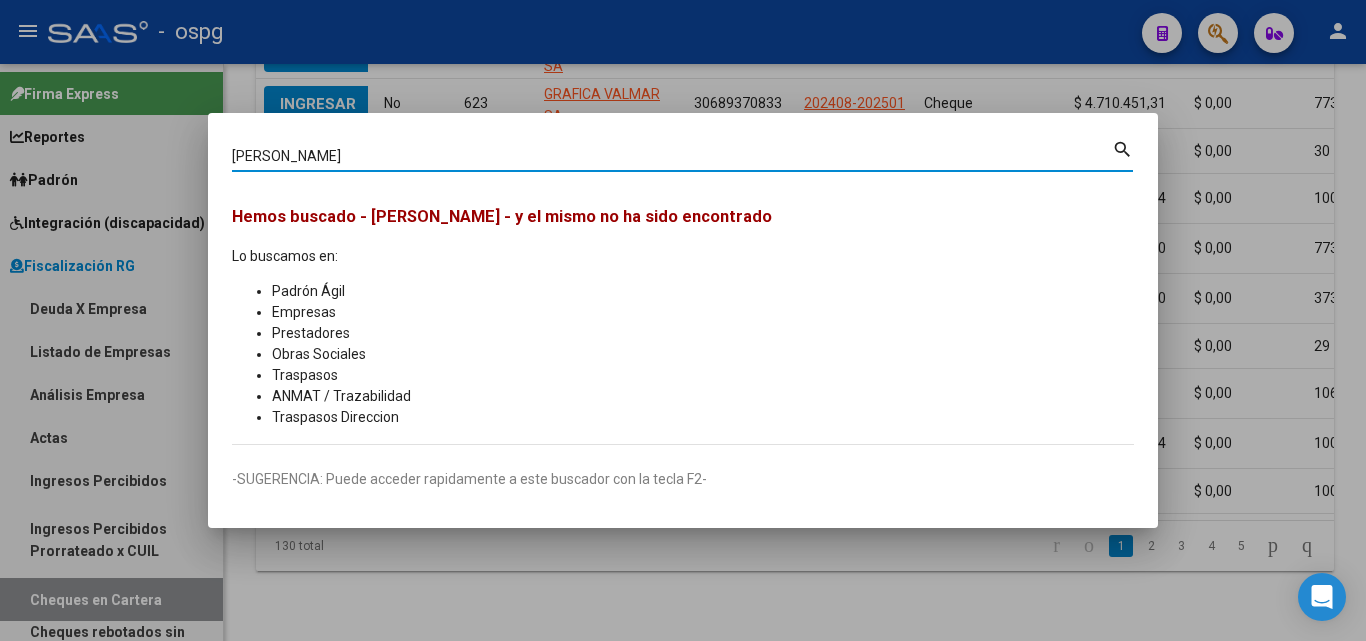 click at bounding box center [683, 320] 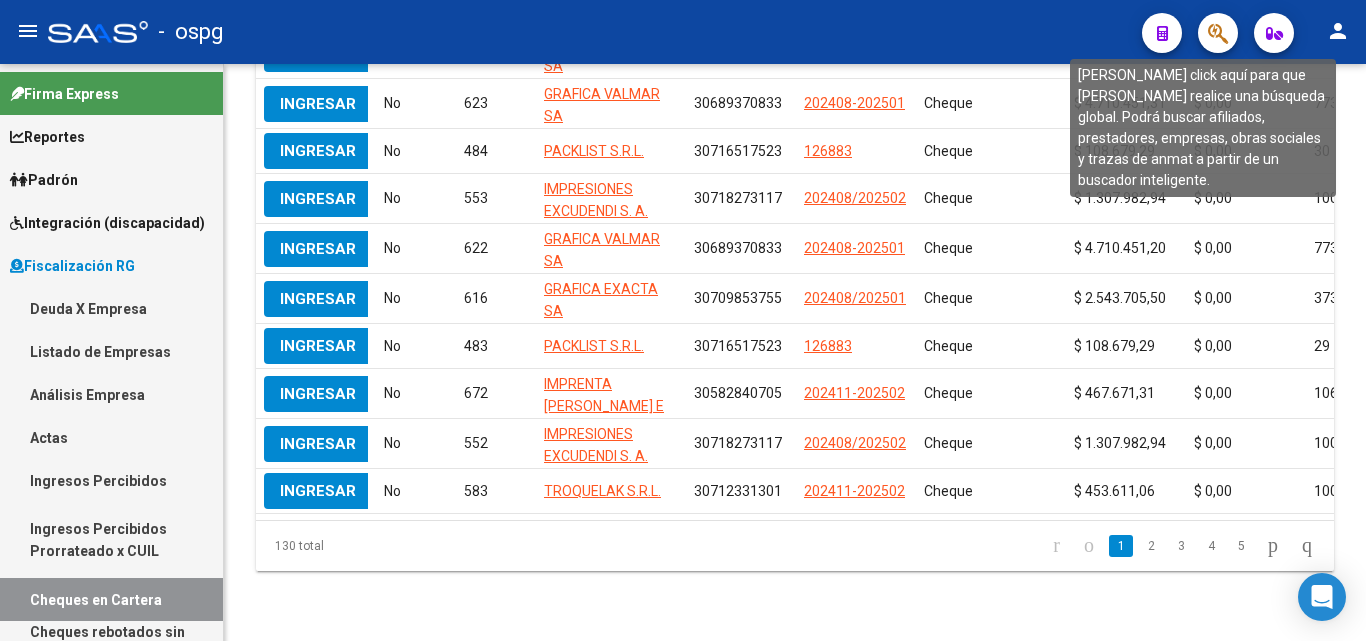 click 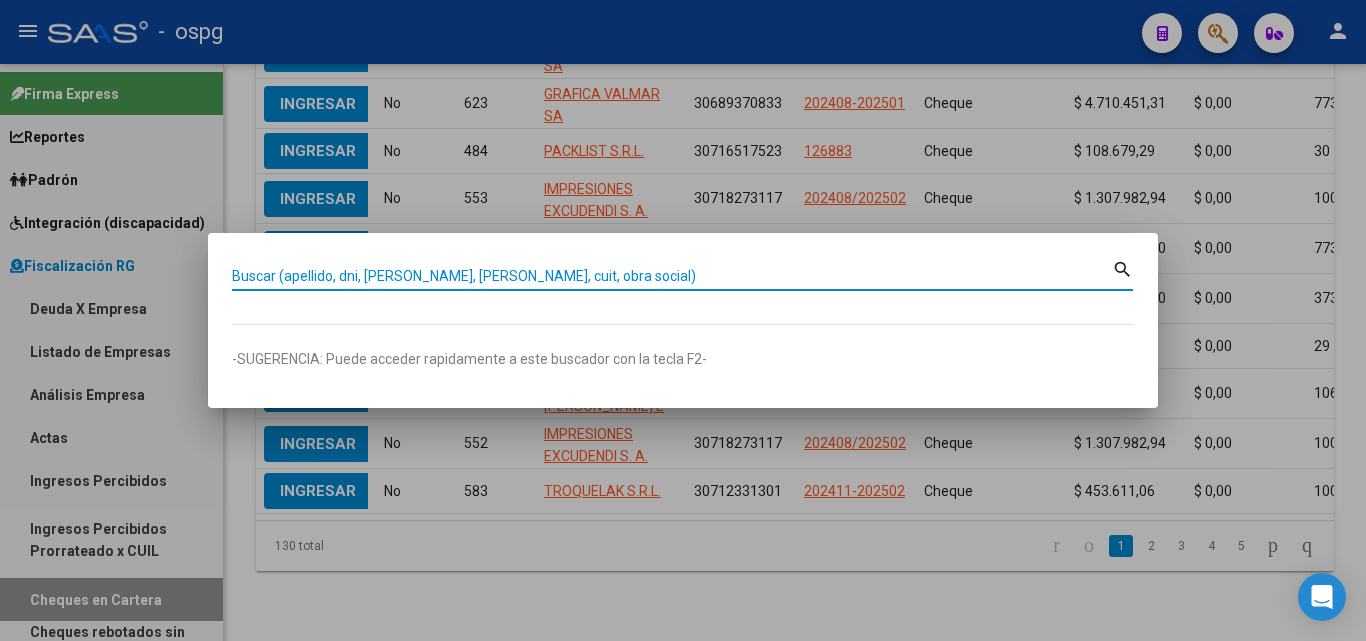 click on "Buscar (apellido, dni, [PERSON_NAME], [PERSON_NAME], cuit, obra social)" at bounding box center (672, 276) 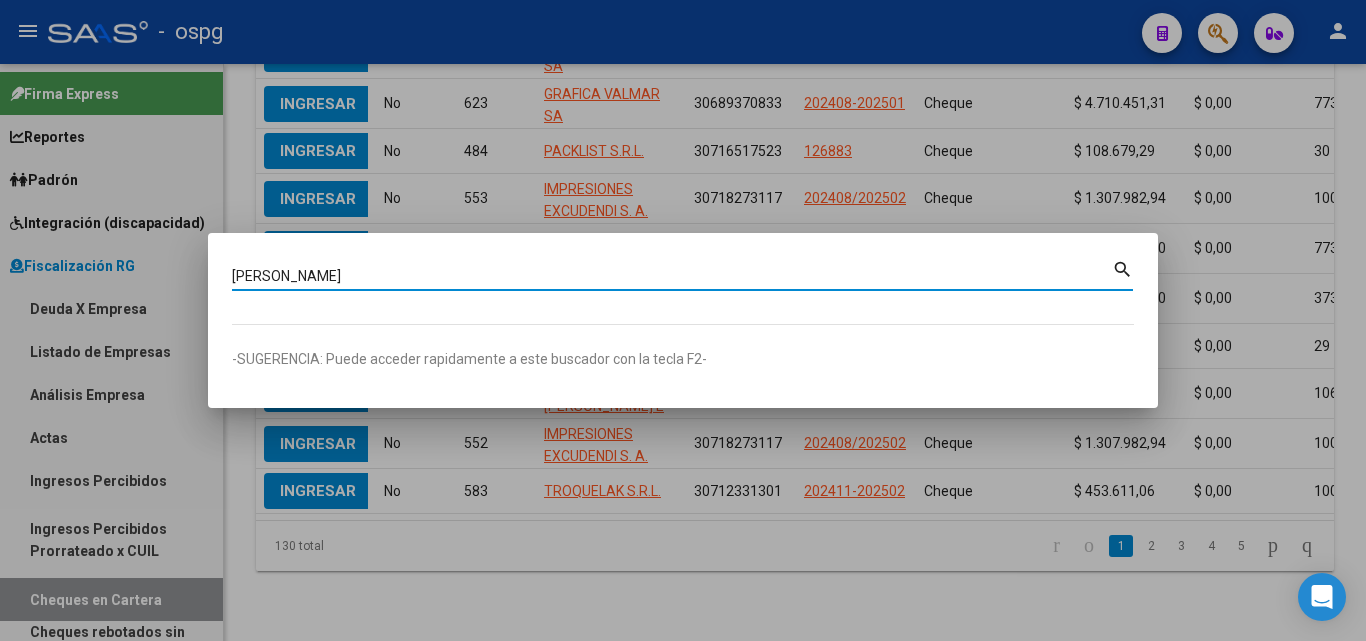 type on "[PERSON_NAME]" 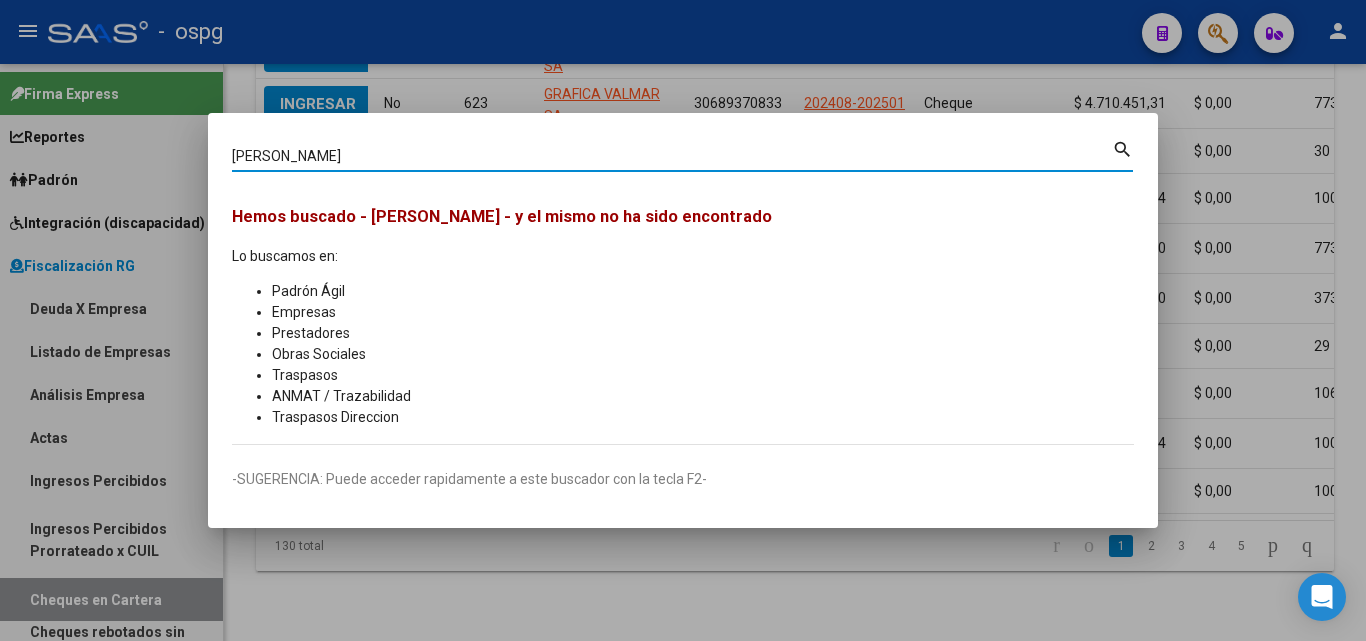 click at bounding box center (683, 320) 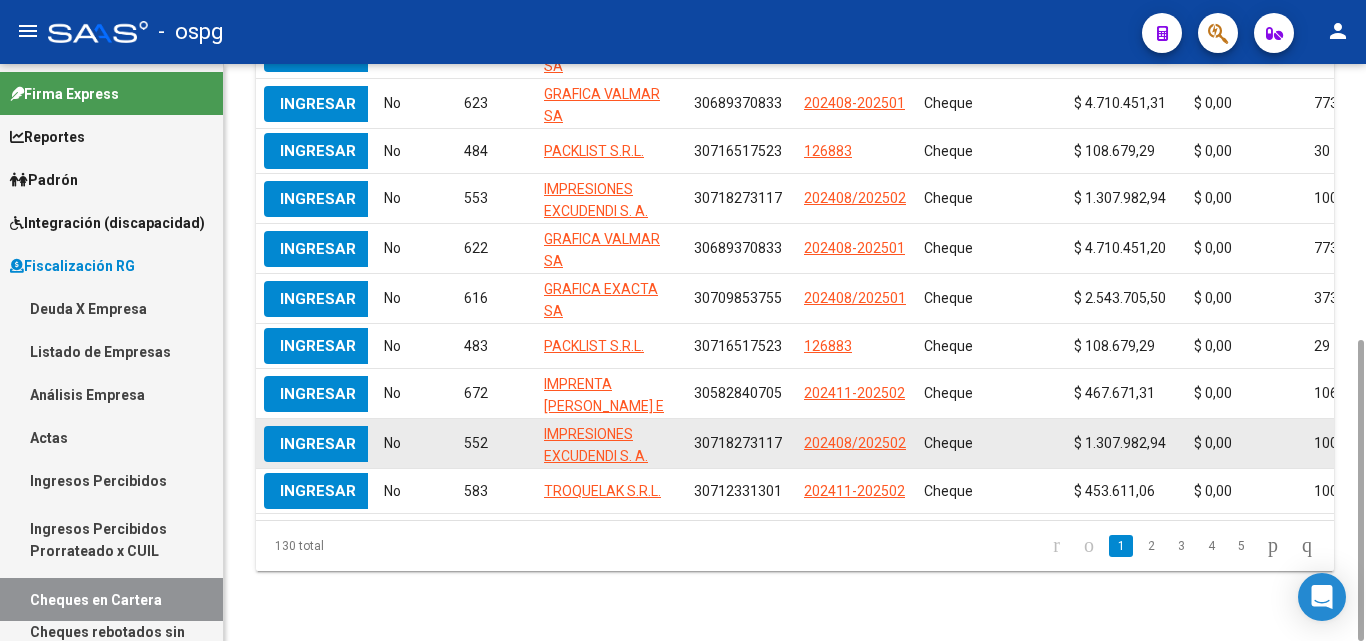 scroll, scrollTop: 0, scrollLeft: 0, axis: both 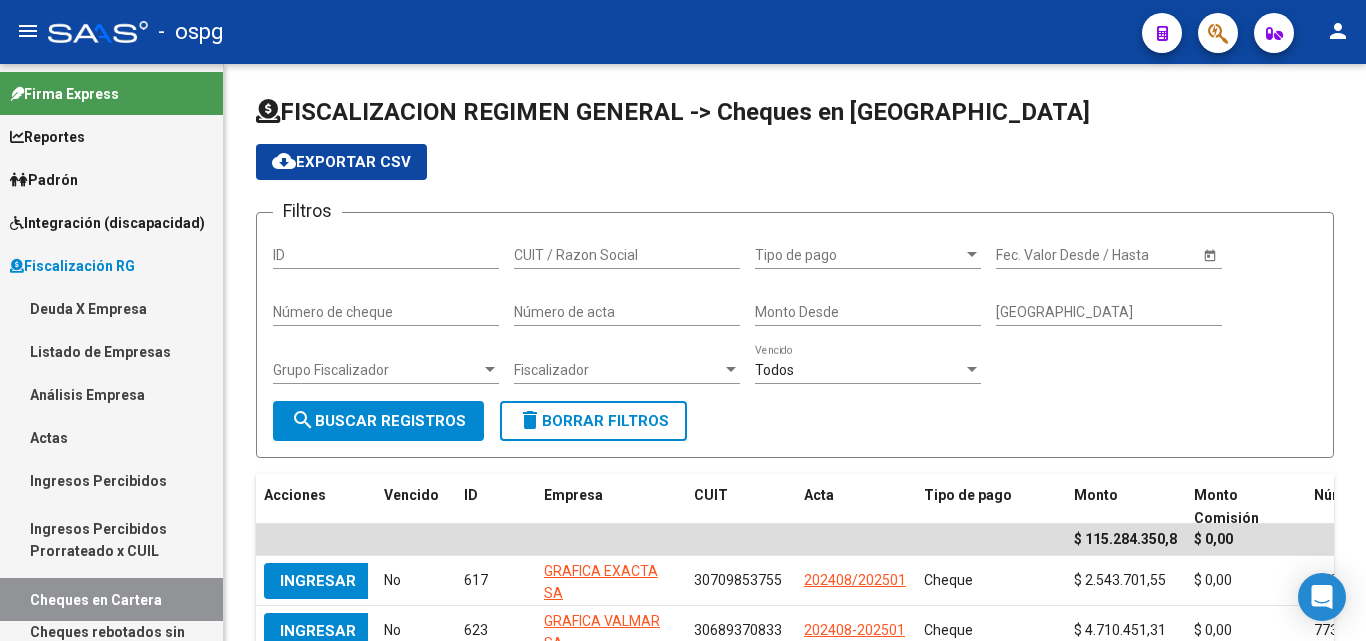 click 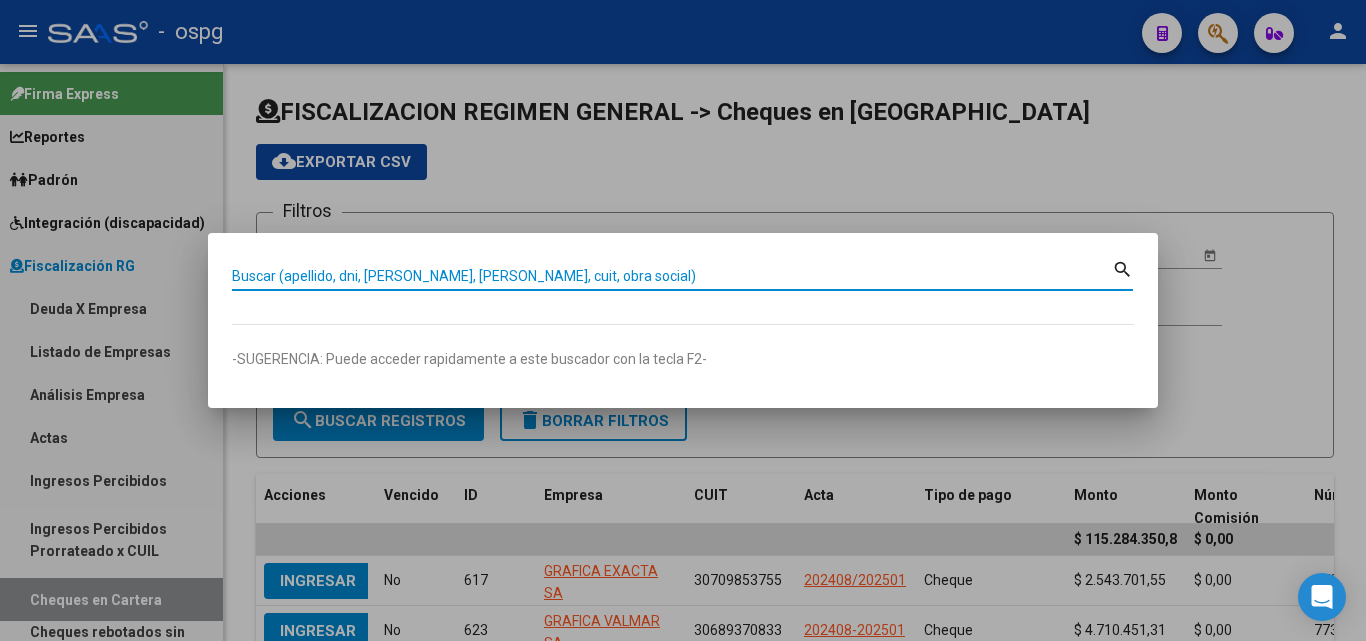 click on "Buscar (apellido, dni, [PERSON_NAME], [PERSON_NAME], cuit, obra social)" at bounding box center [672, 276] 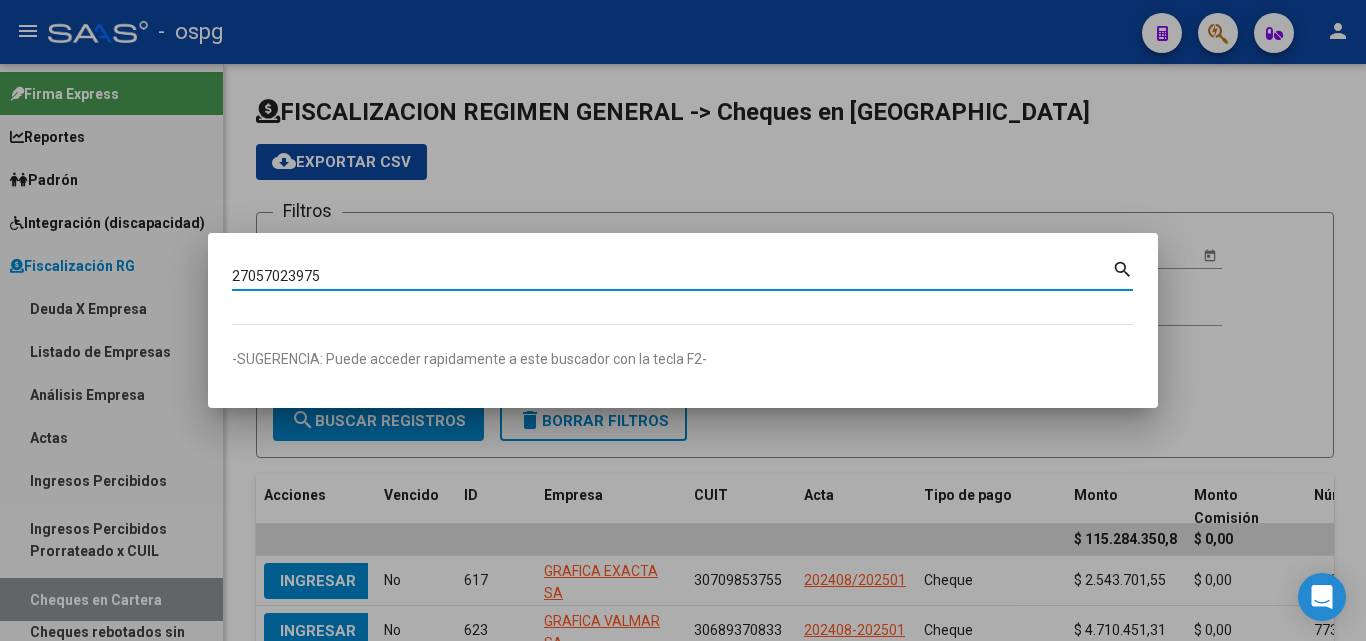 type on "27057023975" 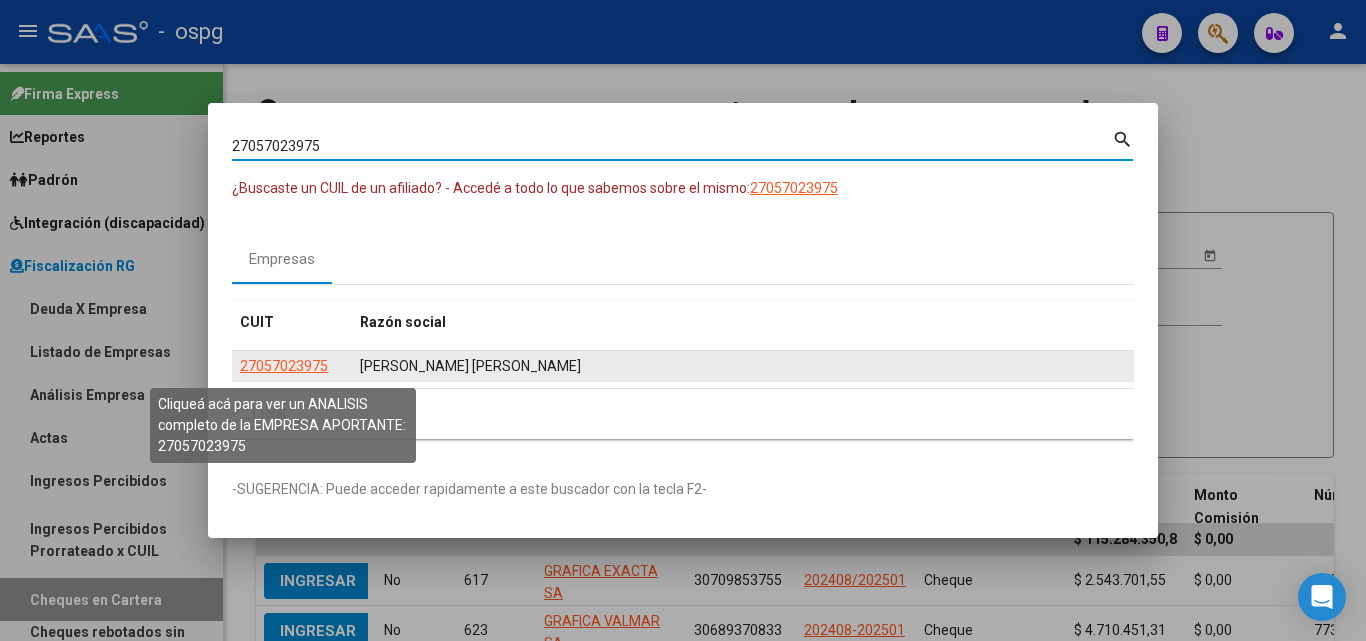 click on "27057023975" 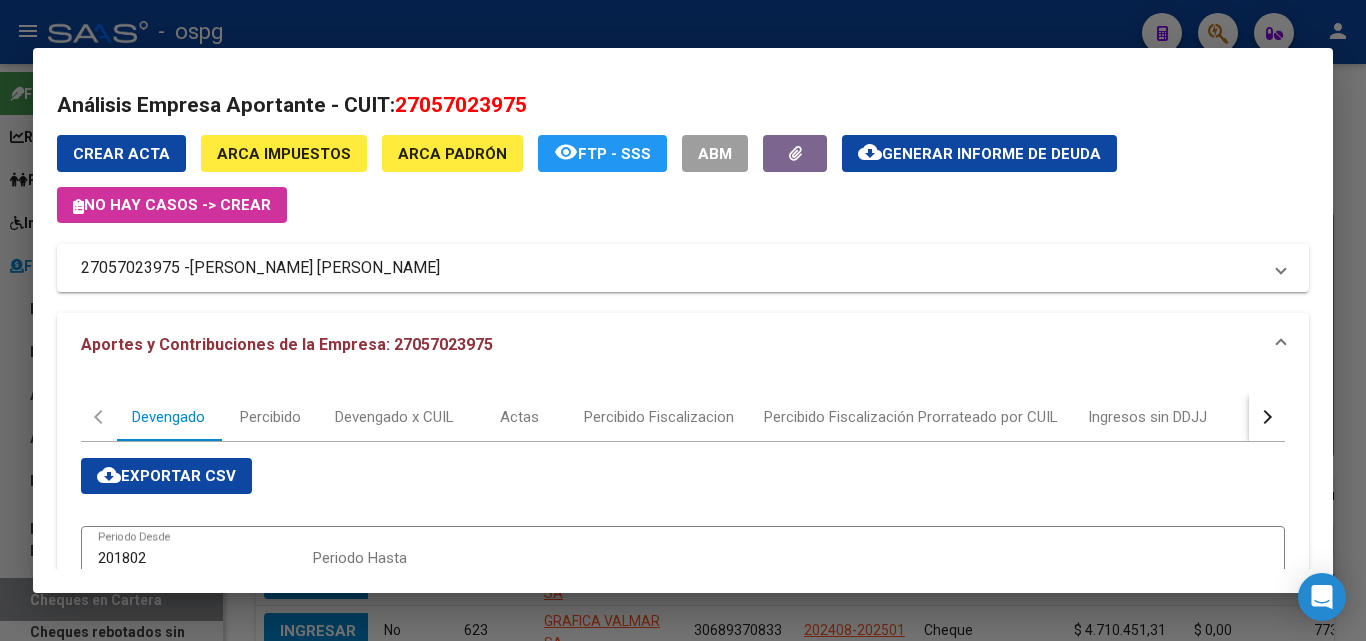 scroll, scrollTop: 600, scrollLeft: 0, axis: vertical 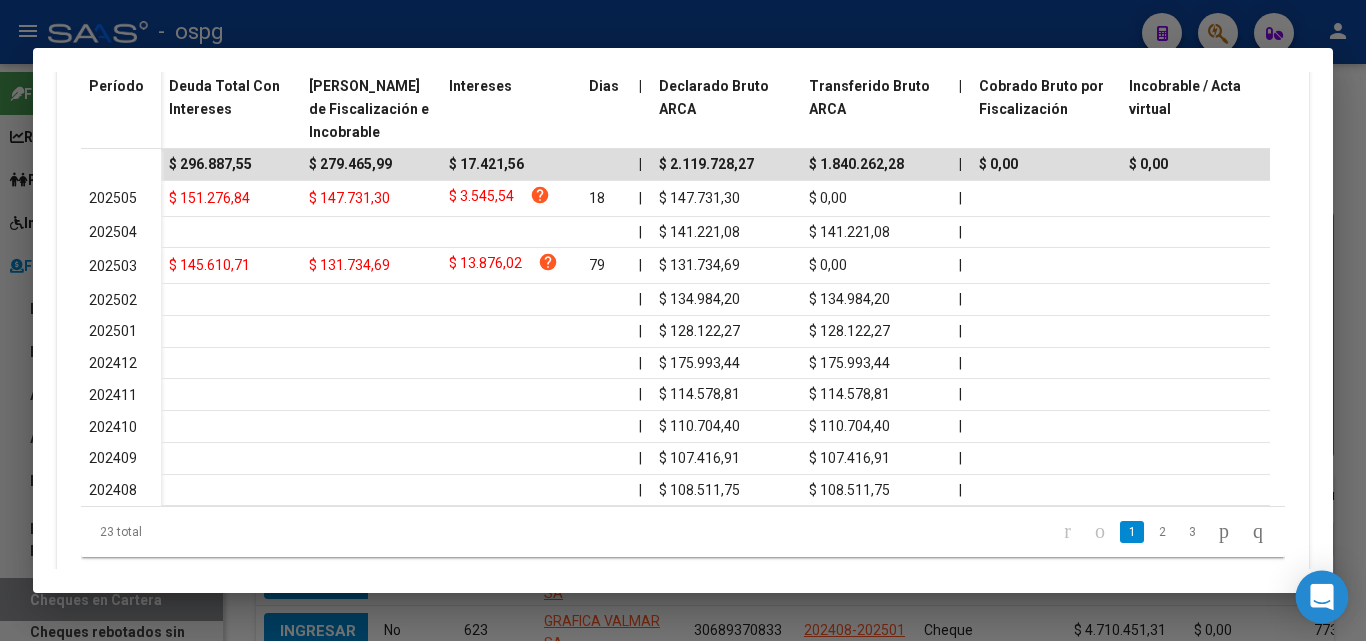 click 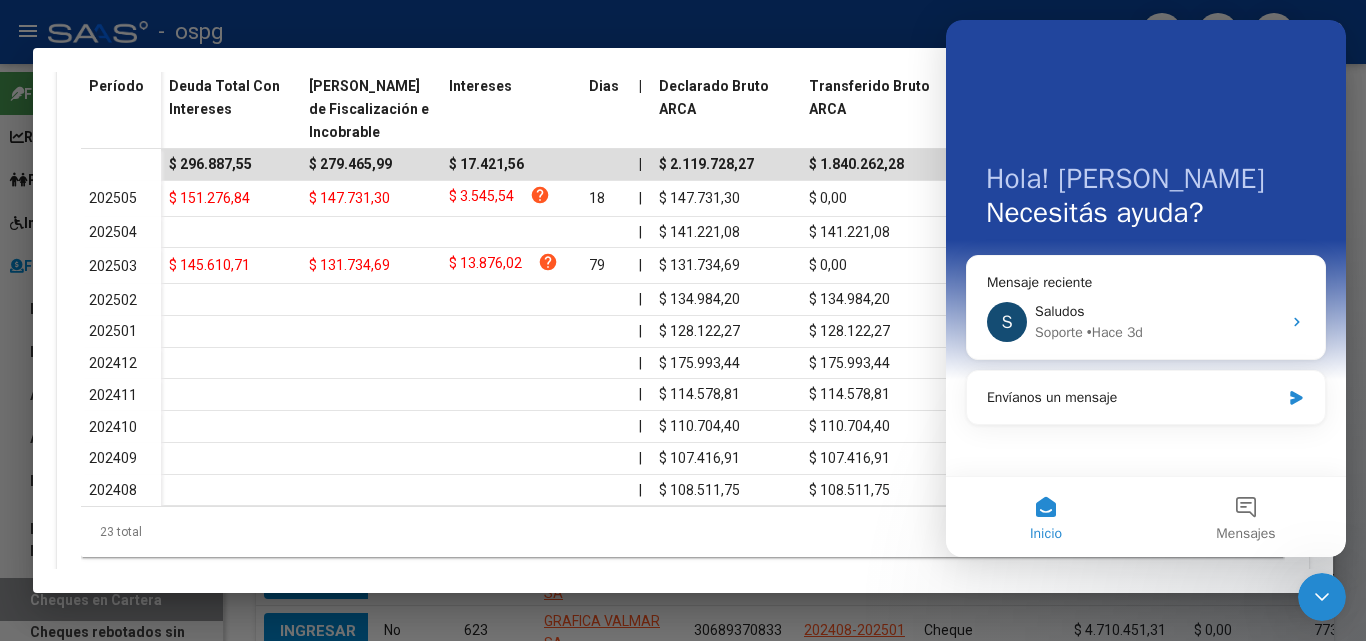 scroll, scrollTop: 0, scrollLeft: 0, axis: both 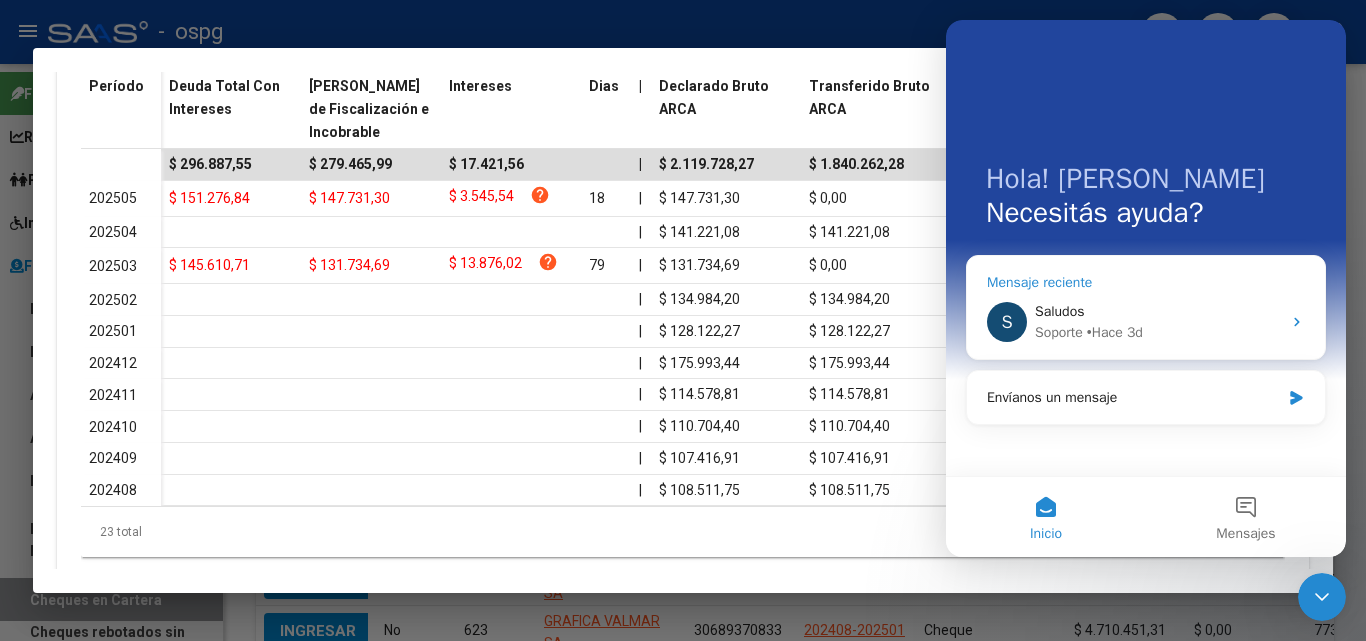click on "•  Hace 3d" at bounding box center [1115, 332] 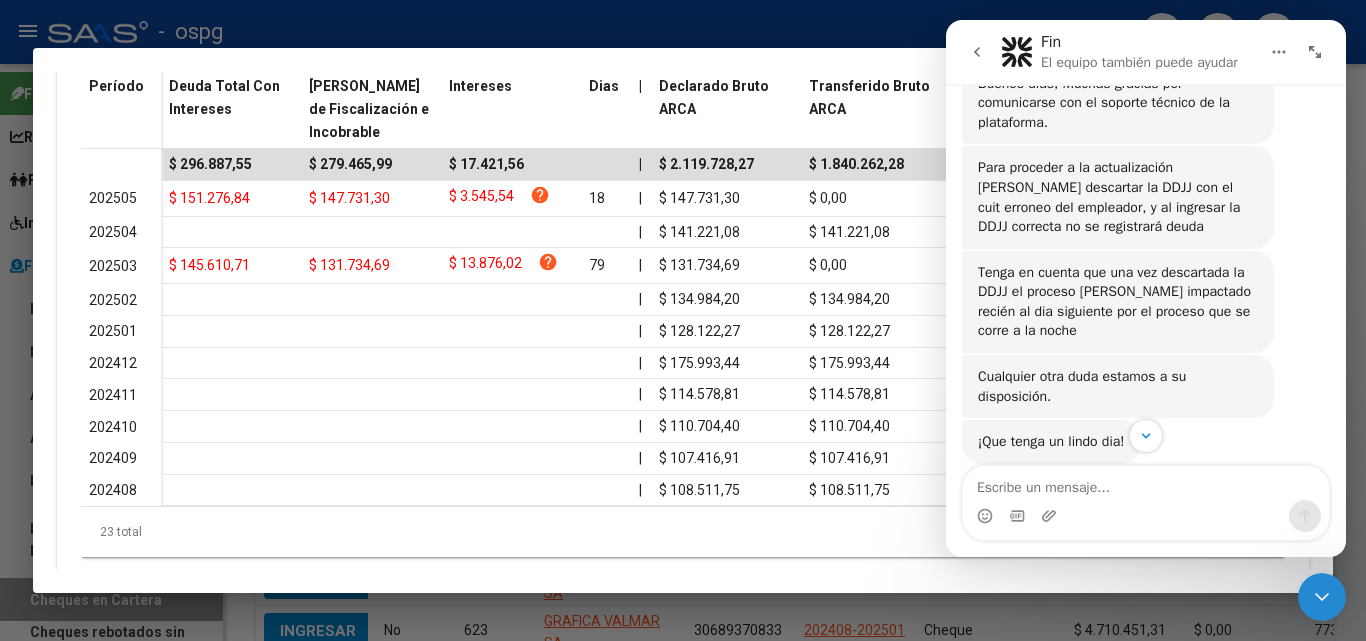 scroll, scrollTop: 419, scrollLeft: 0, axis: vertical 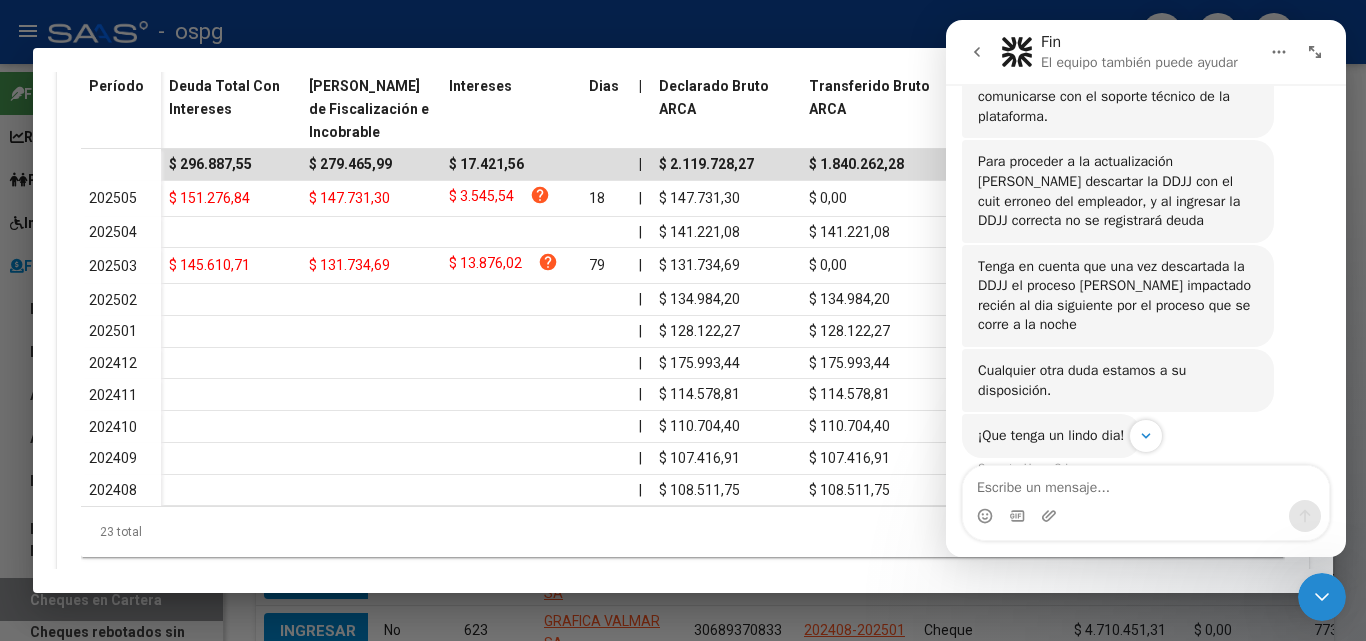 click 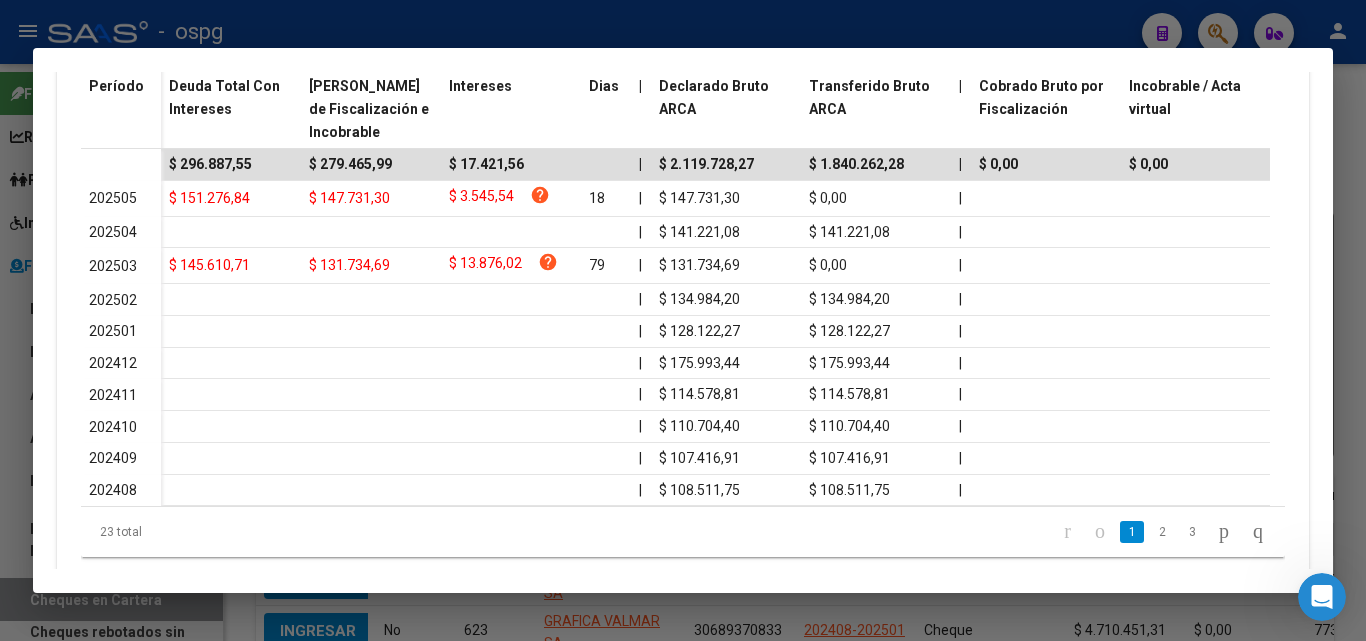 scroll, scrollTop: 0, scrollLeft: 0, axis: both 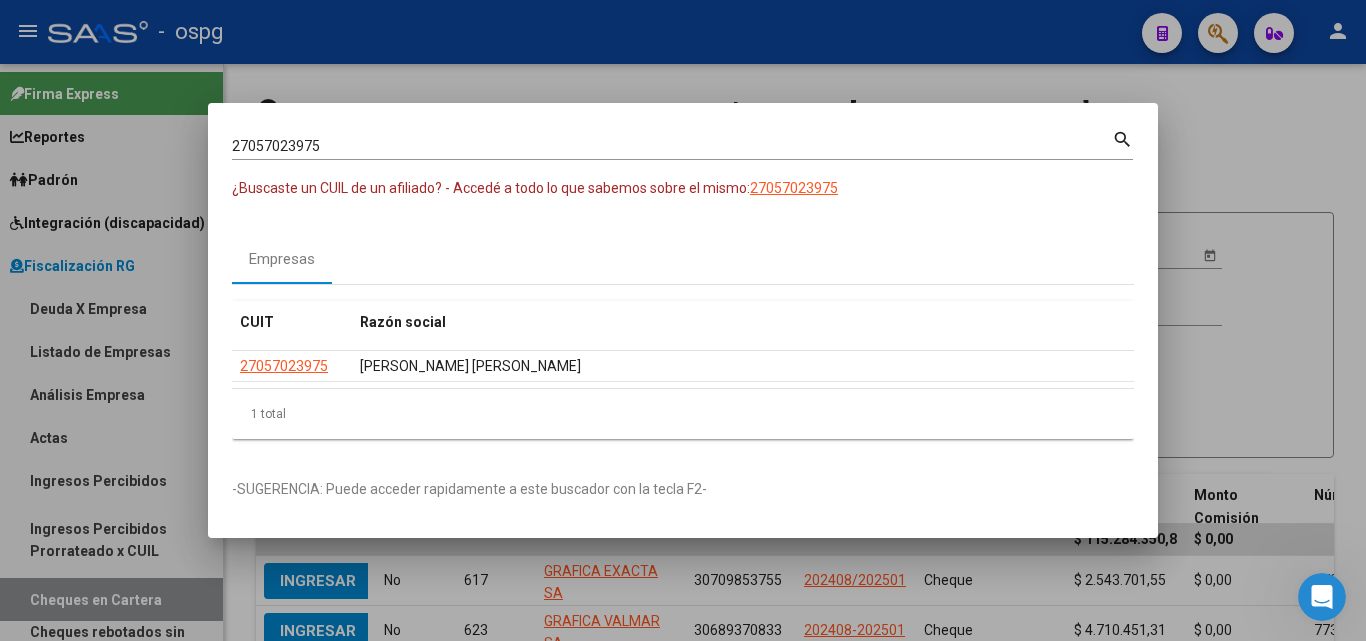 click at bounding box center [683, 320] 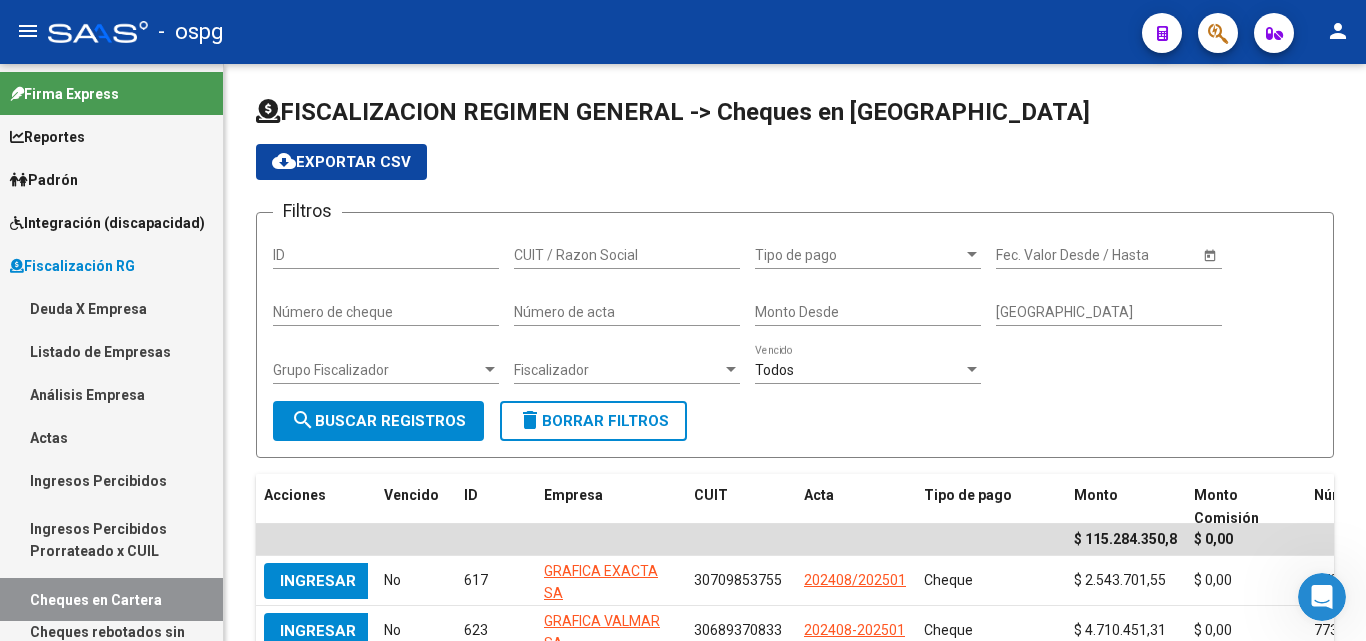 click 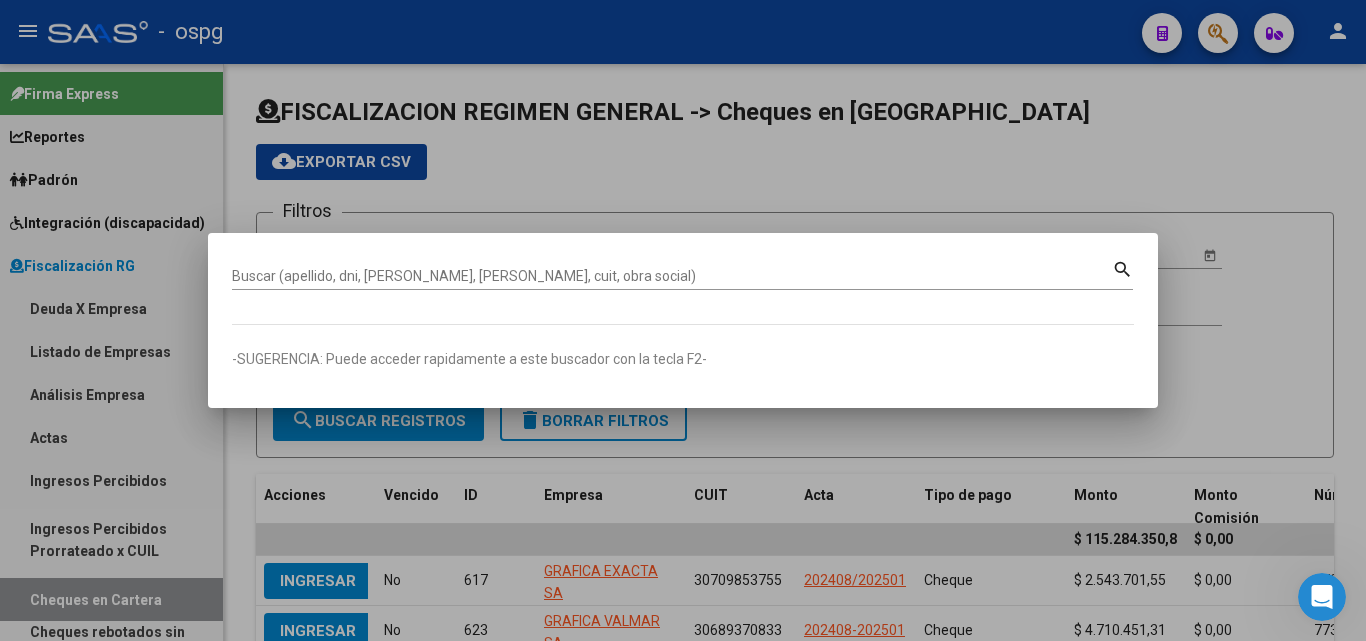 drag, startPoint x: 472, startPoint y: 263, endPoint x: 479, endPoint y: 274, distance: 13.038404 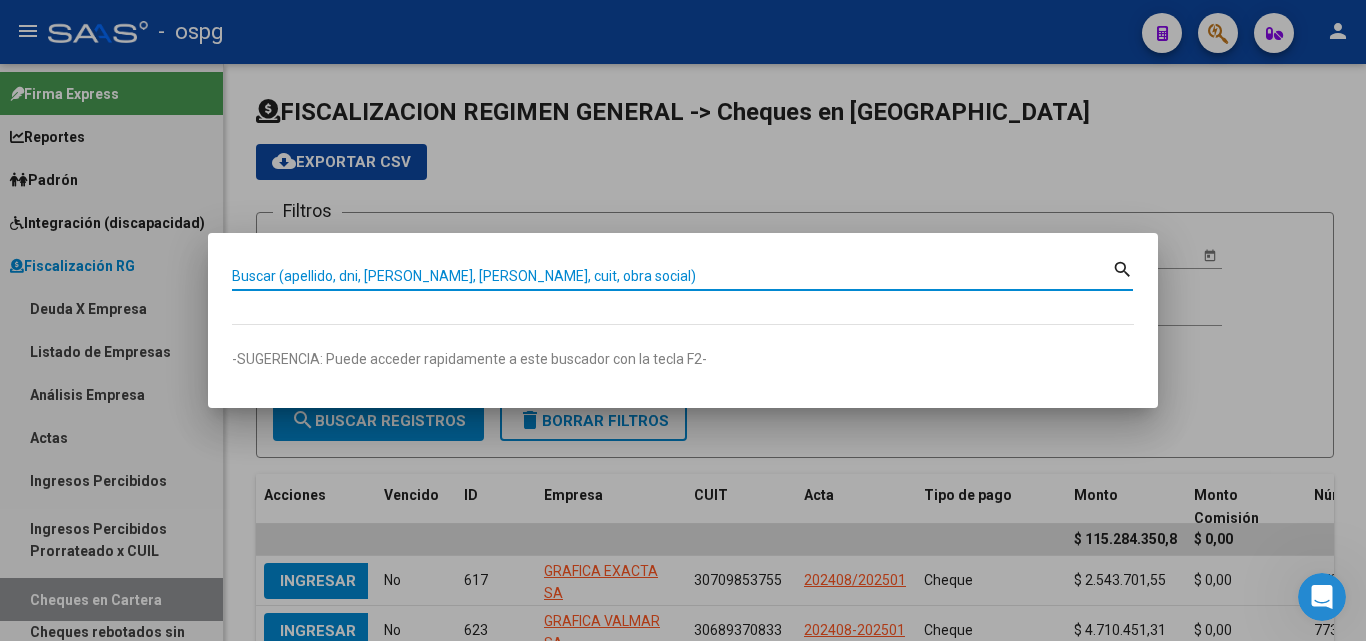 click on "Buscar (apellido, dni, [PERSON_NAME], [PERSON_NAME], cuit, obra social)" at bounding box center (672, 276) 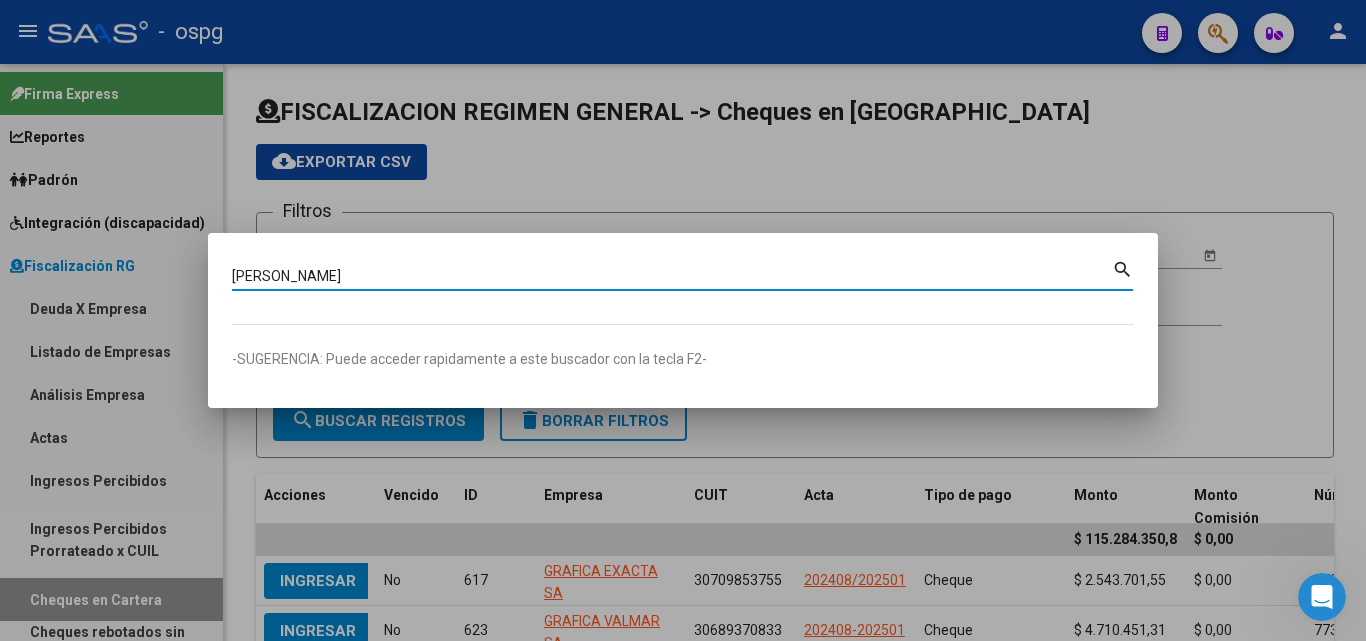 type on "[PERSON_NAME]" 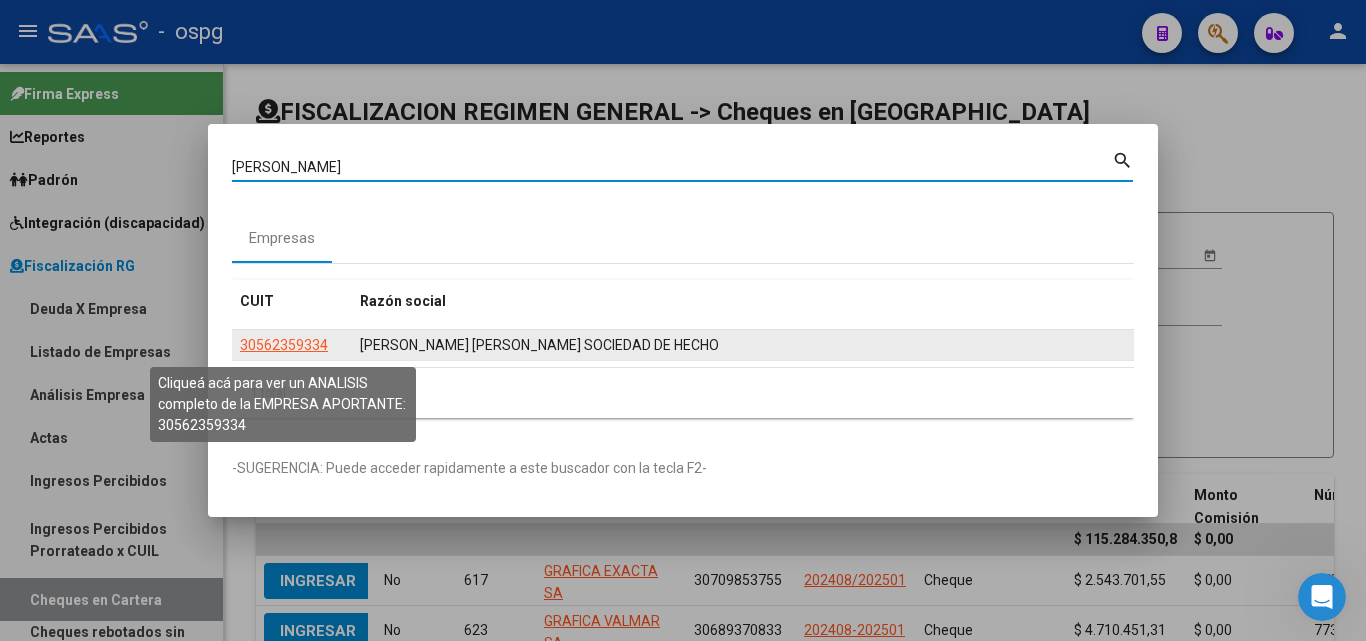 click on "30562359334" 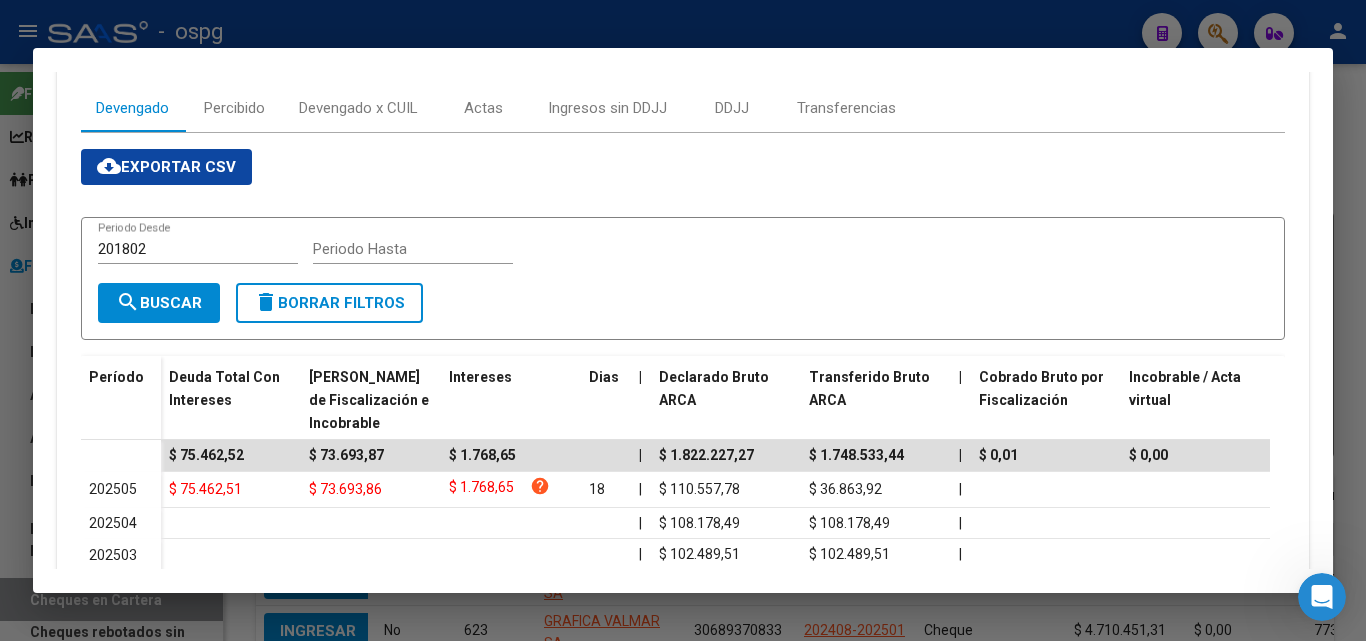 scroll, scrollTop: 409, scrollLeft: 0, axis: vertical 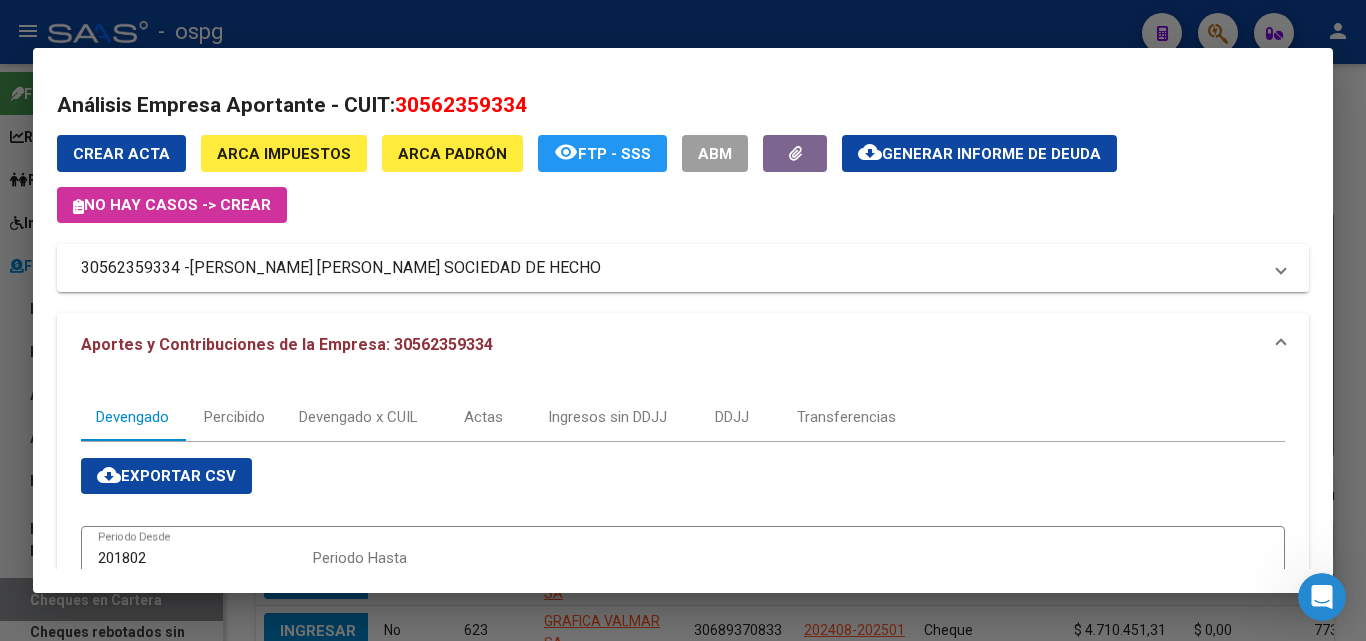 click at bounding box center (683, 320) 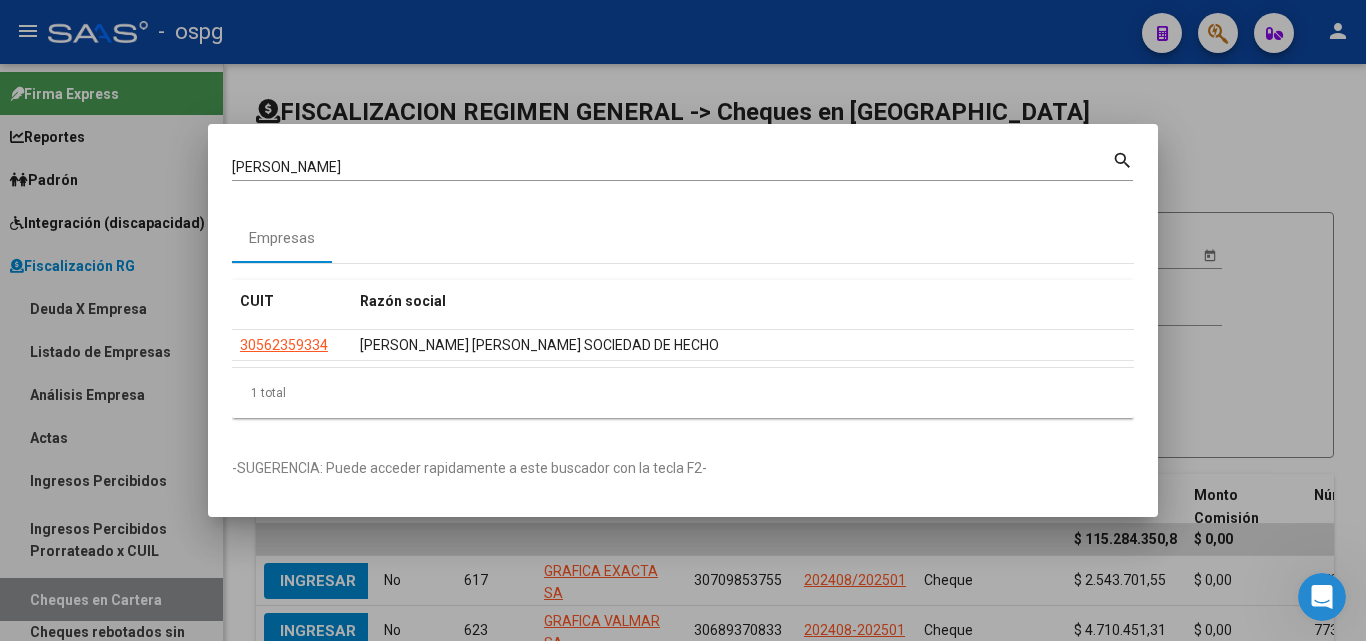 drag, startPoint x: 1254, startPoint y: 126, endPoint x: 1203, endPoint y: 46, distance: 94.873604 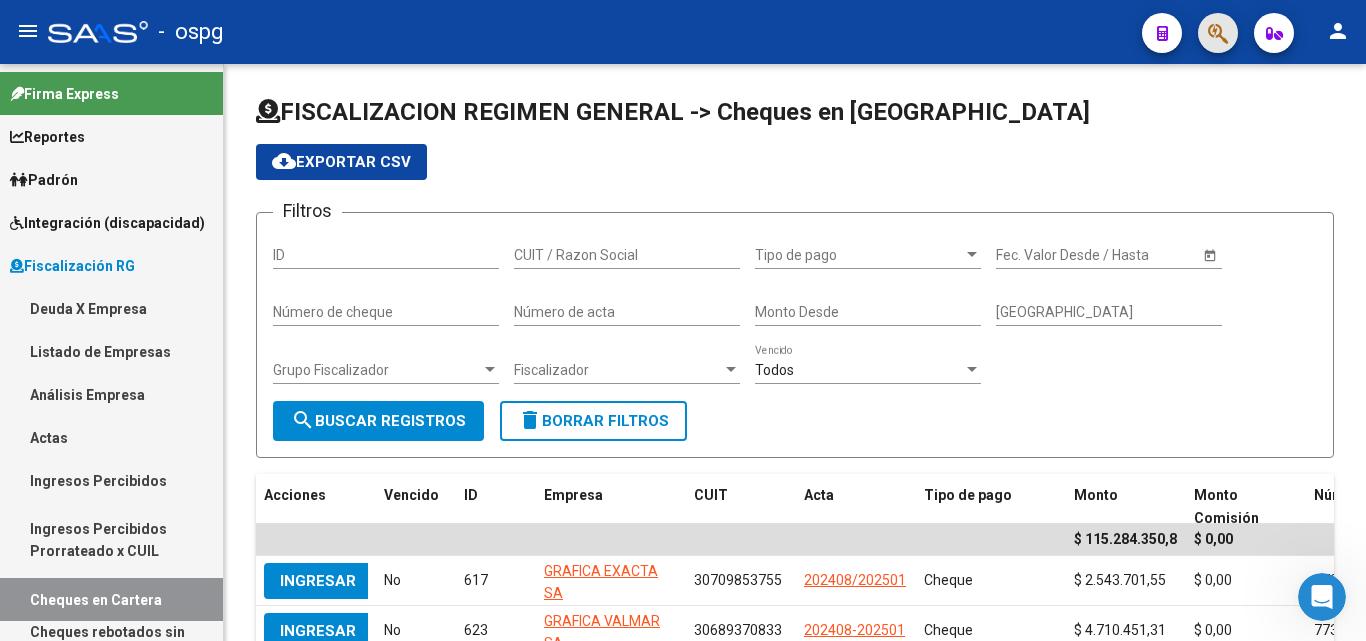 click 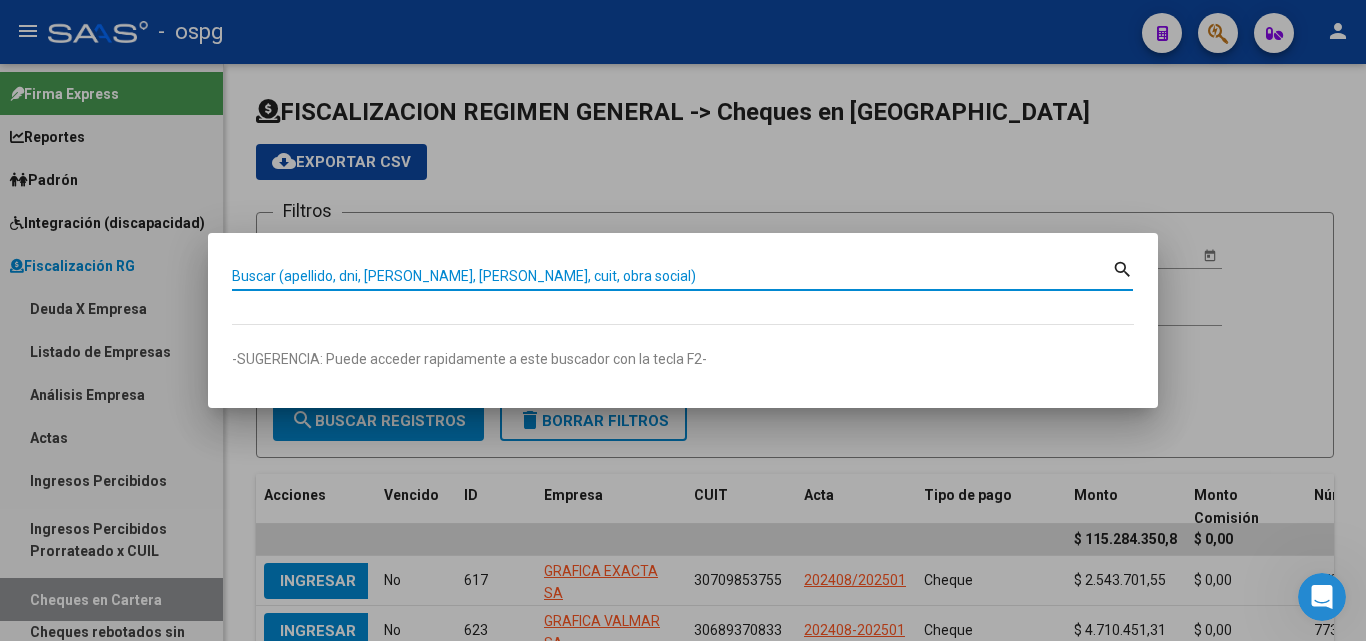 click on "Buscar (apellido, dni, [PERSON_NAME], [PERSON_NAME], cuit, obra social)" at bounding box center [672, 276] 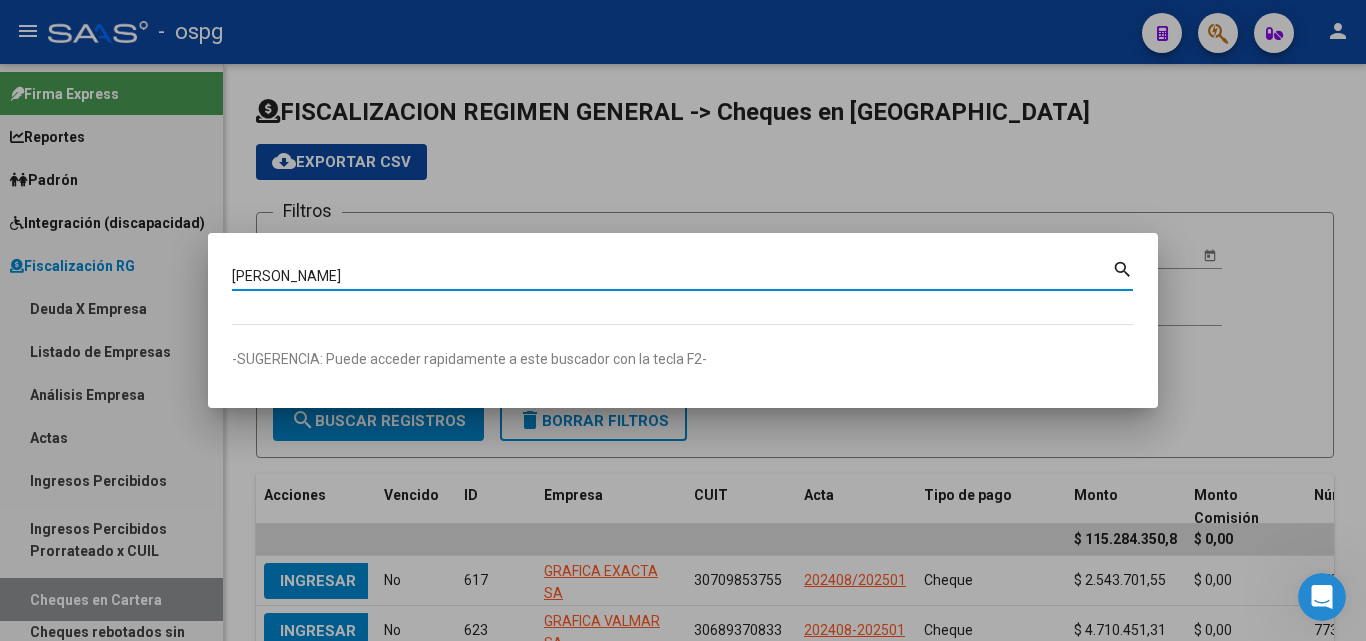 type on "[PERSON_NAME]" 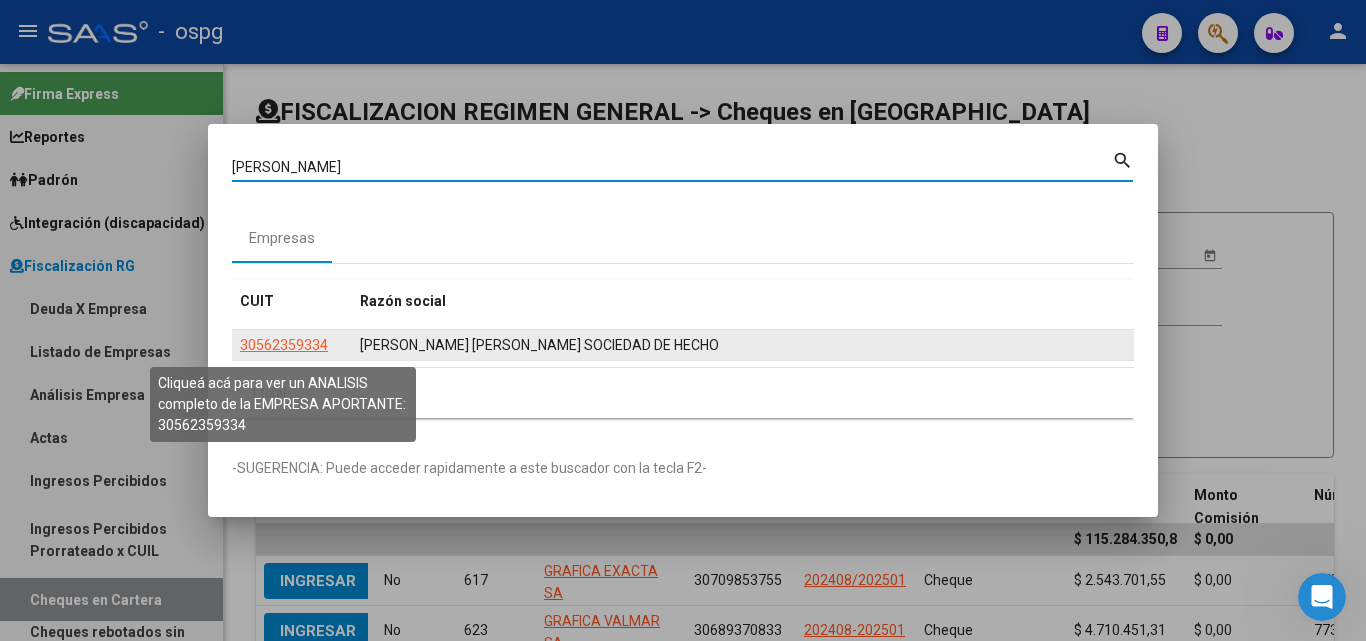 click on "30562359334" 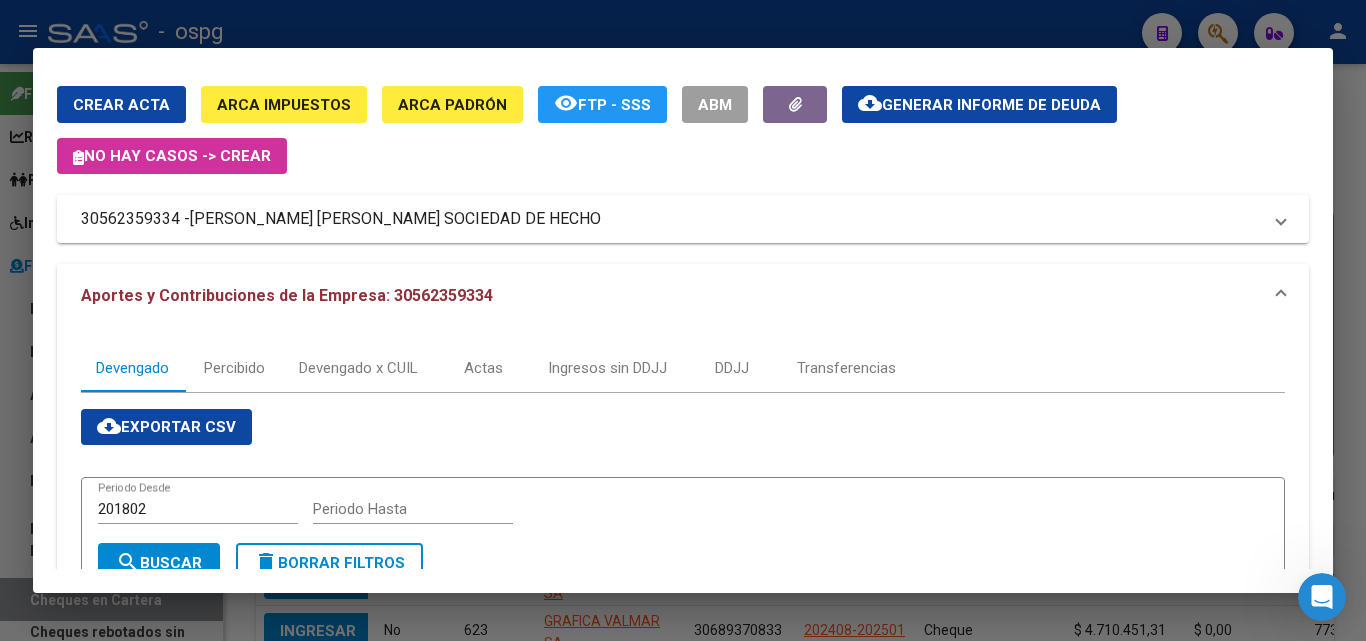 scroll, scrollTop: 0, scrollLeft: 0, axis: both 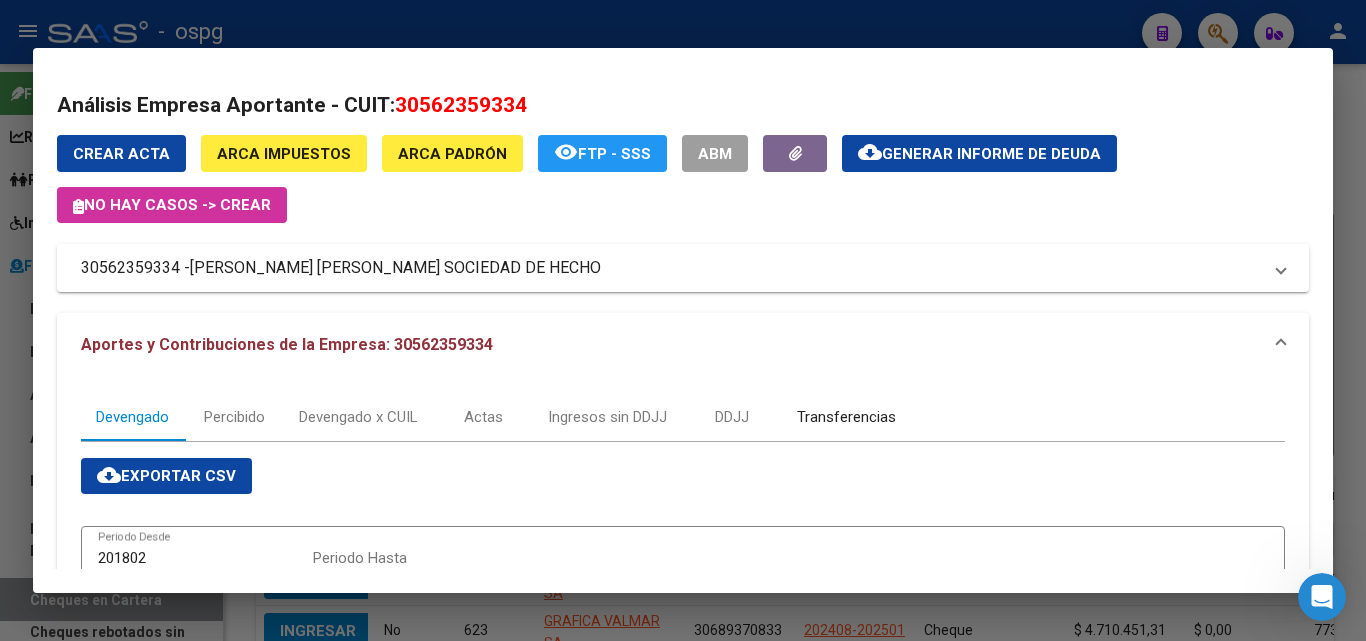 click on "Transferencias" at bounding box center (846, 417) 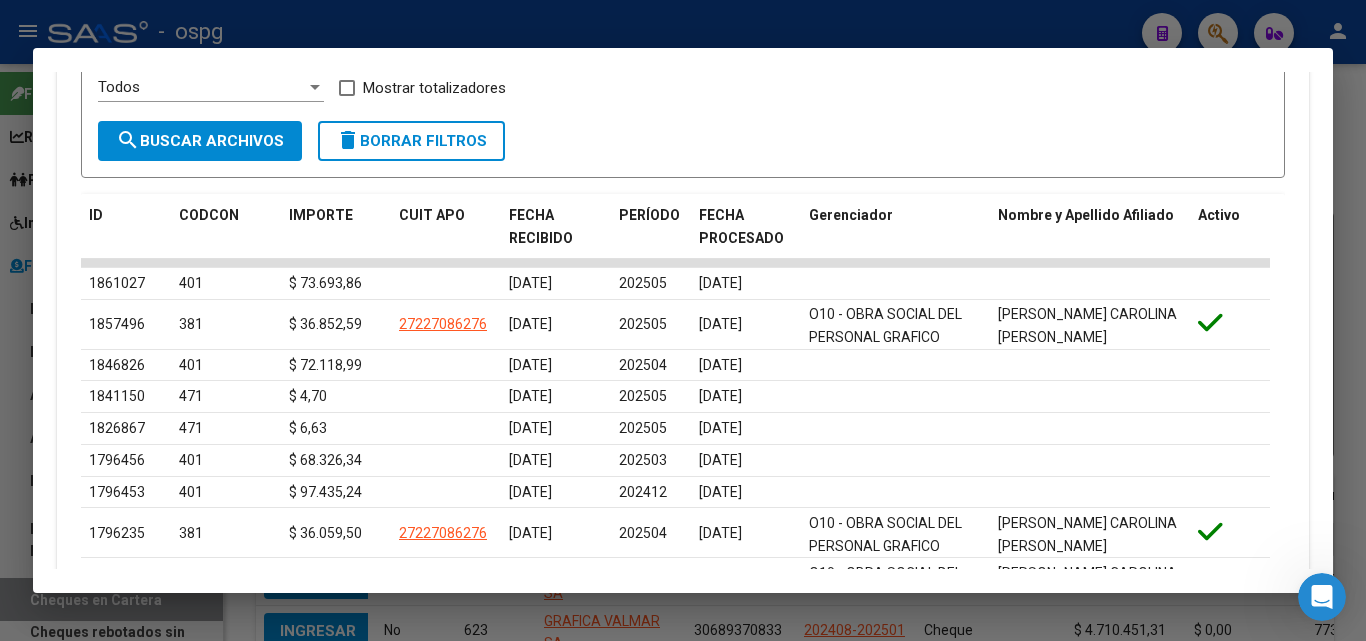 scroll, scrollTop: 600, scrollLeft: 0, axis: vertical 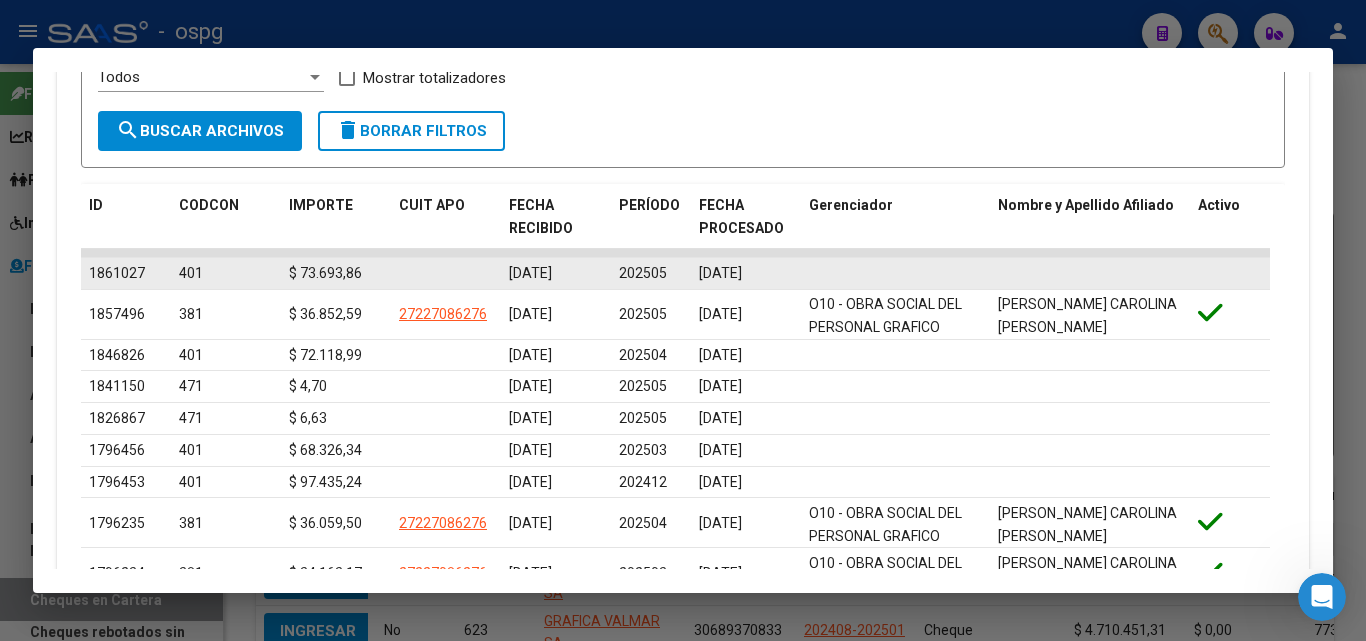 drag, startPoint x: 294, startPoint y: 271, endPoint x: 352, endPoint y: 276, distance: 58.21512 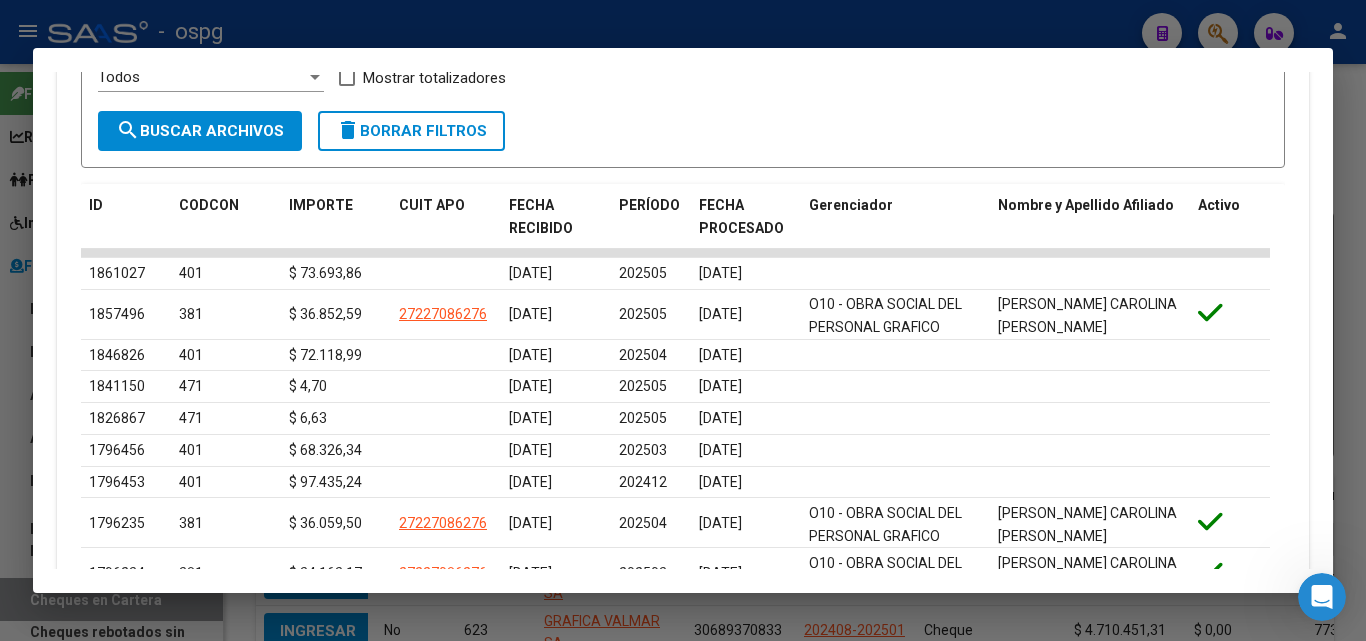 click at bounding box center (683, 320) 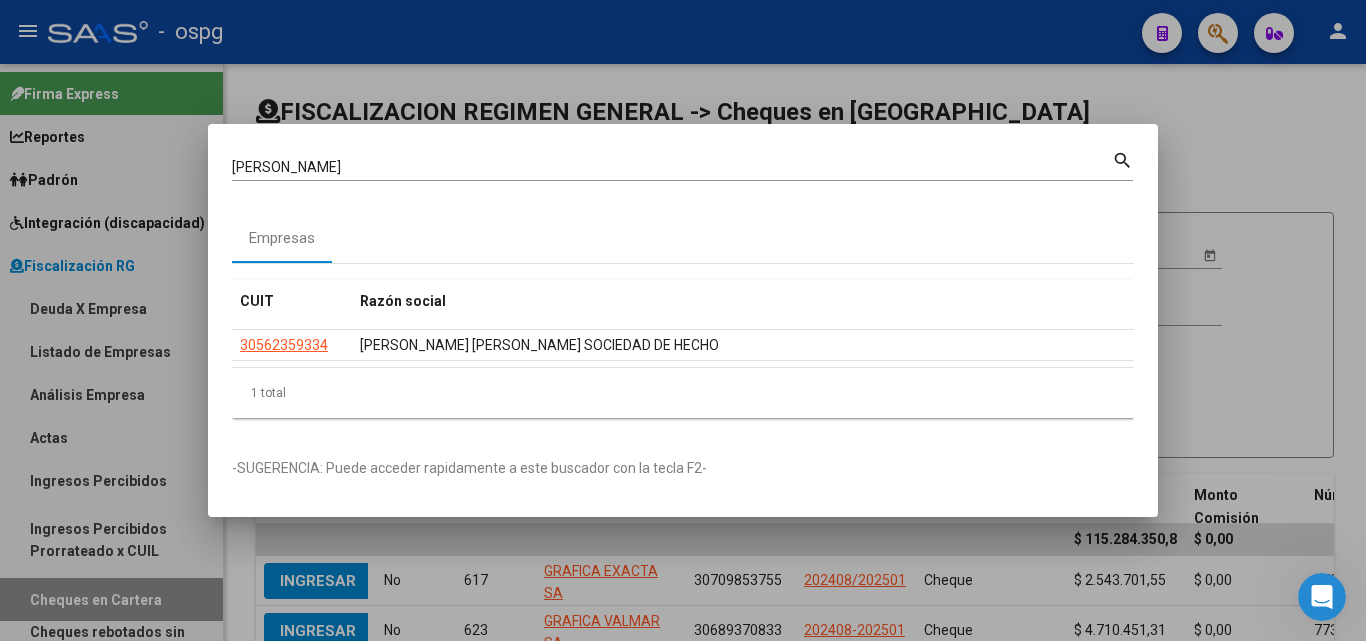 click at bounding box center [683, 320] 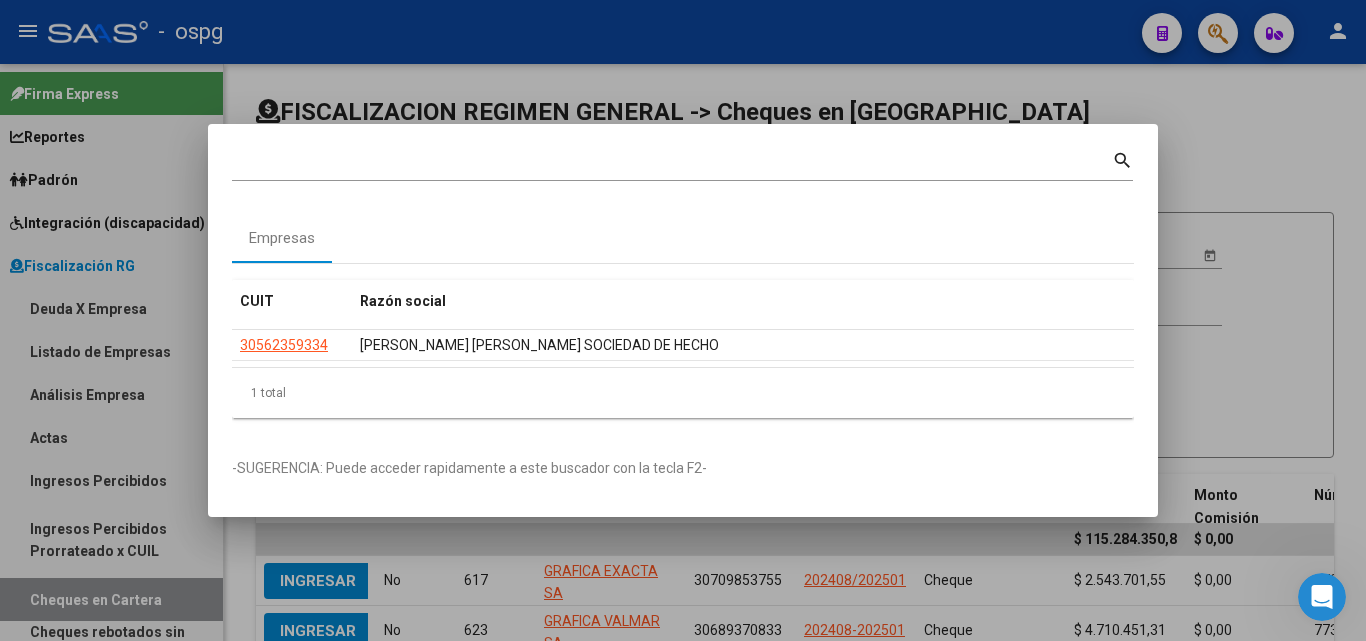 click on "FISCALIZACION REGIMEN GENERAL -> Cheques en Cartera cloud_download  Exportar CSV  Filtros ID CUIT / Razon Social Tipo de pago Tipo de pago Start date – Fec. Valor Desde / Hasta Número de cheque Número de acta Monto Desde Monto Hasta Grupo Fiscalizador Grupo Fiscalizador Fiscalizador Fiscalizador Todos  Vencido search  Buscar Registros  delete  Borrar Filtros  Acciones Vencido ID Empresa CUIT Acta Tipo de pago [PERSON_NAME] Comisión Número de cheque Cheque de Empresa Fecha valor Fiscalizador Grupo Fiscalizador Comision $ 115.284.350,87 $ 0,00  Ingresar  No 617 GRAFICA EXACTA SA 30709853755 202408/202501 Cheque $ 2.543.701,55 $ 0,00 37389038 [DATE] [PERSON_NAME] [PERSON_NAME] % 0  Ingresar  No 623 GRAFICA VALMAR SA 30689370833 202408-202501 Cheque $ 4.710.451,31 $ 0,00 77389510 [DATE] [PERSON_NAME] [PERSON_NAME] % 0  Ingresar  No 484 PACKLIST S.R.L. 30716517523 126883 Cheque $ 108.679,29 $ 0,00 30 [DATE] [PERSON_NAME][GEOGRAPHIC_DATA][PERSON_NAME] % 0  Ingresar  No 553 IMPRESIONES EXCUDENDI [PERSON_NAME]" 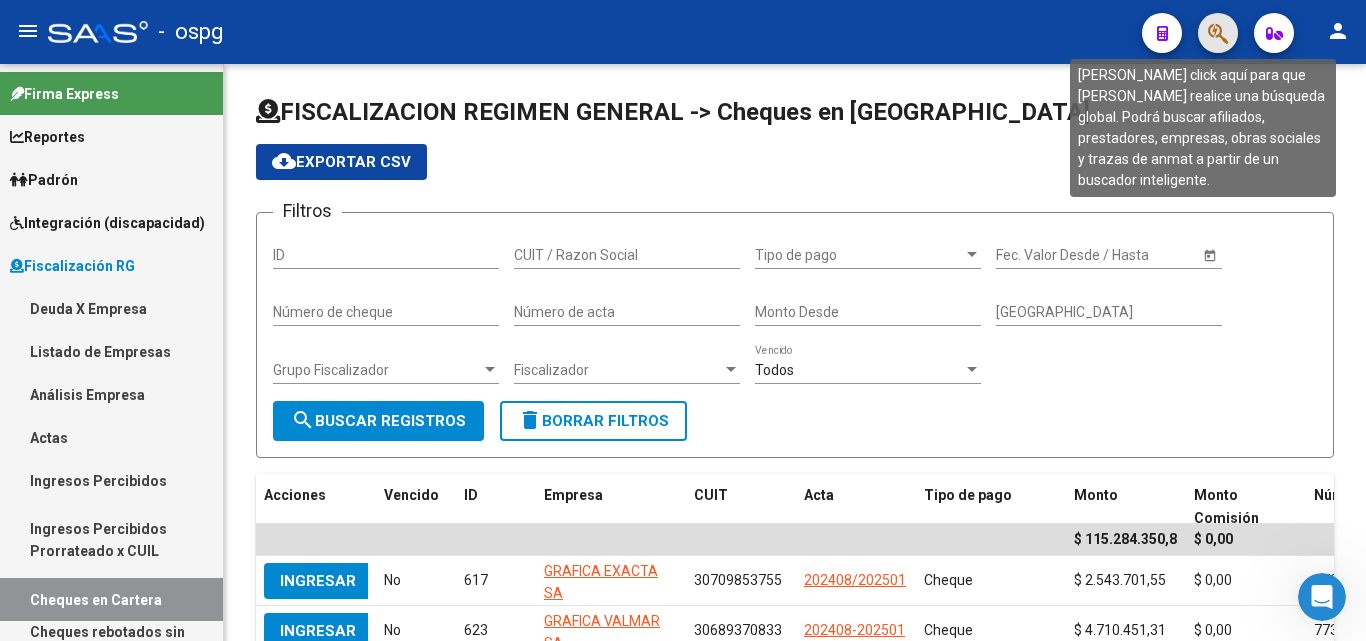 click 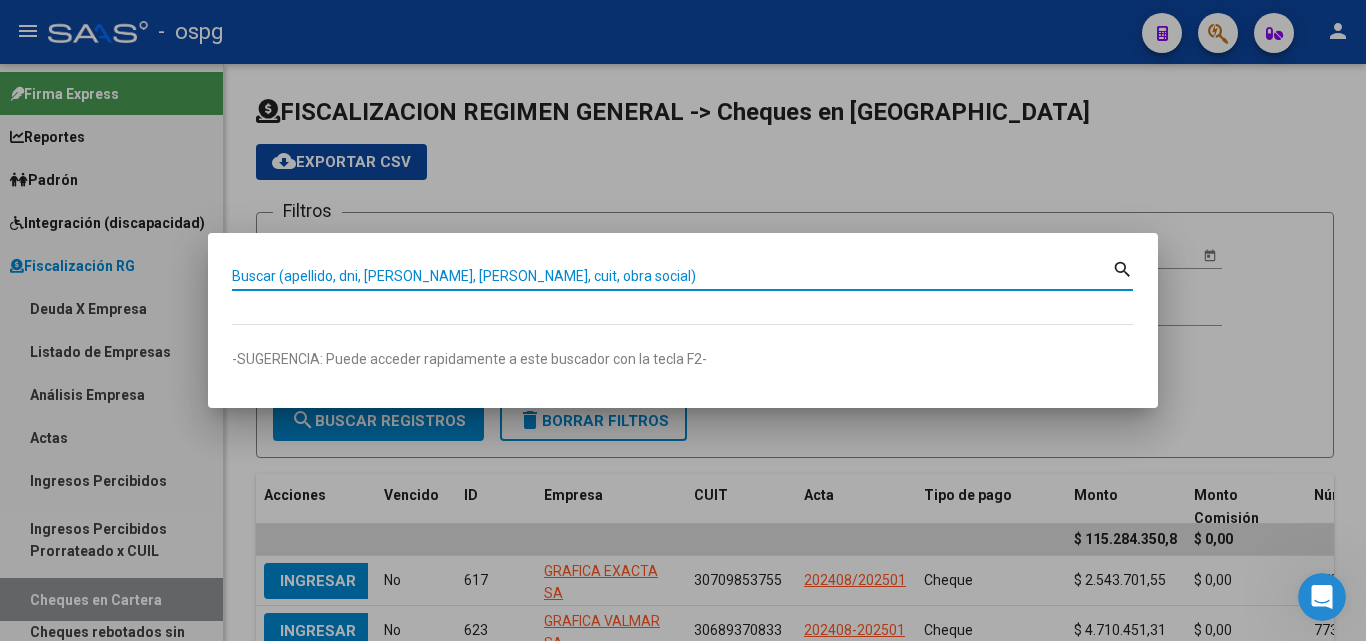 click on "Buscar (apellido, dni, [PERSON_NAME], [PERSON_NAME], cuit, obra social)" at bounding box center (672, 276) 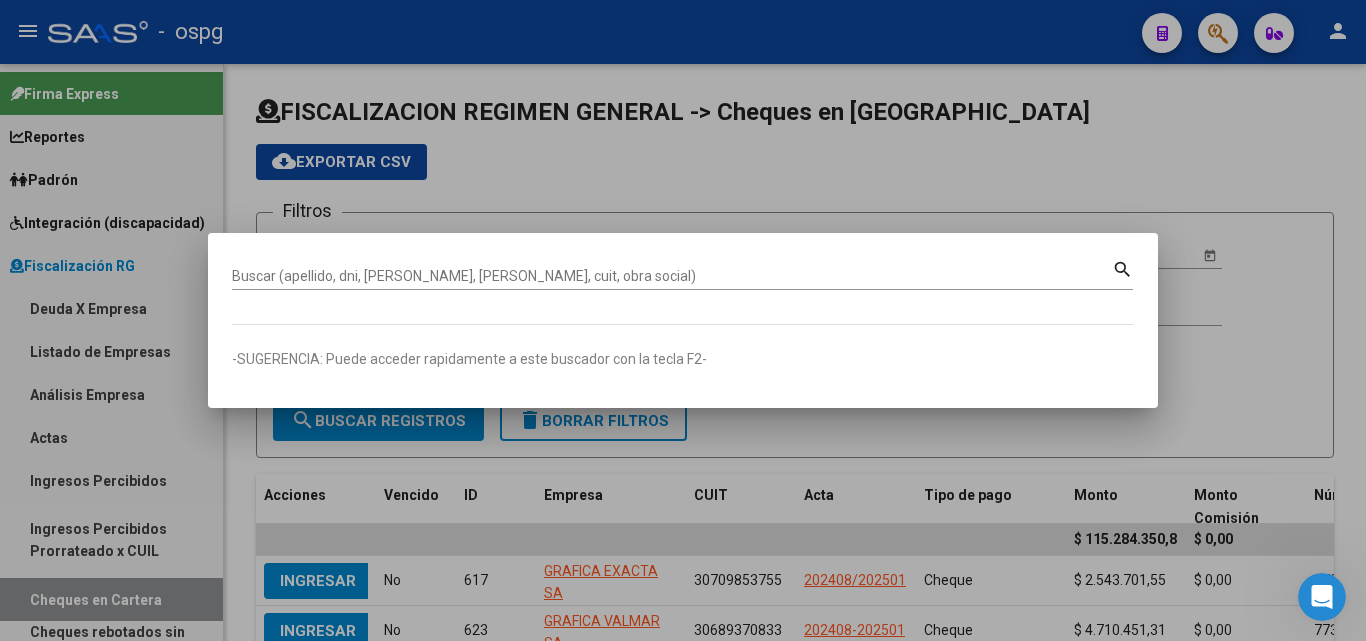 click on "Buscar (apellido, dni, [PERSON_NAME], [PERSON_NAME], cuit, obra social)" at bounding box center [672, 276] 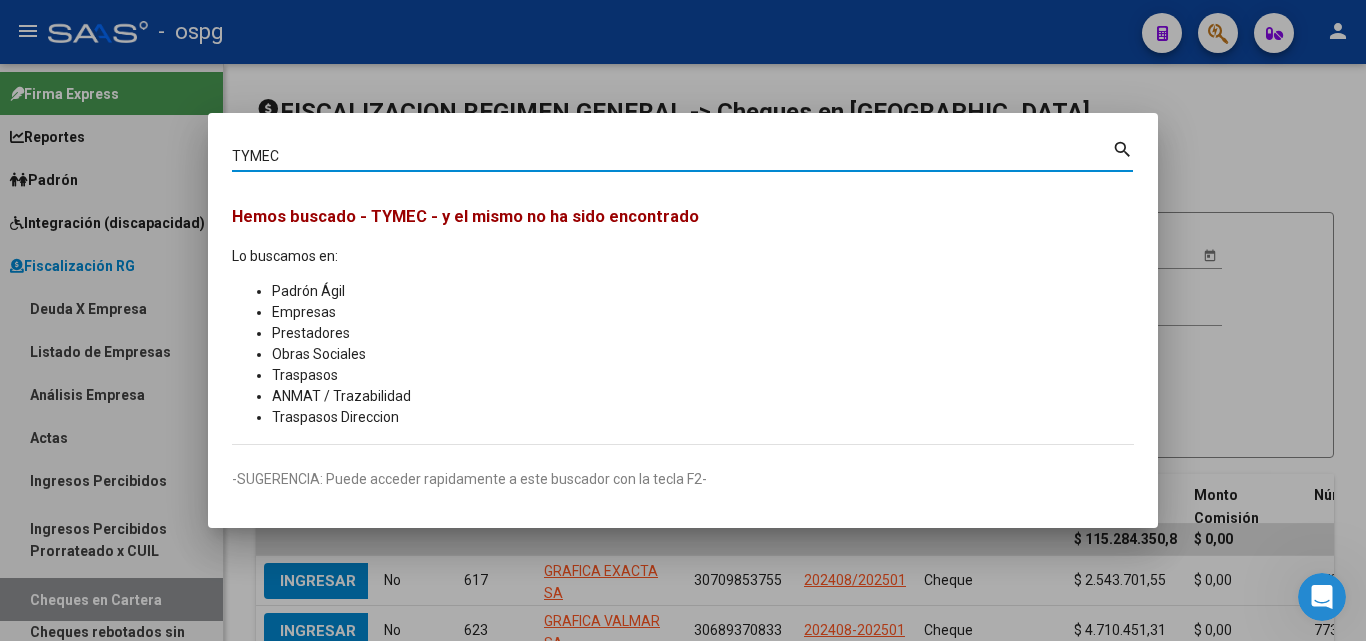 type on "TYMEC" 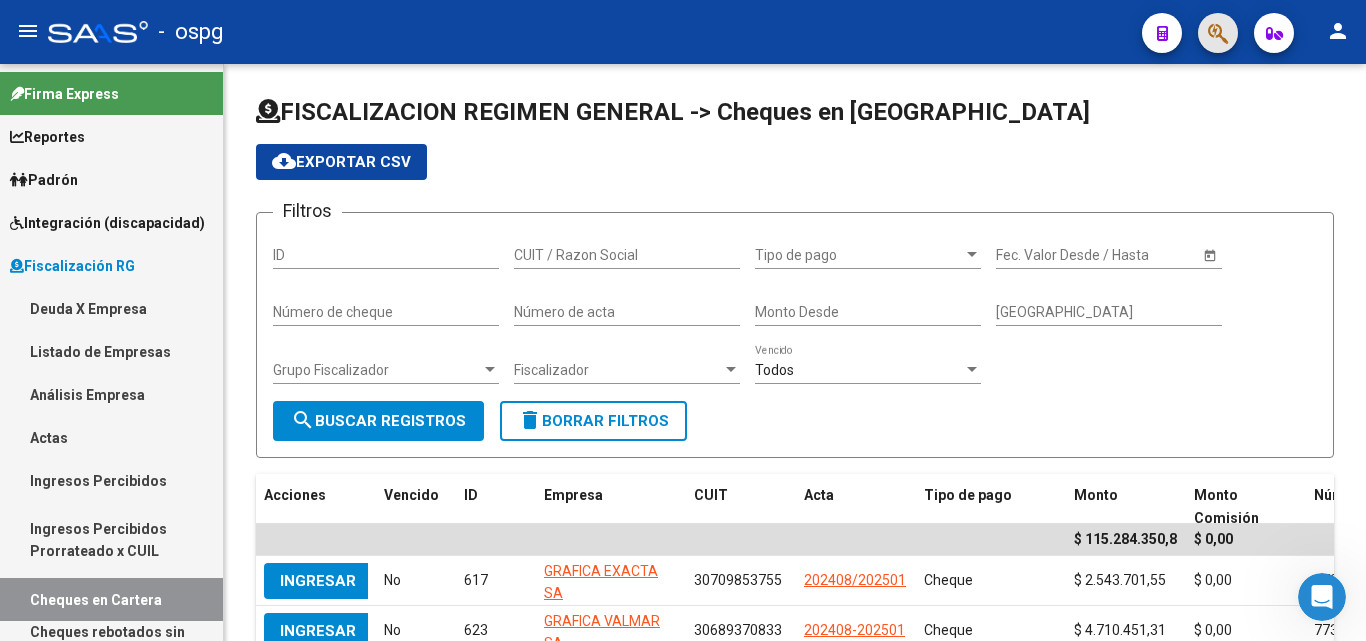 click 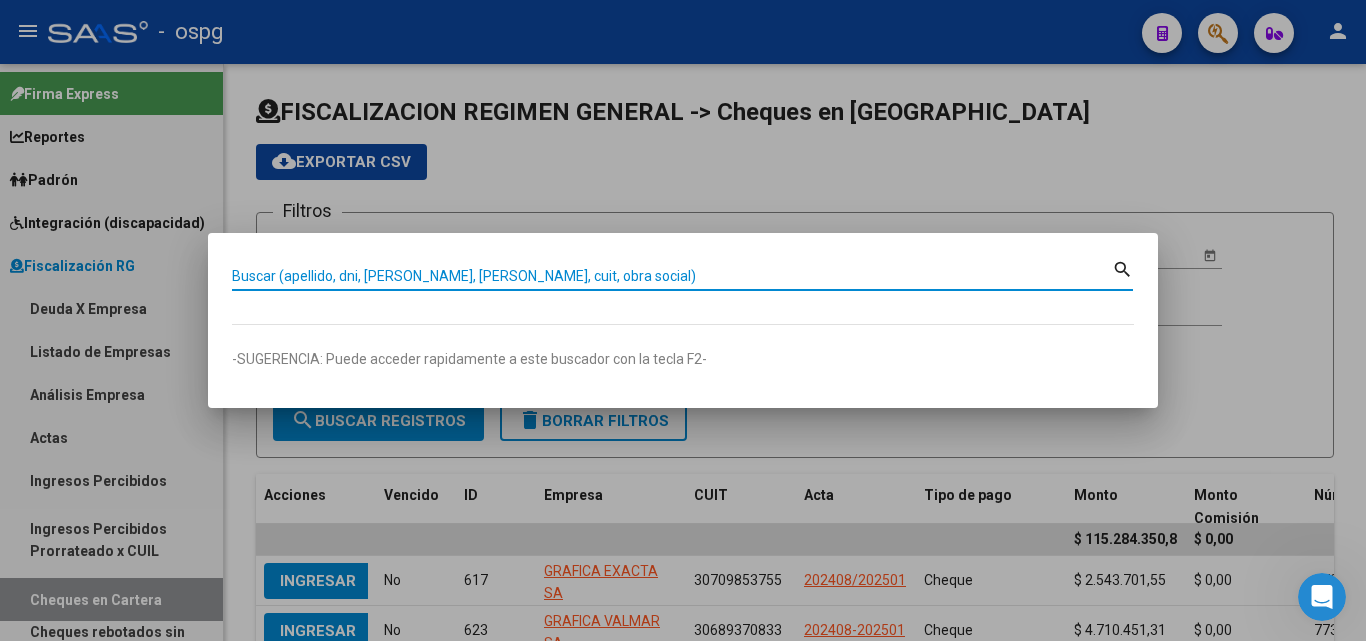 click on "Buscar (apellido, dni, [PERSON_NAME], [PERSON_NAME], cuit, obra social)" at bounding box center [672, 276] 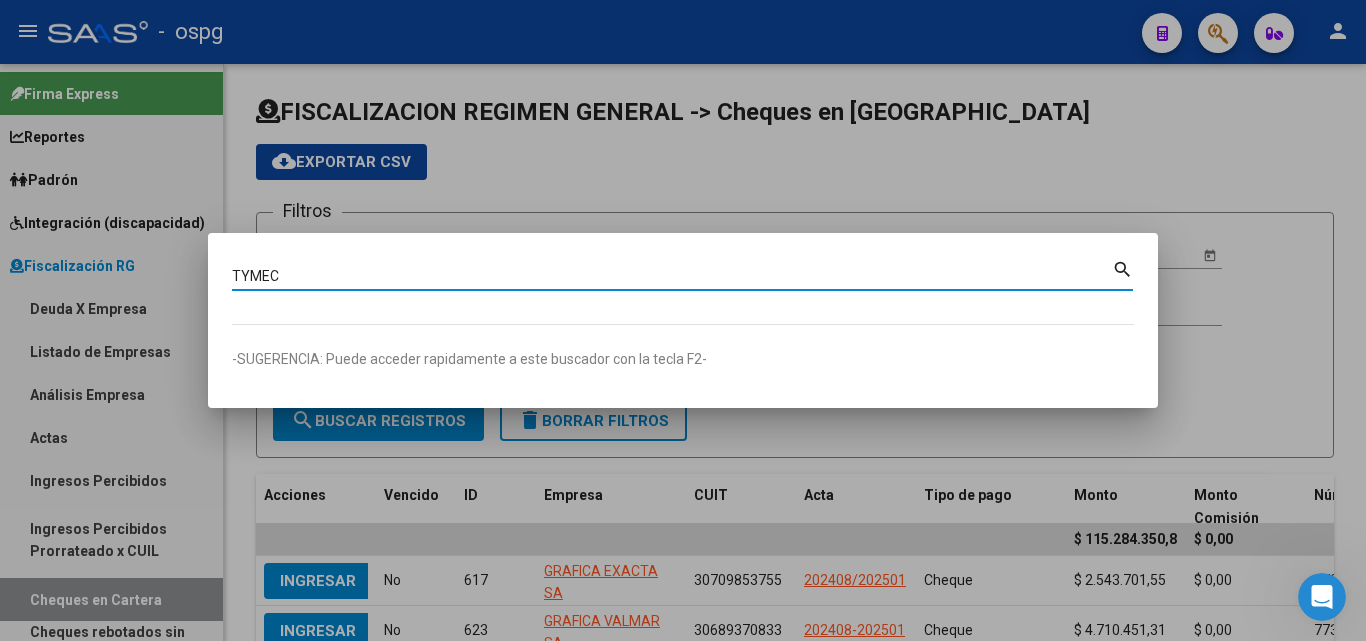 type on "TYMEC" 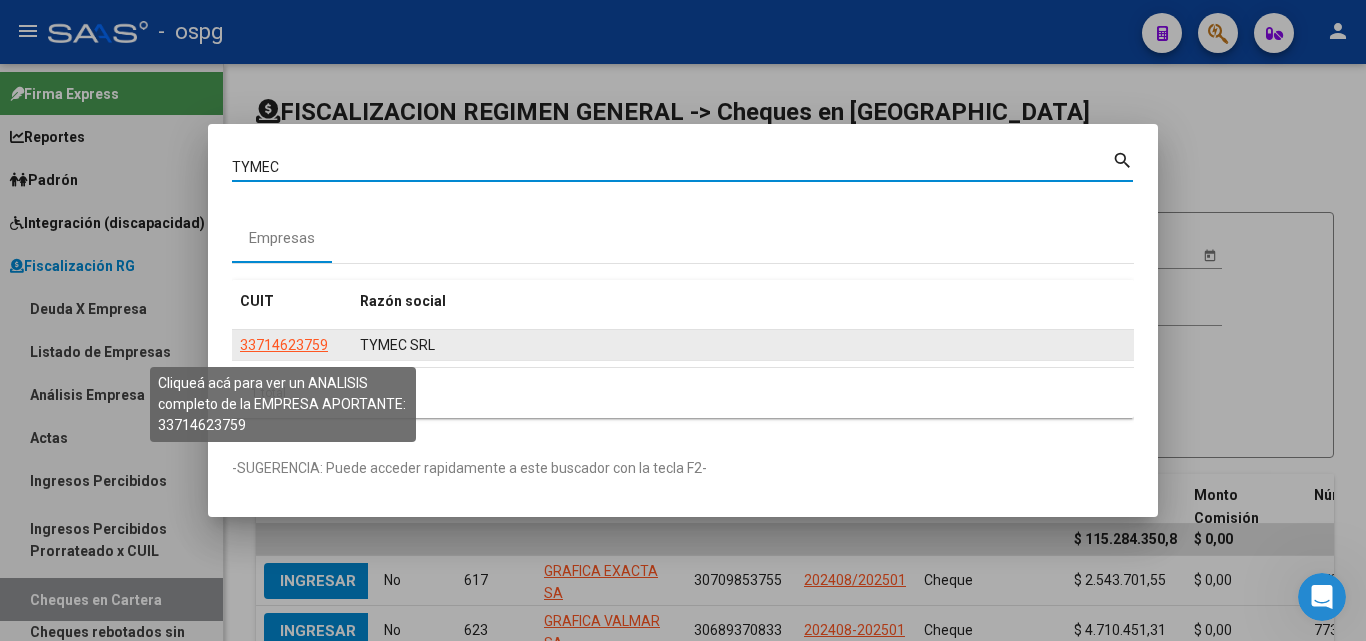 click on "33714623759" 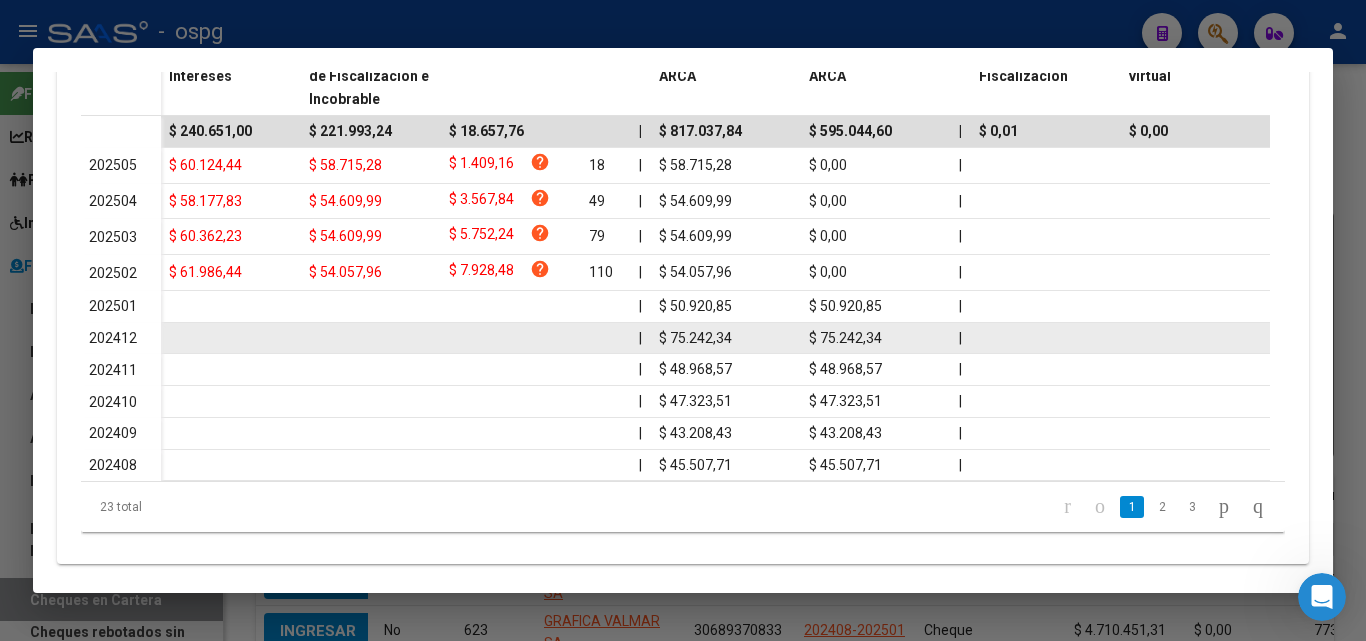 scroll, scrollTop: 668, scrollLeft: 0, axis: vertical 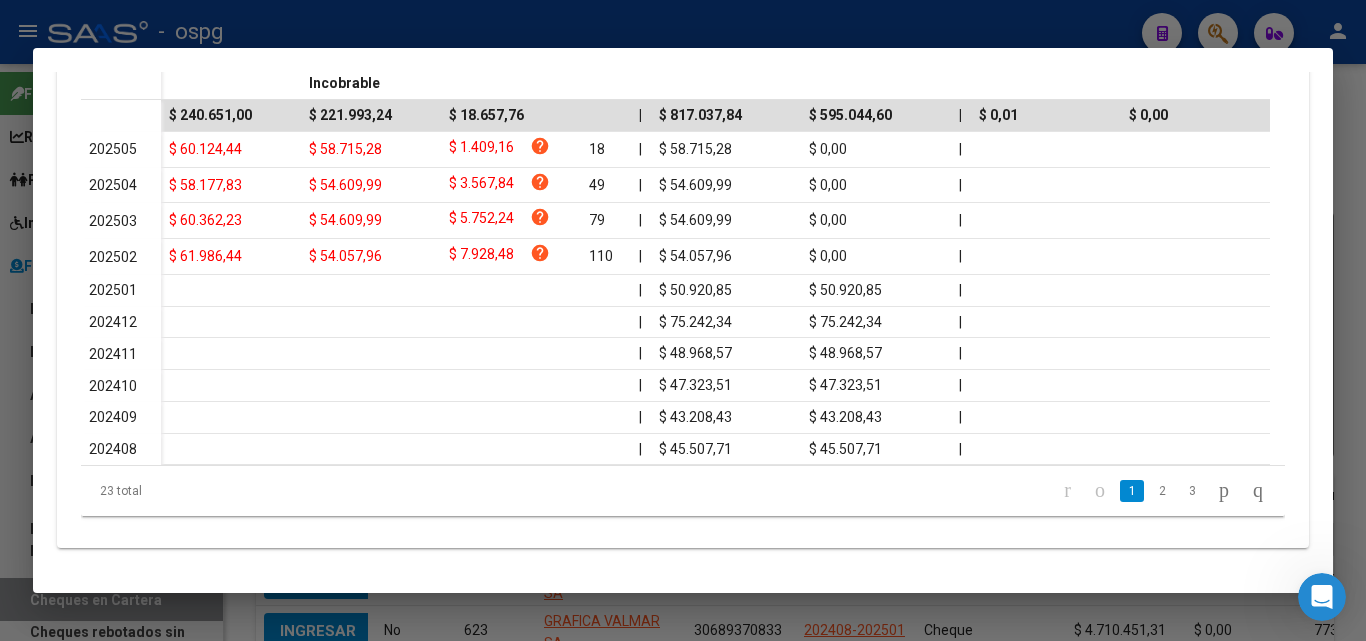 click at bounding box center [683, 320] 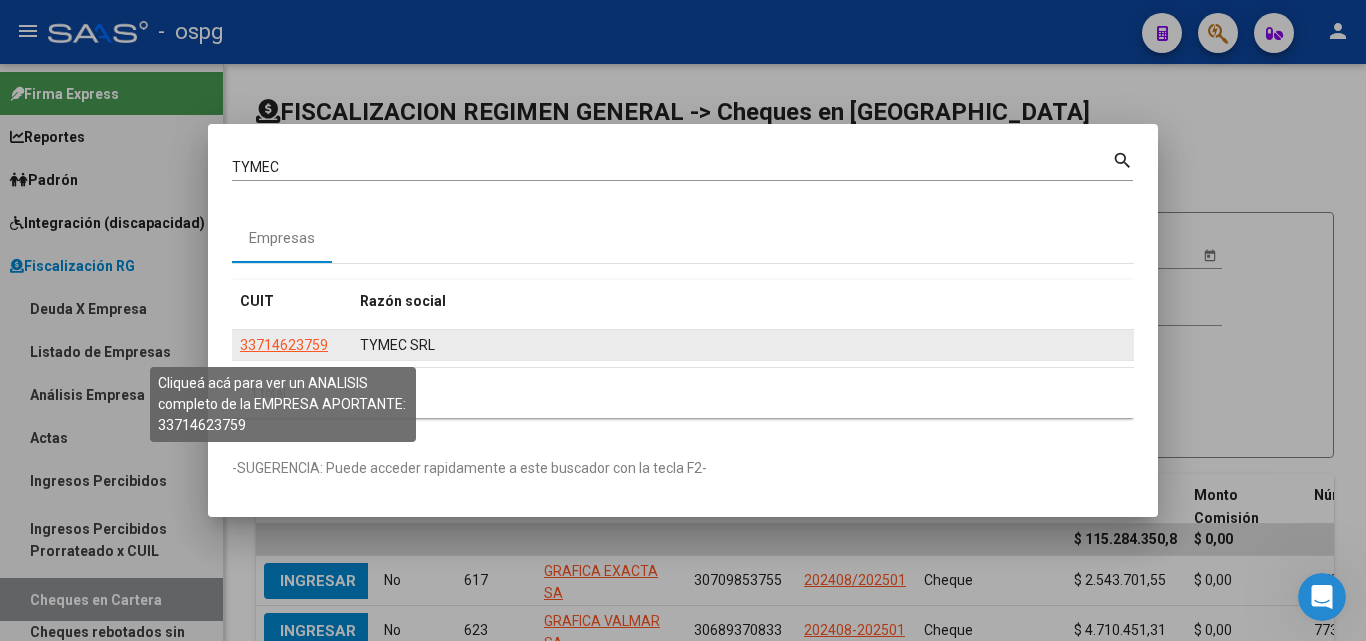 click on "33714623759" 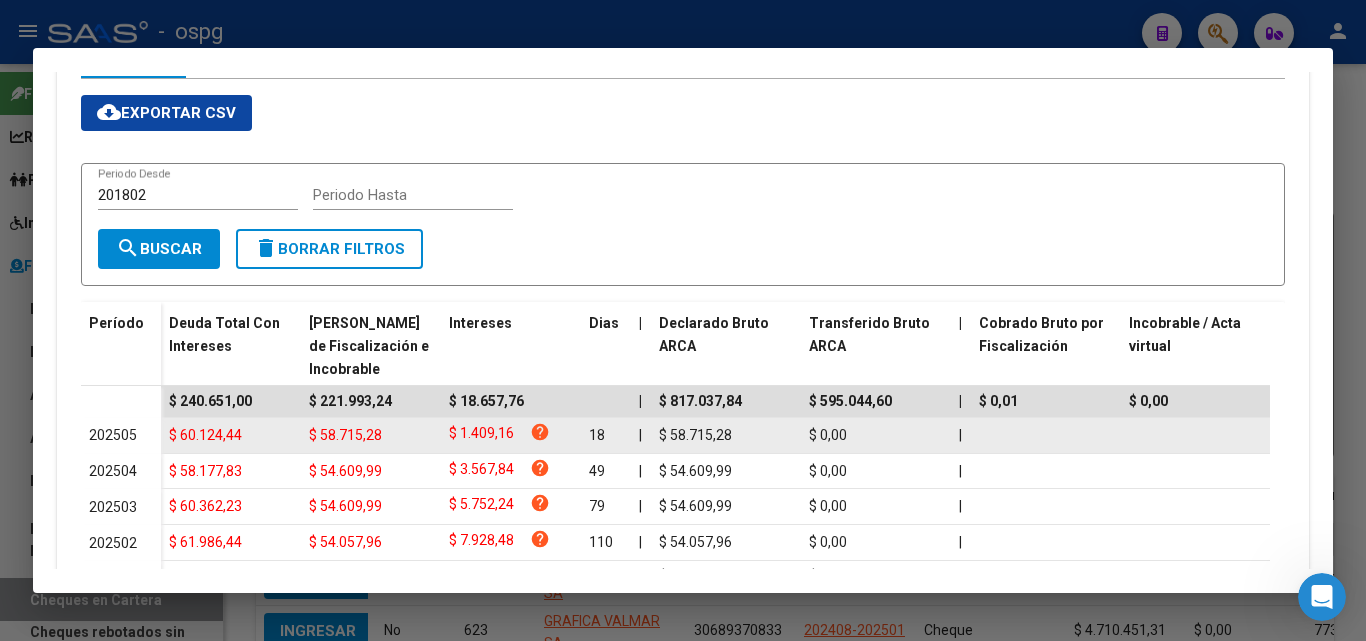 scroll, scrollTop: 400, scrollLeft: 0, axis: vertical 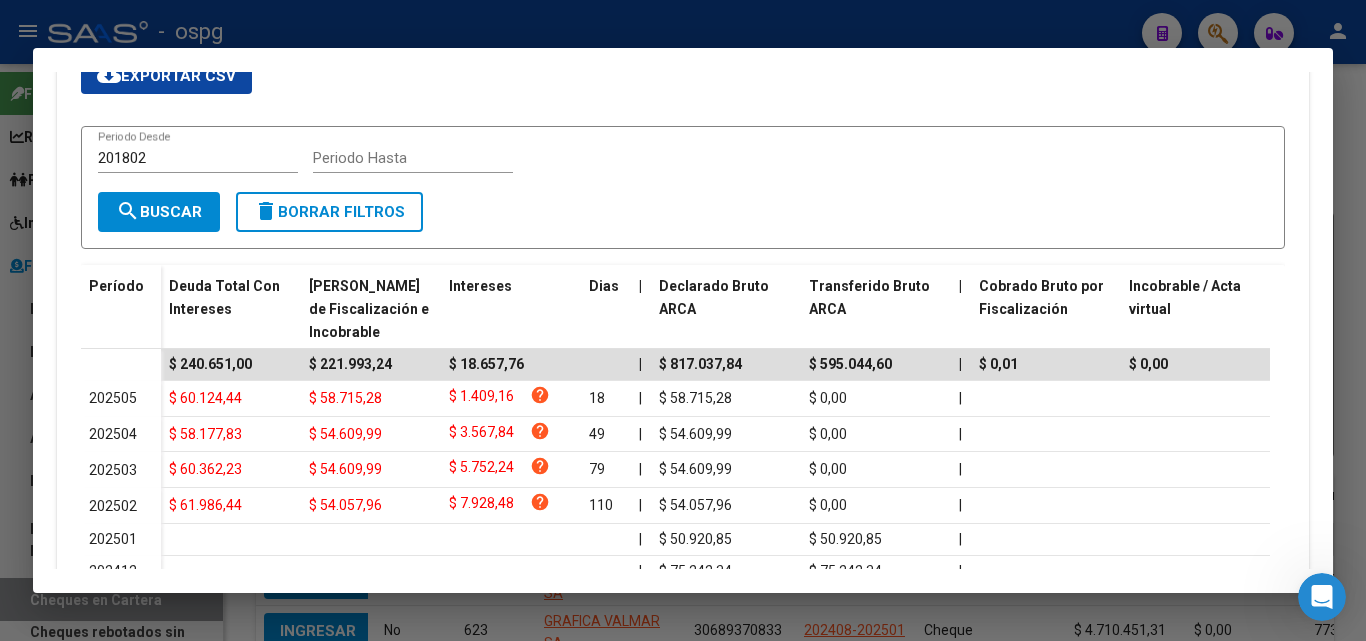 click at bounding box center [683, 320] 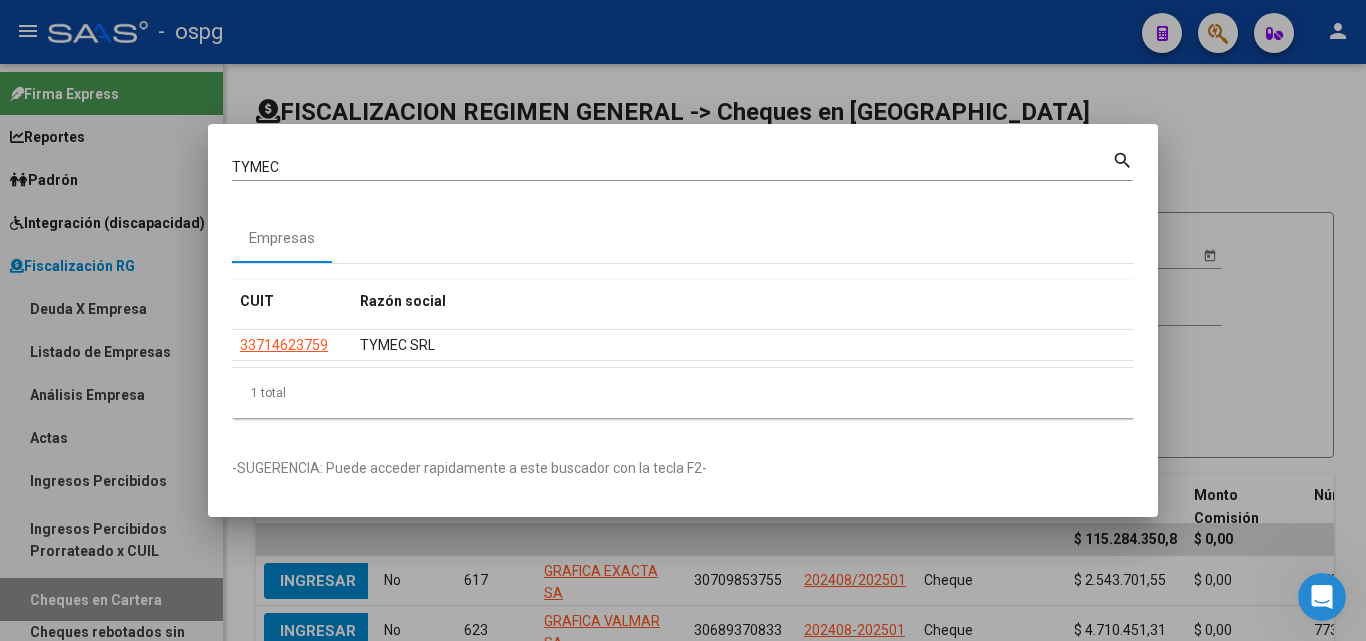 click at bounding box center (683, 320) 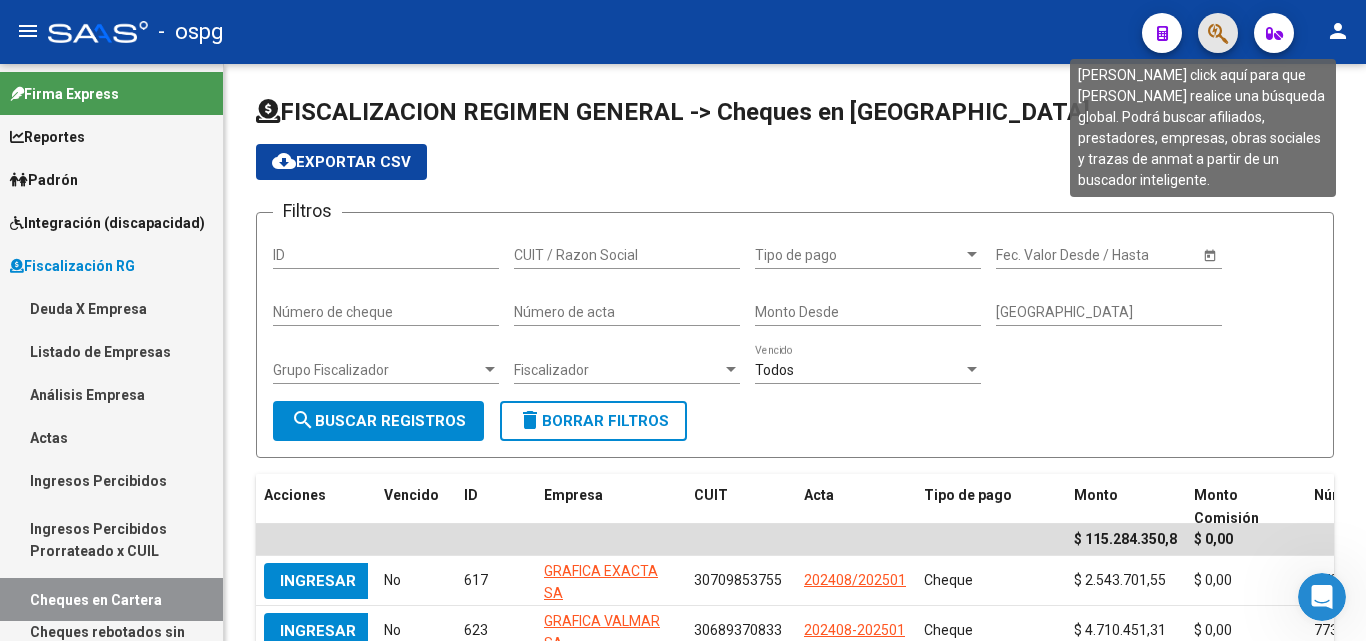 click 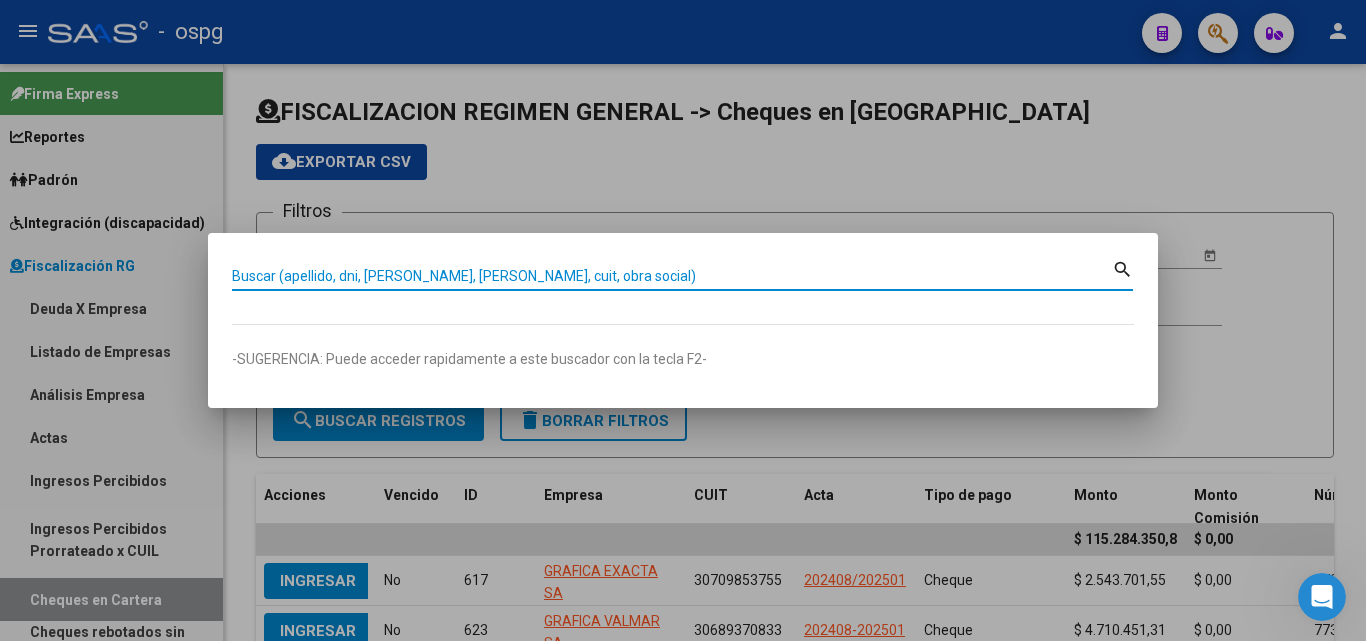 click on "Buscar (apellido, dni, [PERSON_NAME], [PERSON_NAME], cuit, obra social)" at bounding box center (672, 276) 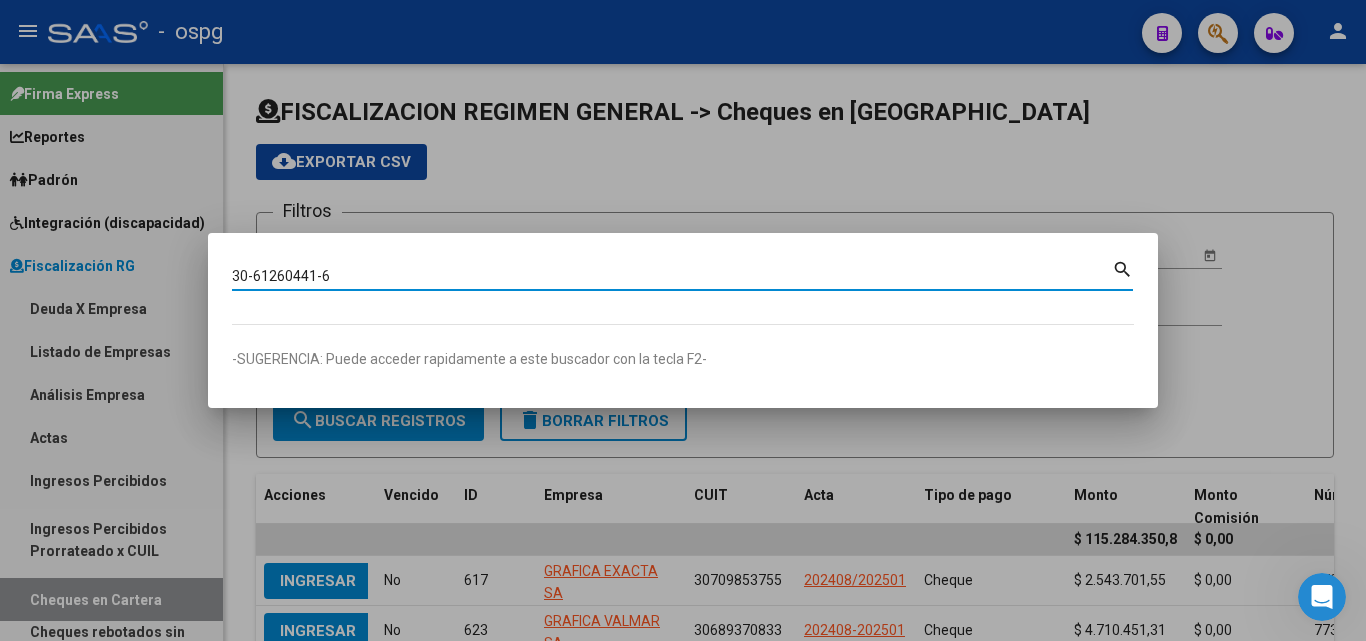type on "30612604416" 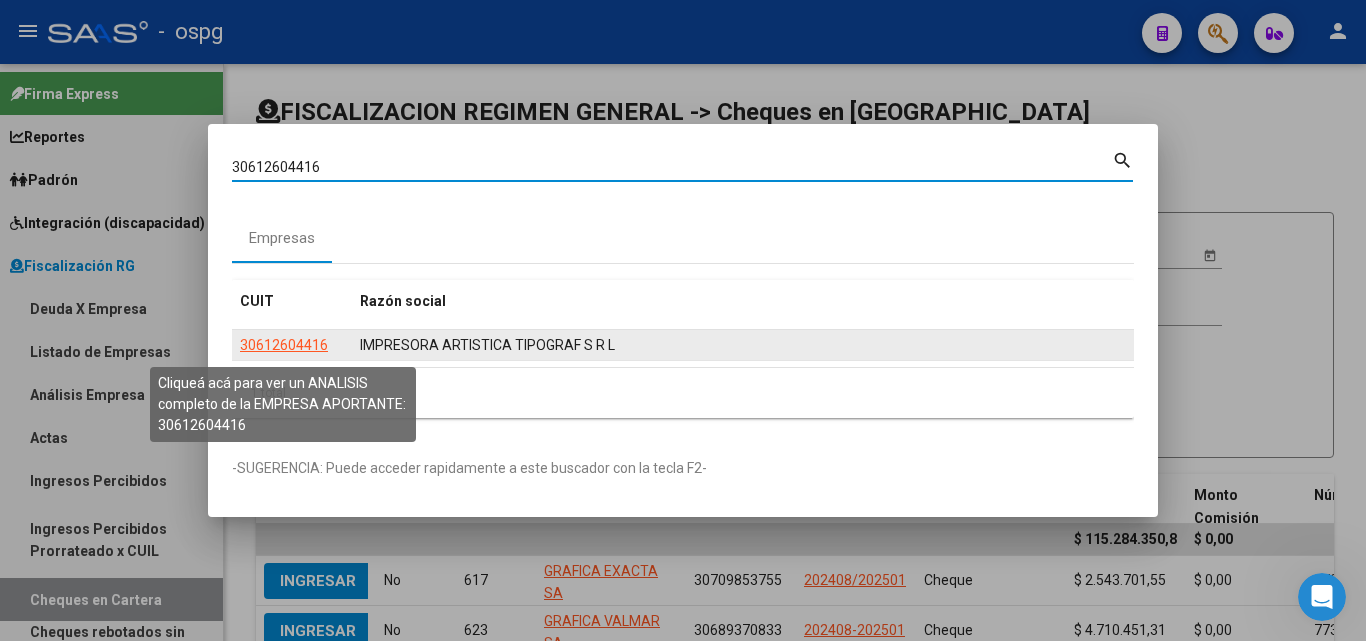 click on "30612604416" 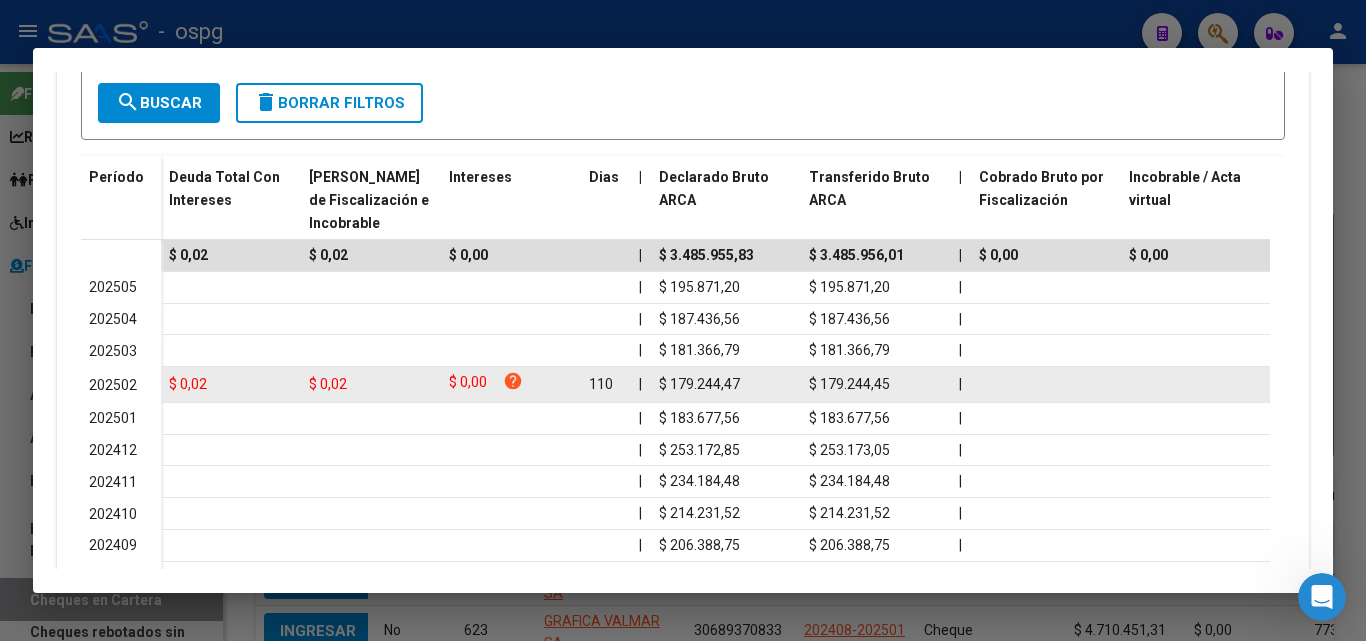 scroll, scrollTop: 653, scrollLeft: 0, axis: vertical 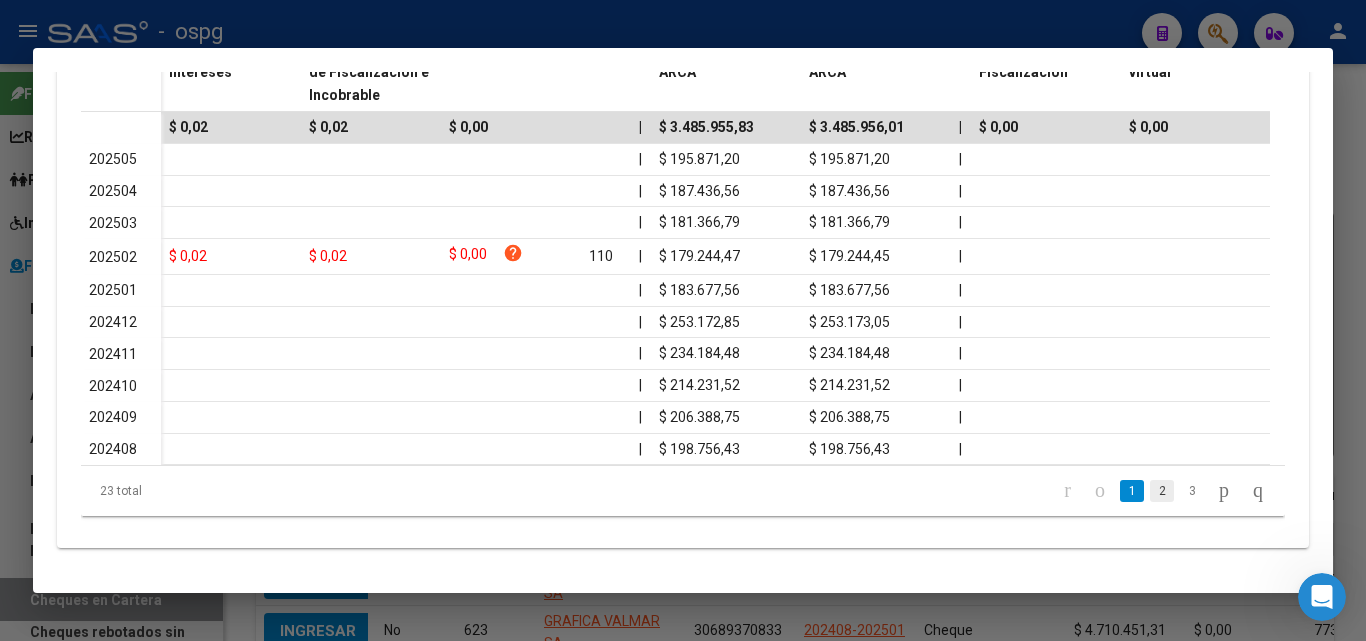 click on "2" 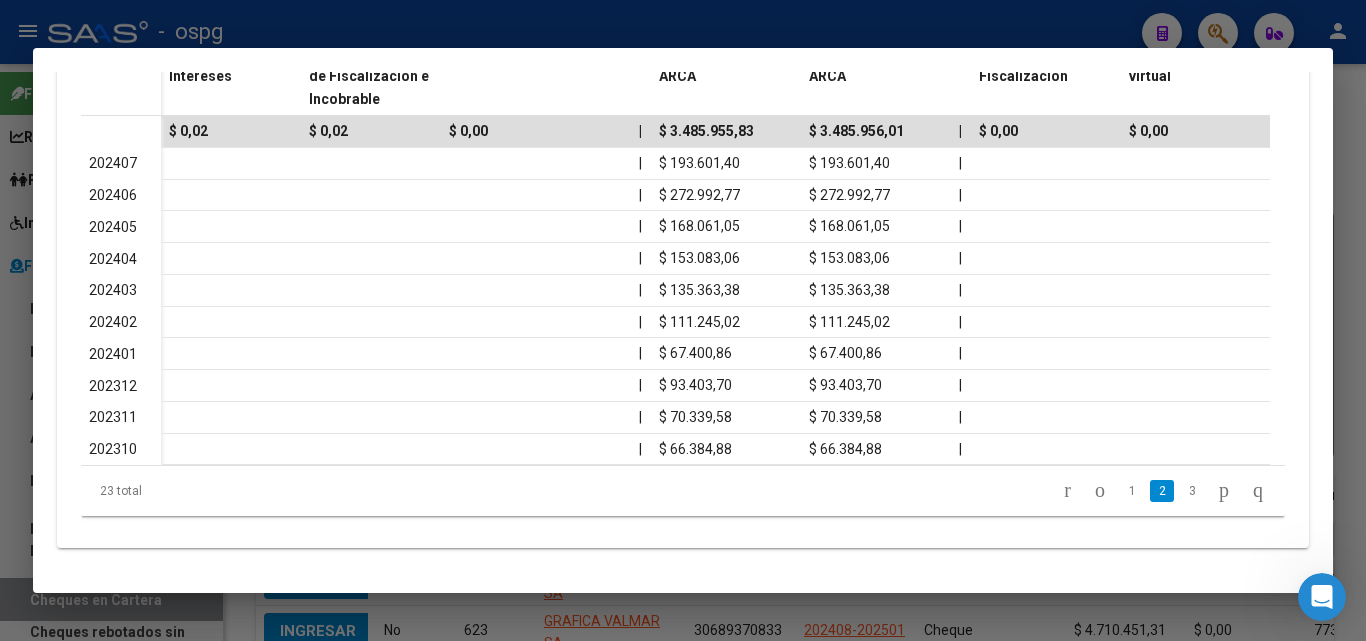 click on "3" 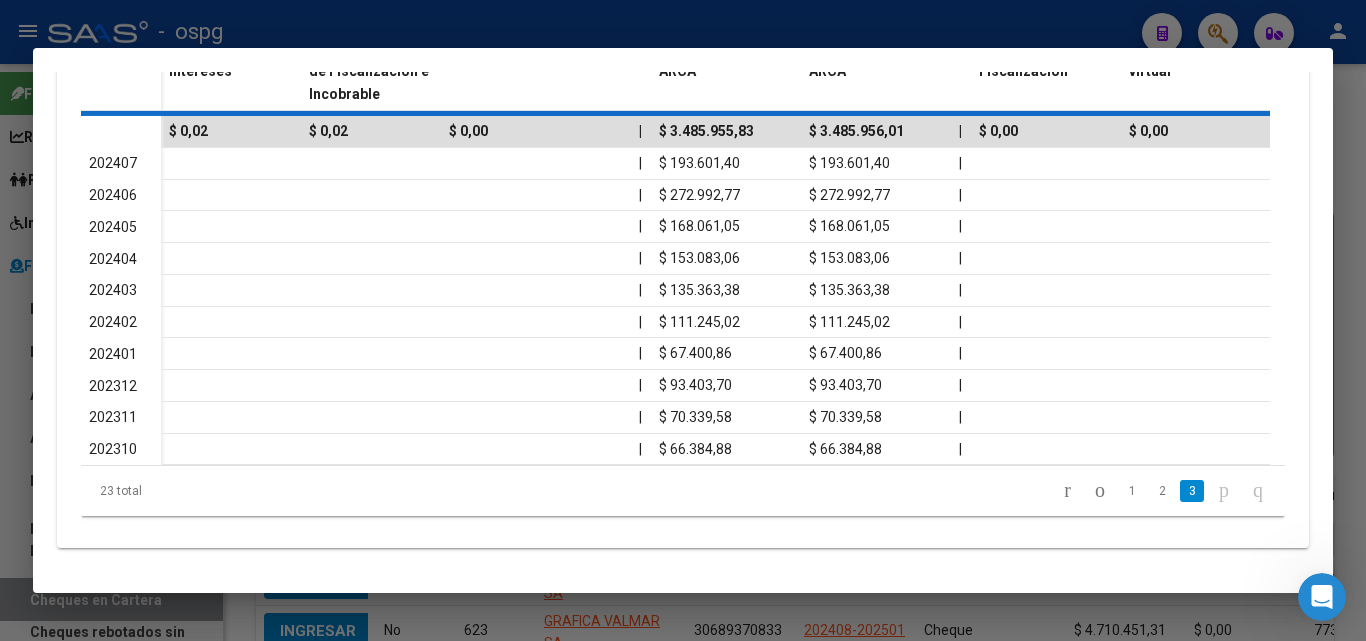 scroll, scrollTop: 426, scrollLeft: 0, axis: vertical 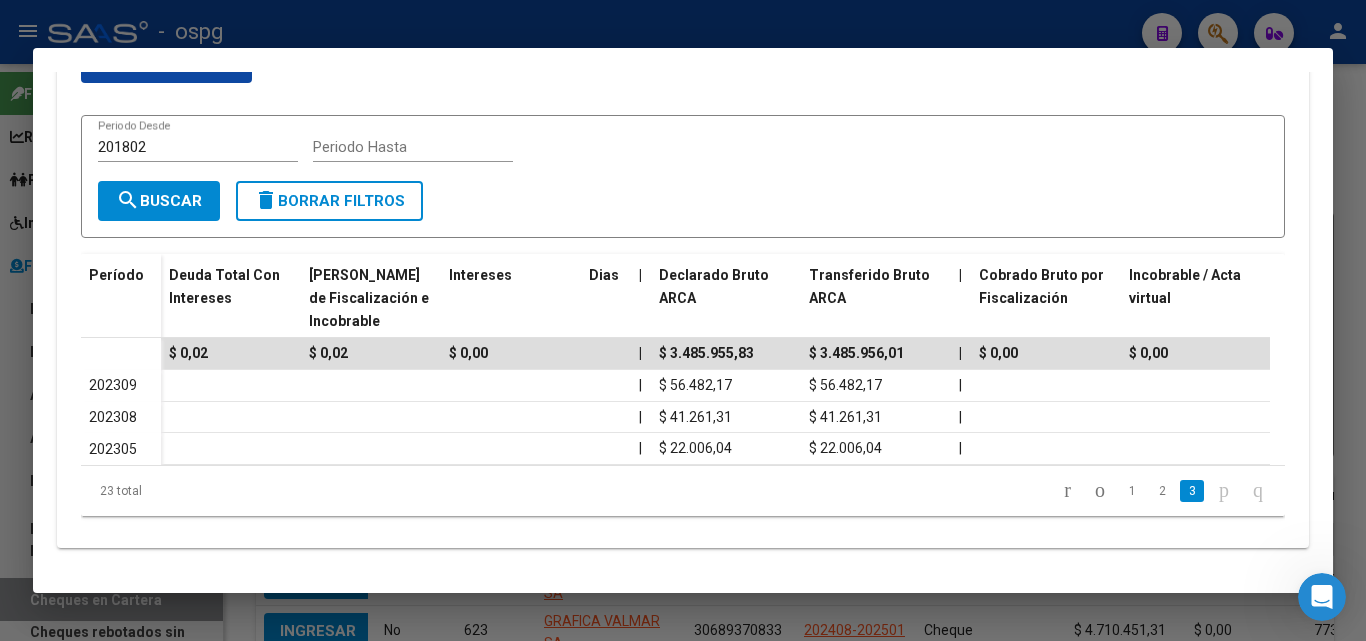 click at bounding box center [683, 320] 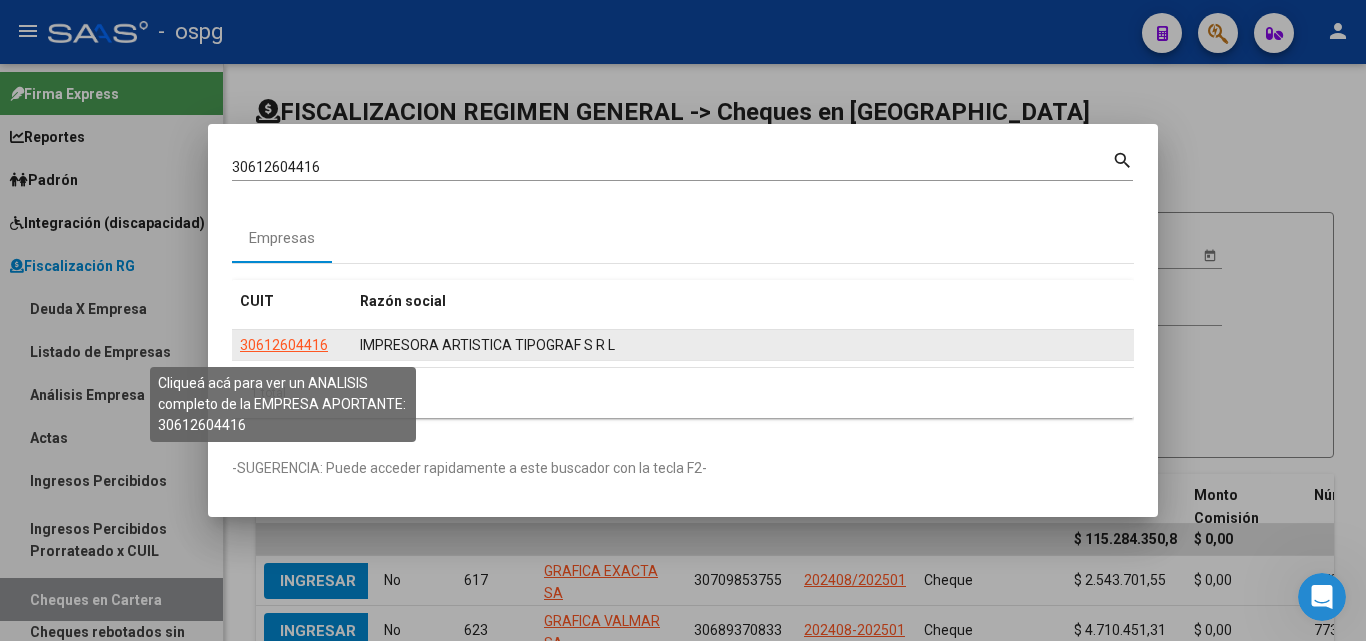 click on "30612604416" 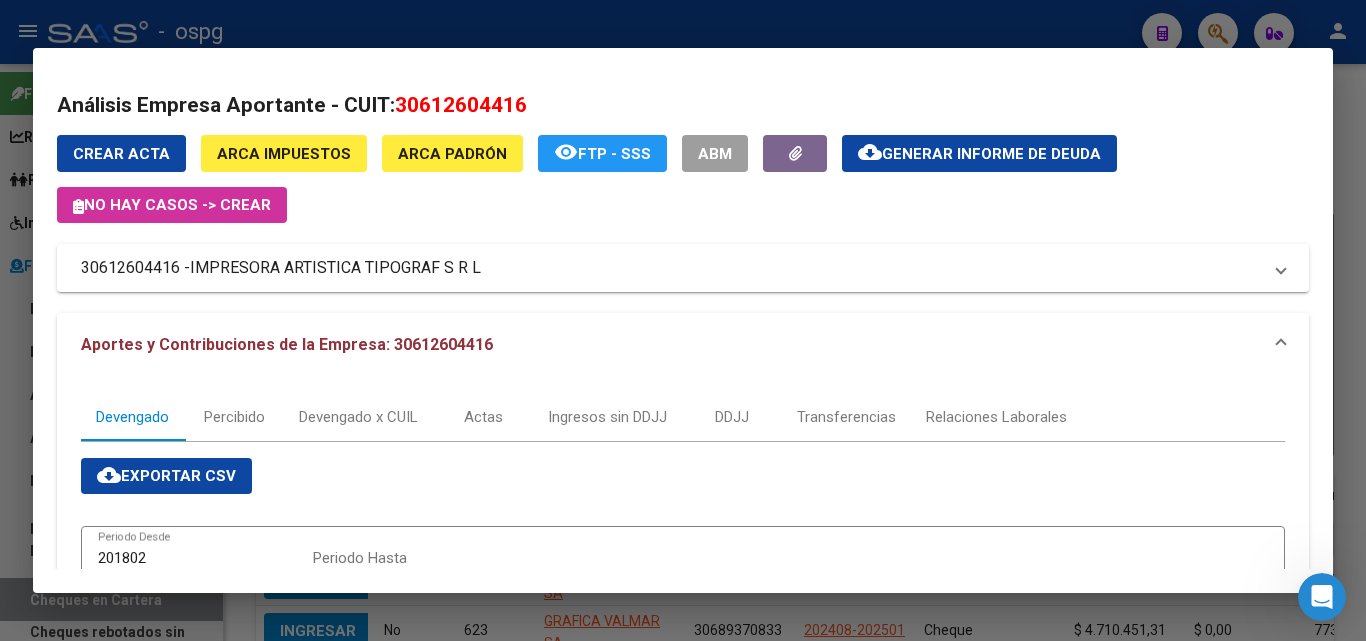 click at bounding box center [683, 320] 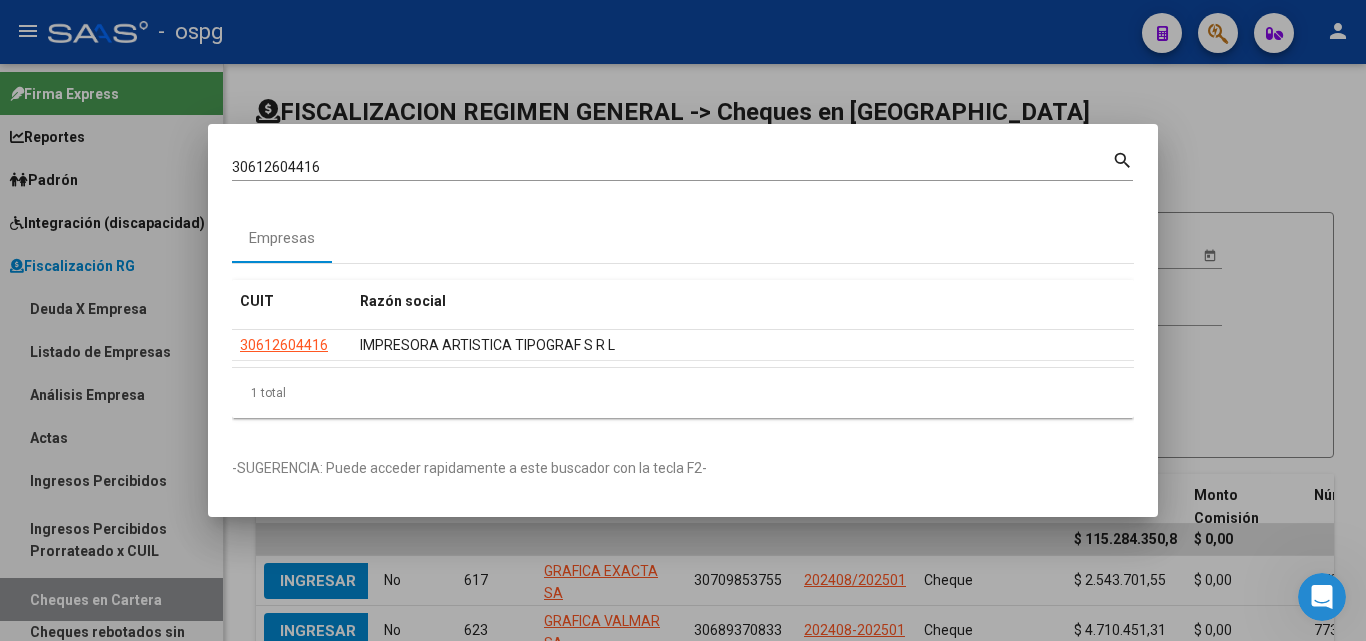 click at bounding box center (683, 320) 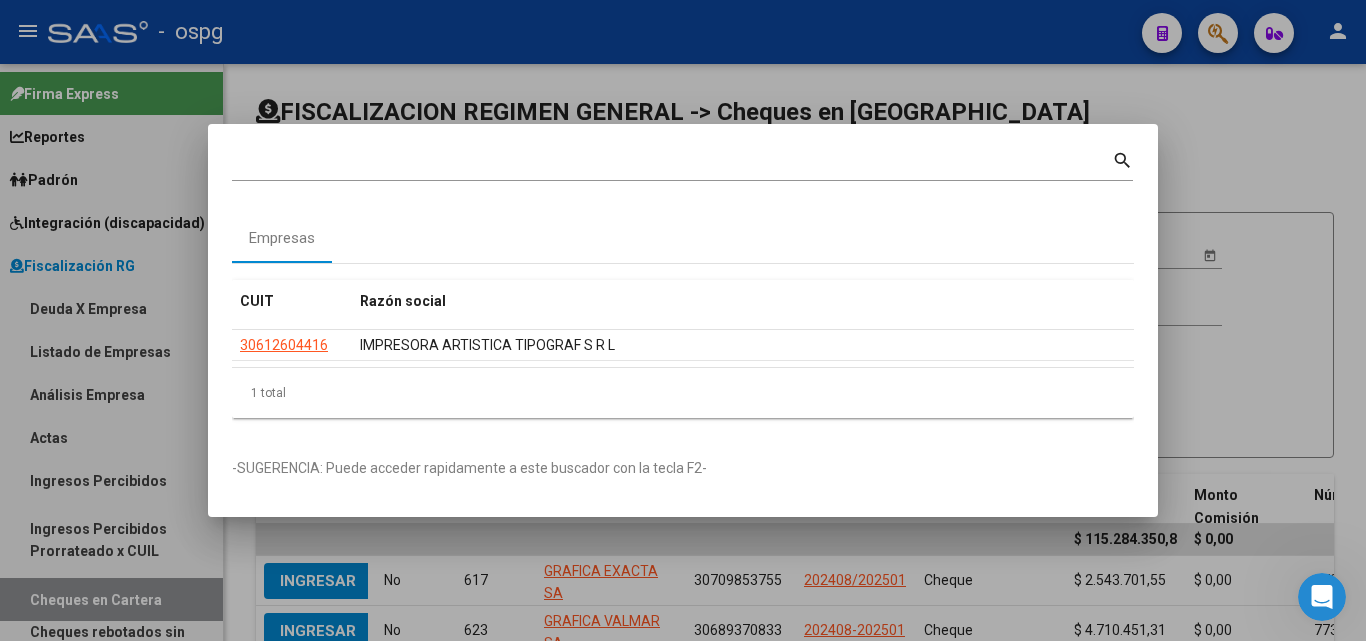 click on "Actas" at bounding box center (111, 437) 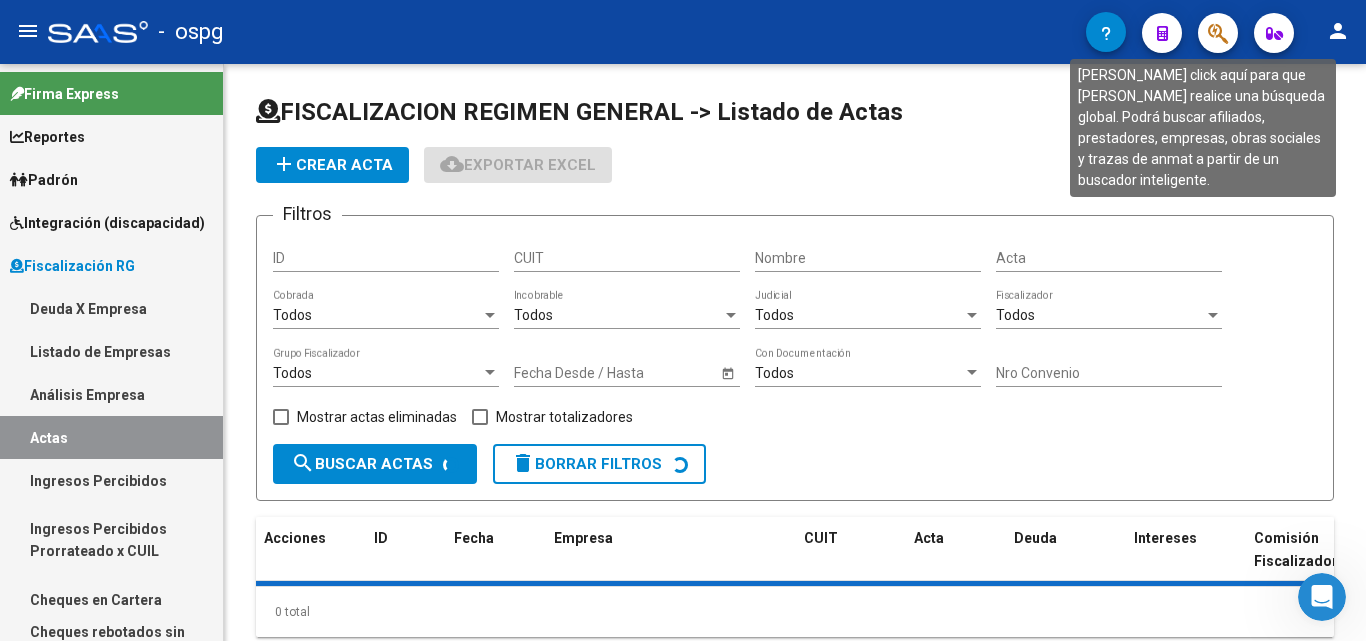 click 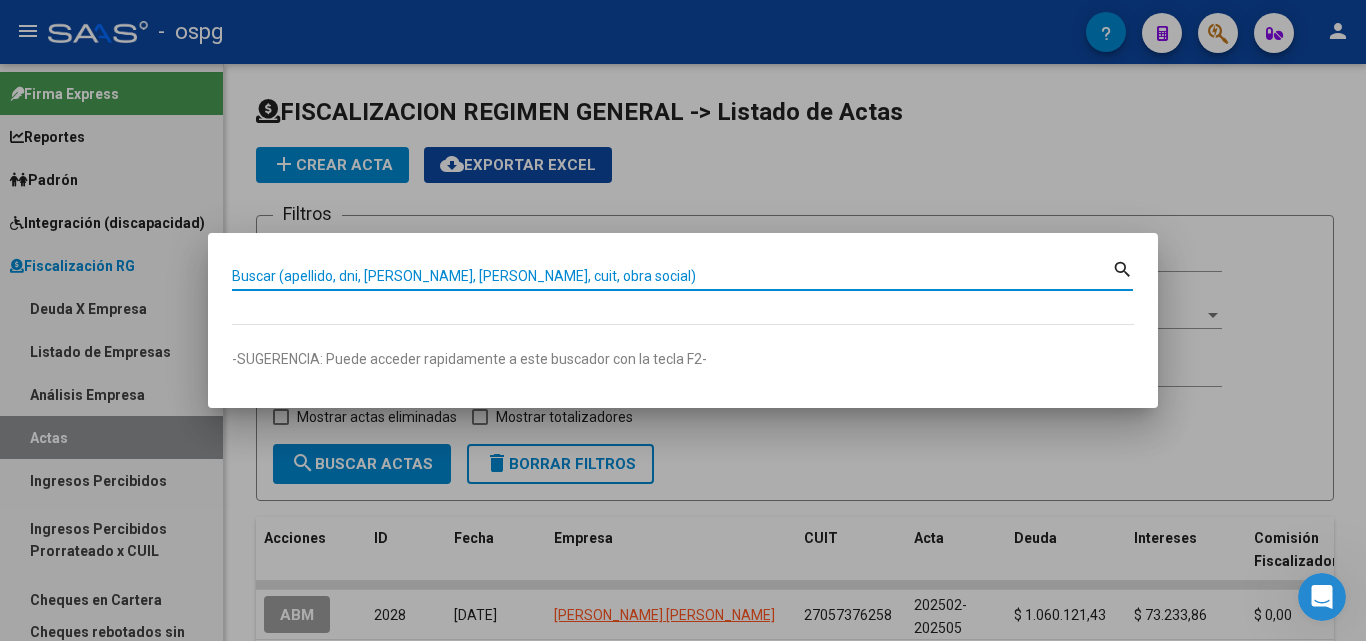 click on "Buscar (apellido, dni, [PERSON_NAME], [PERSON_NAME], cuit, obra social)" at bounding box center [672, 276] 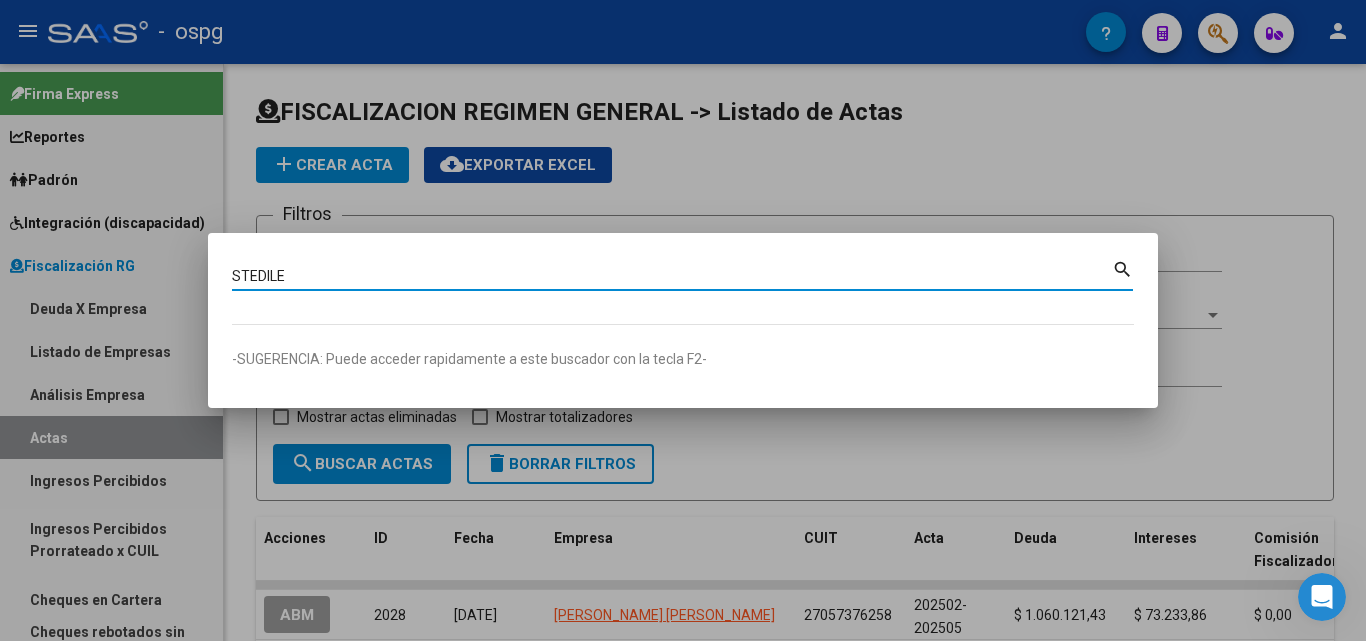 type on "STEDILE" 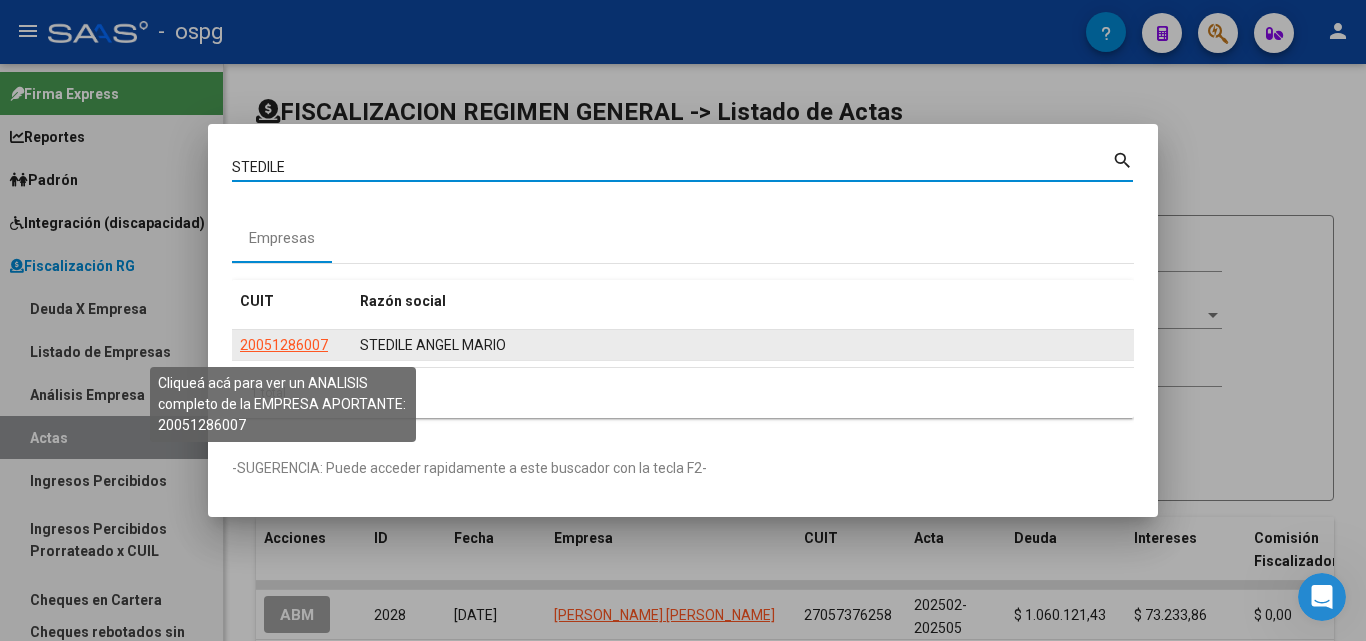click on "20051286007" 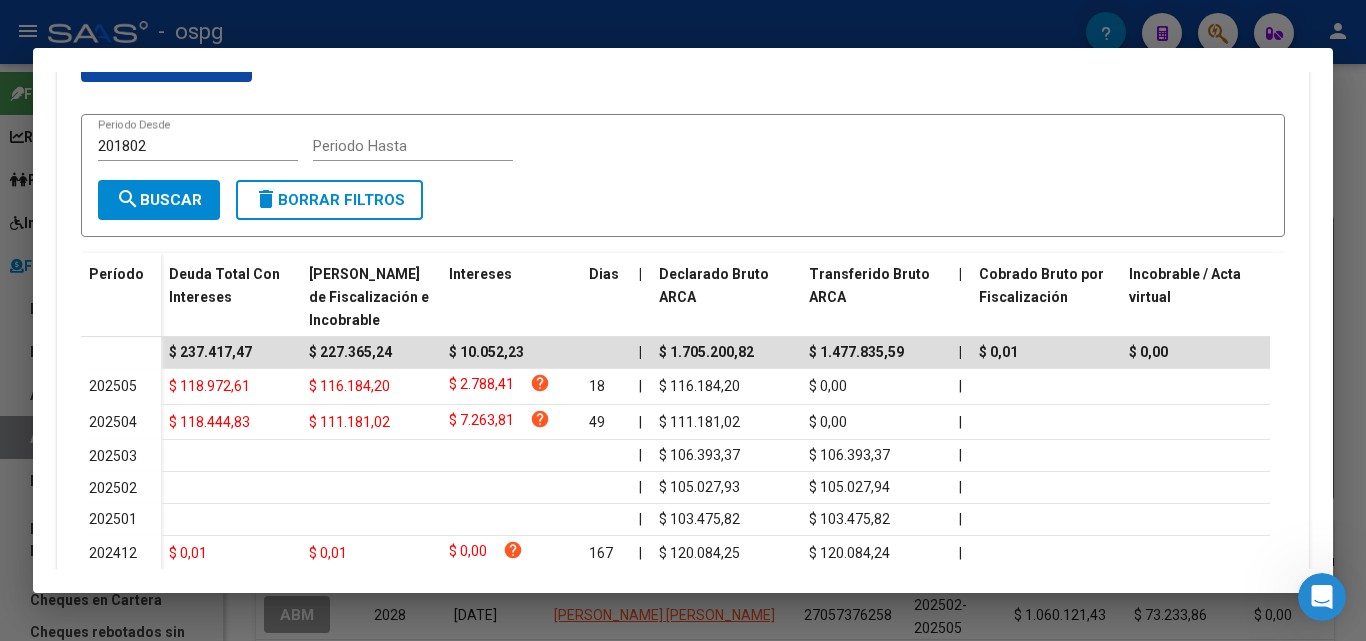 scroll, scrollTop: 509, scrollLeft: 0, axis: vertical 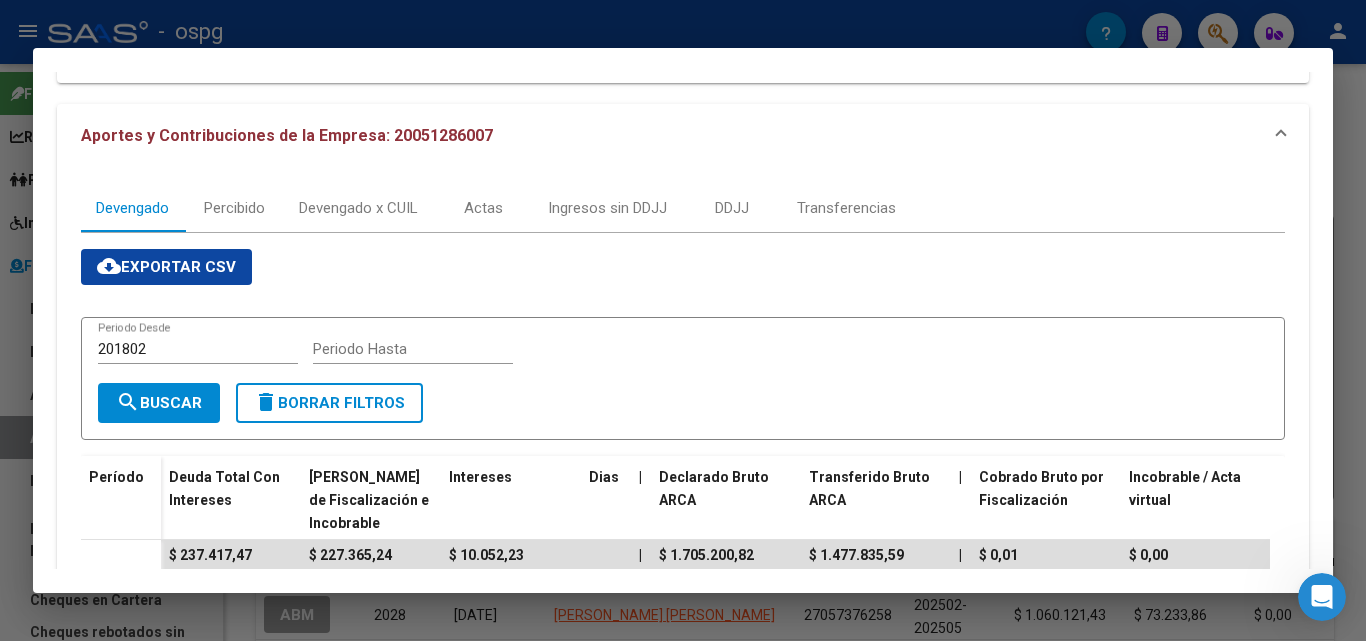 click at bounding box center [683, 320] 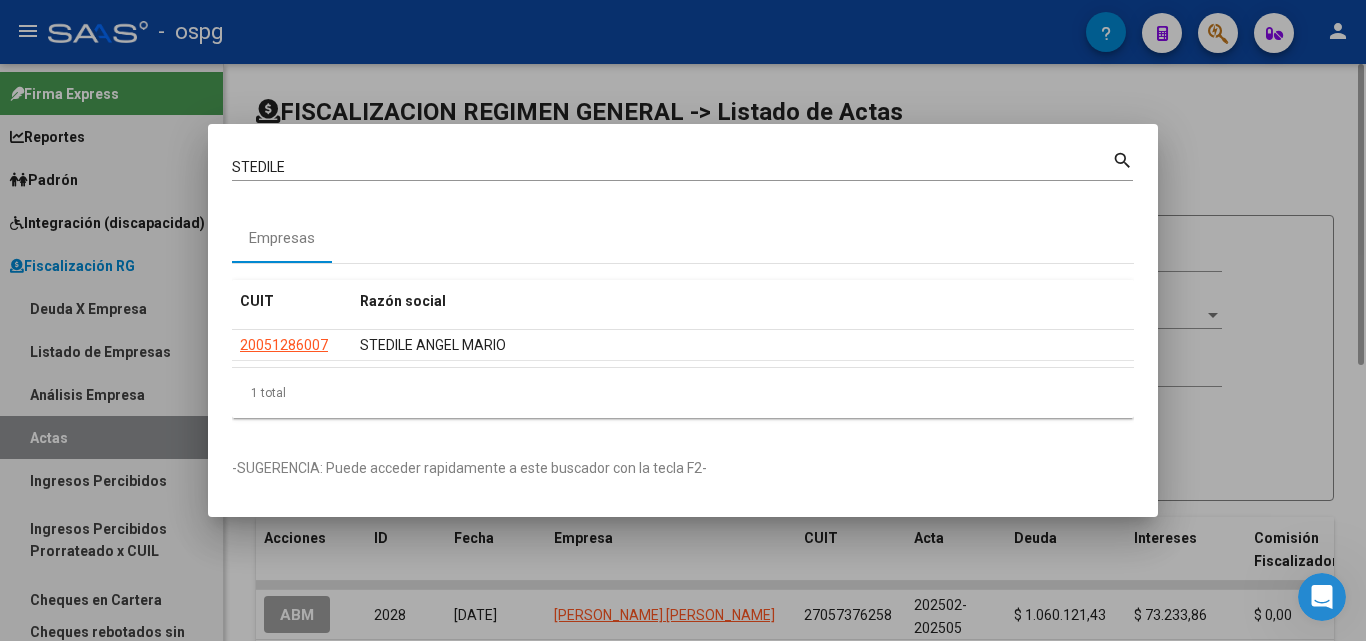drag, startPoint x: 1364, startPoint y: 169, endPoint x: 1291, endPoint y: 105, distance: 97.082436 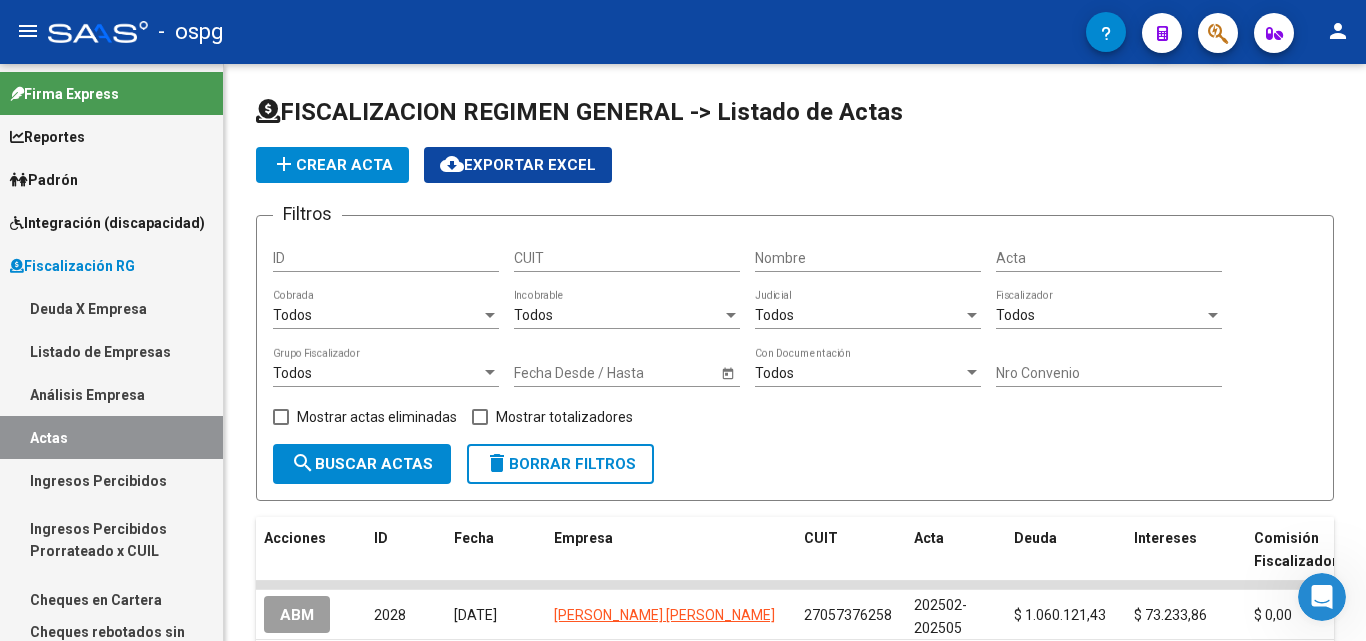 click 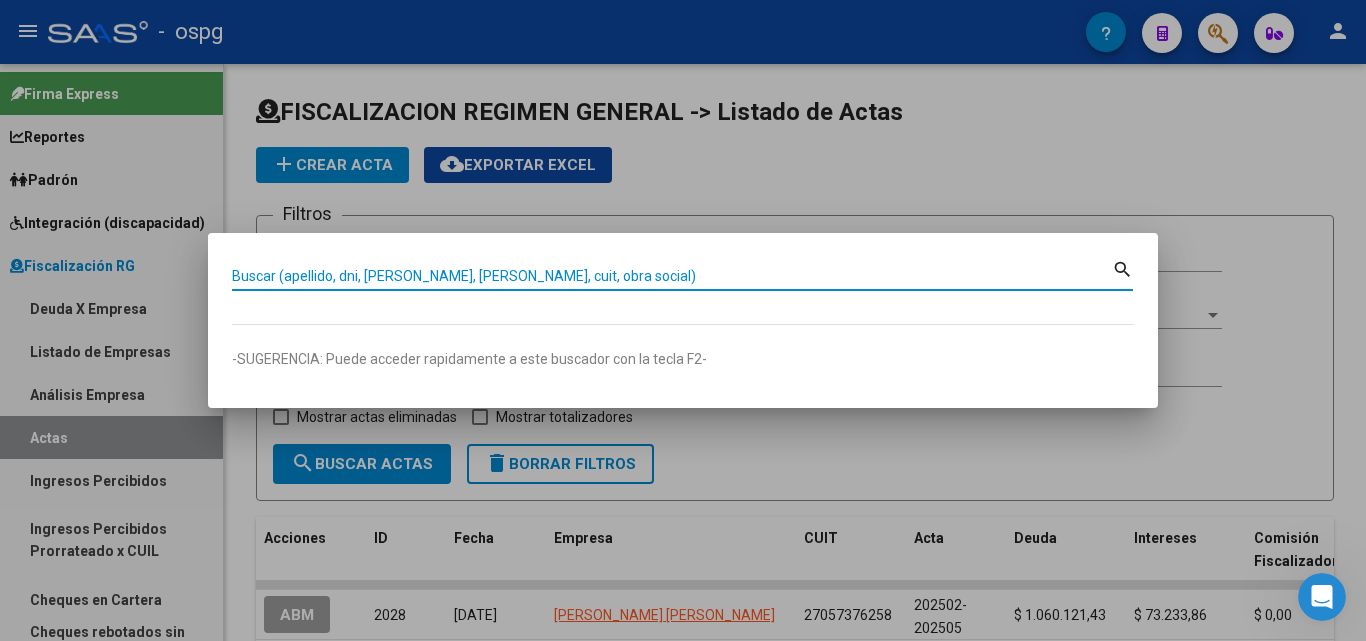 click on "Buscar (apellido, dni, [PERSON_NAME], [PERSON_NAME], cuit, obra social)" at bounding box center (672, 276) 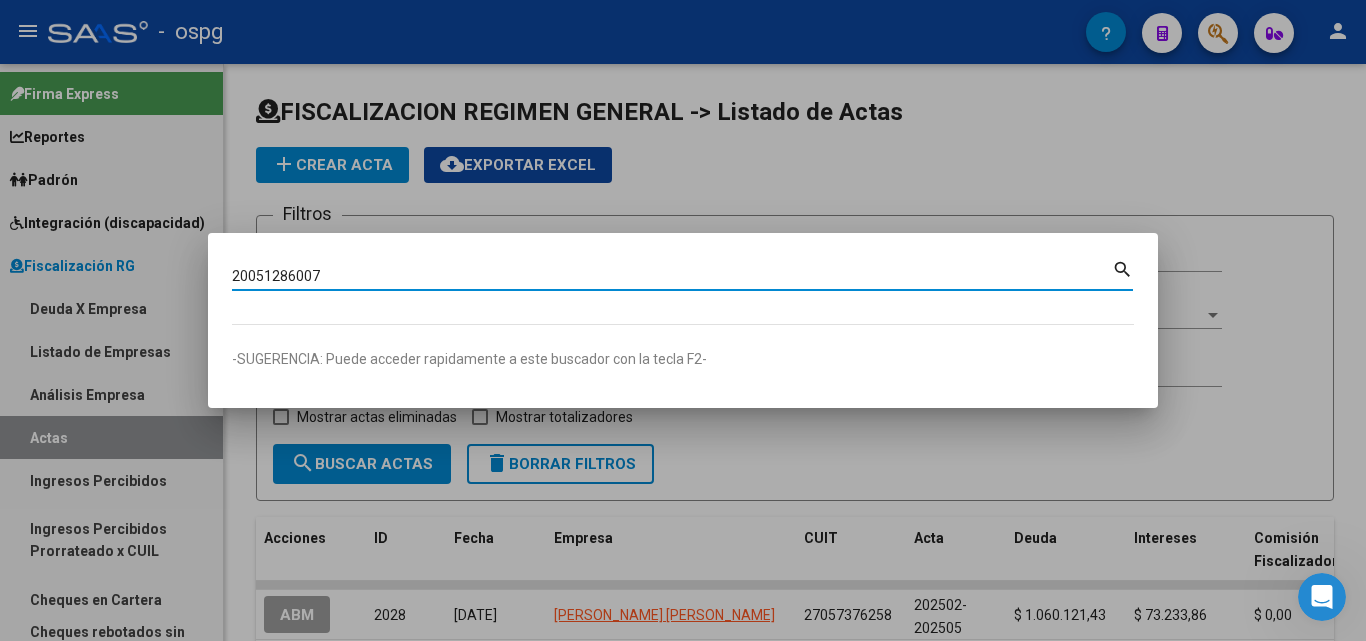 type on "20051286007" 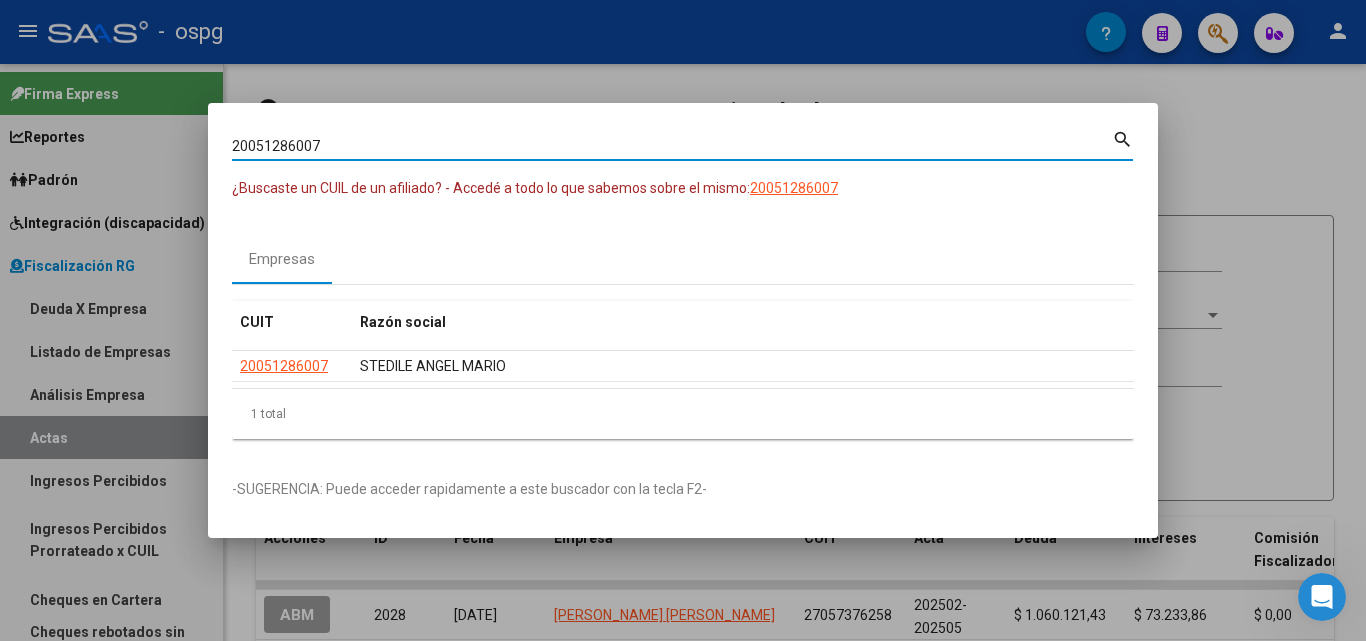 click at bounding box center [683, 320] 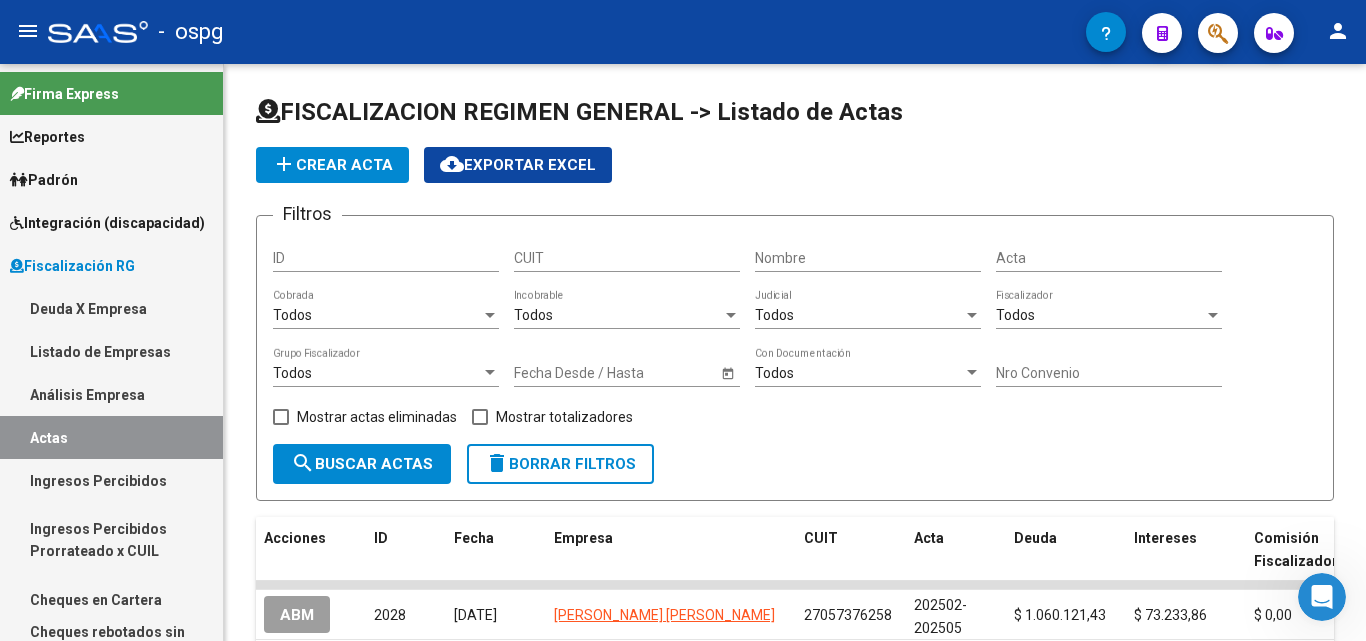 drag, startPoint x: 1174, startPoint y: 144, endPoint x: 1212, endPoint y: 51, distance: 100.46392 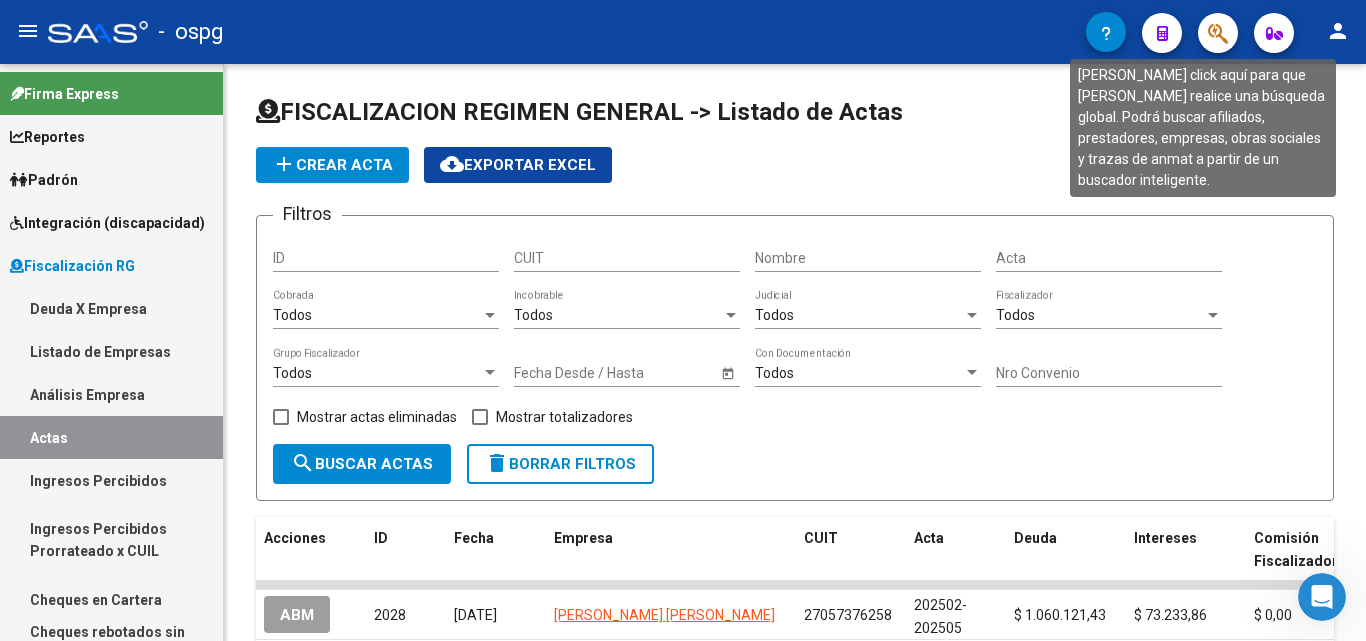 click 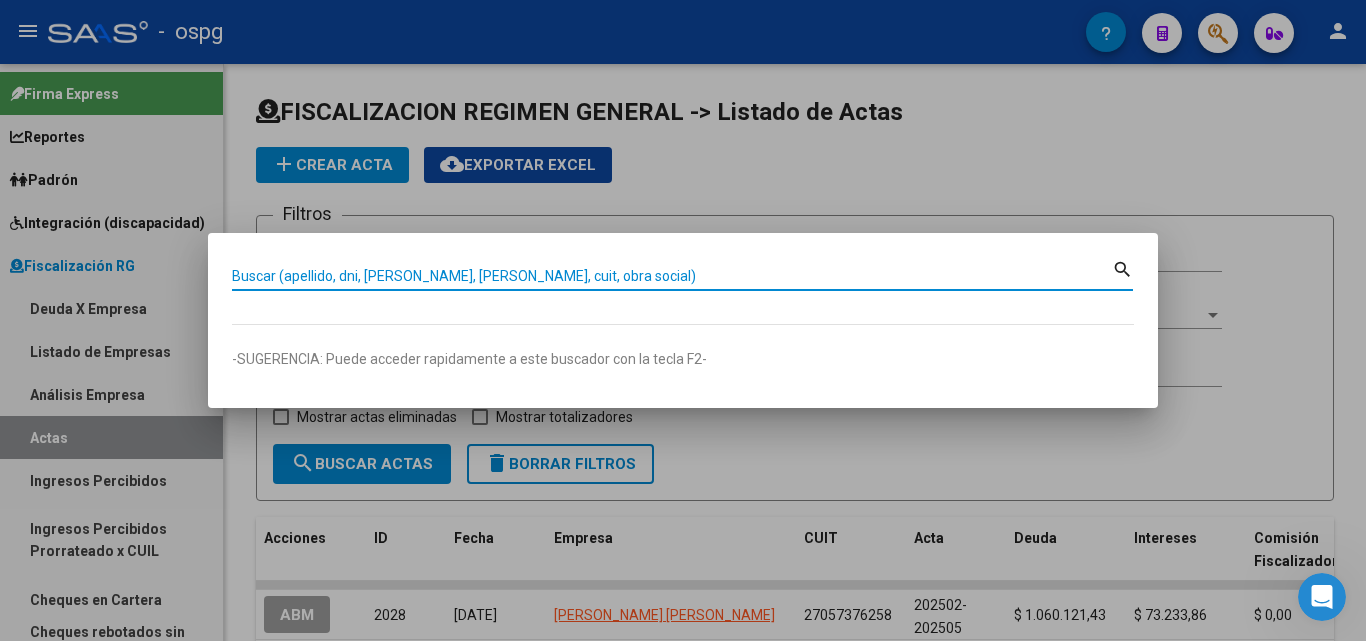 click on "Buscar (apellido, dni, [PERSON_NAME], [PERSON_NAME], cuit, obra social)" at bounding box center (672, 276) 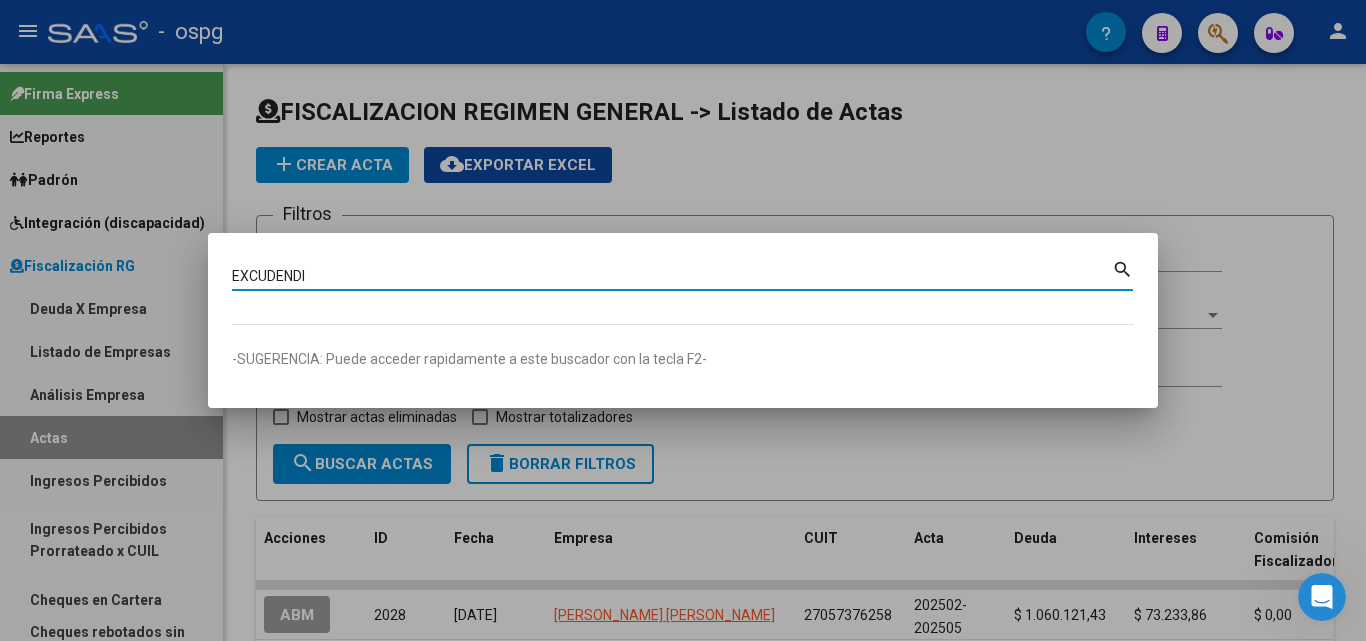 type on "EXCUDENDI" 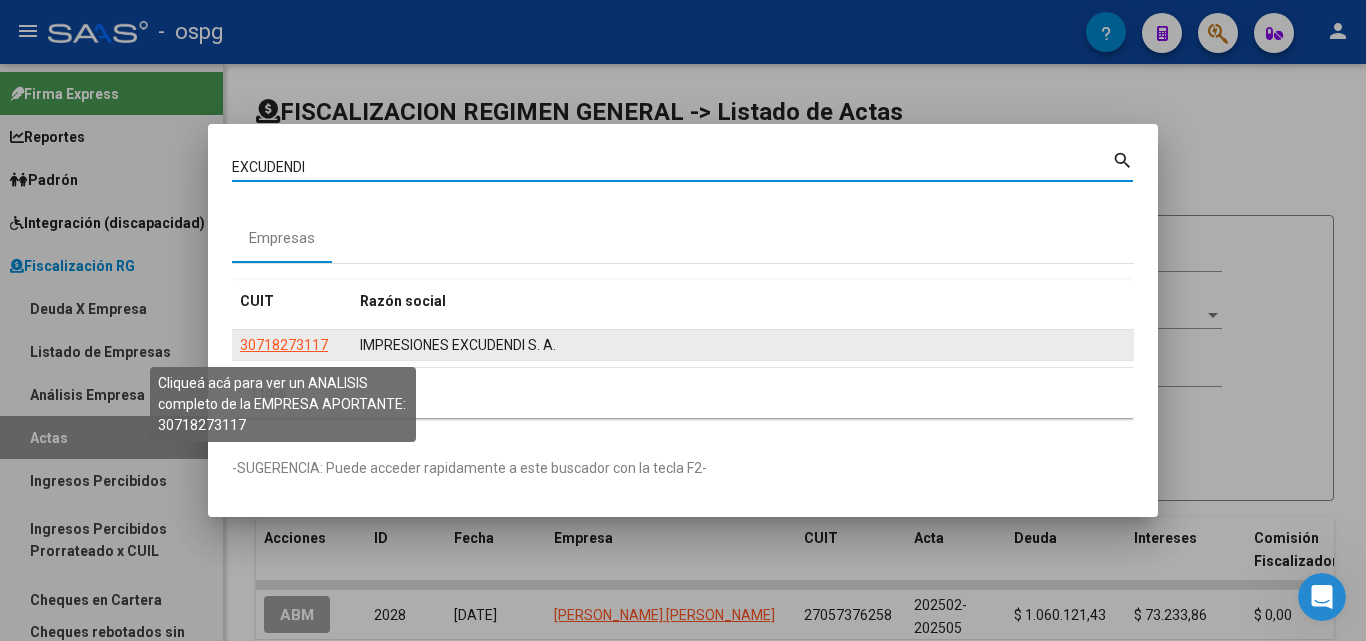 click on "30718273117" 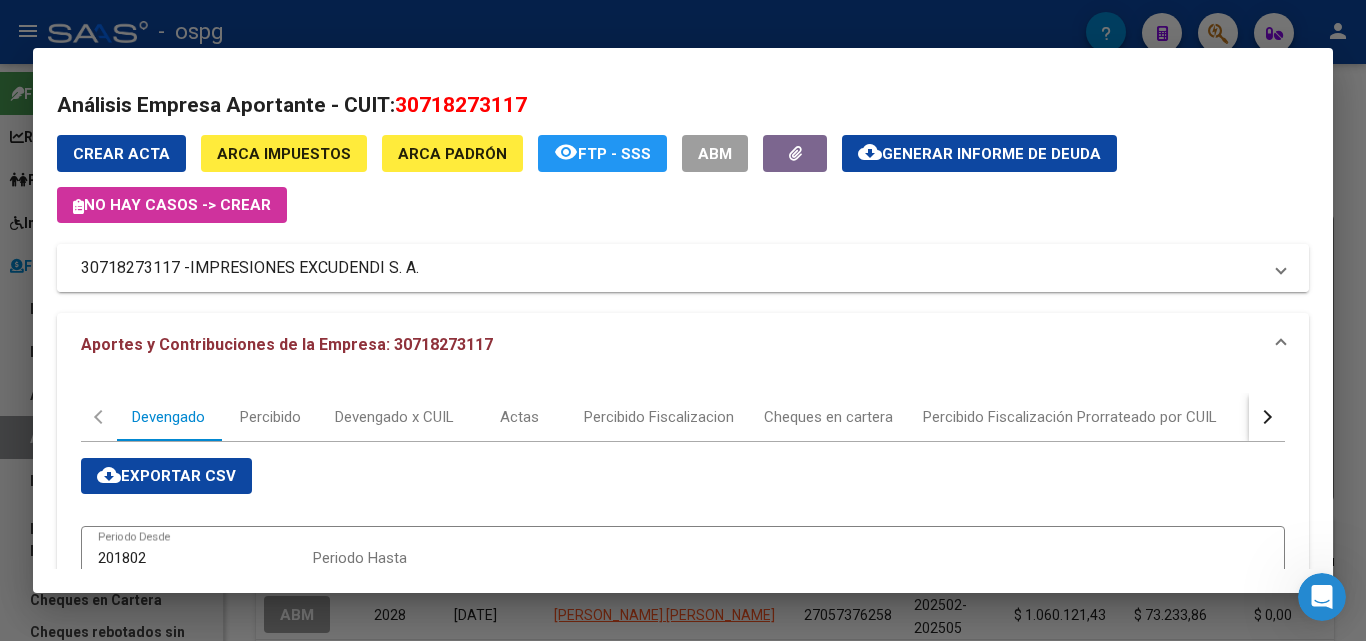 click on "30718273117 -   IMPRESIONES EXCUDENDI S. A." at bounding box center (671, 268) 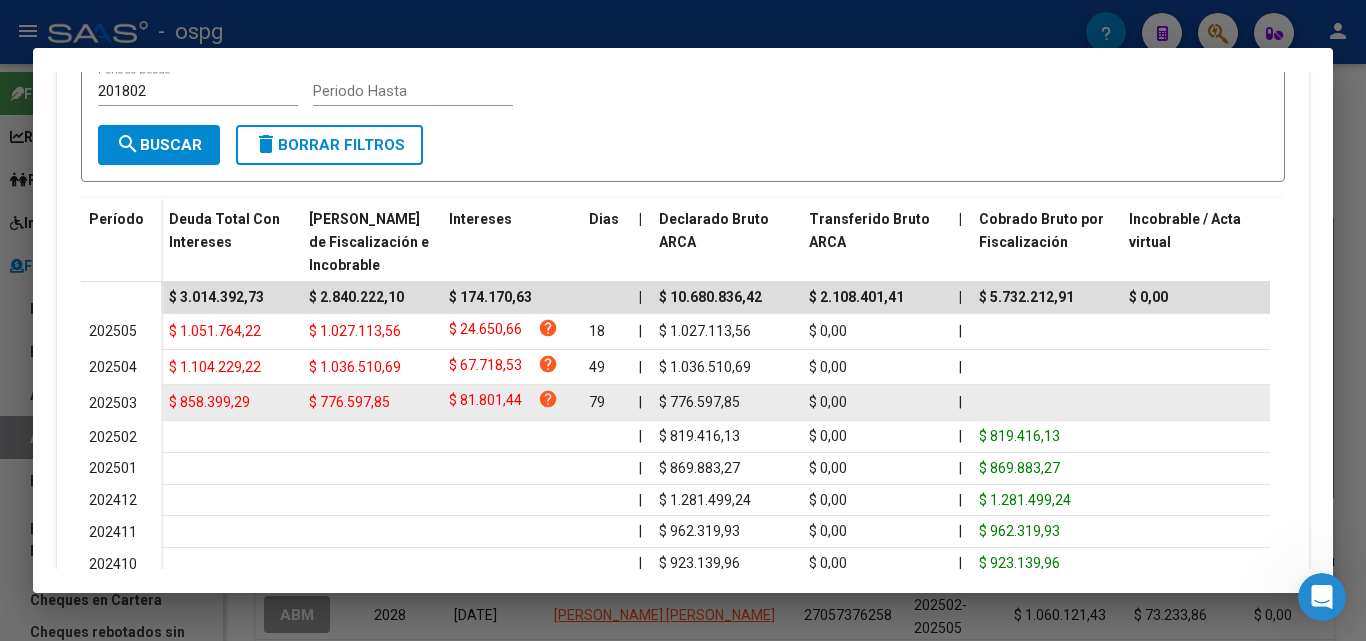 scroll, scrollTop: 700, scrollLeft: 0, axis: vertical 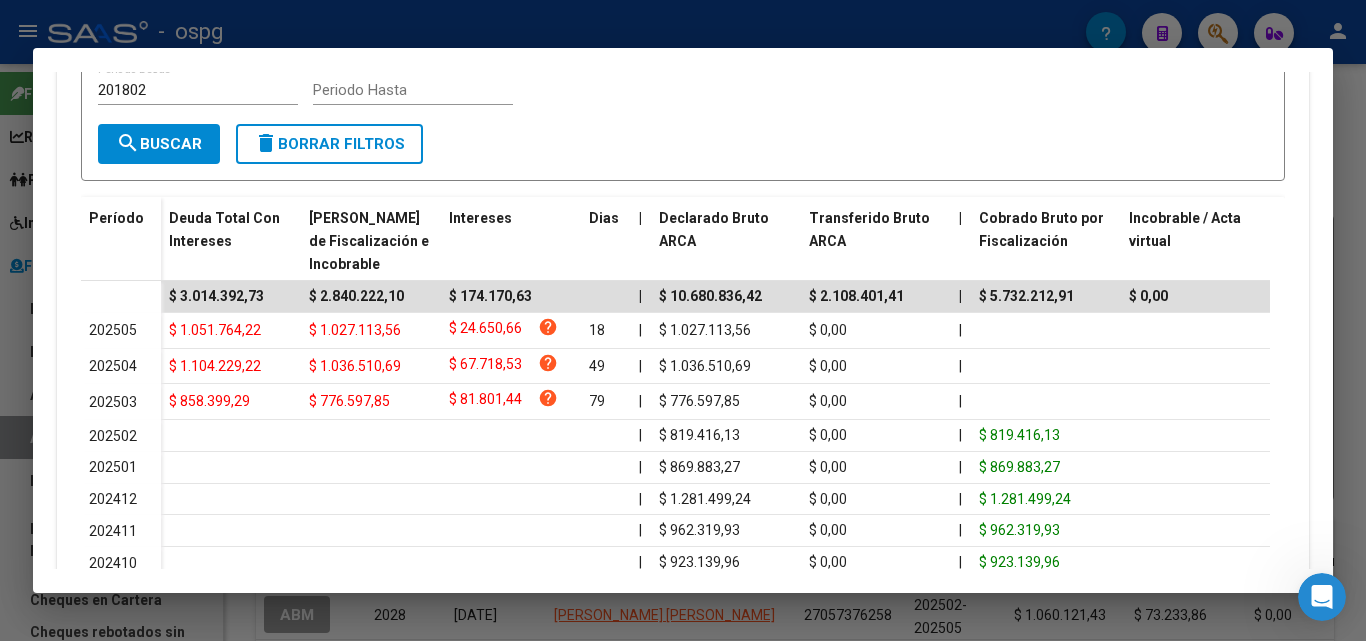click at bounding box center [683, 320] 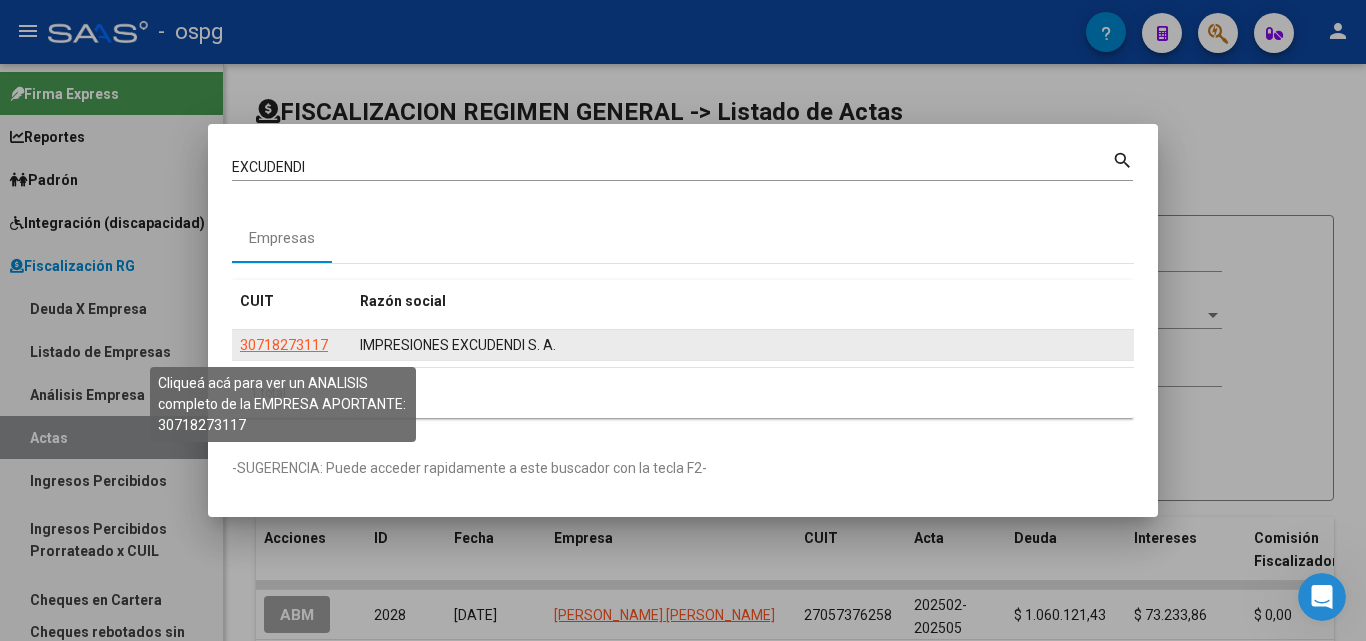 click on "30718273117" 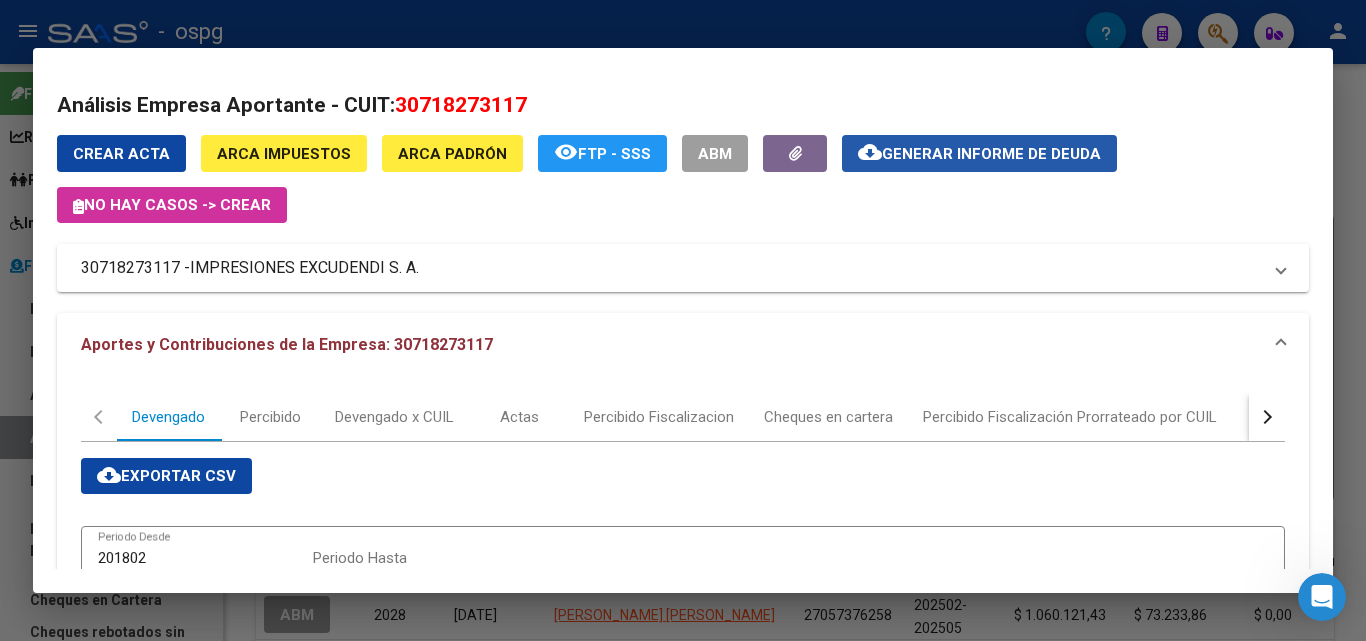 click on "Generar informe de deuda" 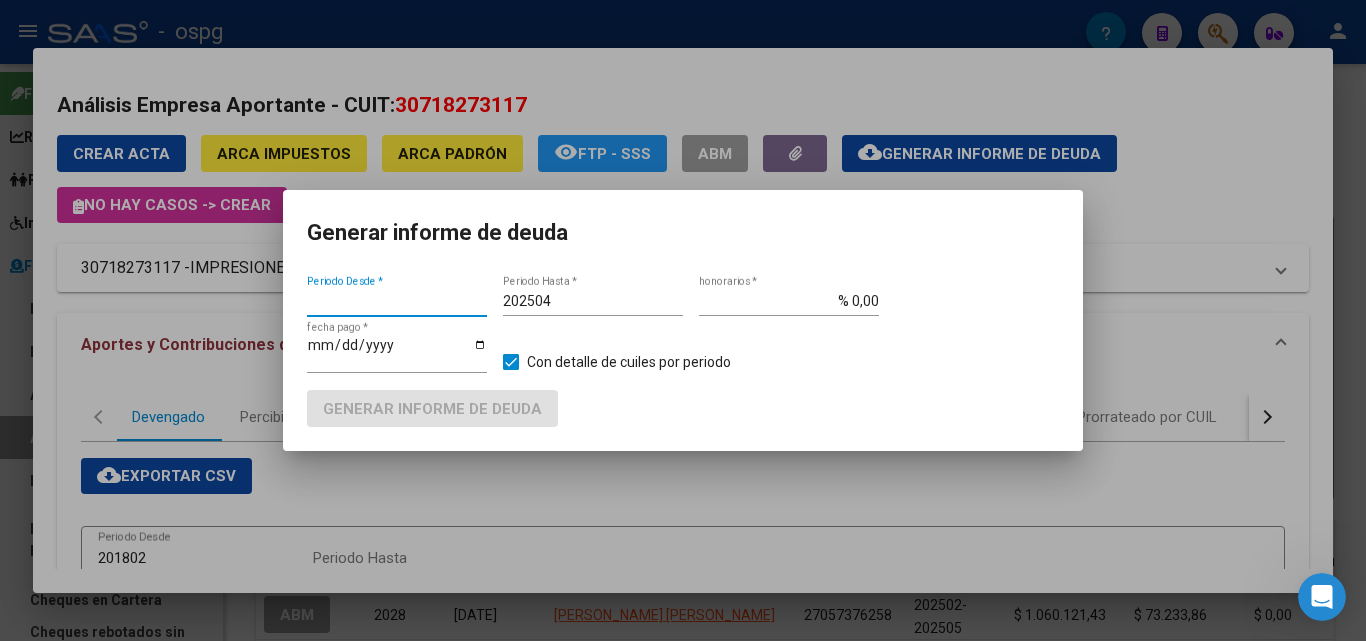 type on "202503" 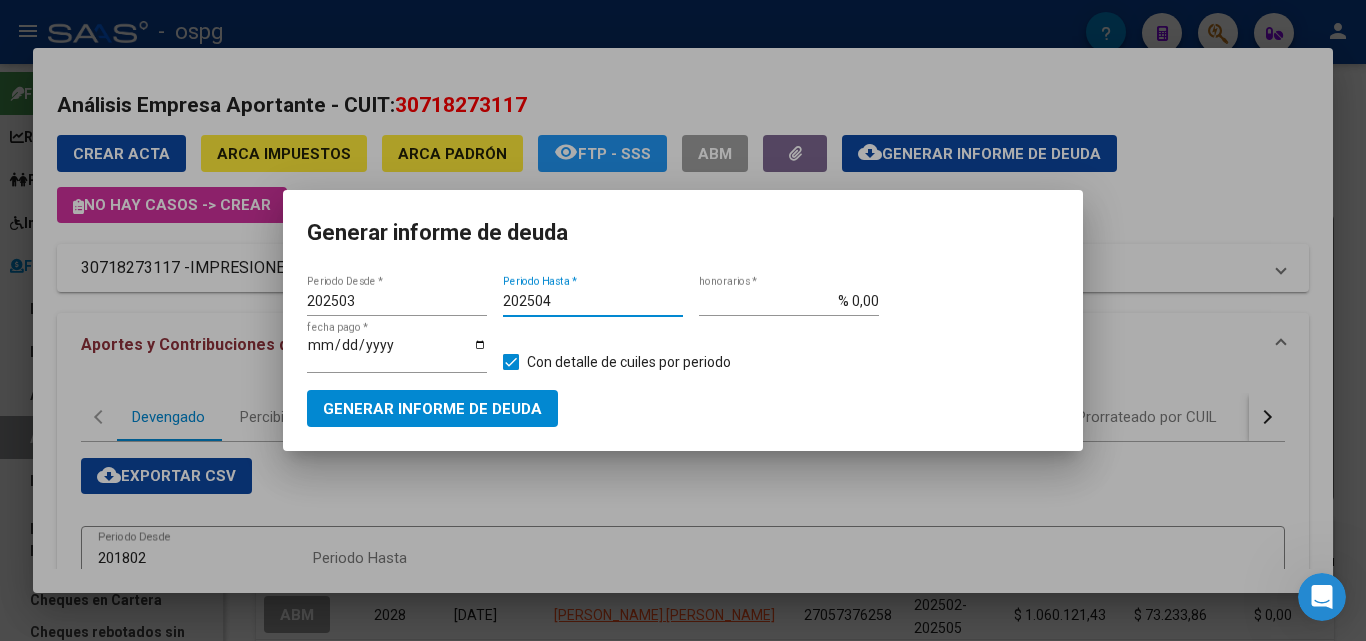 click on "202504" at bounding box center (593, 301) 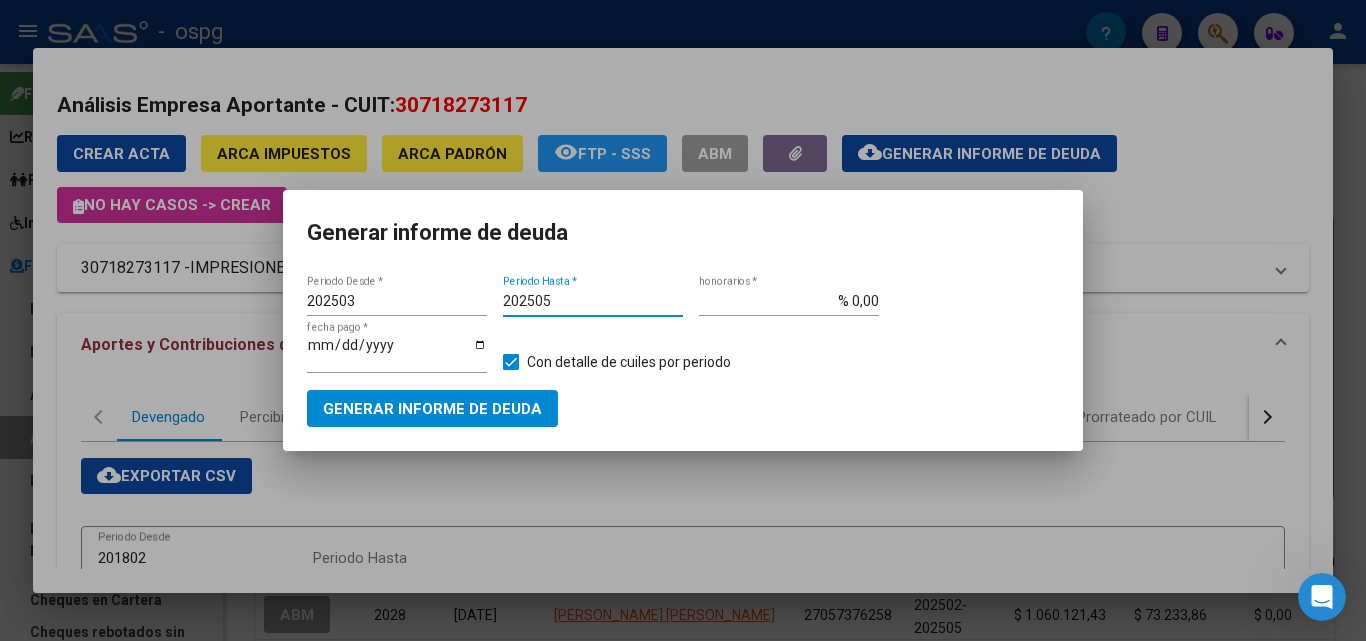 type on "202505" 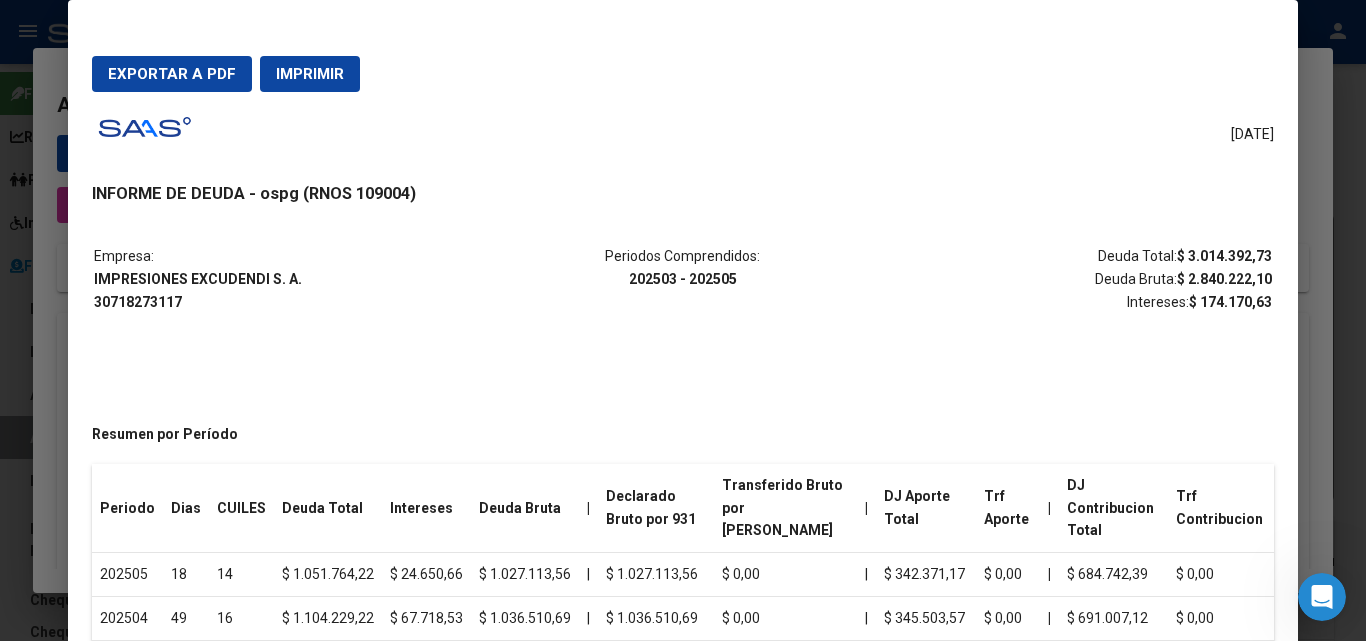 click at bounding box center [683, 320] 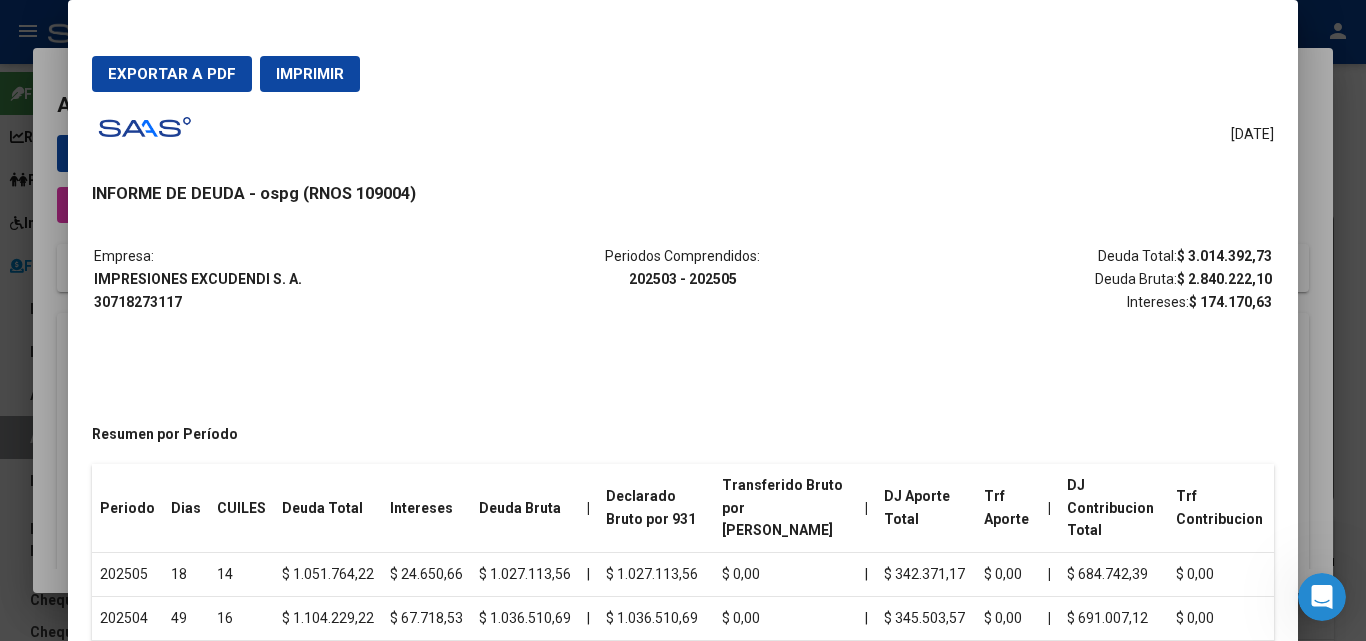click at bounding box center (683, 320) 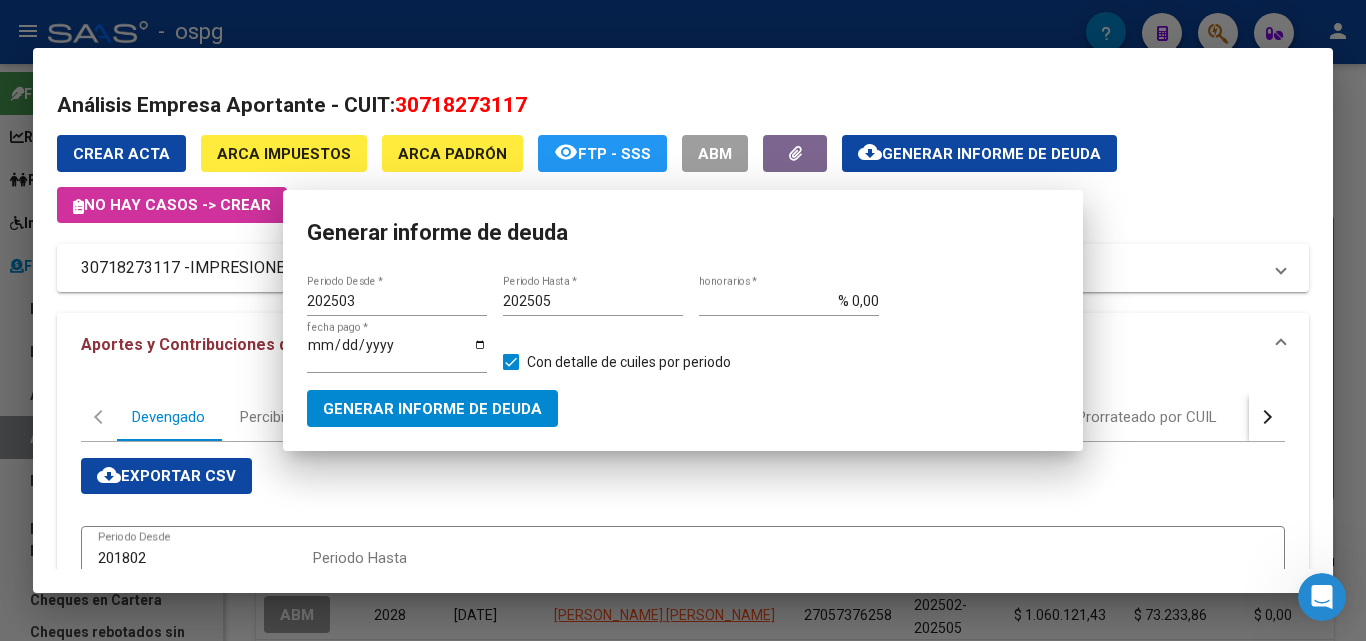 drag, startPoint x: 0, startPoint y: 399, endPoint x: 298, endPoint y: 331, distance: 305.65994 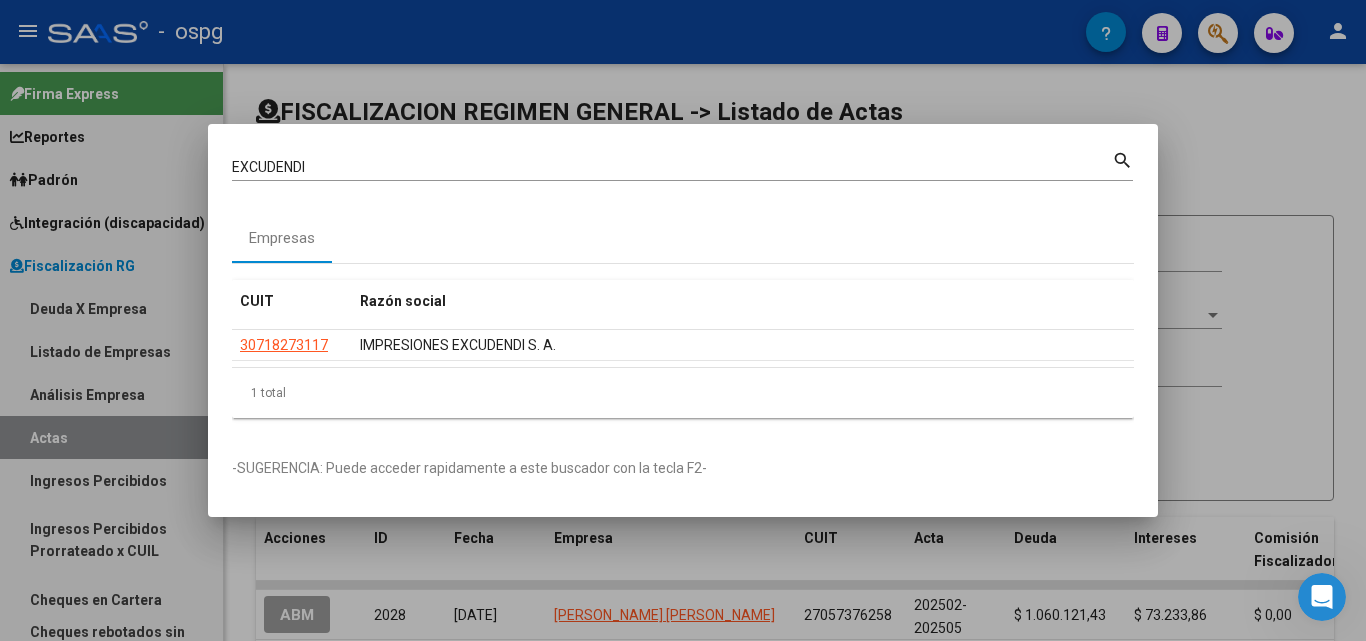 click at bounding box center [683, 320] 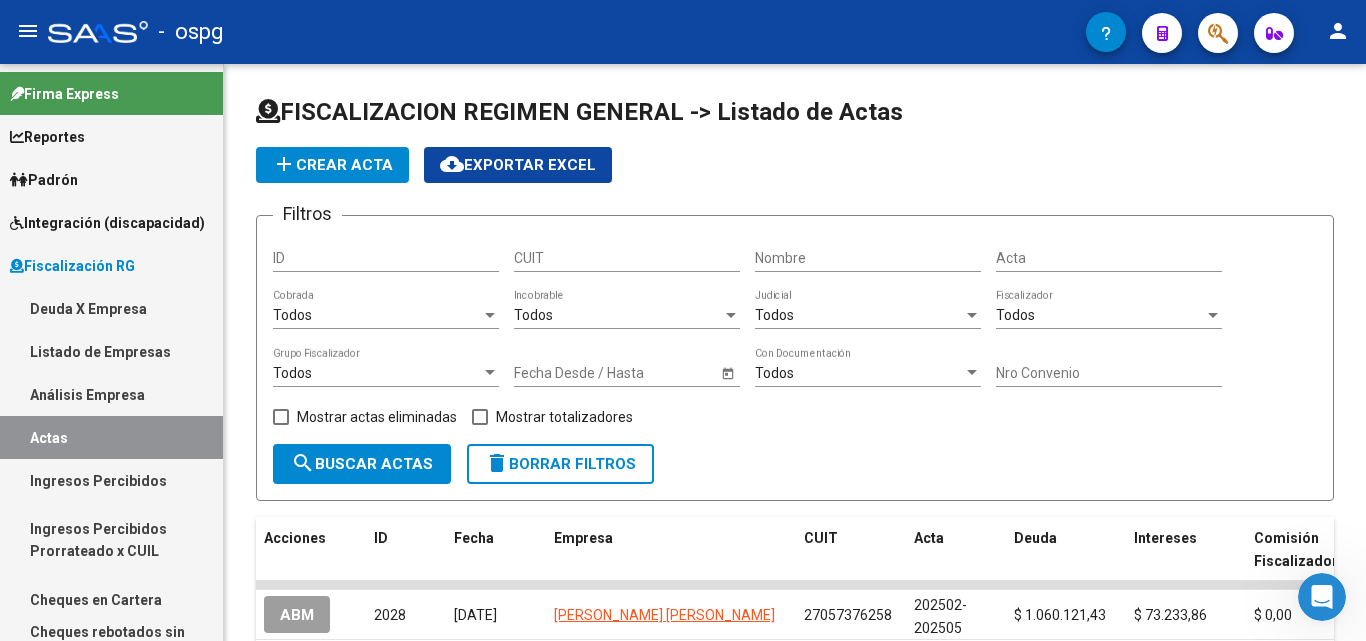 drag, startPoint x: 1242, startPoint y: 174, endPoint x: 1208, endPoint y: 43, distance: 135.34032 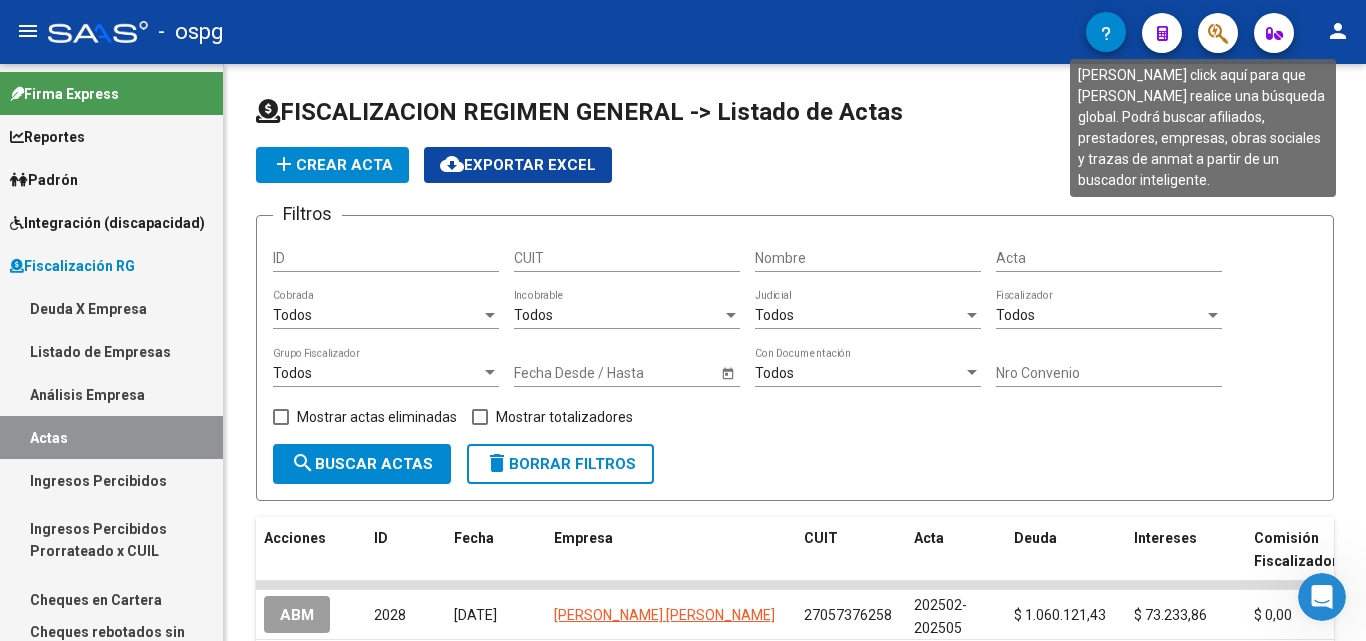 click 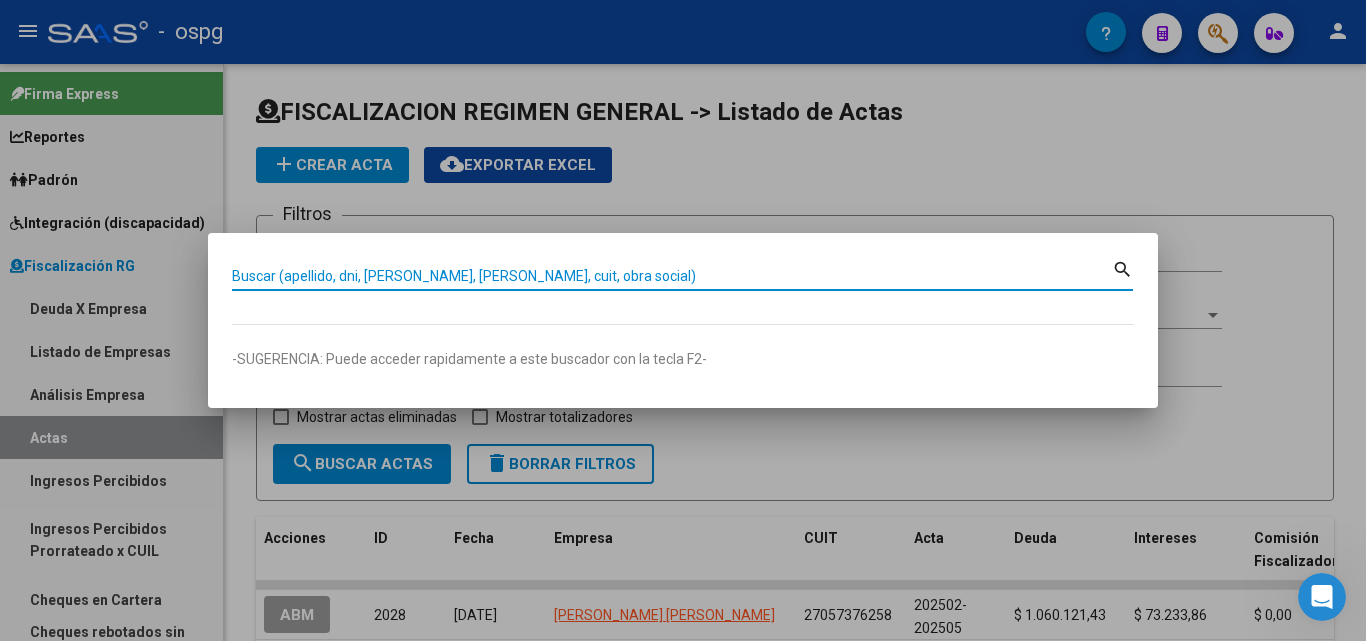 click on "Buscar (apellido, dni, [PERSON_NAME], [PERSON_NAME], cuit, obra social)" at bounding box center [672, 276] 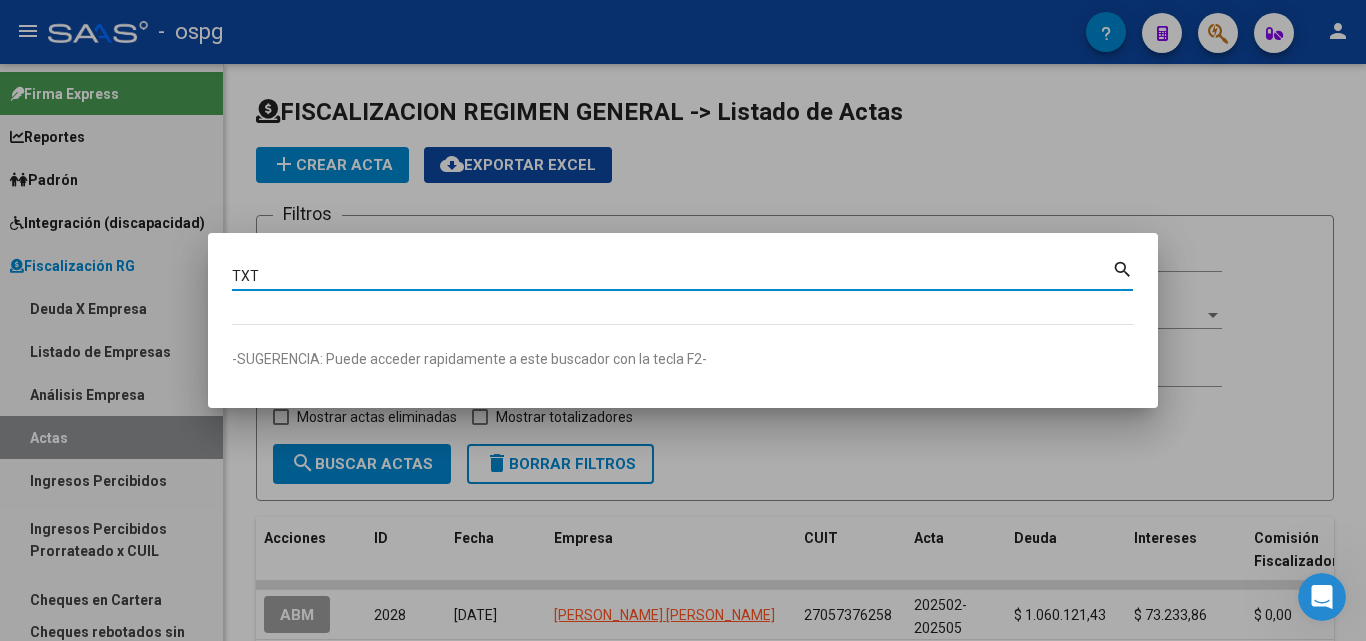 type on "TXT" 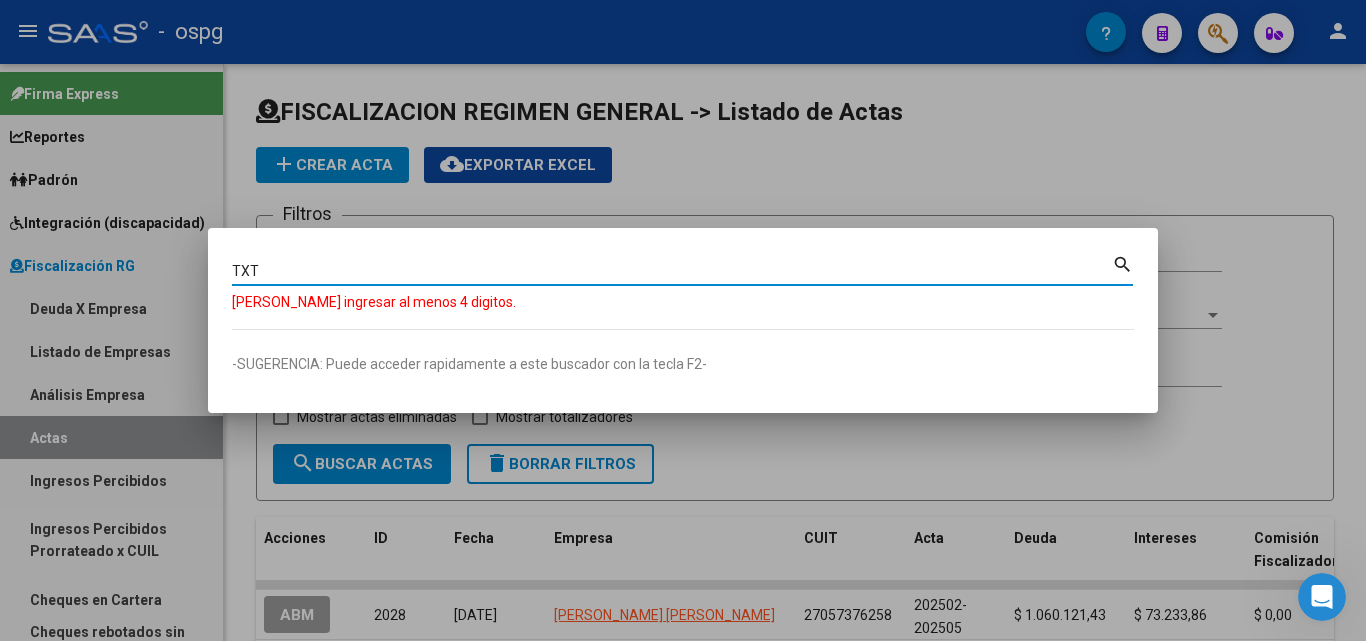 click at bounding box center (683, 320) 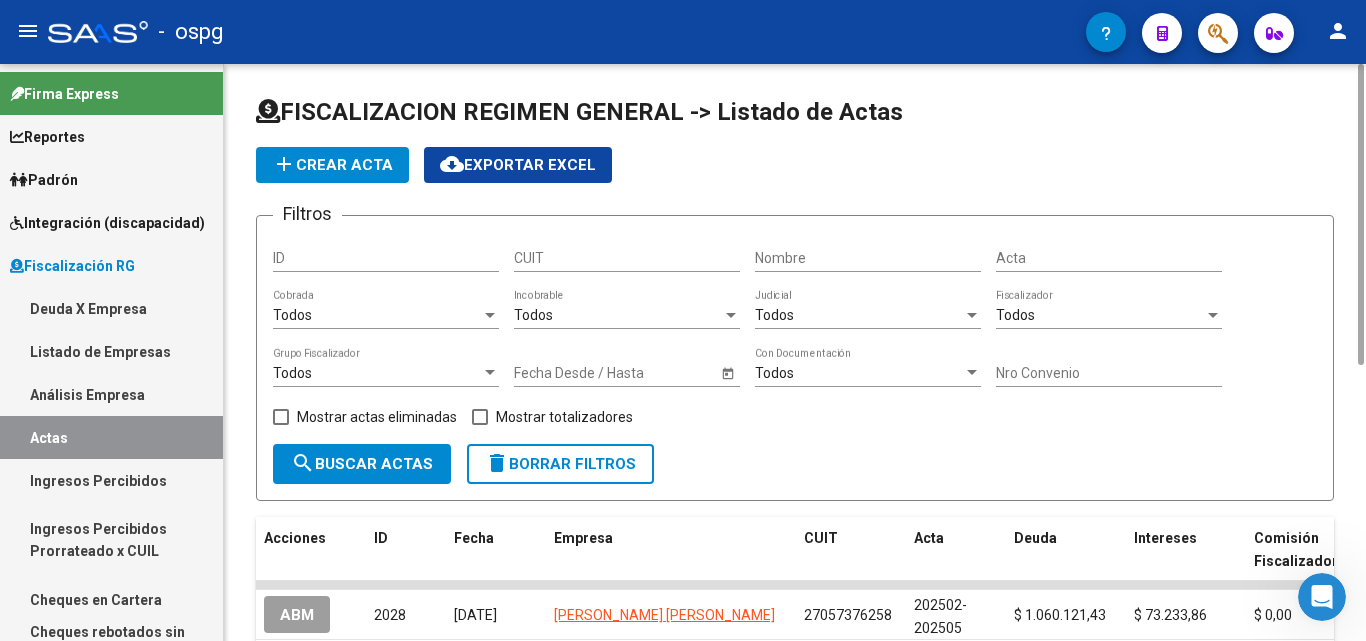 scroll, scrollTop: 200, scrollLeft: 0, axis: vertical 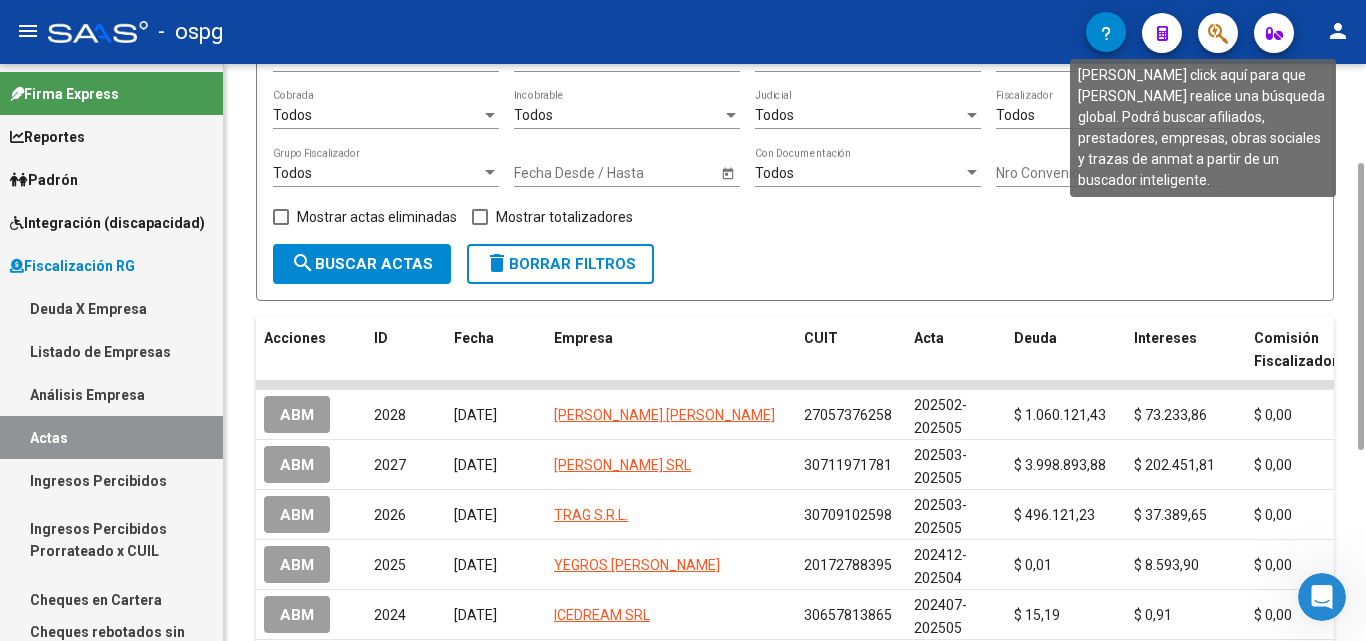 click 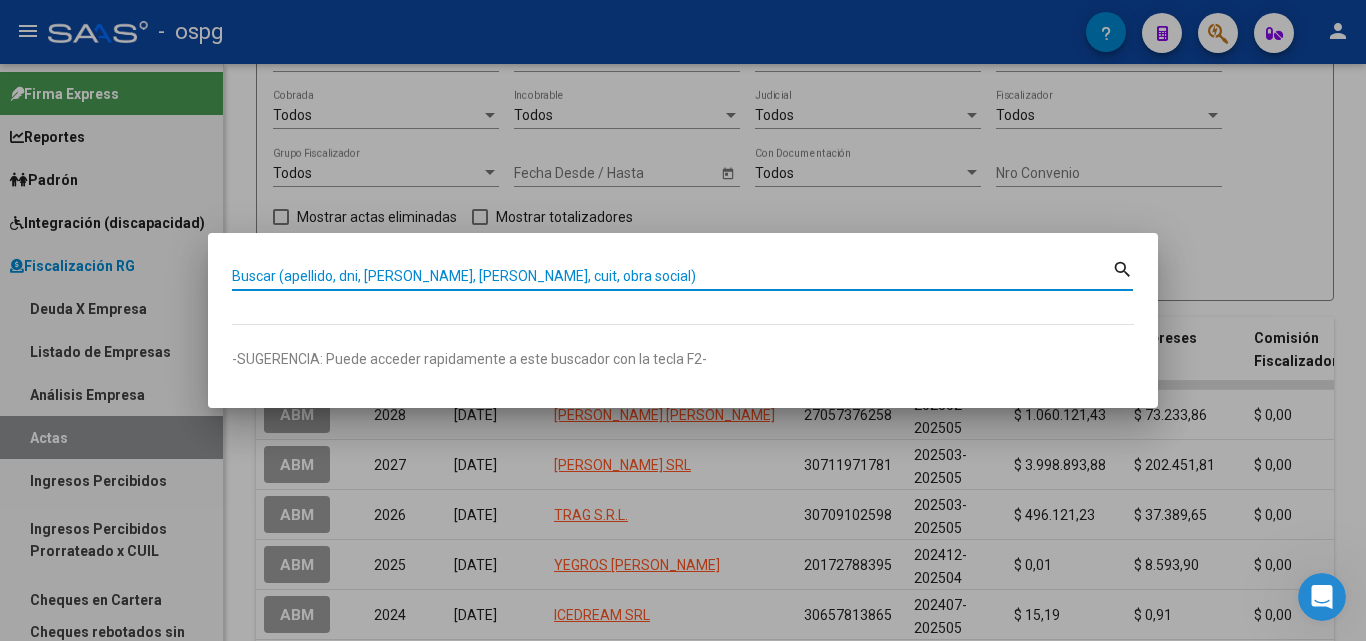 click on "Buscar (apellido, dni, [PERSON_NAME], [PERSON_NAME], cuit, obra social)" at bounding box center (672, 276) 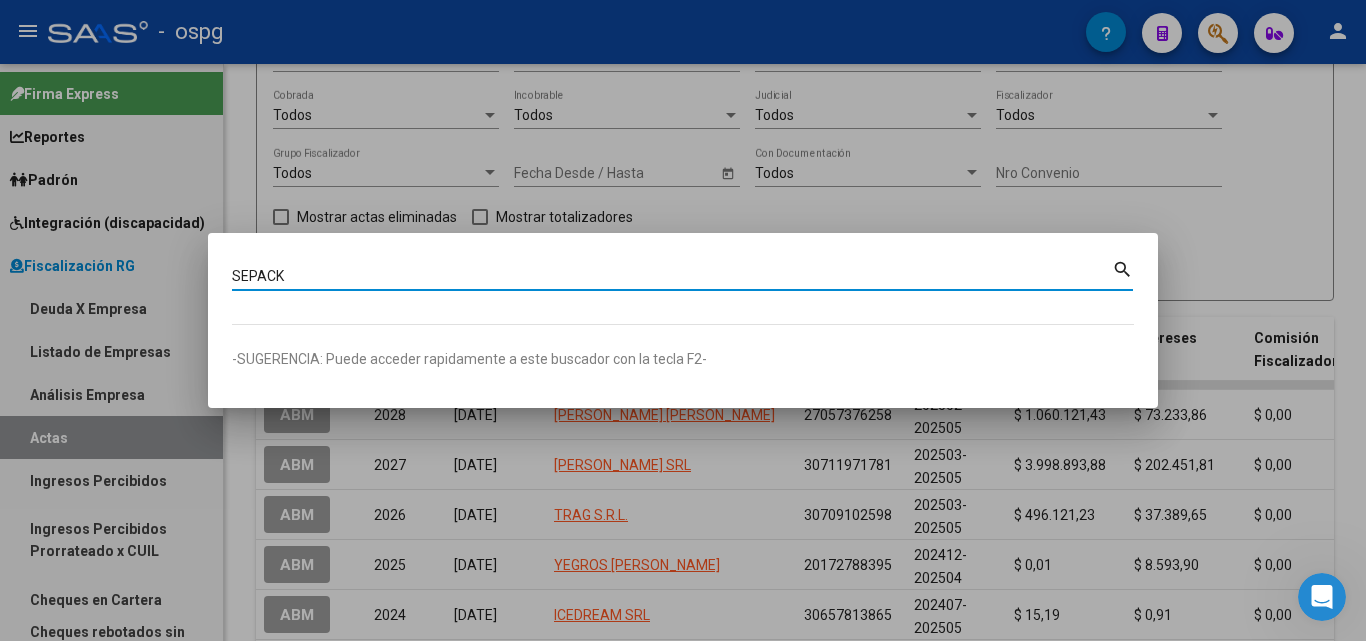 type on "SEPACK" 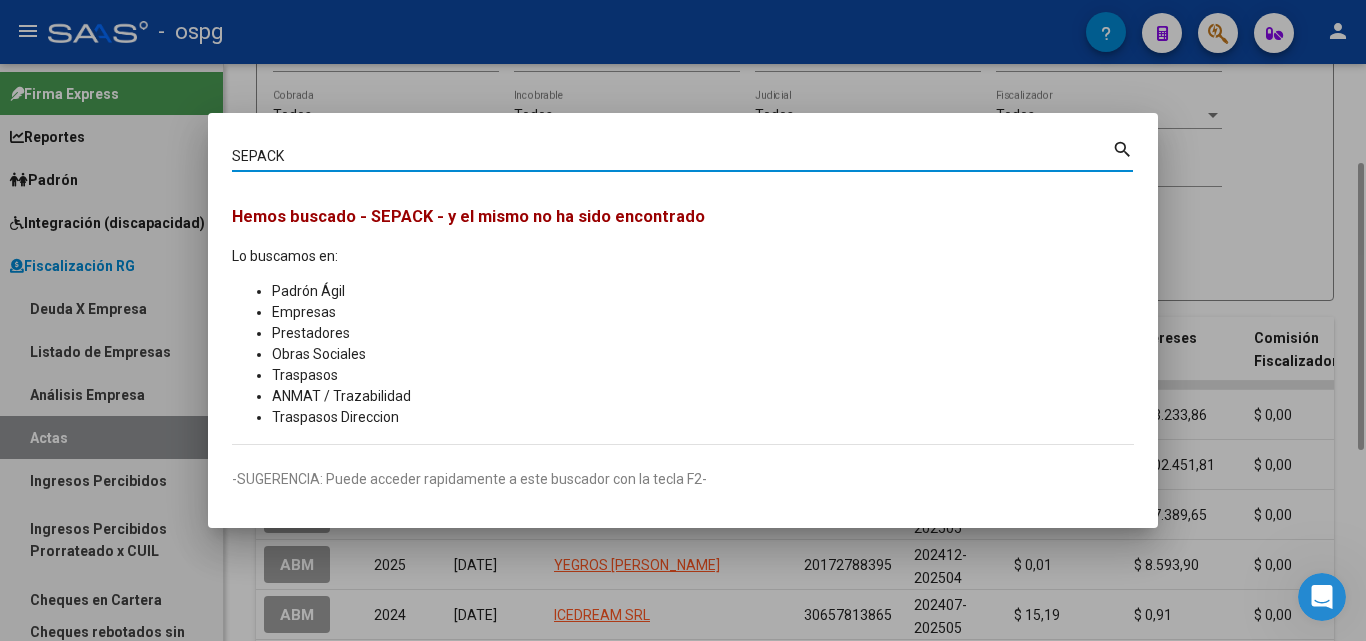 drag, startPoint x: 1261, startPoint y: 184, endPoint x: 1257, endPoint y: 174, distance: 10.770329 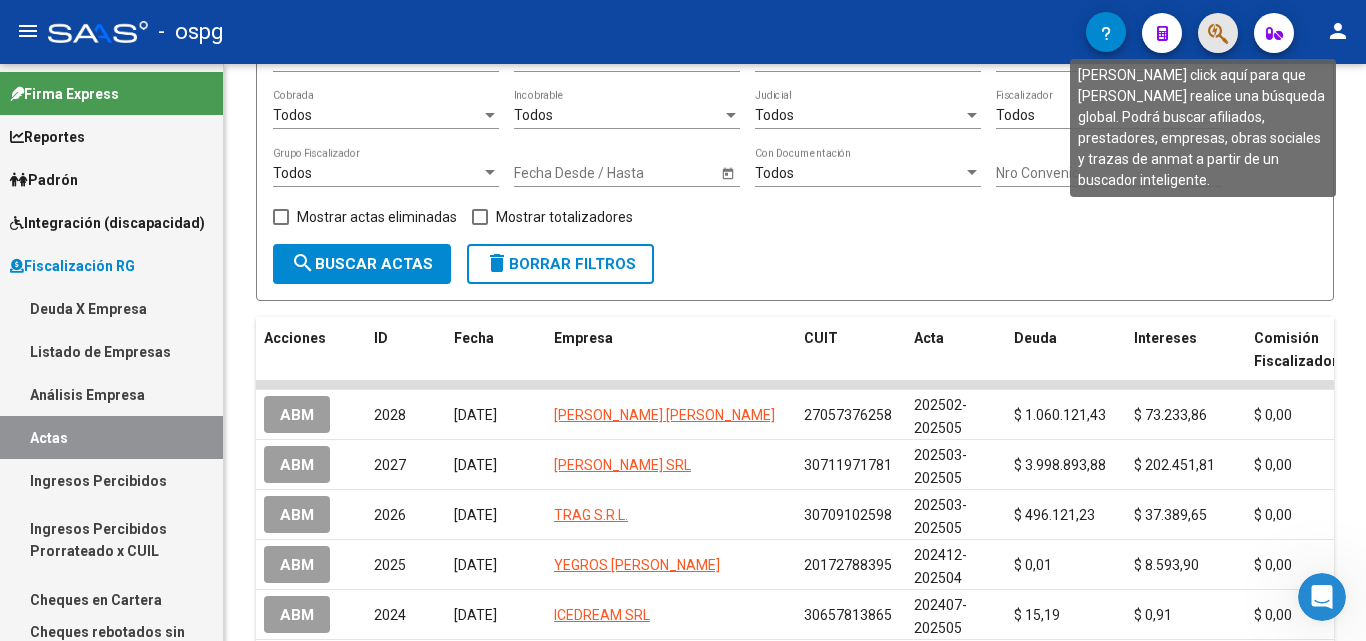 click 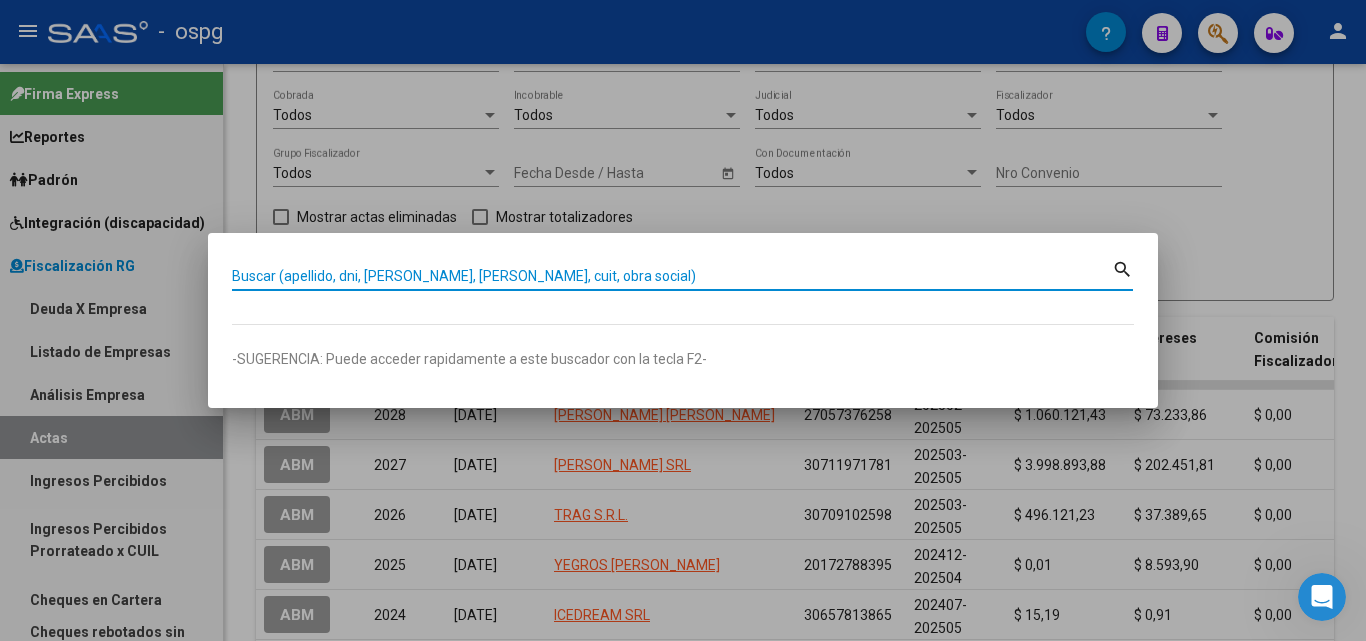 click on "Buscar (apellido, dni, [PERSON_NAME], [PERSON_NAME], cuit, obra social)" at bounding box center [672, 276] 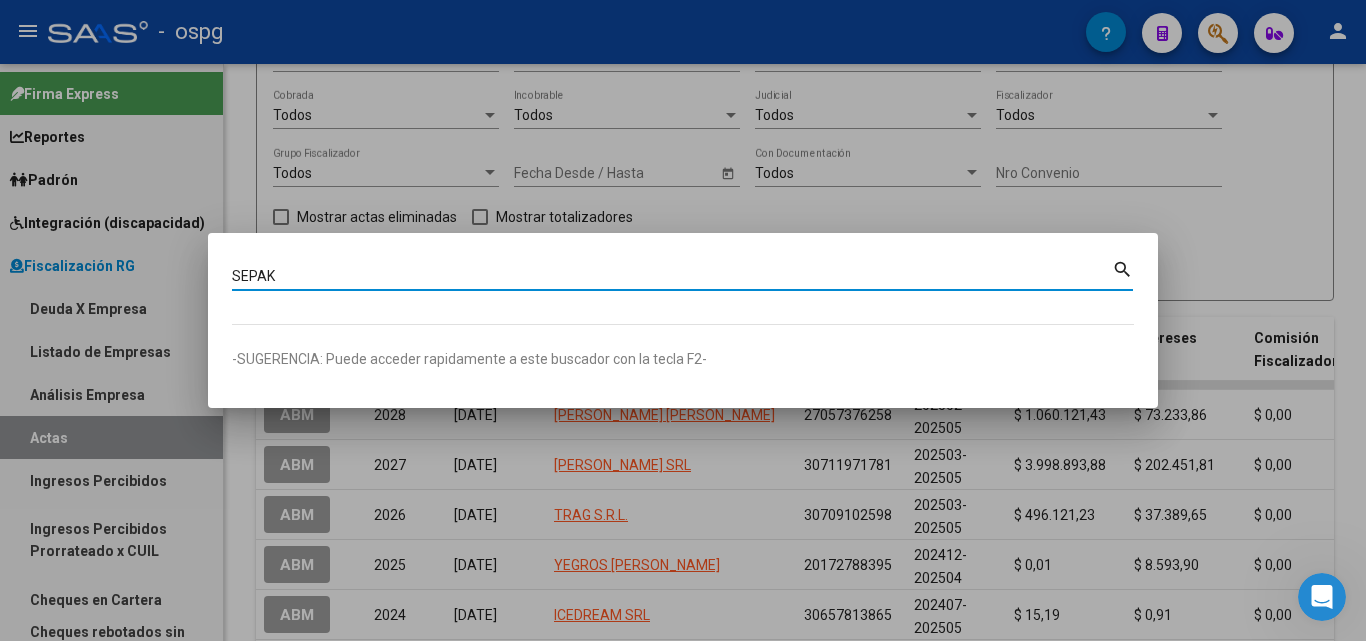 type on "SEPAK" 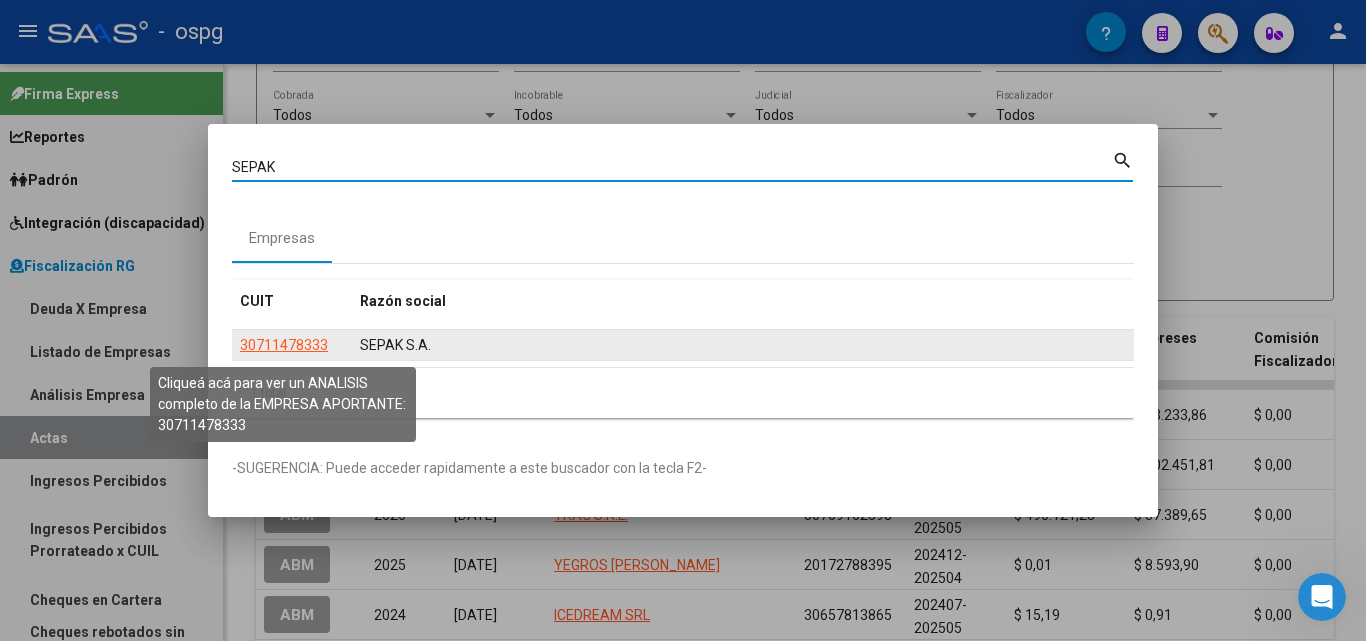 click on "30711478333" 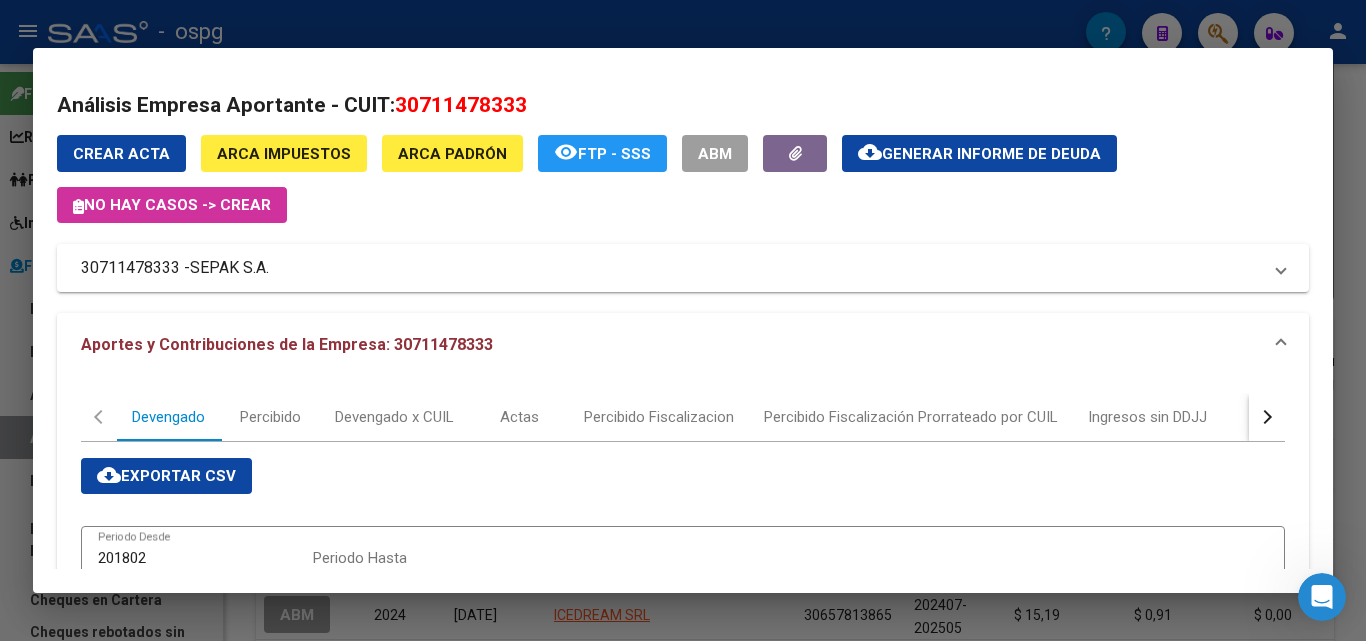 drag, startPoint x: 0, startPoint y: 448, endPoint x: 42, endPoint y: 333, distance: 122.42957 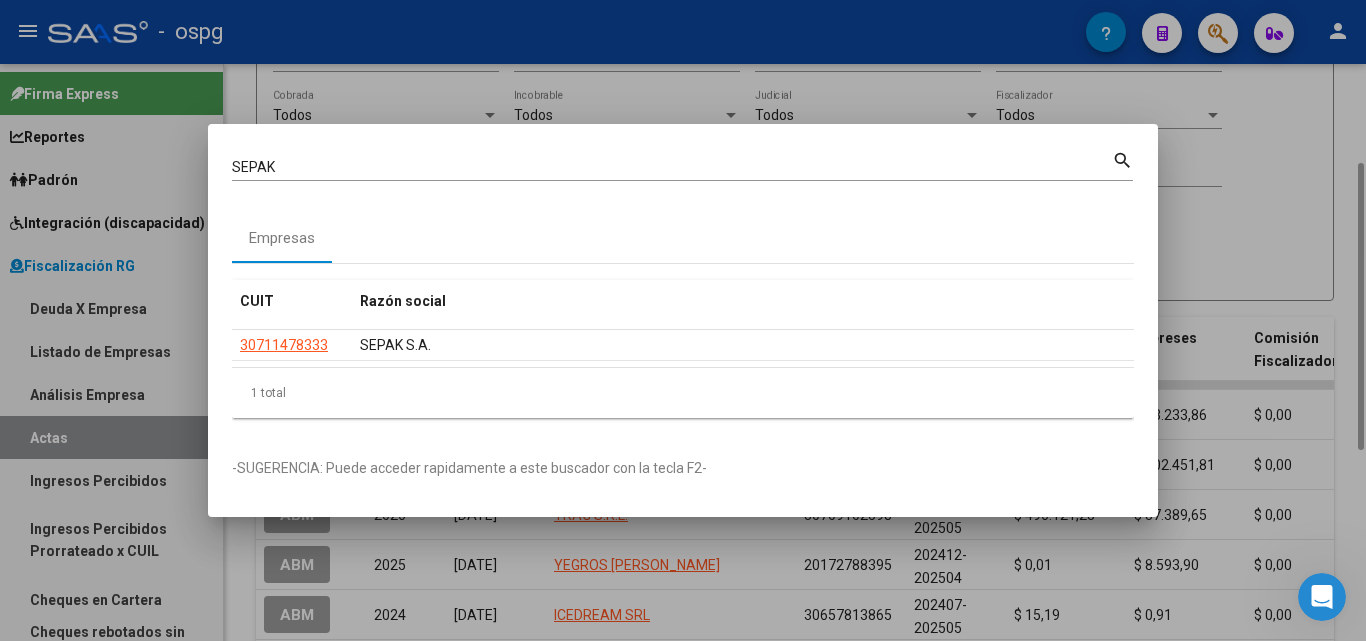 click at bounding box center [683, 320] 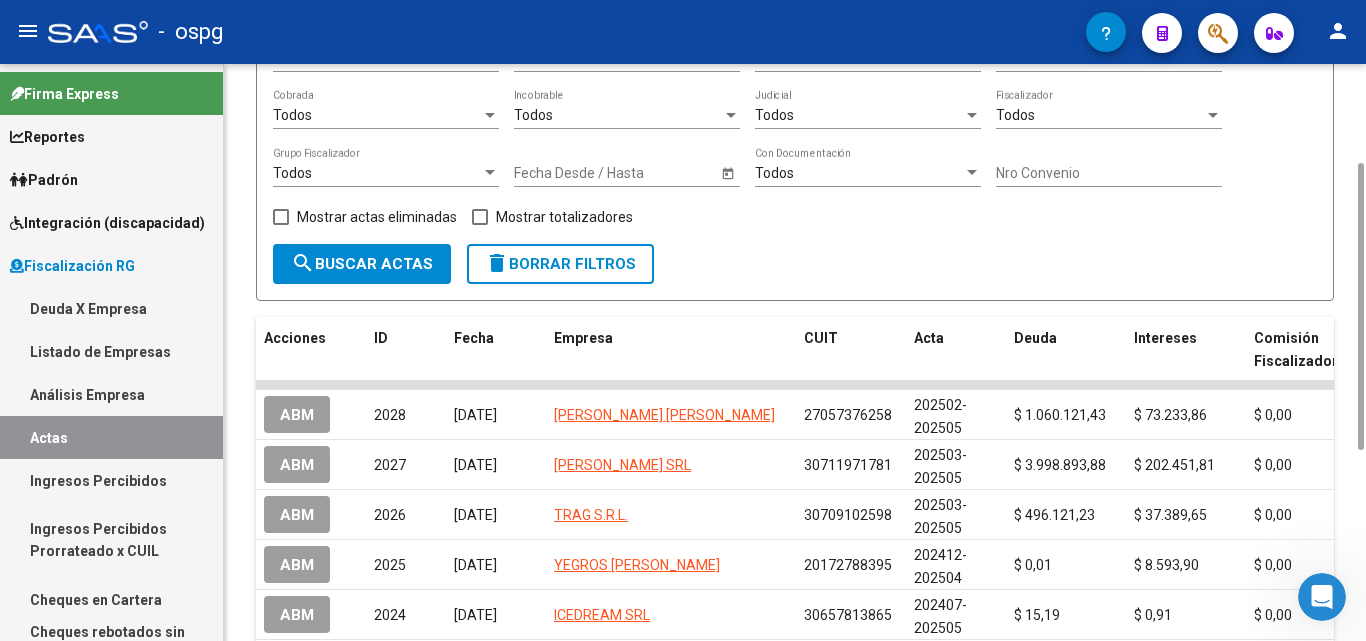 drag, startPoint x: 1288, startPoint y: 152, endPoint x: 1228, endPoint y: 80, distance: 93.723 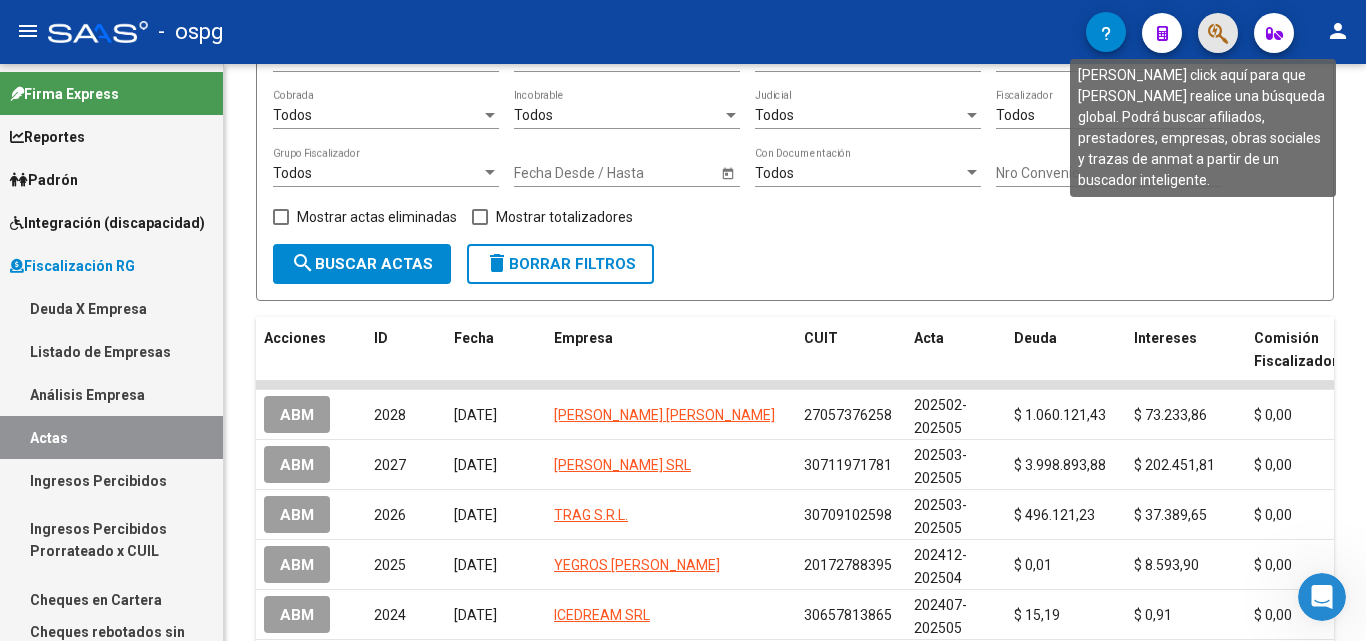 click 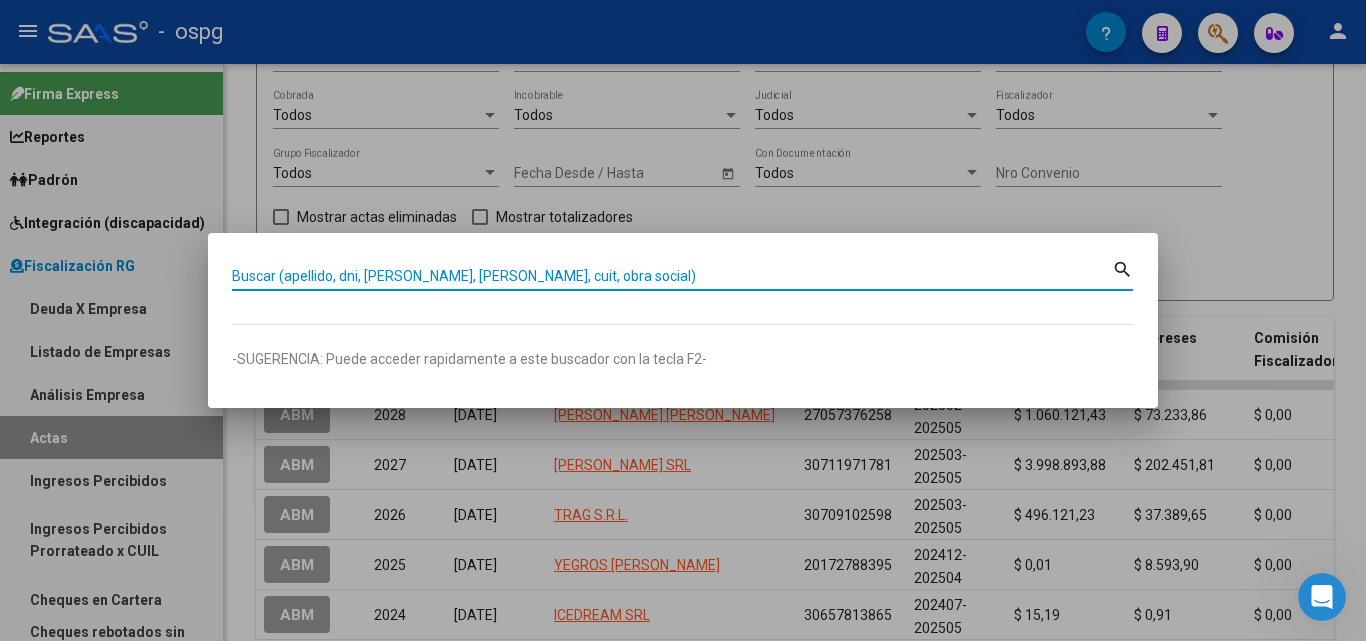 click on "Buscar (apellido, dni, [PERSON_NAME], [PERSON_NAME], cuit, obra social)" at bounding box center (672, 276) 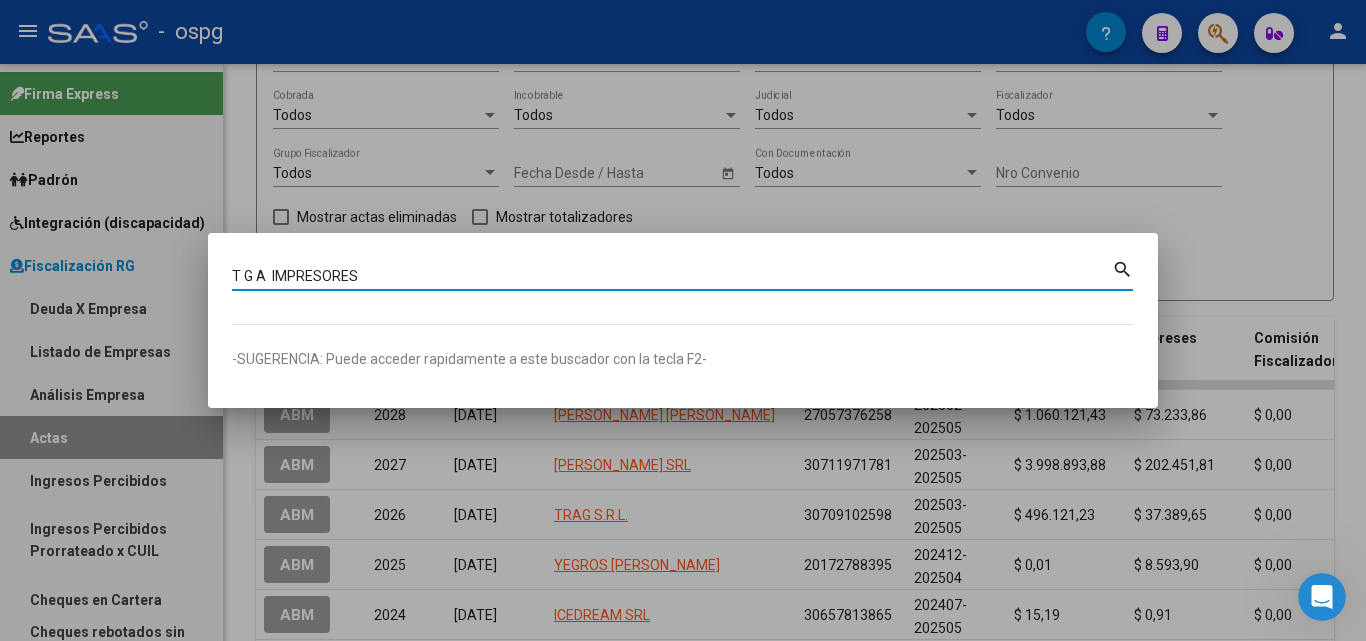 type on "T G A  IMPRESORES" 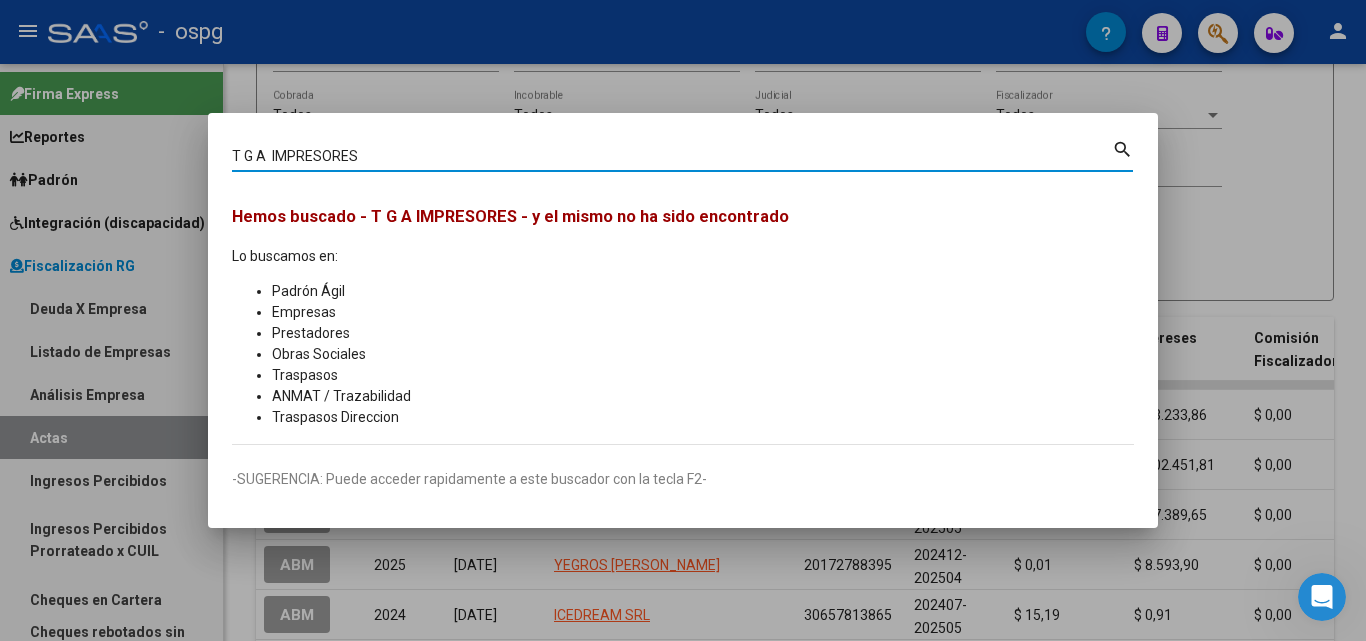 click at bounding box center [683, 320] 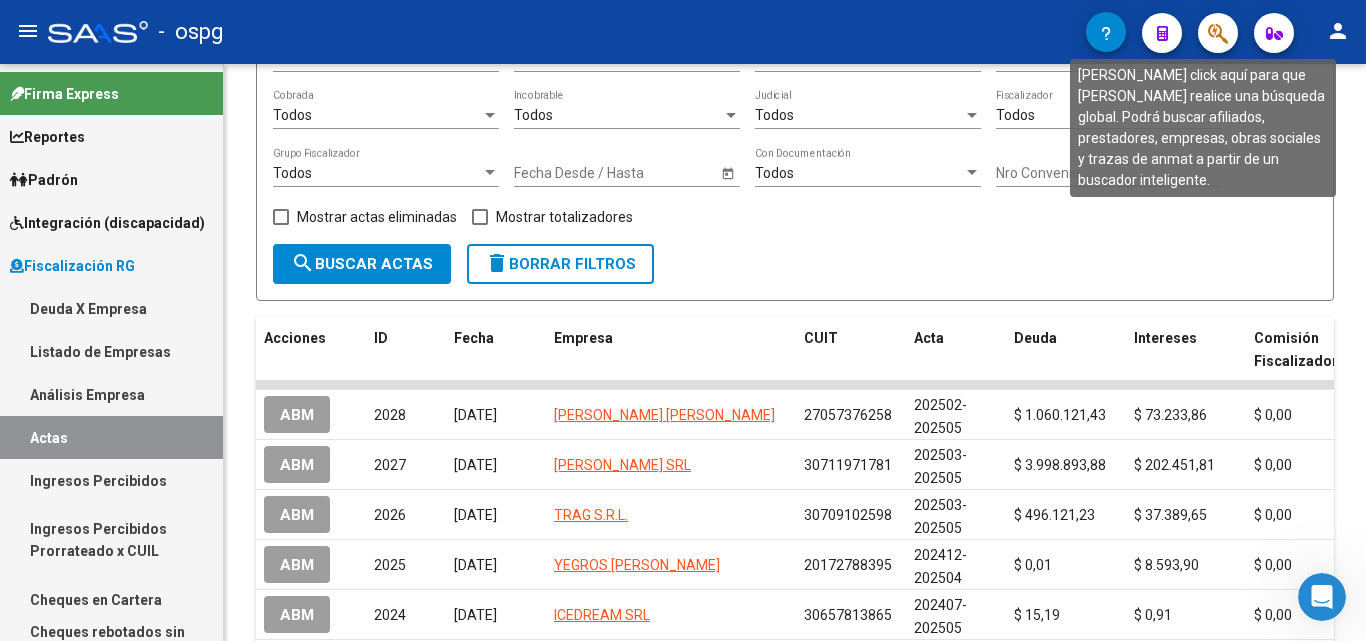 click 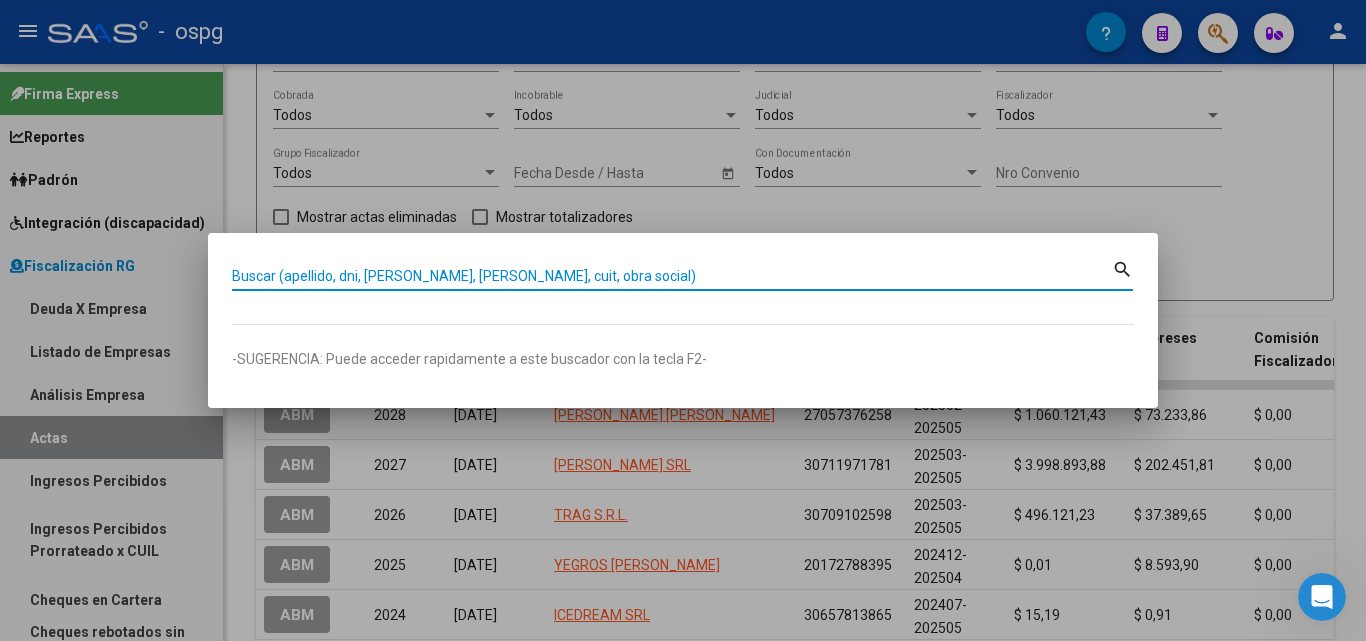 click on "Buscar (apellido, dni, [PERSON_NAME], [PERSON_NAME], cuit, obra social)" at bounding box center [672, 276] 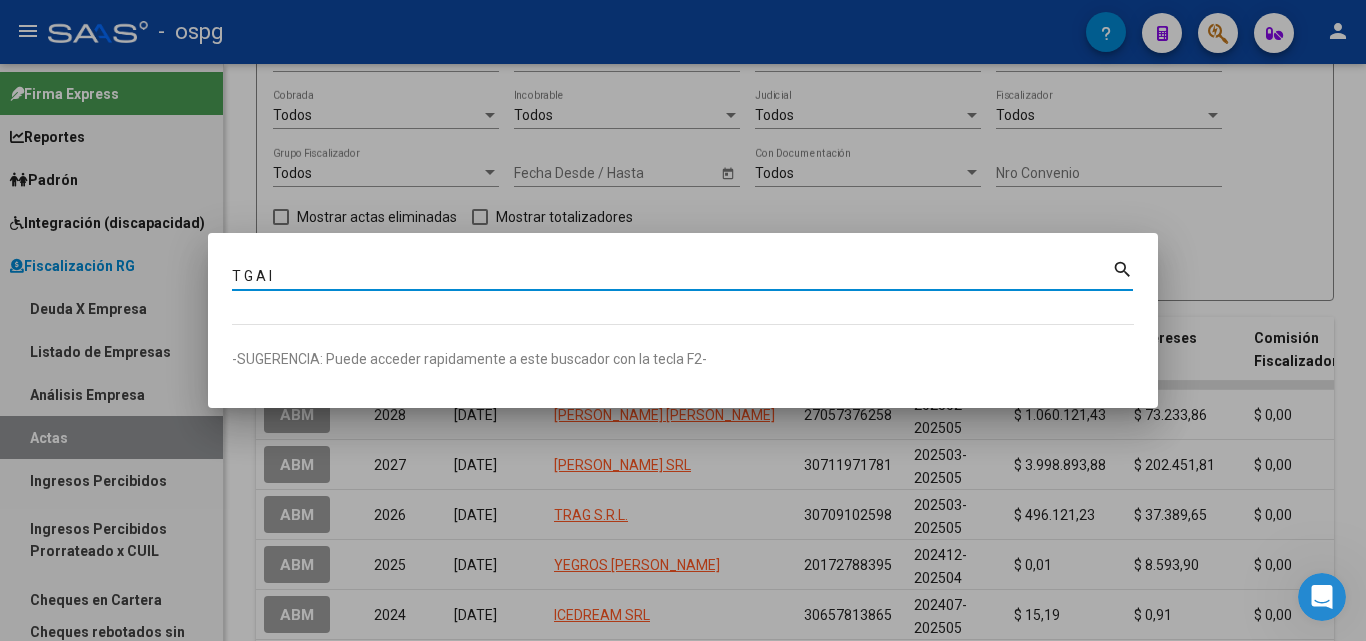 type on "T G A I" 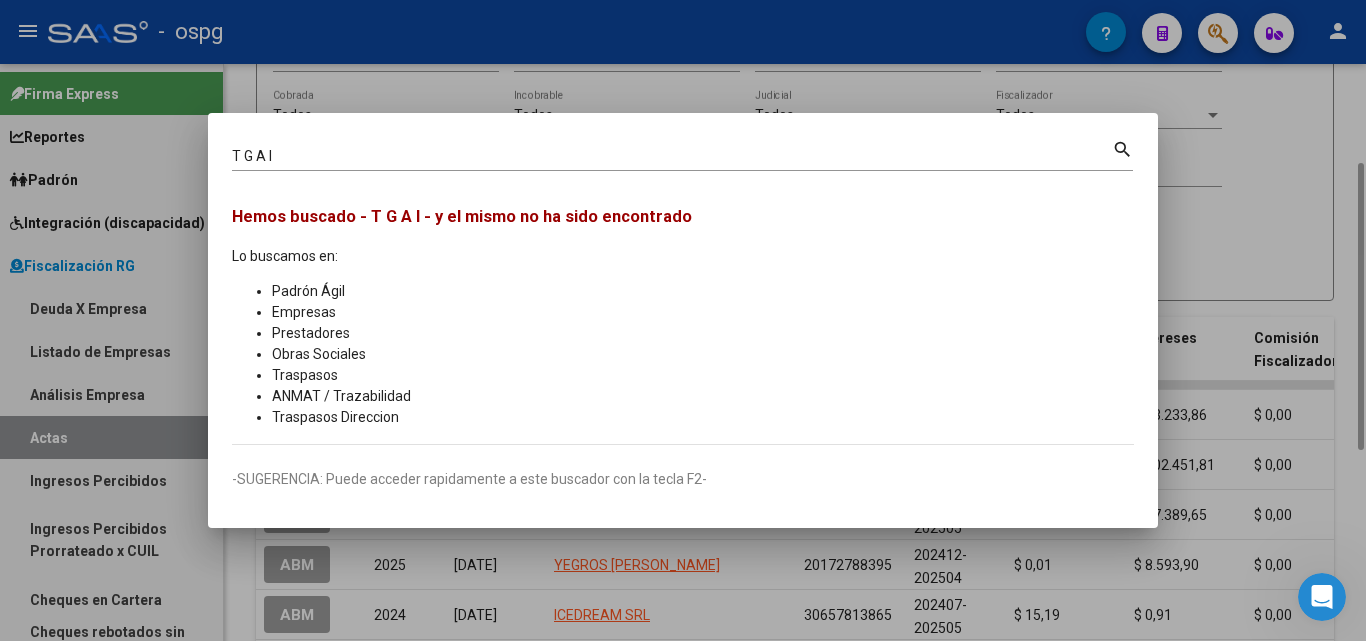 drag, startPoint x: 1337, startPoint y: 171, endPoint x: 1092, endPoint y: 225, distance: 250.88045 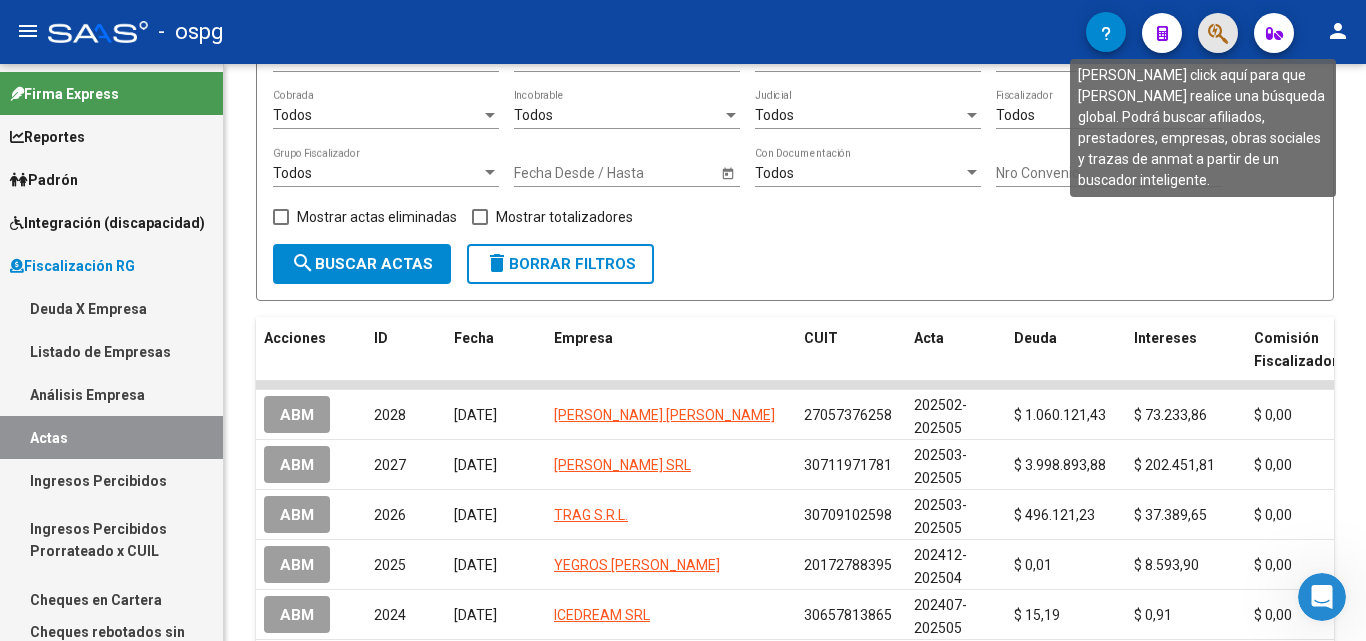 click 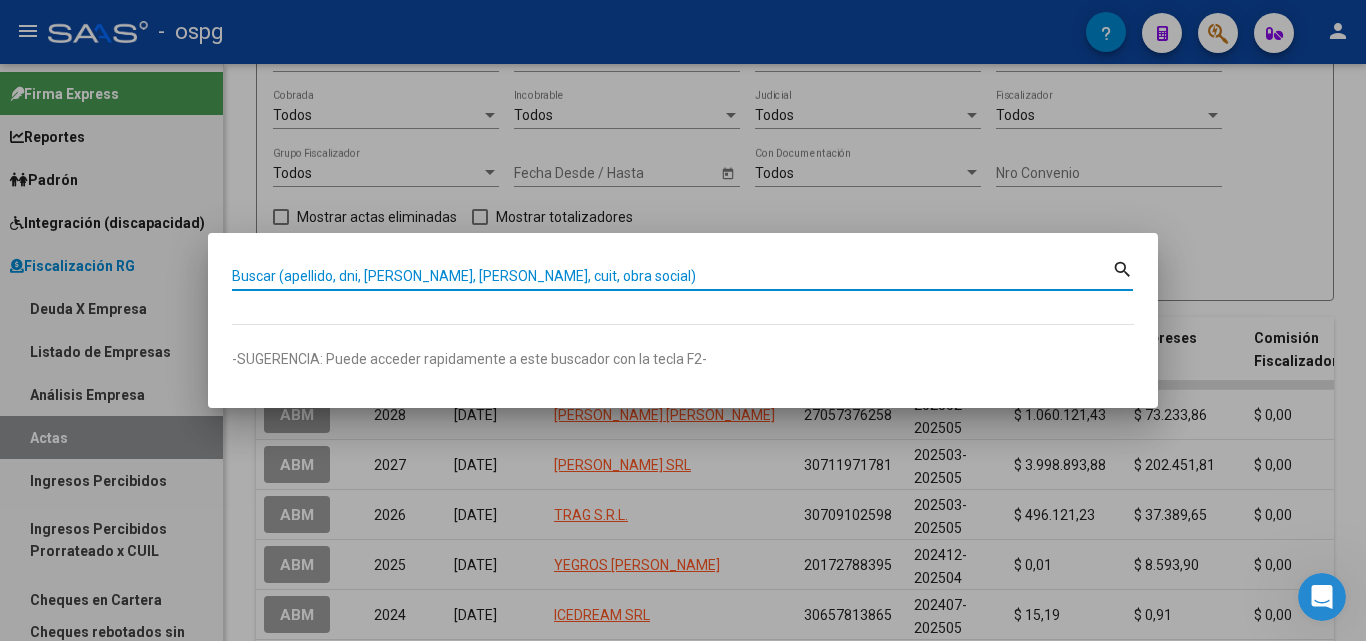 click on "Buscar (apellido, dni, [PERSON_NAME], [PERSON_NAME], cuit, obra social)" at bounding box center [672, 276] 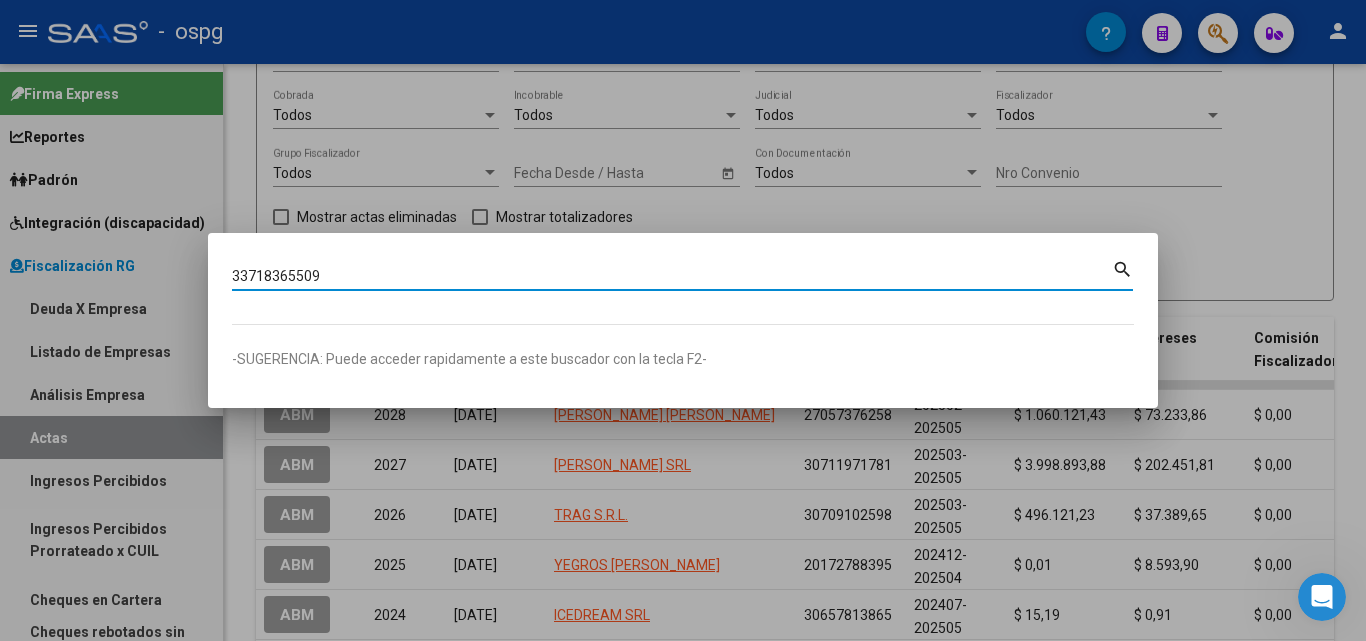 type on "33718365509" 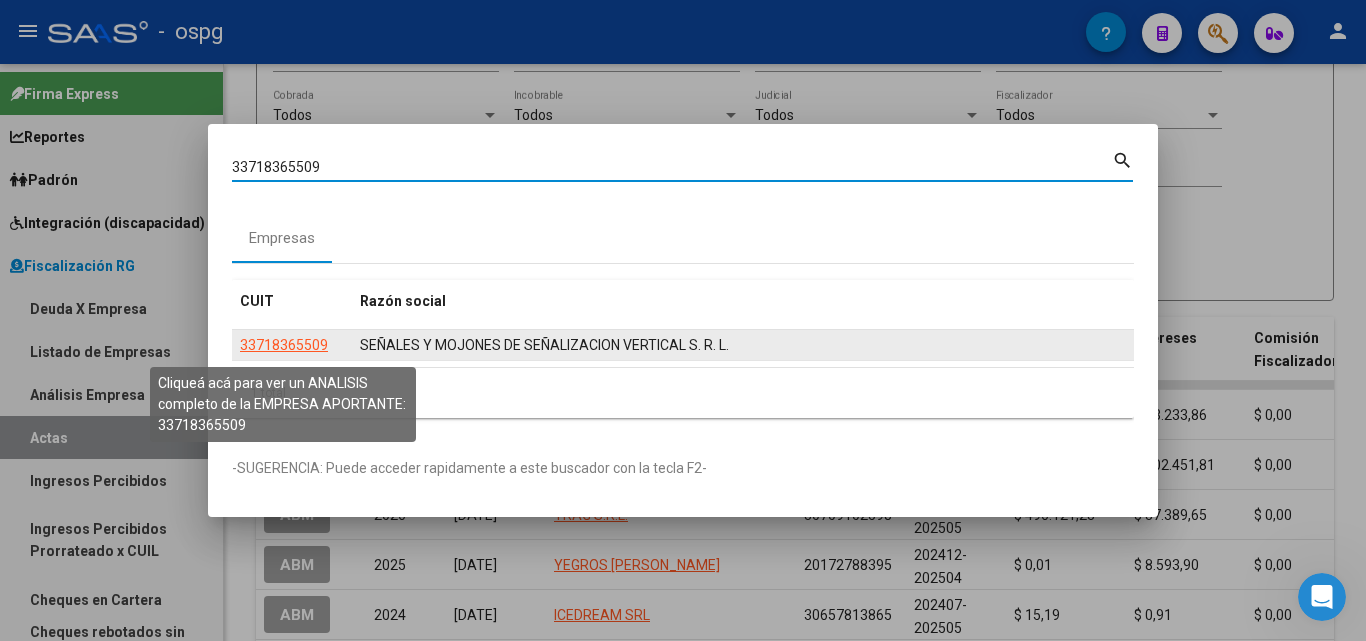 click on "33718365509" 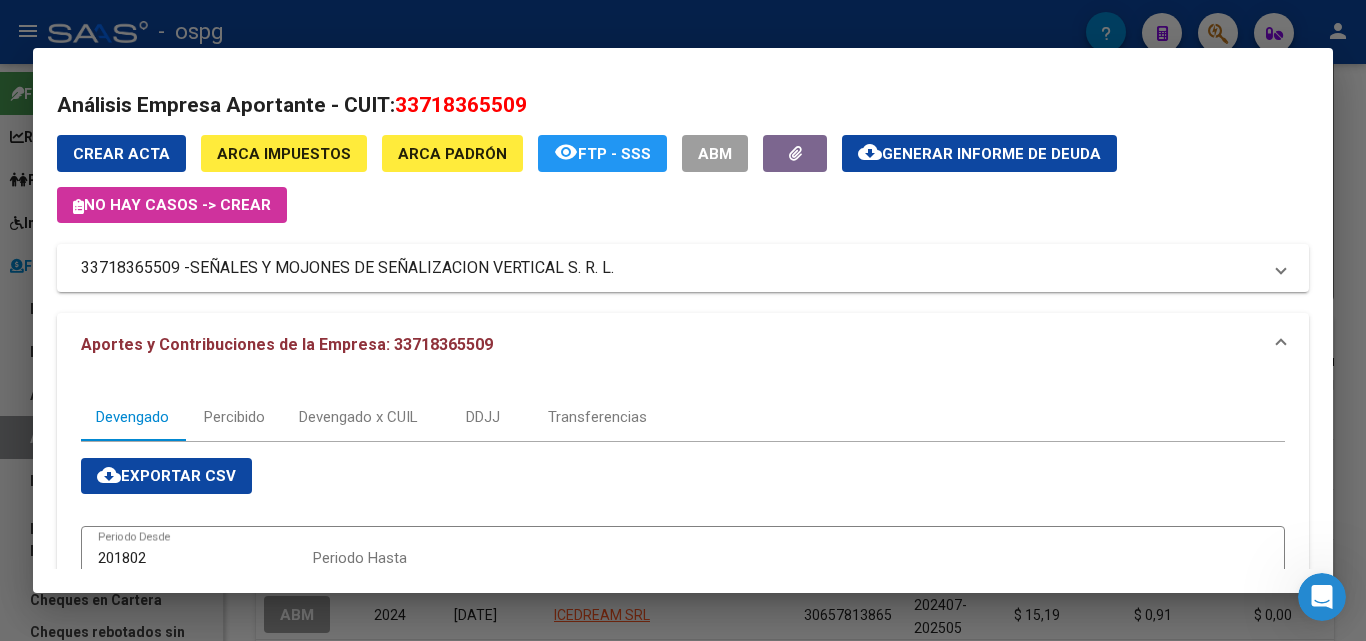 scroll, scrollTop: 573, scrollLeft: 0, axis: vertical 